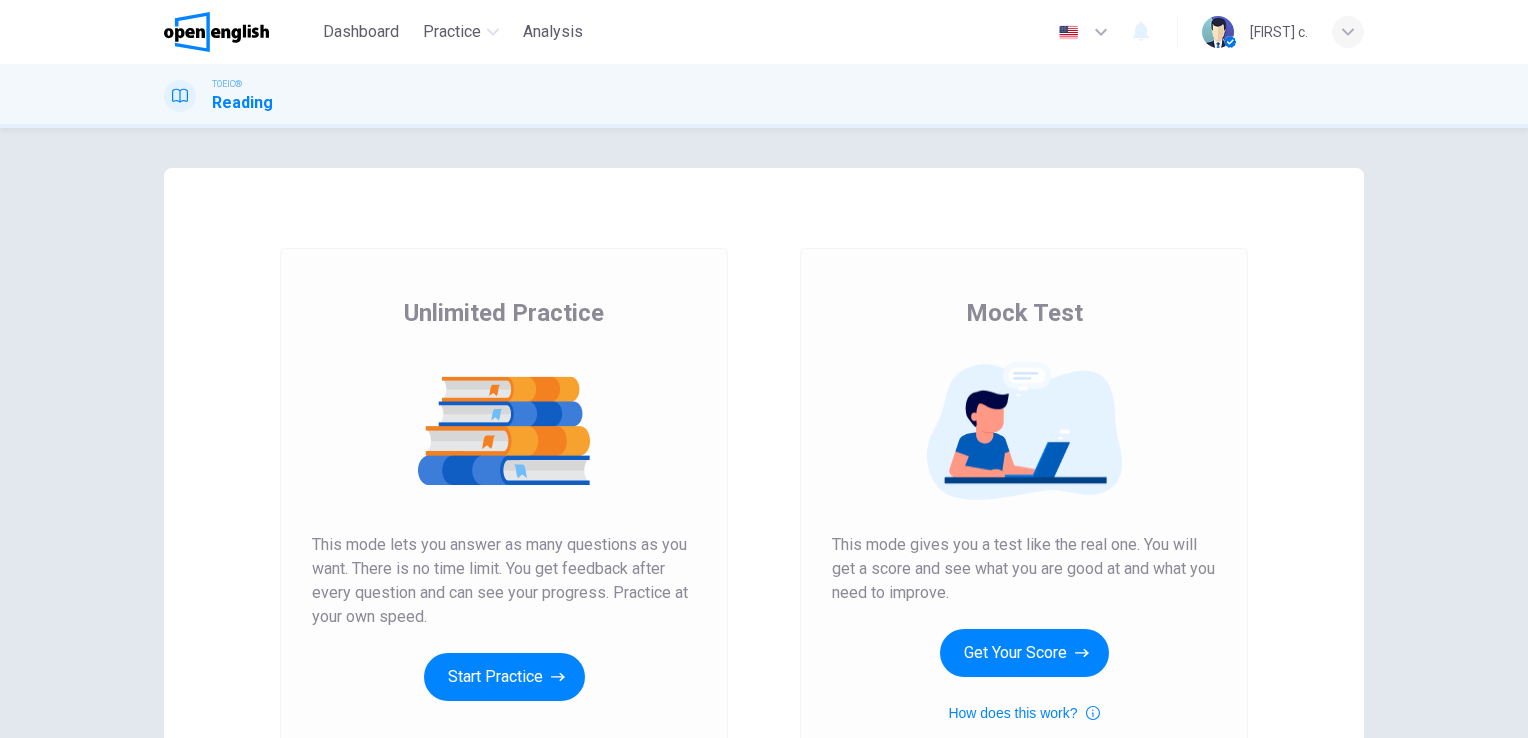 scroll, scrollTop: 0, scrollLeft: 0, axis: both 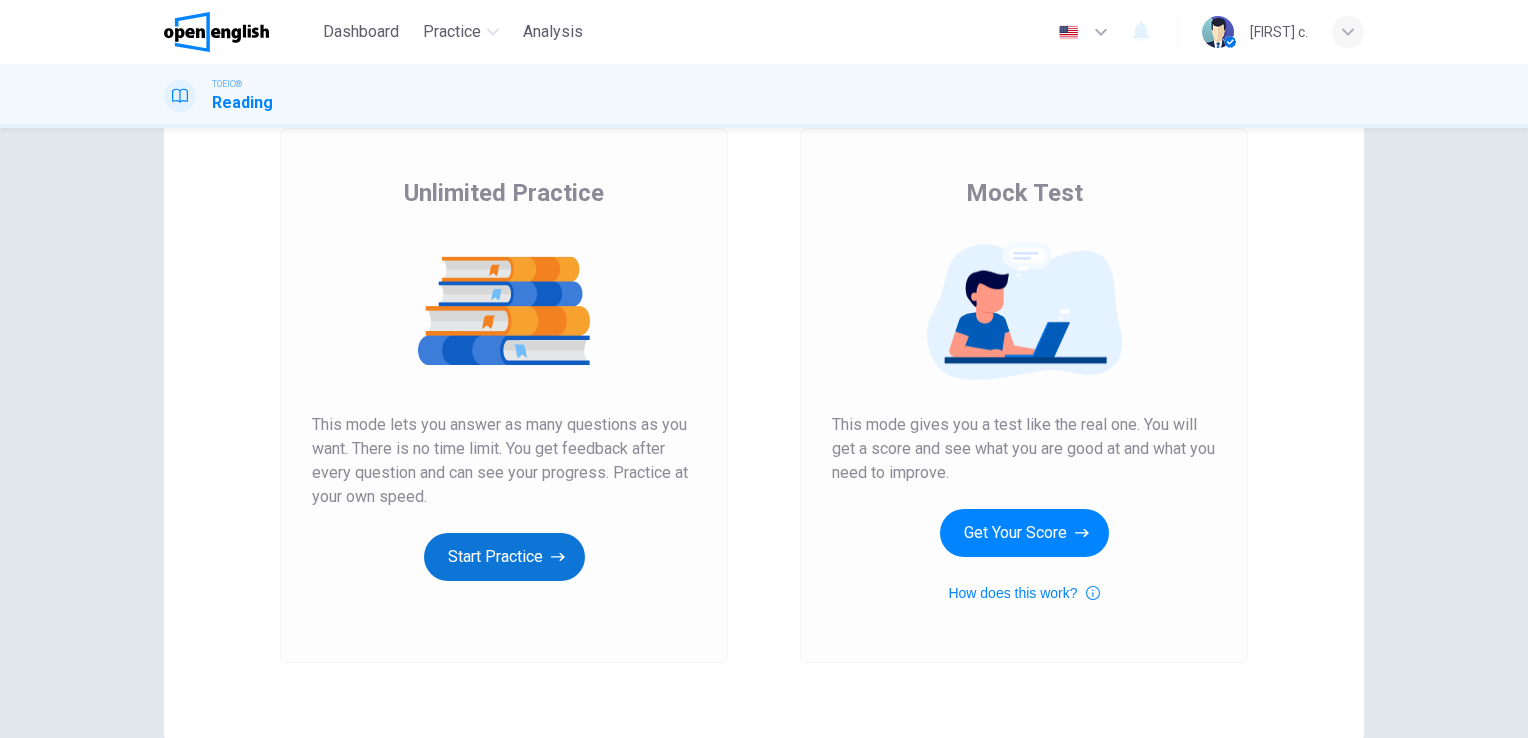 click on "Start Practice" at bounding box center [504, 557] 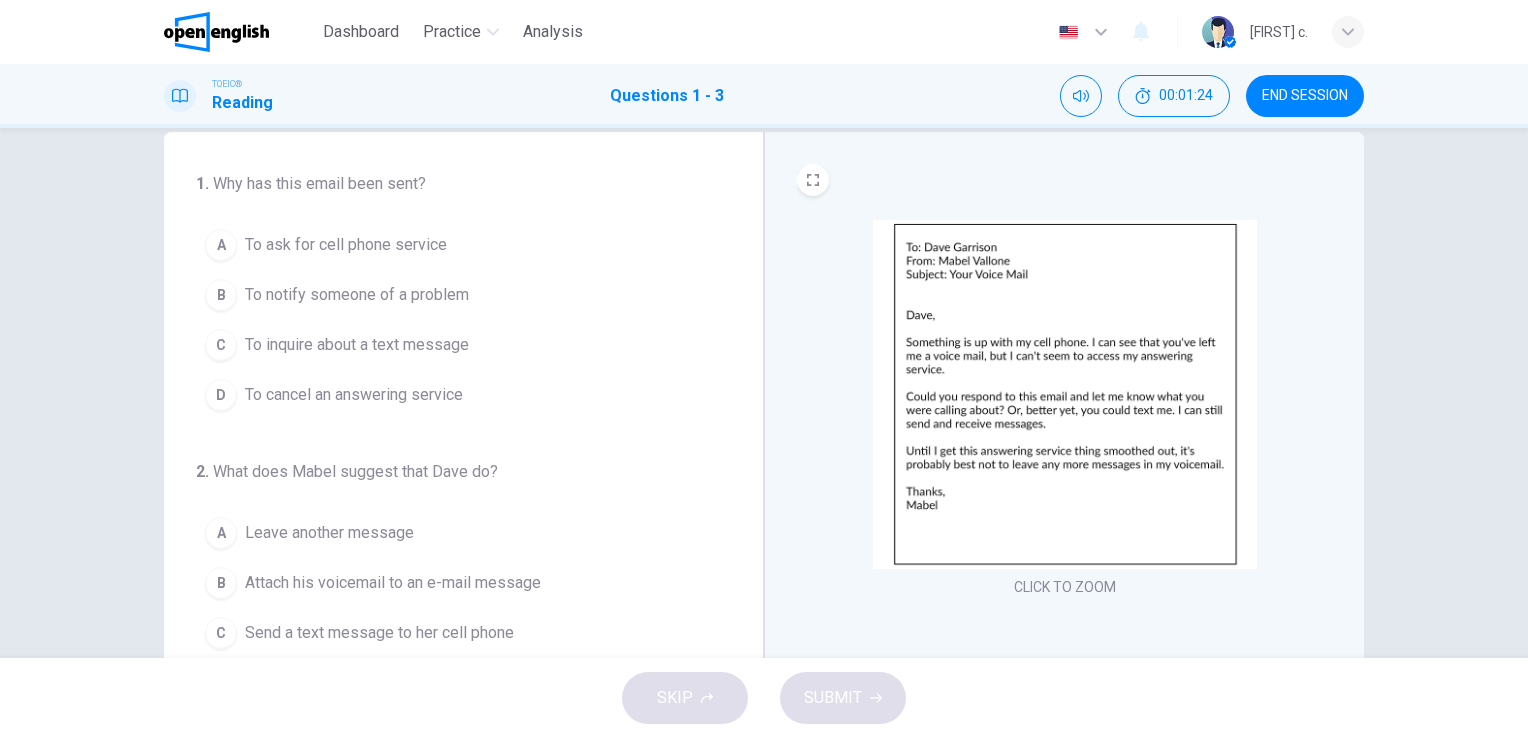 scroll, scrollTop: 38, scrollLeft: 0, axis: vertical 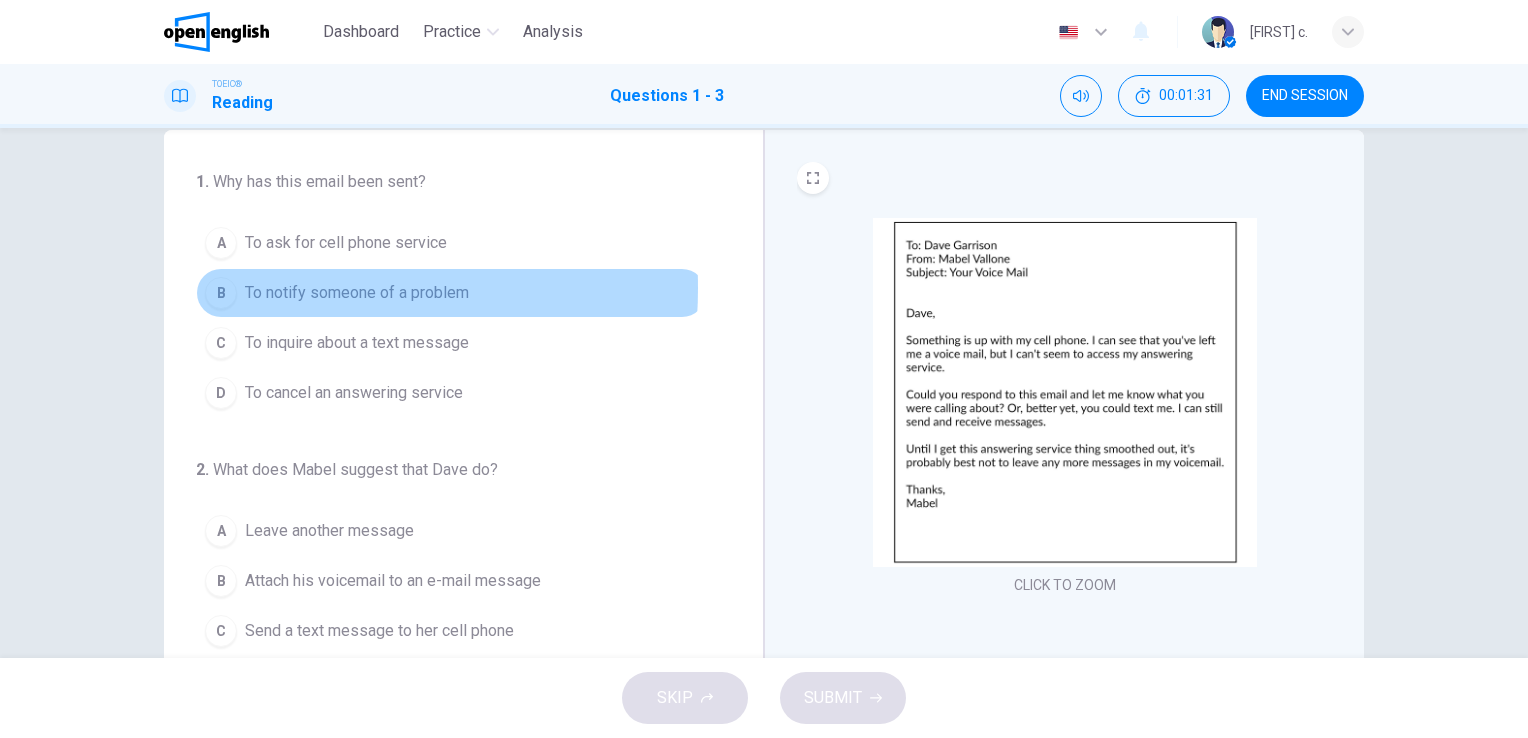 click on "B" at bounding box center (221, 293) 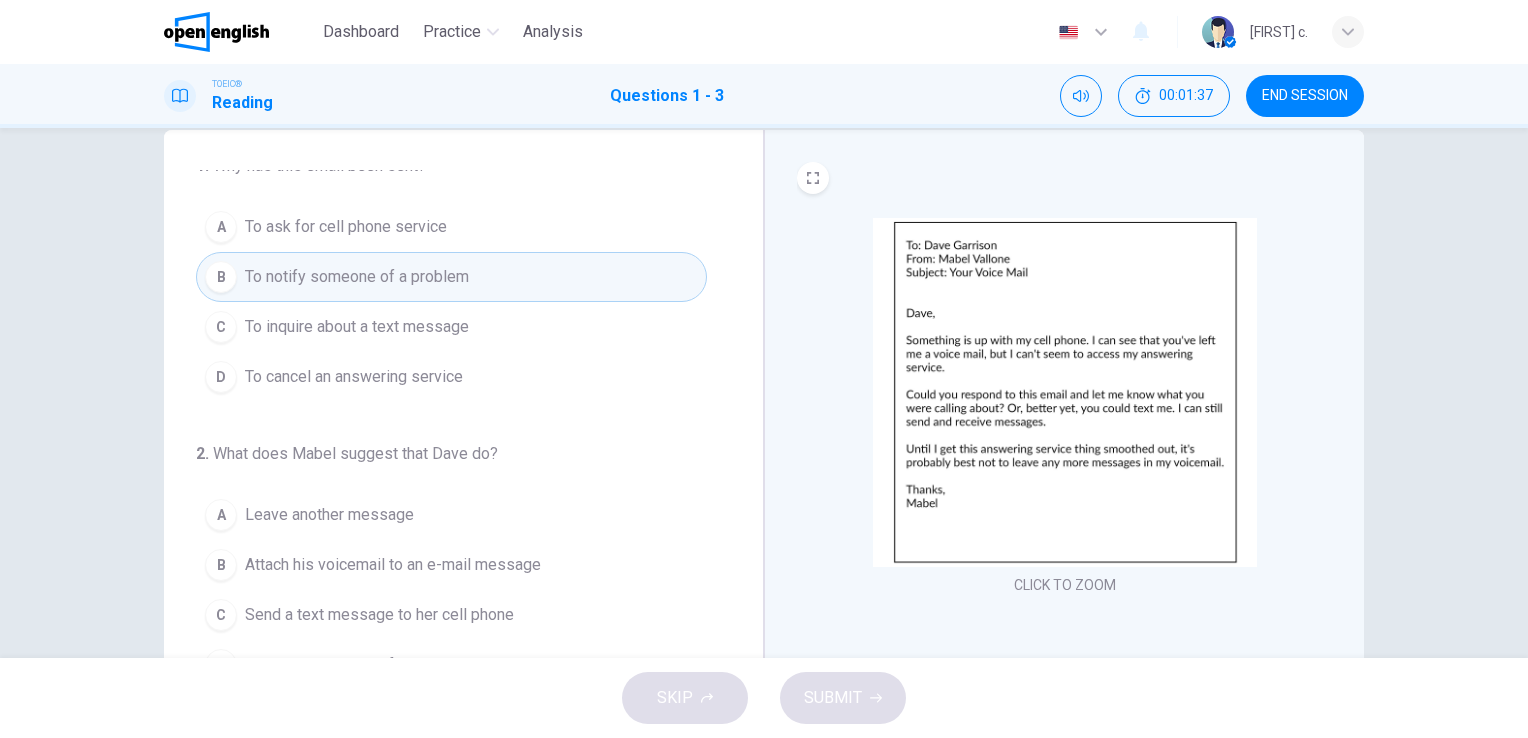 scroll, scrollTop: 0, scrollLeft: 0, axis: both 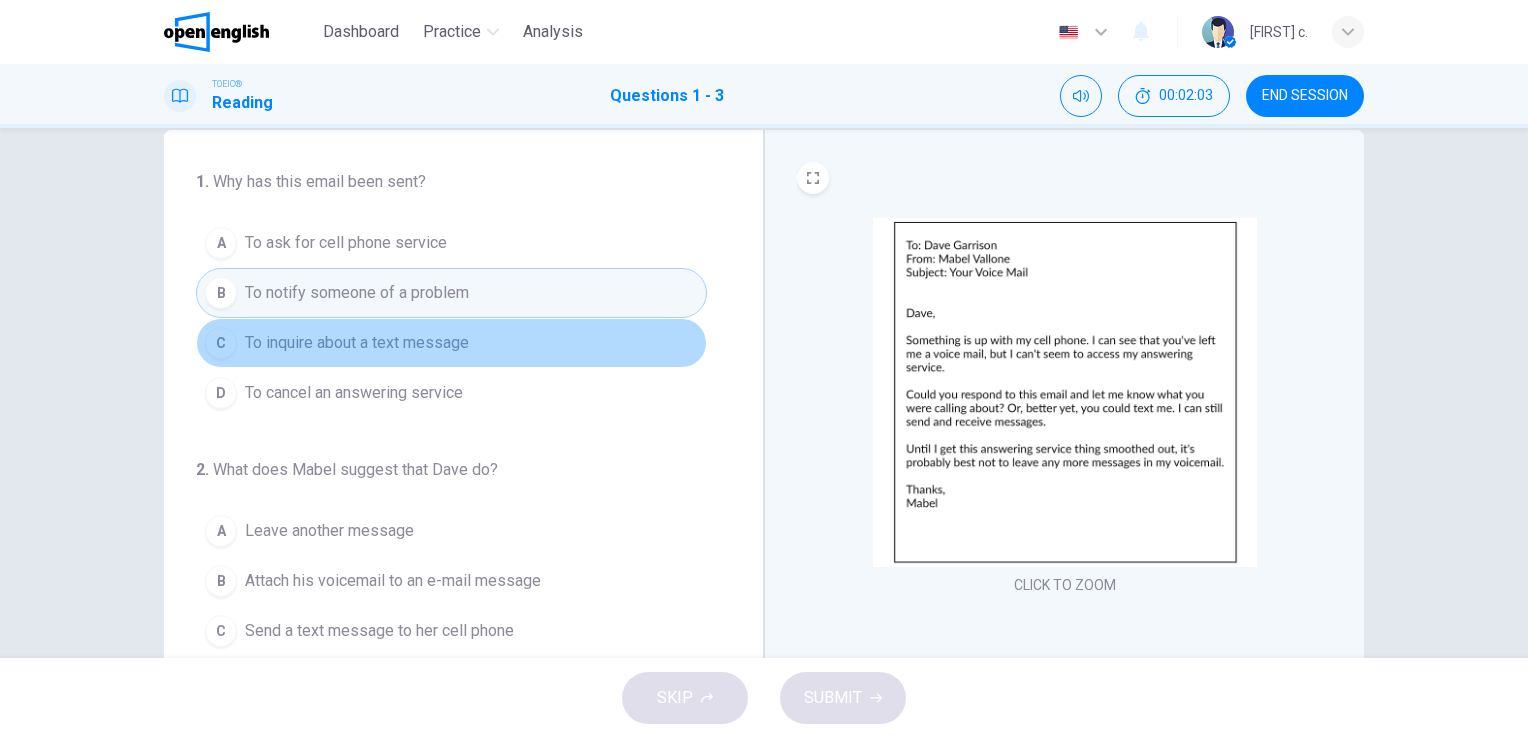 click on "To inquire about a text message" at bounding box center [357, 343] 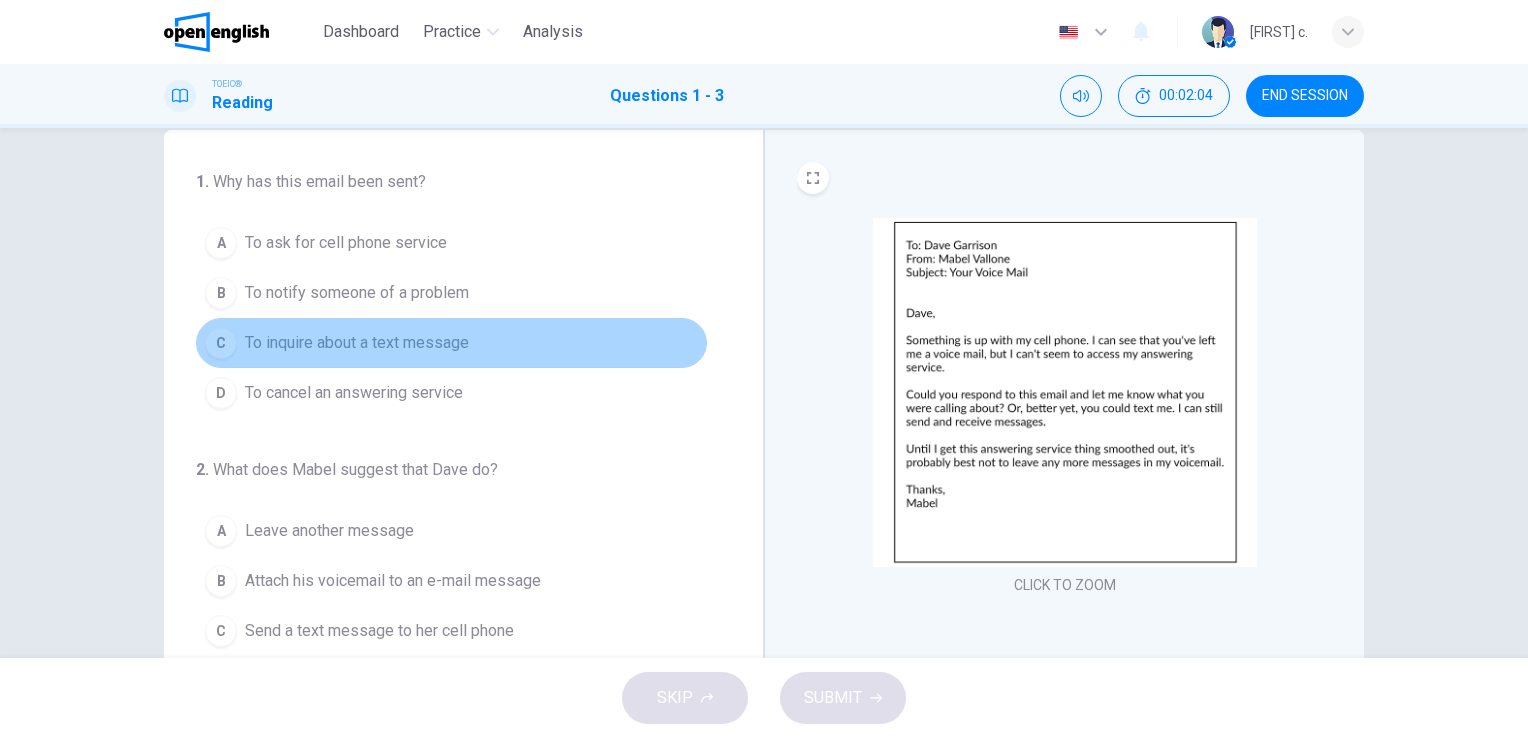 click on "To inquire about a text message" at bounding box center (357, 343) 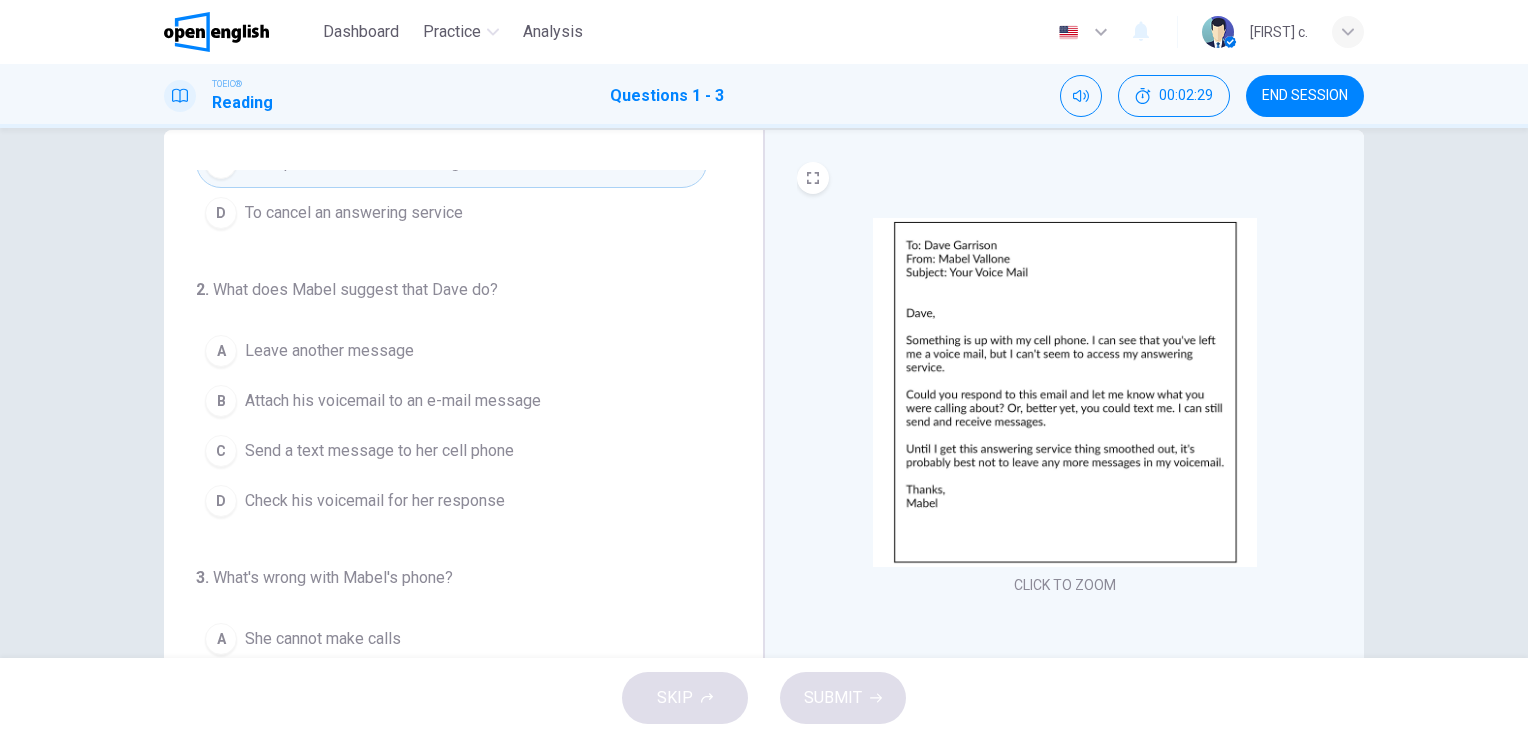 scroll, scrollTop: 182, scrollLeft: 0, axis: vertical 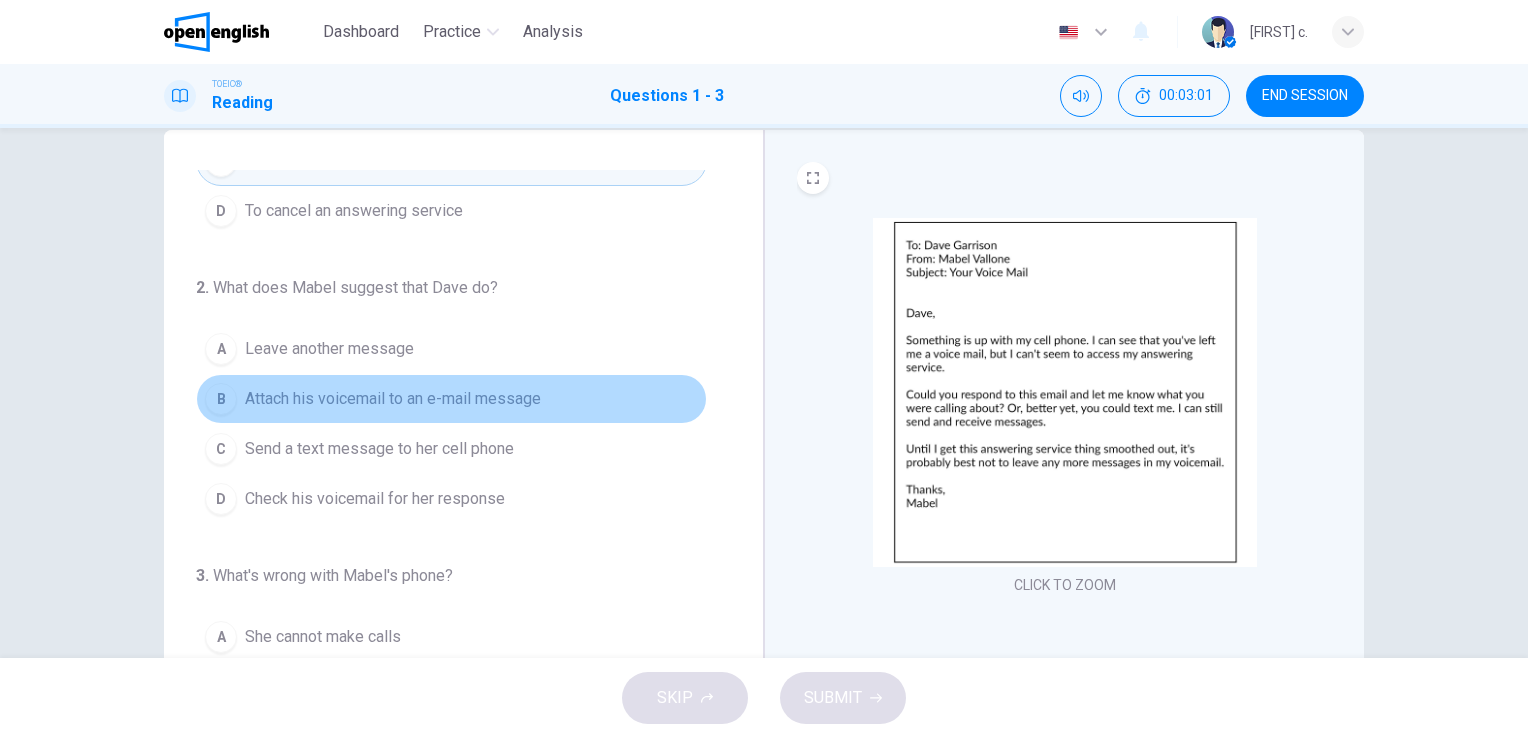 click on "Attach his voicemail to an e-mail message" at bounding box center [393, 399] 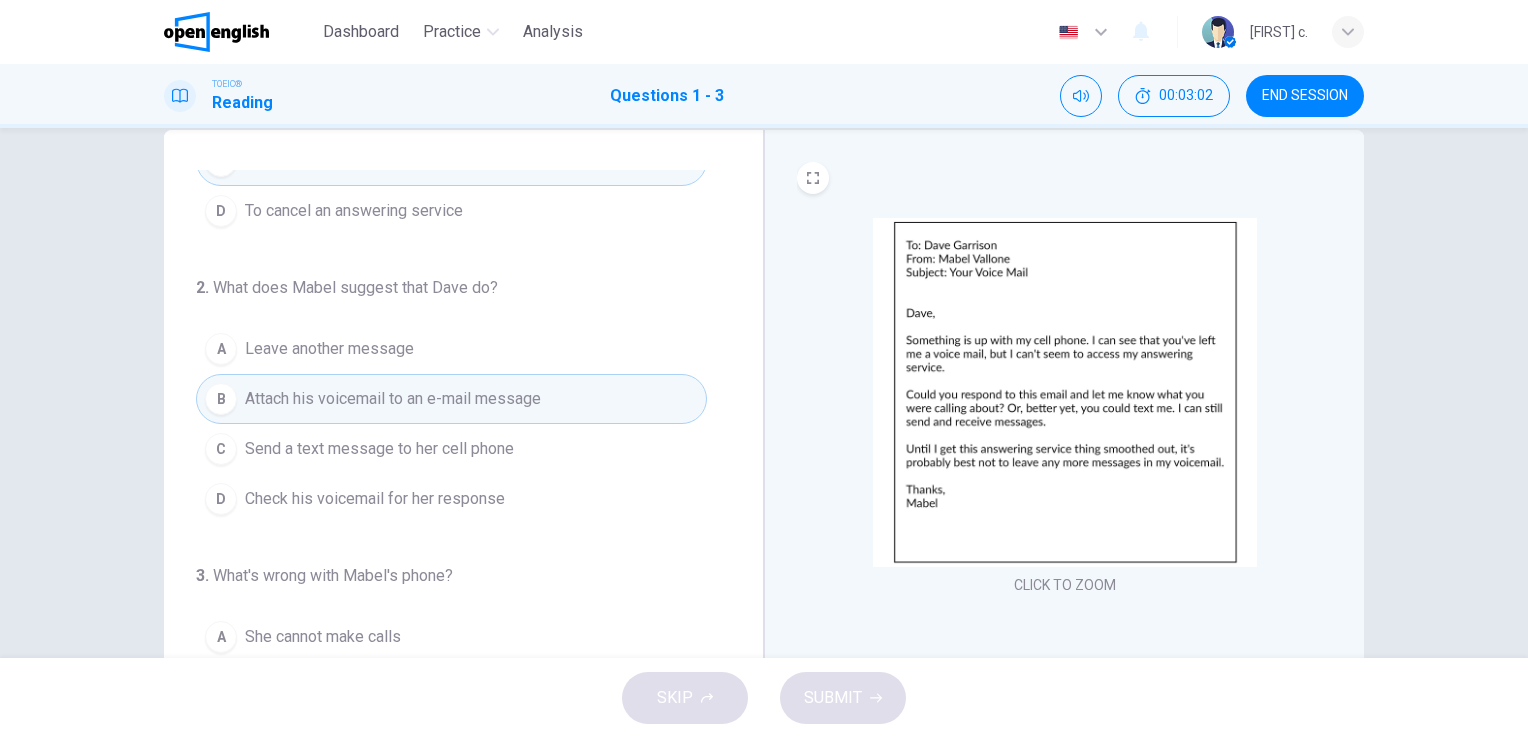 scroll, scrollTop: 204, scrollLeft: 0, axis: vertical 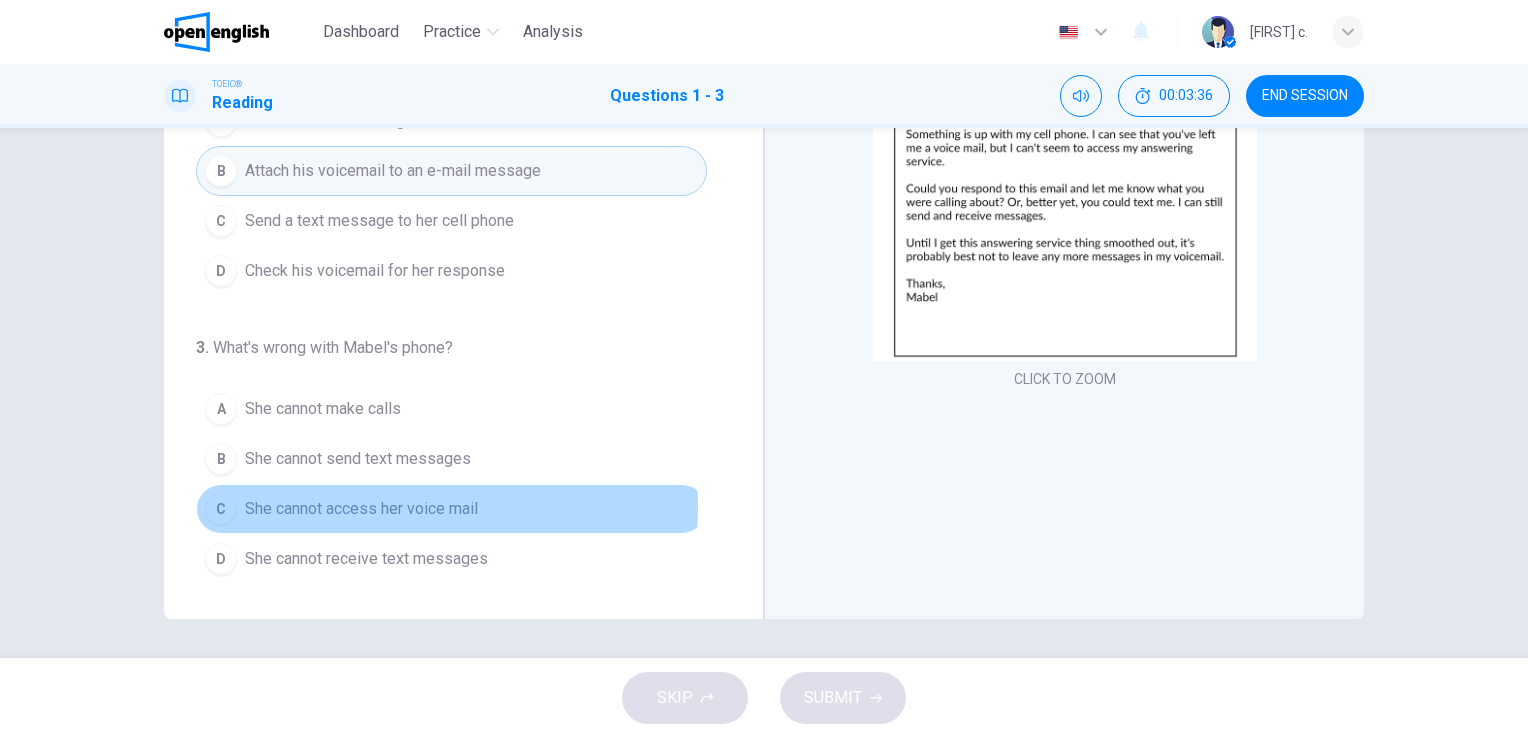 click on "She cannot access her voice mail" at bounding box center [361, 509] 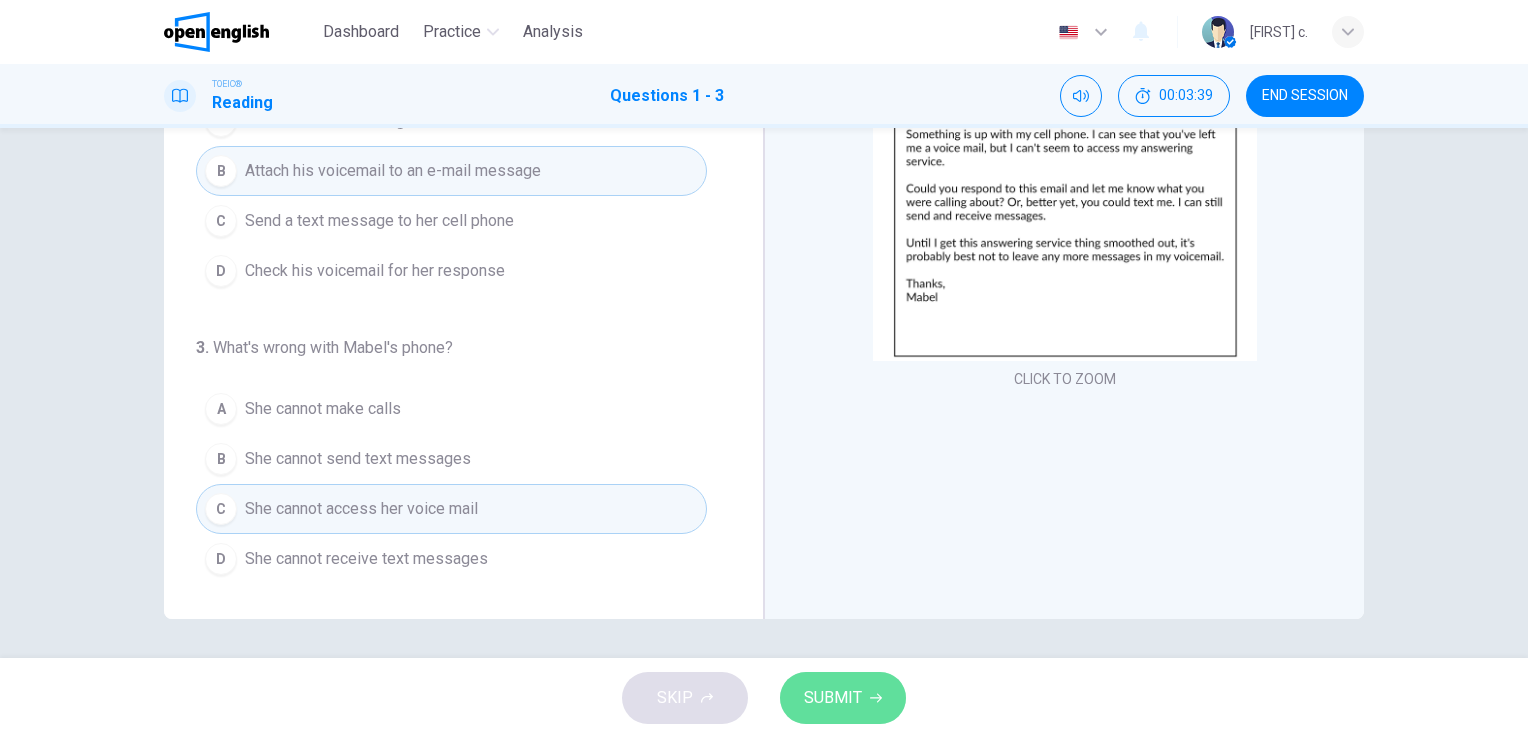 click on "SUBMIT" at bounding box center [833, 698] 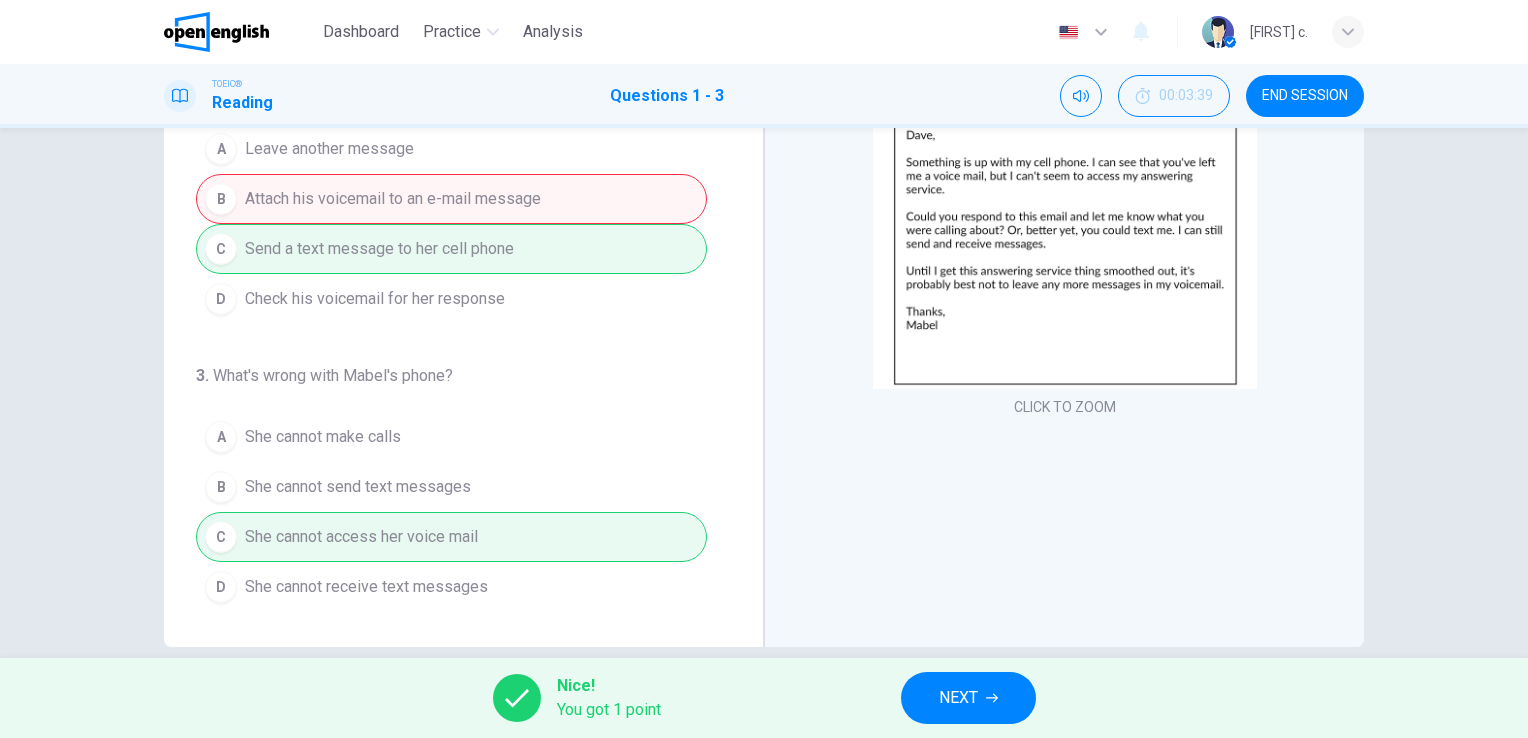 scroll, scrollTop: 244, scrollLeft: 0, axis: vertical 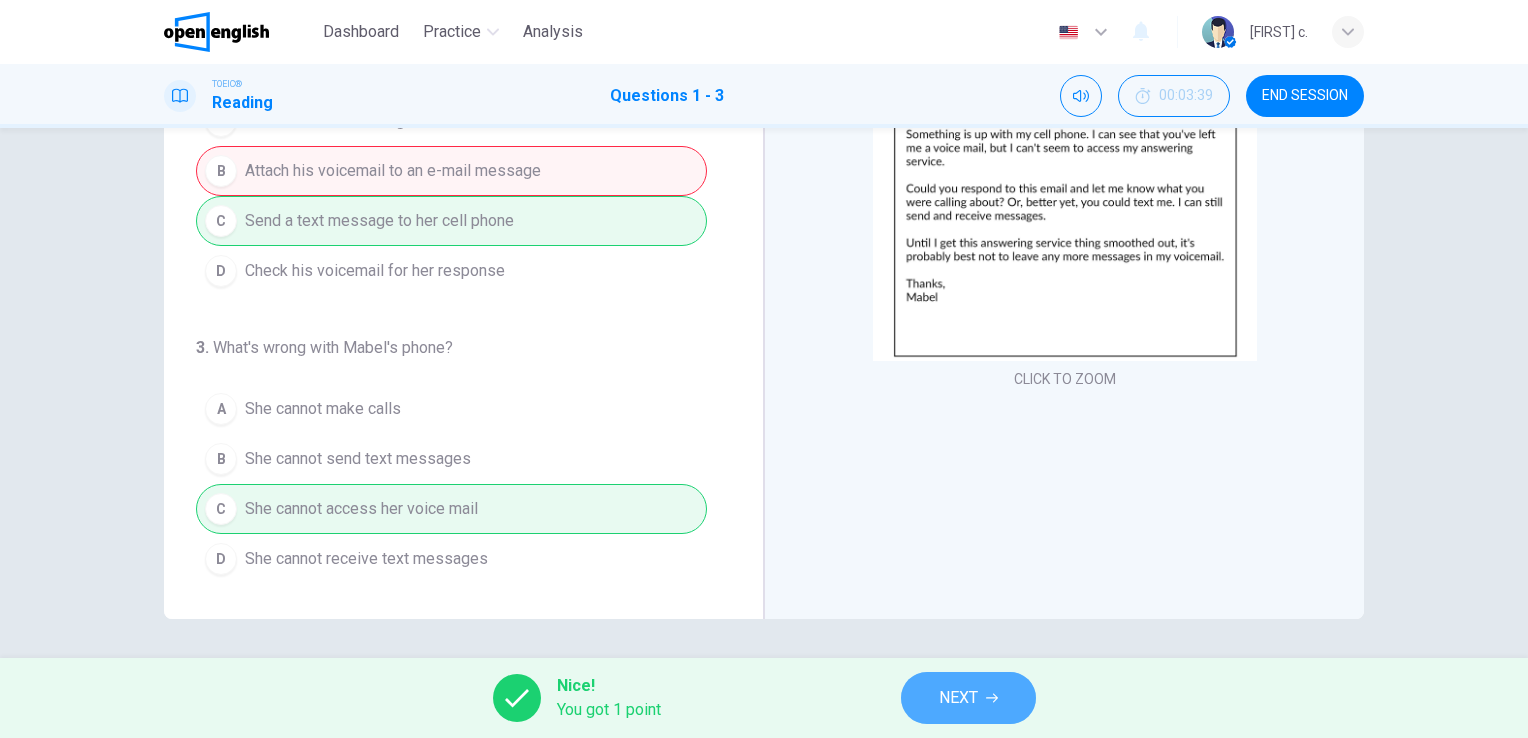 click on "NEXT" at bounding box center (958, 698) 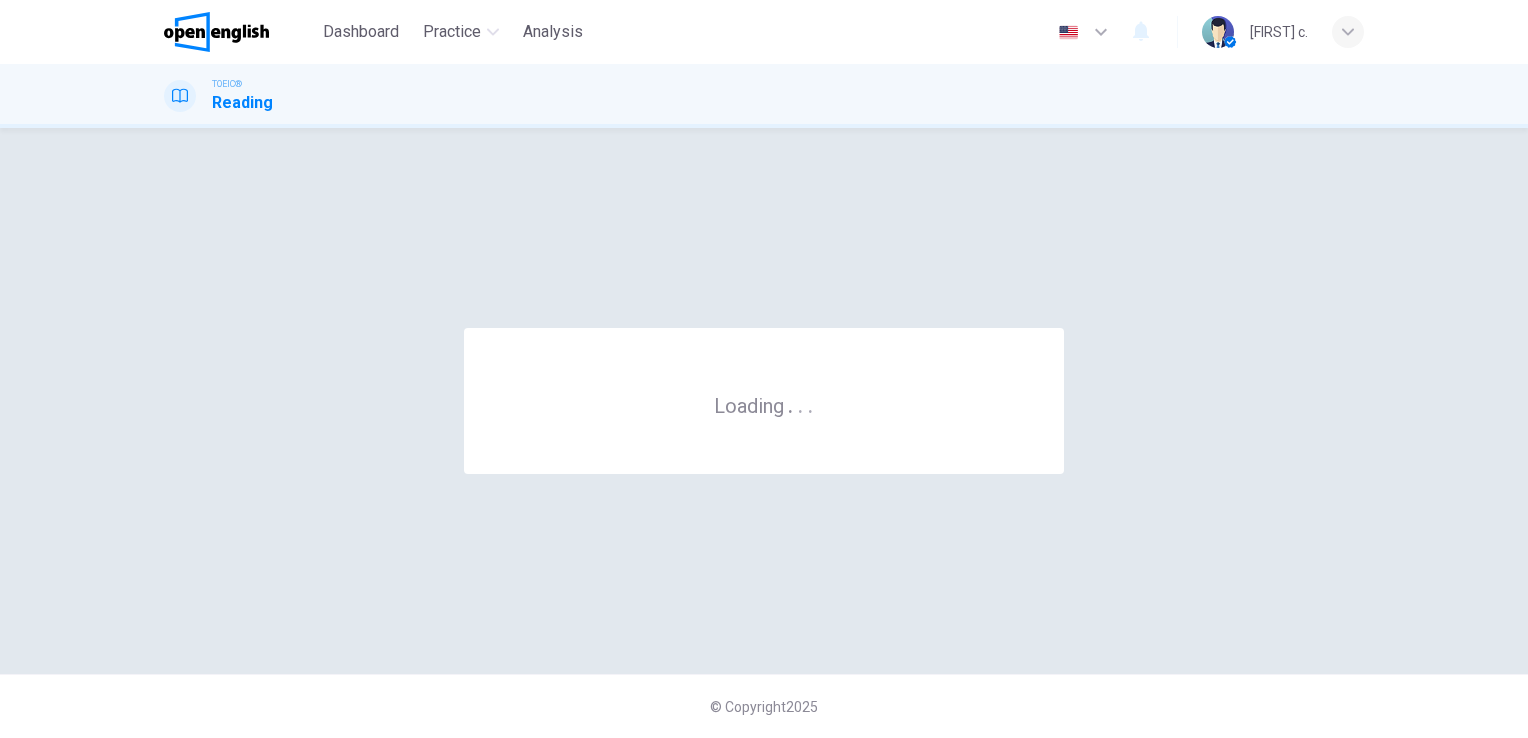 scroll, scrollTop: 0, scrollLeft: 0, axis: both 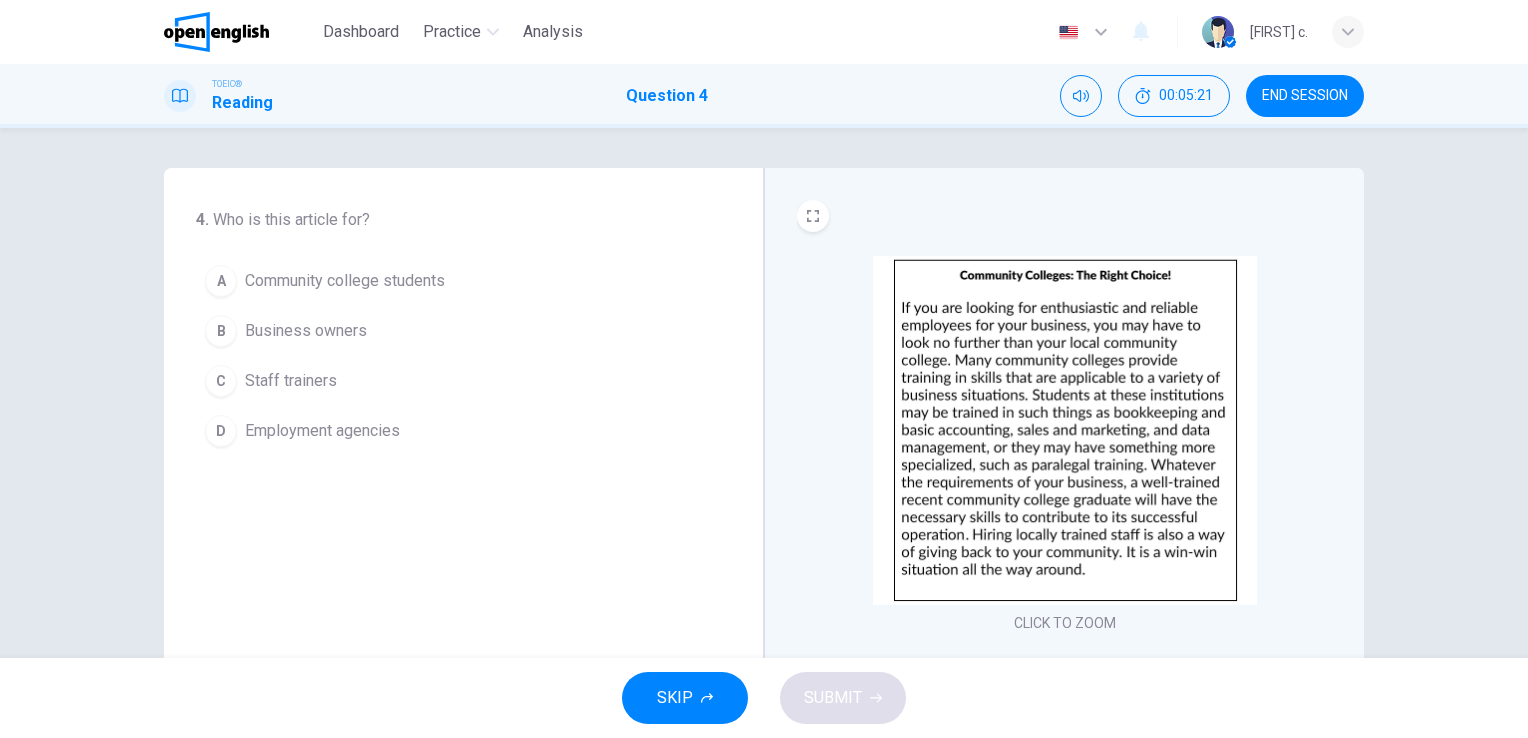 click on "C" at bounding box center [221, 381] 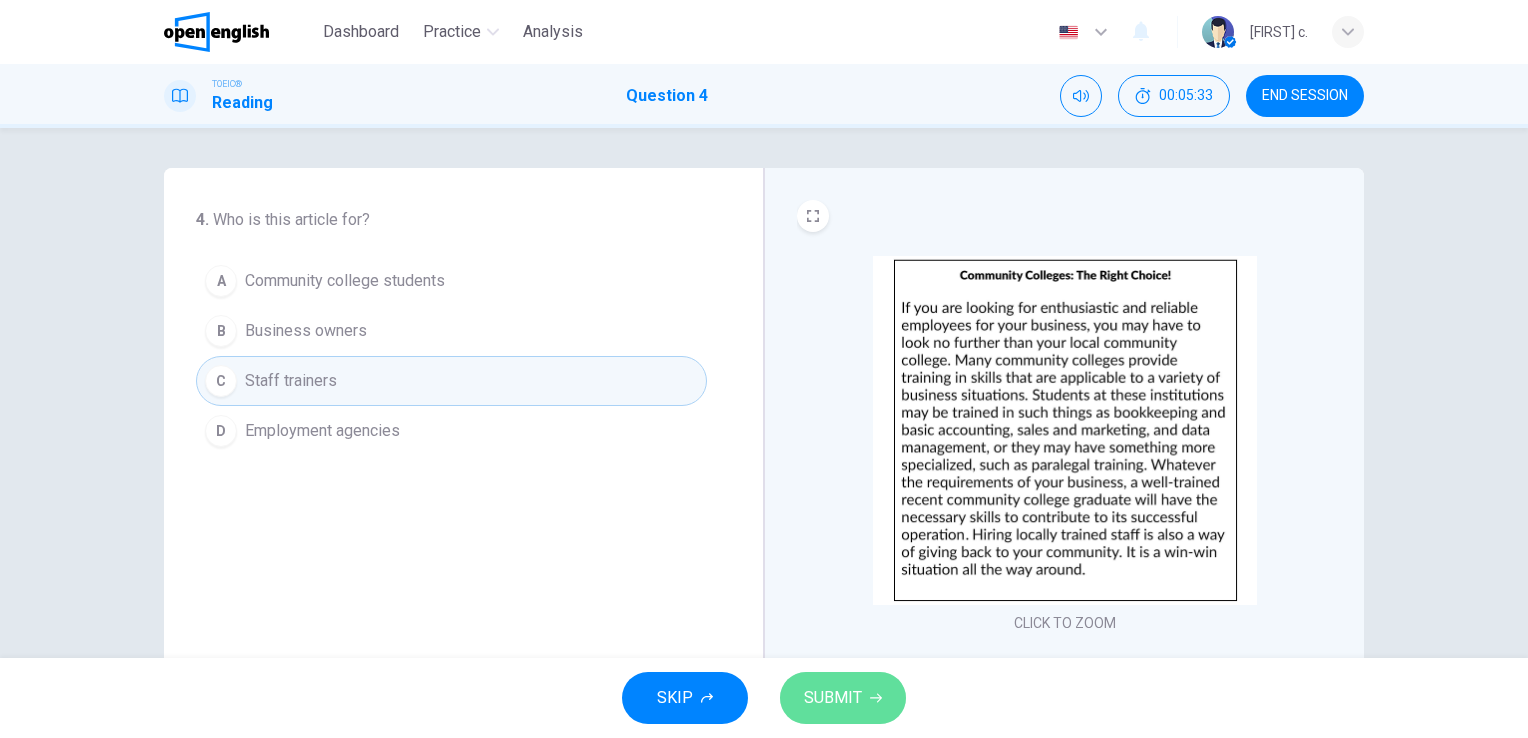 click on "SUBMIT" at bounding box center (833, 698) 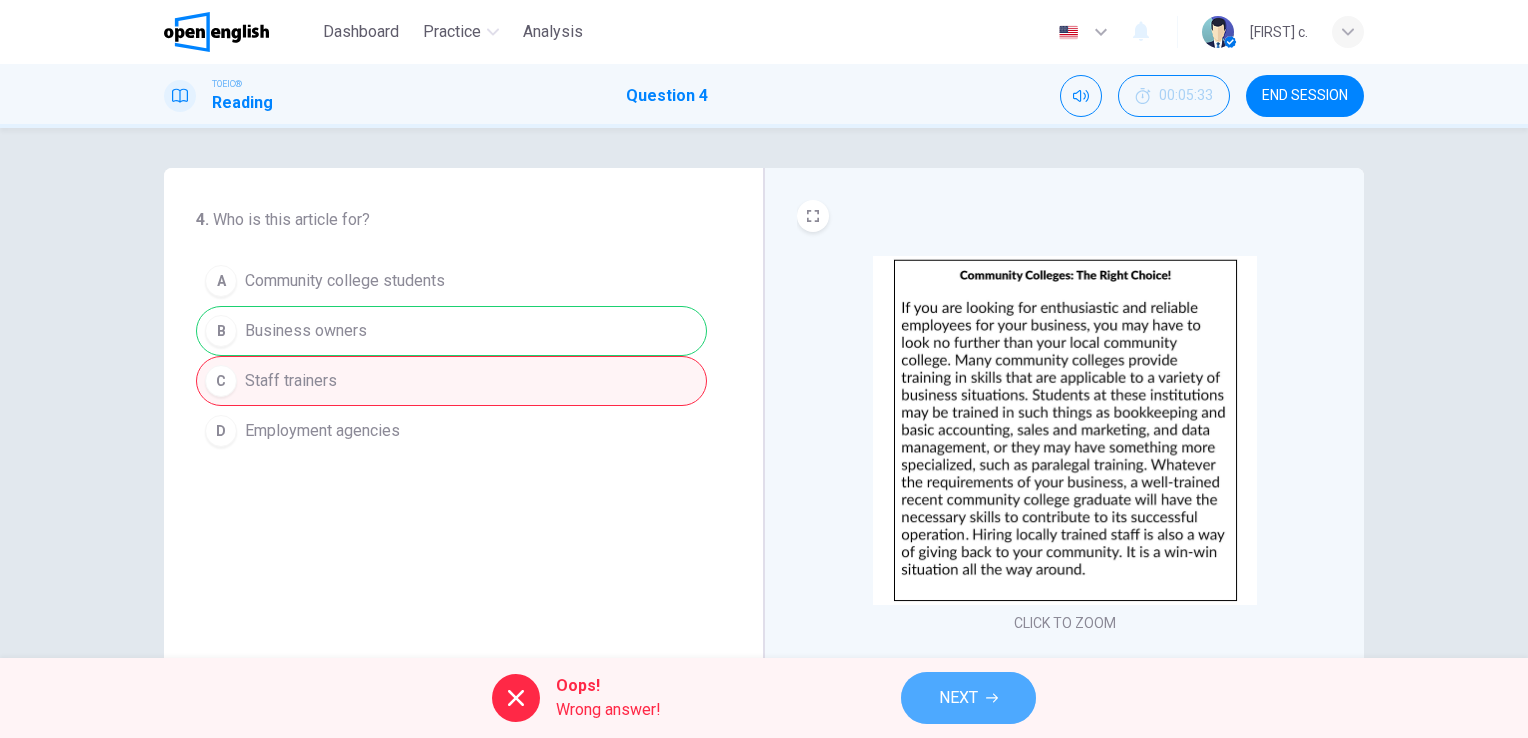 click on "NEXT" at bounding box center (968, 698) 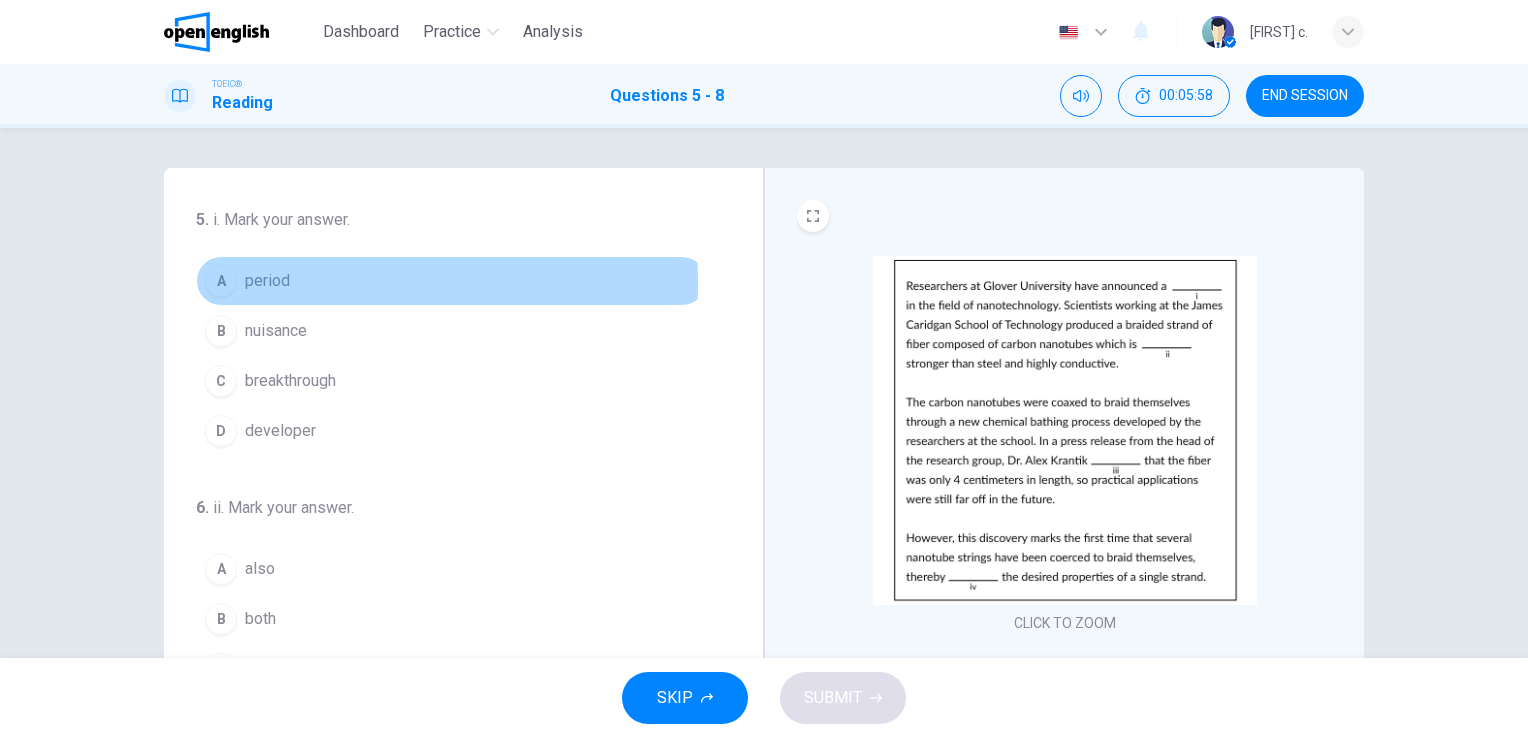 click on "A" at bounding box center [221, 281] 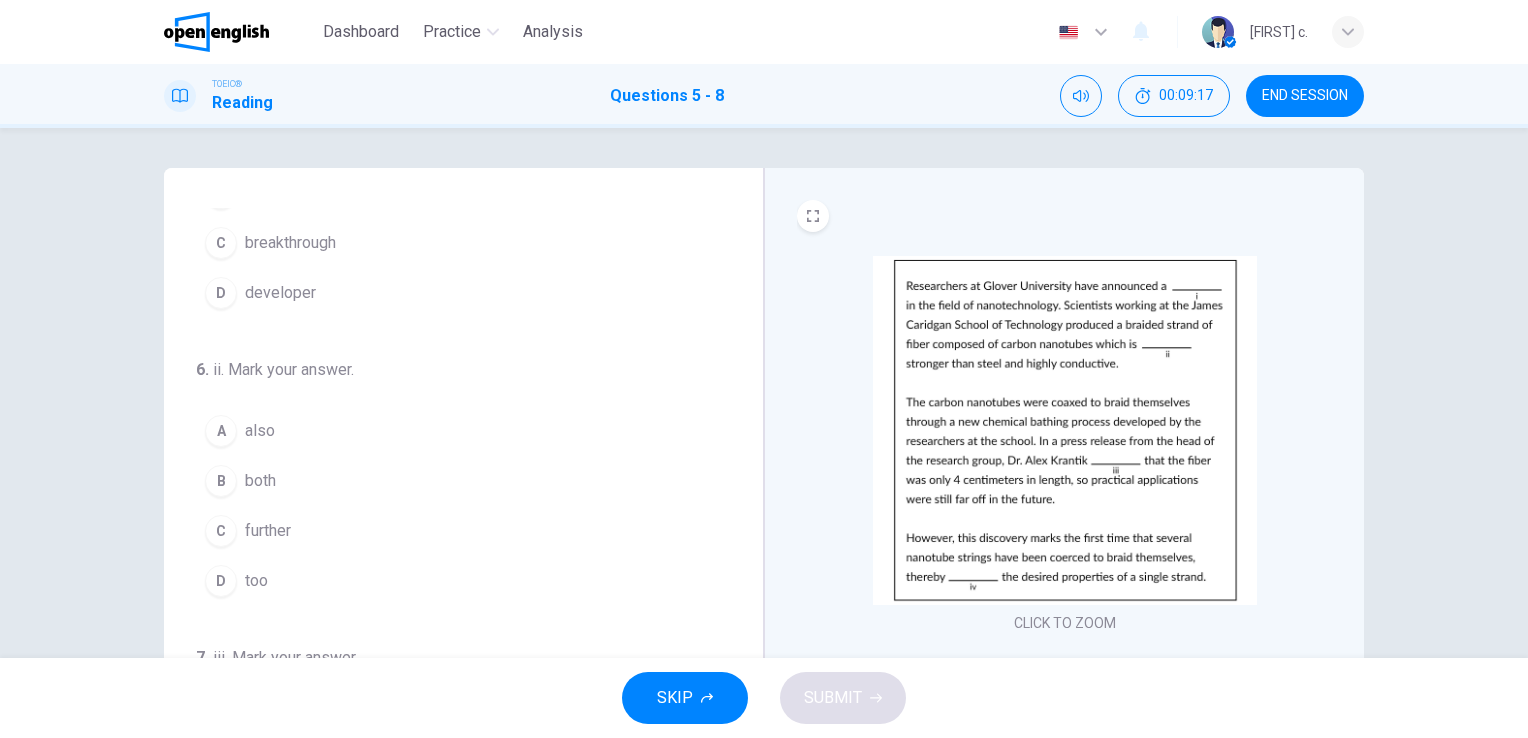 scroll, scrollTop: 144, scrollLeft: 0, axis: vertical 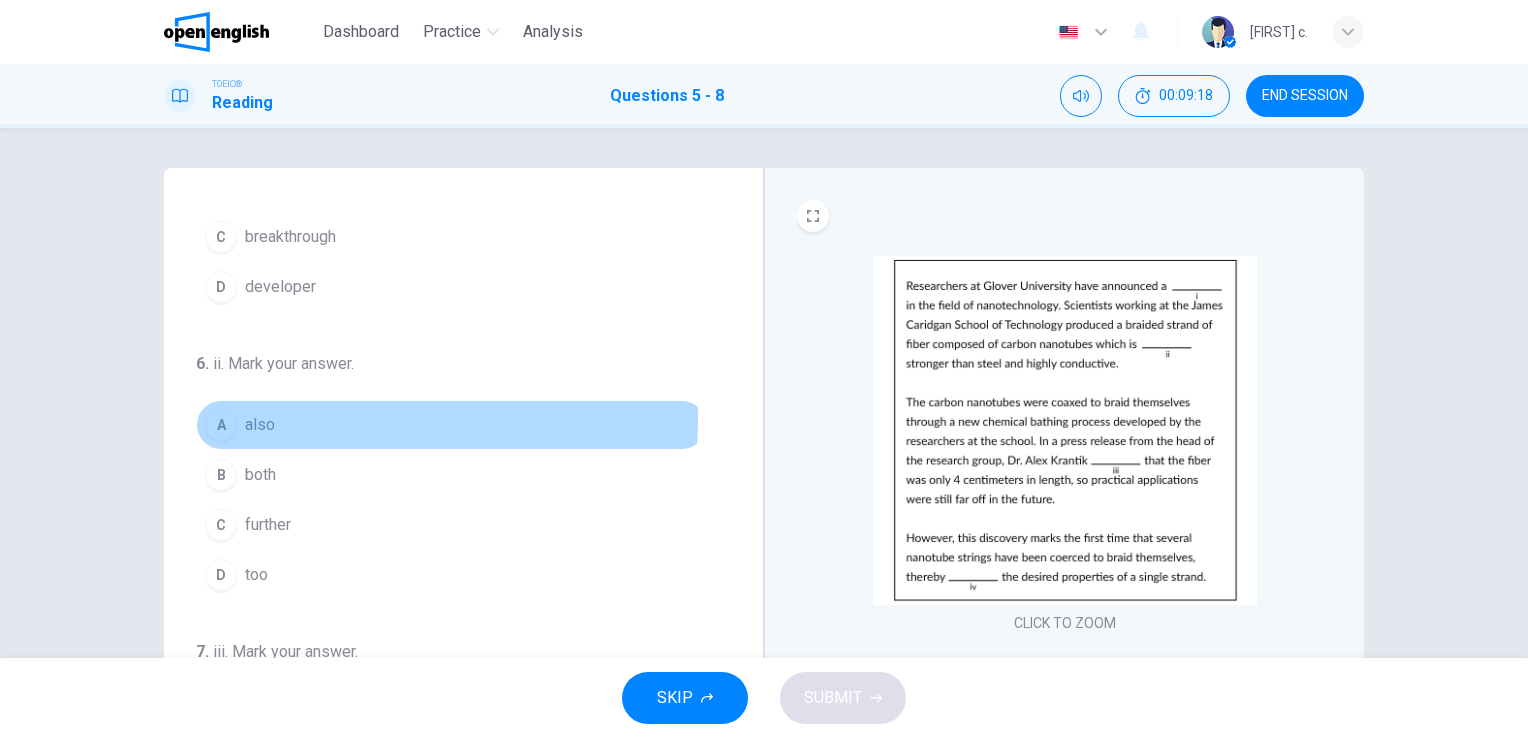click on "A also" at bounding box center [451, 425] 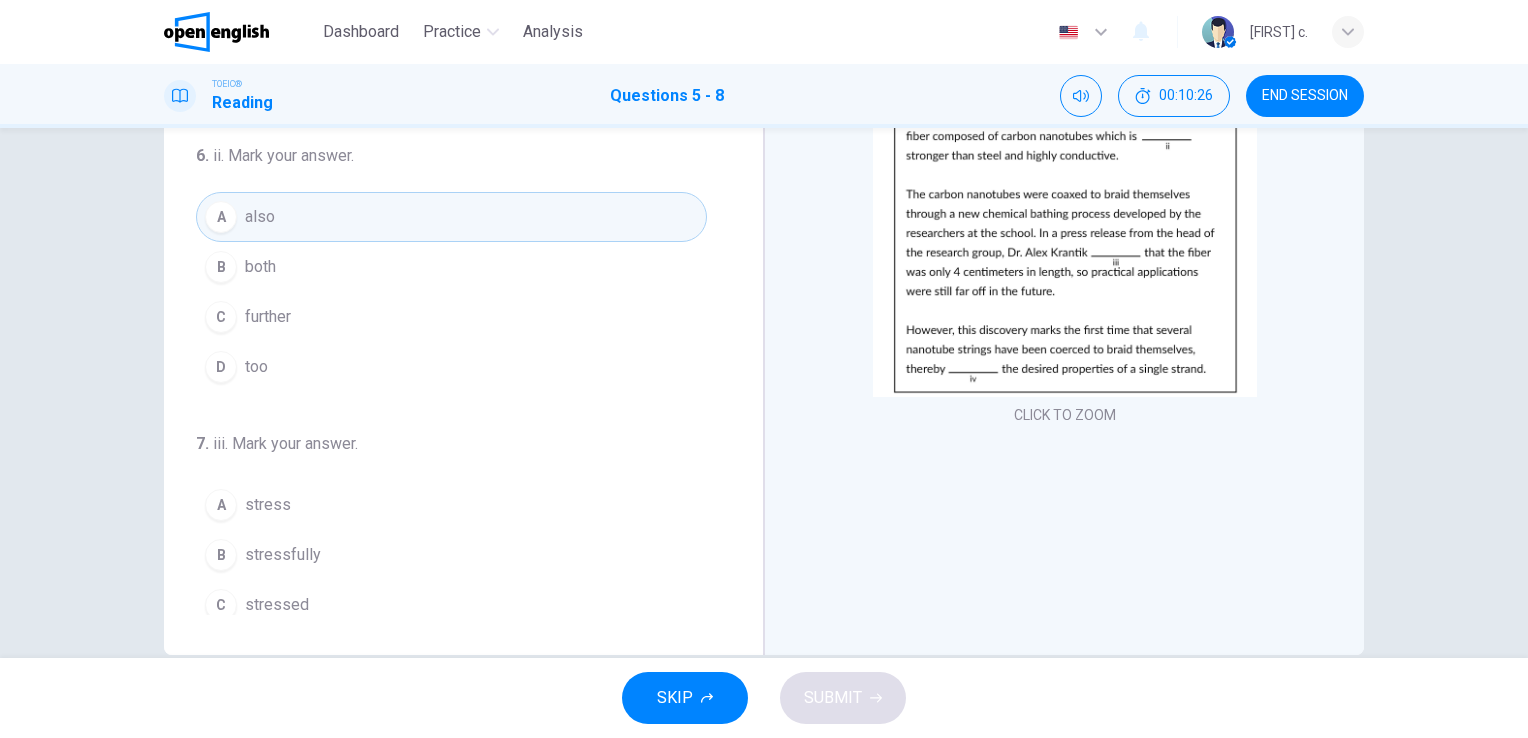 scroll, scrollTop: 210, scrollLeft: 0, axis: vertical 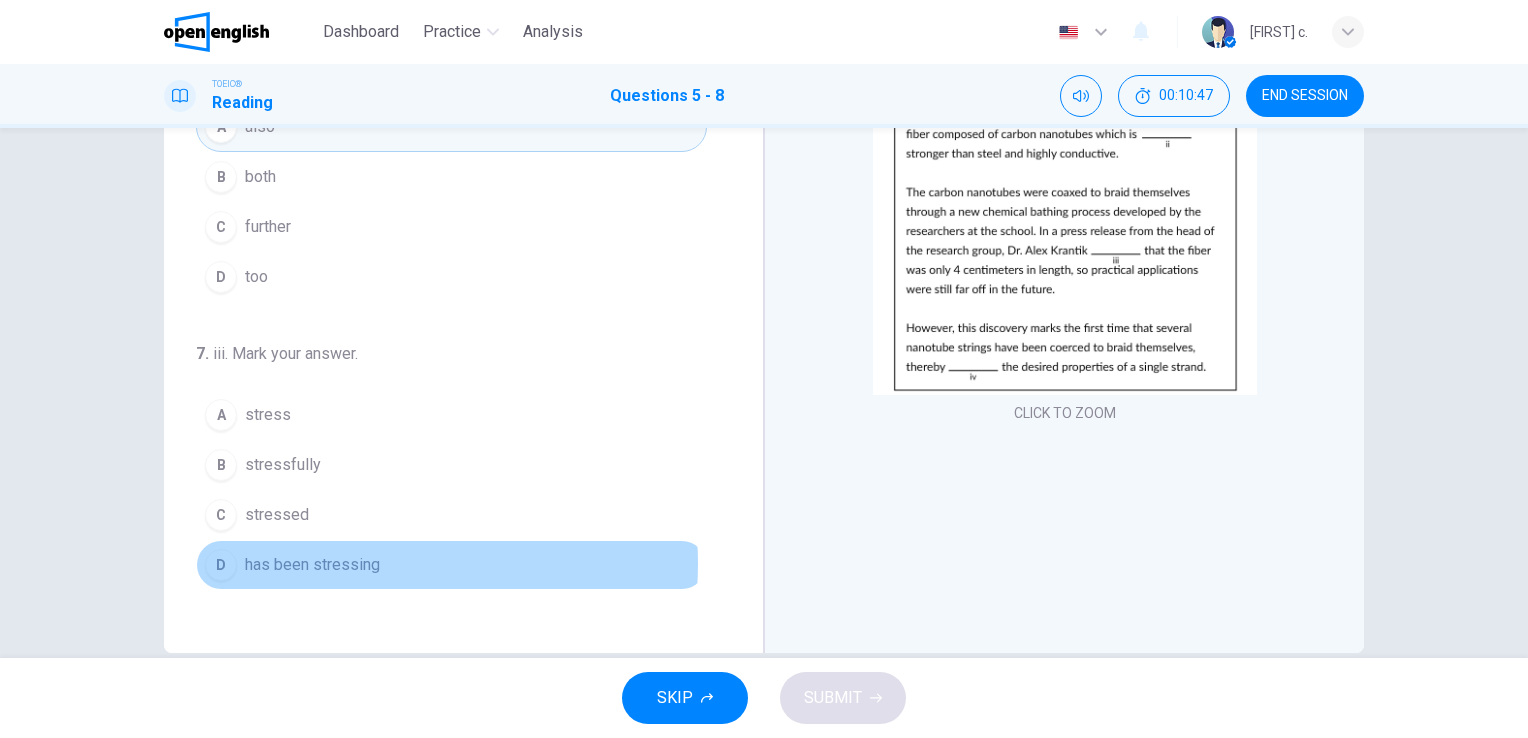 click on "has been stressing" at bounding box center [312, 565] 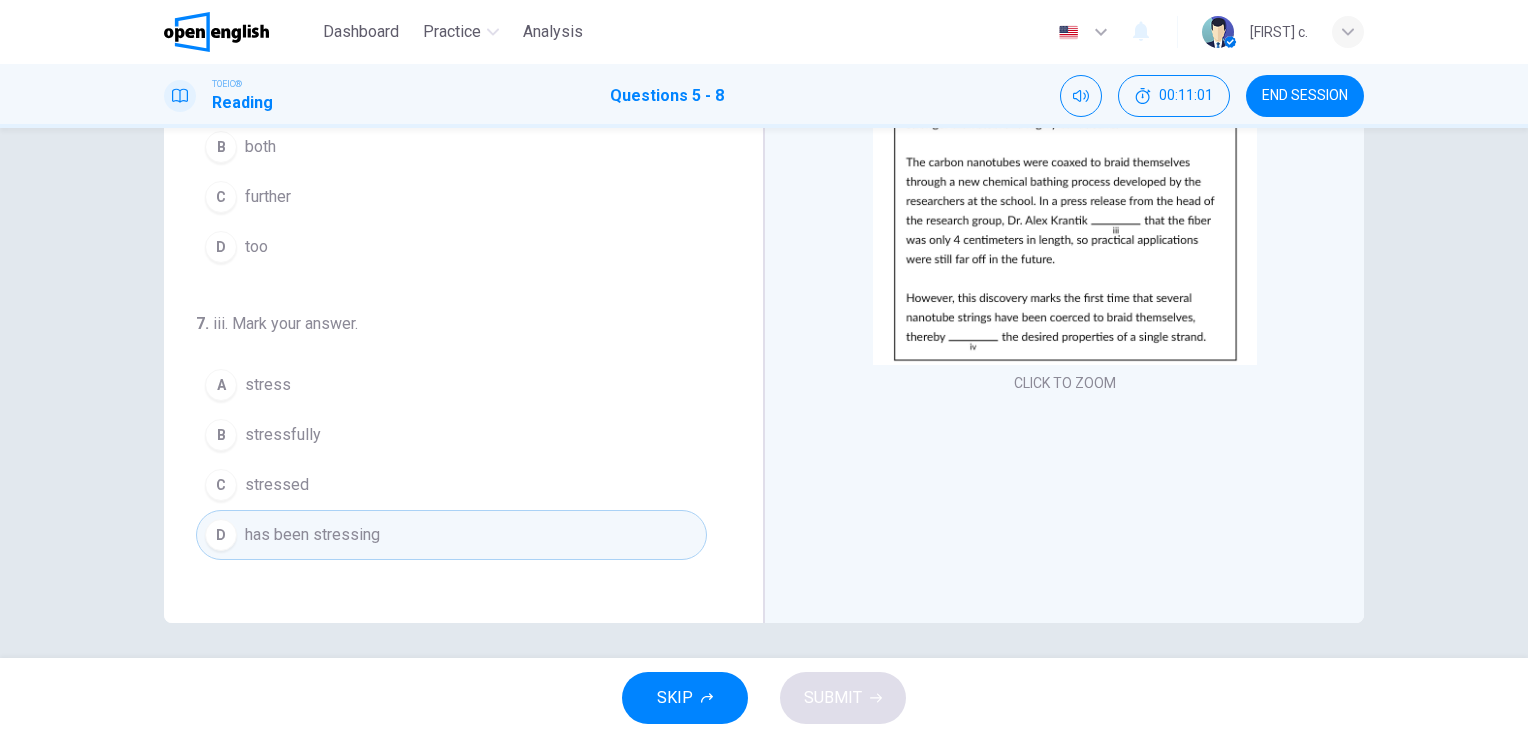 scroll, scrollTop: 244, scrollLeft: 0, axis: vertical 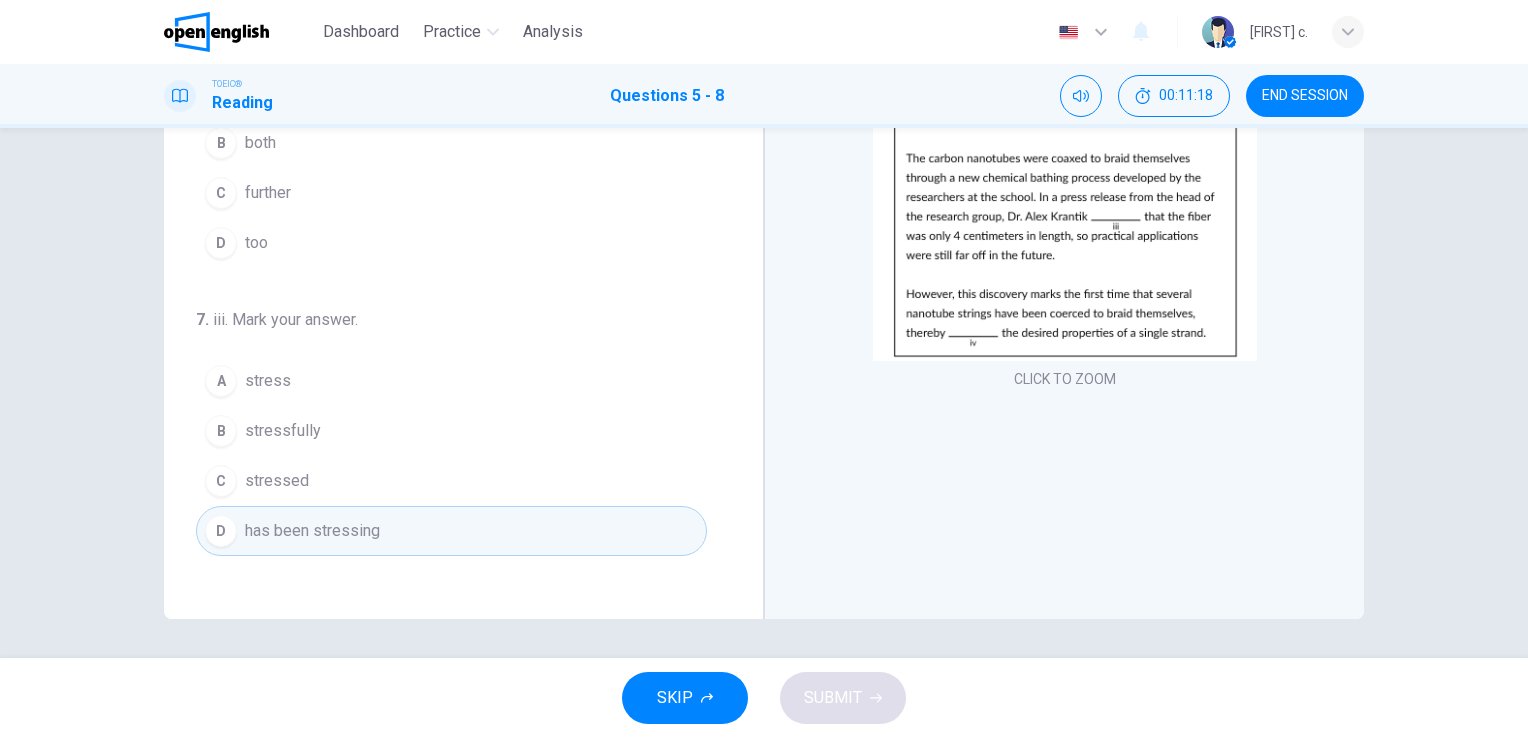 click on "CLICK TO ZOOM" at bounding box center (1064, 271) 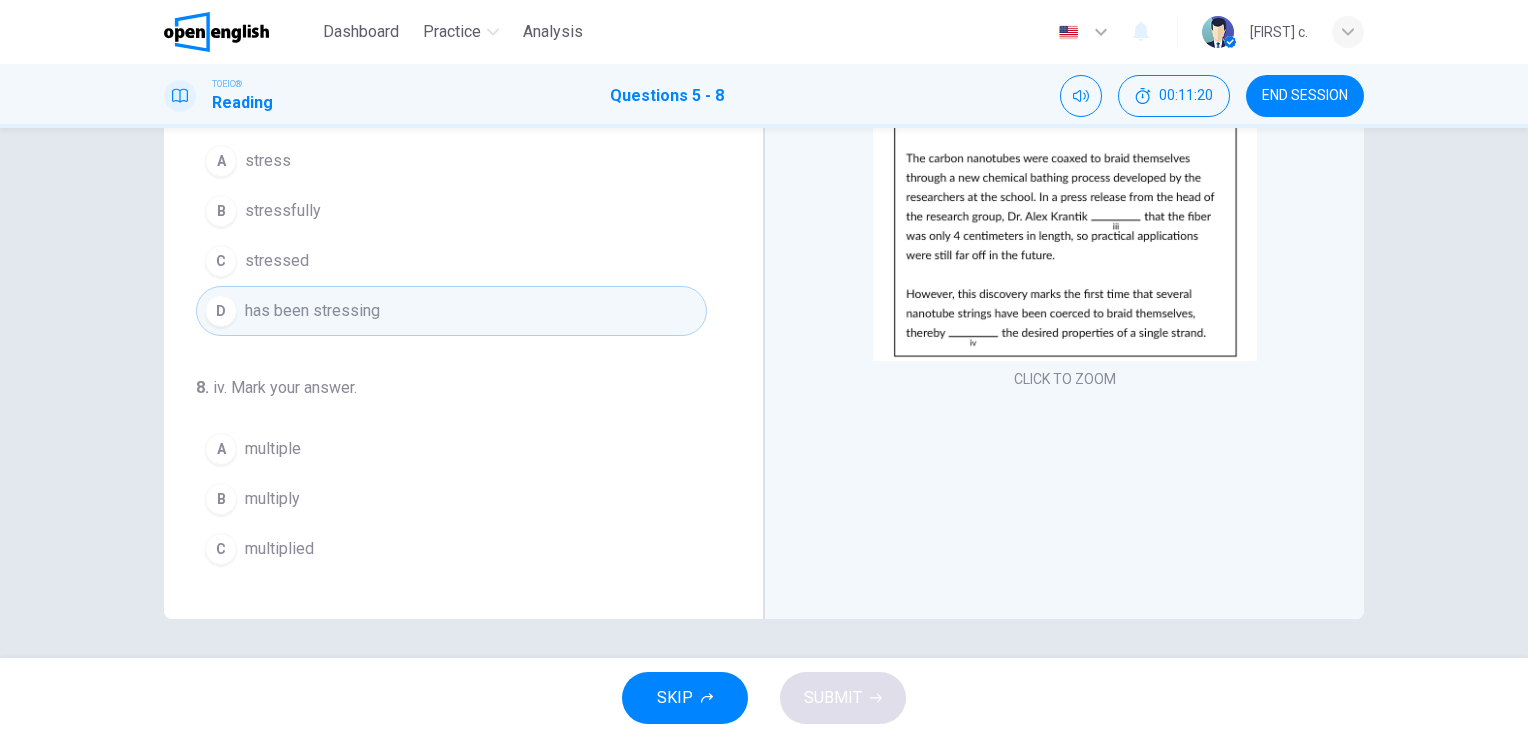 scroll, scrollTop: 490, scrollLeft: 0, axis: vertical 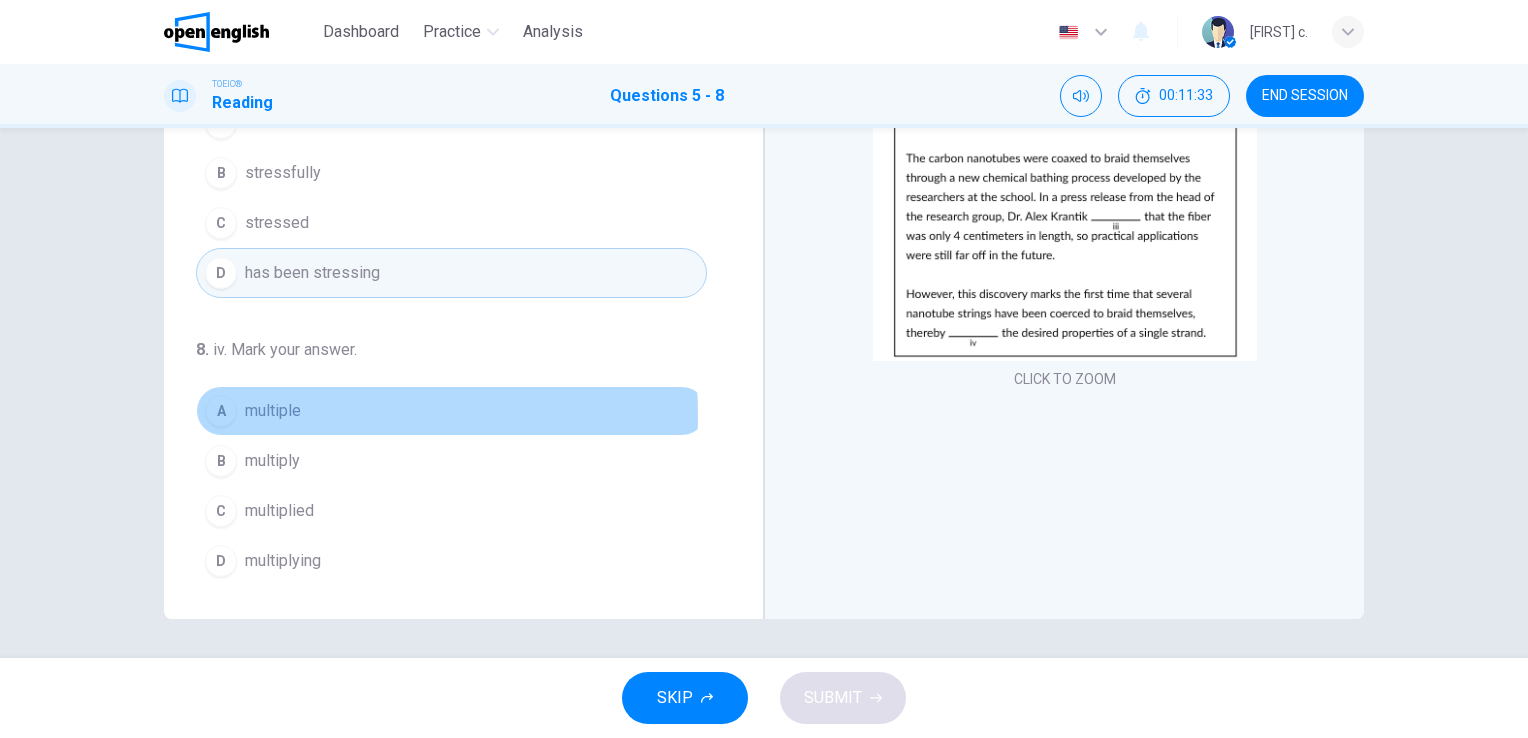 click on "A" at bounding box center [221, 411] 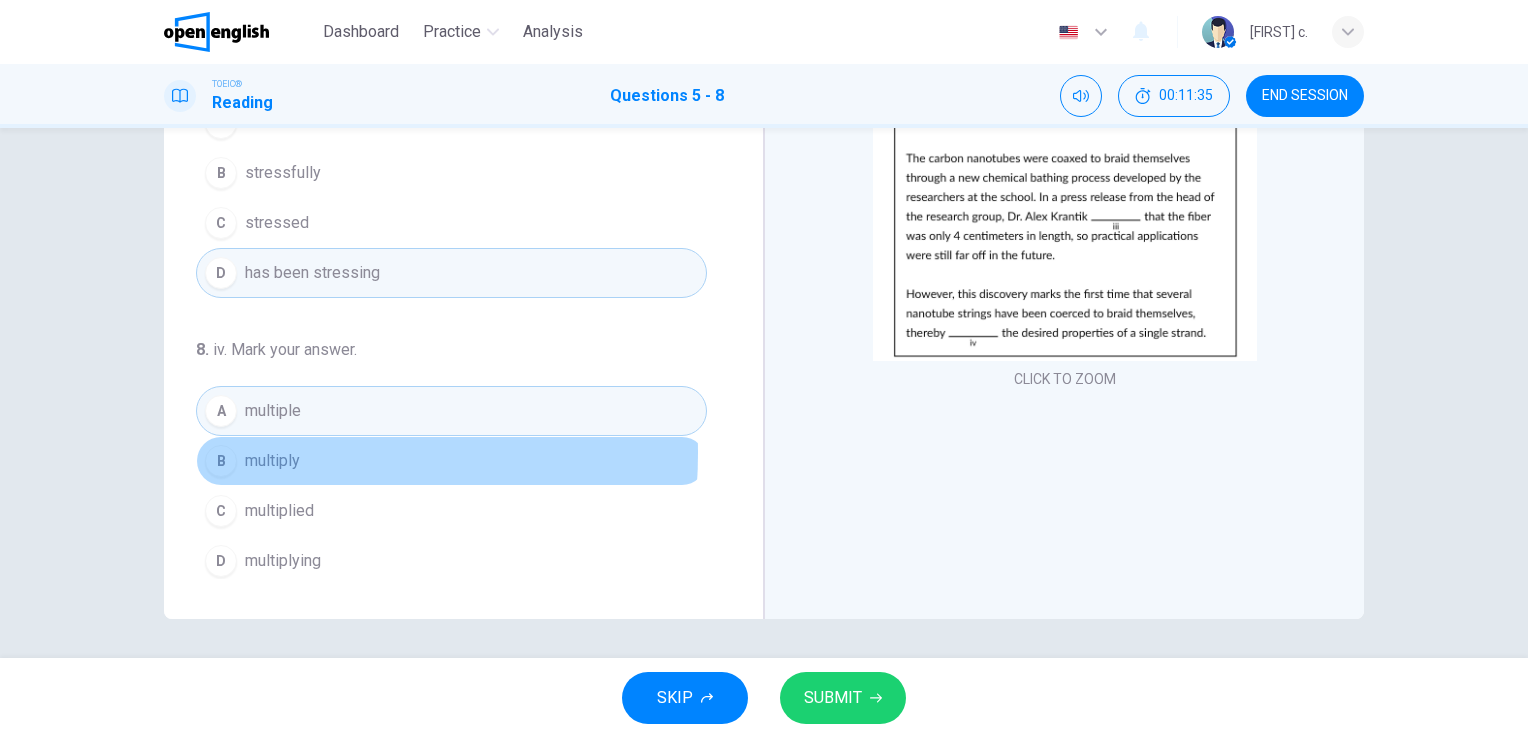 click on "B" at bounding box center (221, 461) 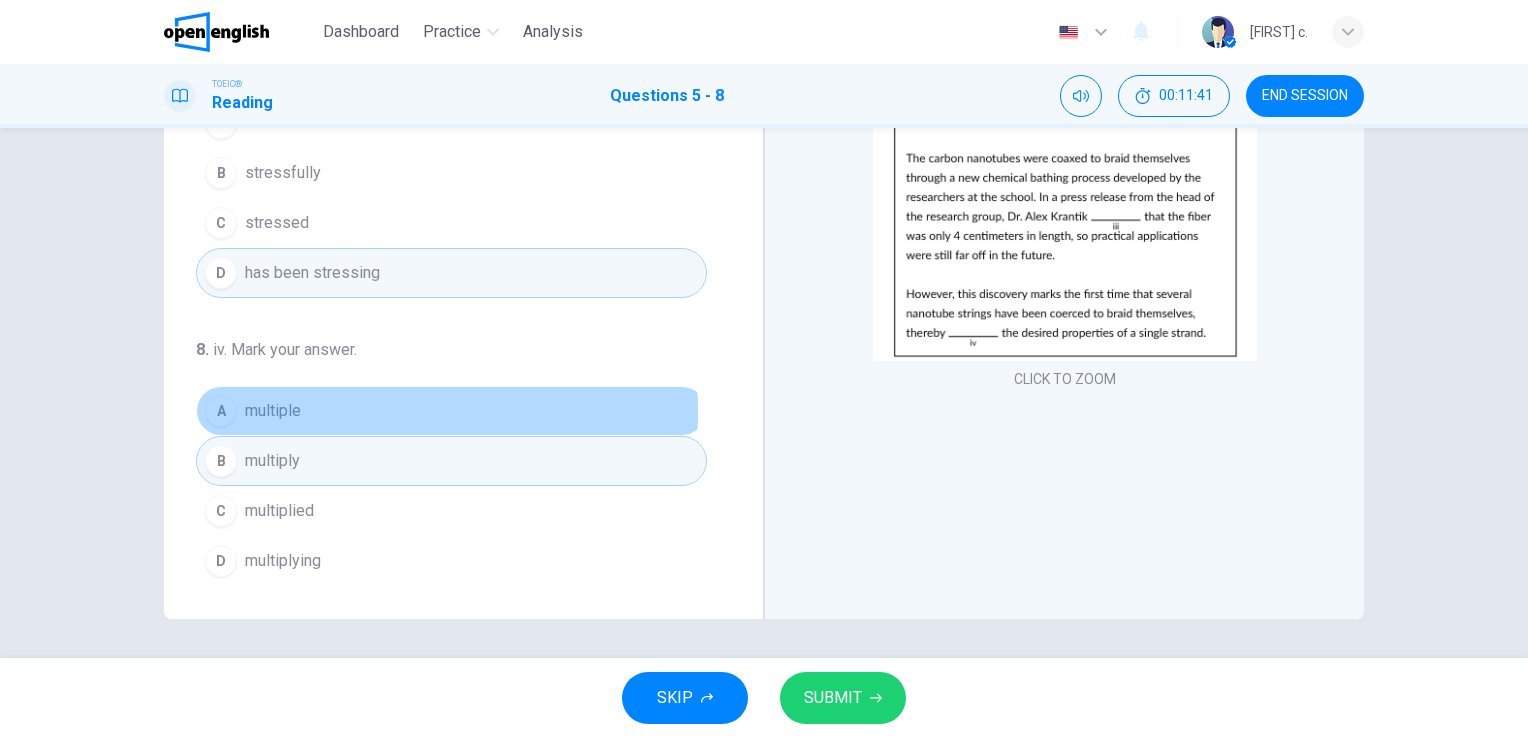 click on "A multiple" at bounding box center [451, 411] 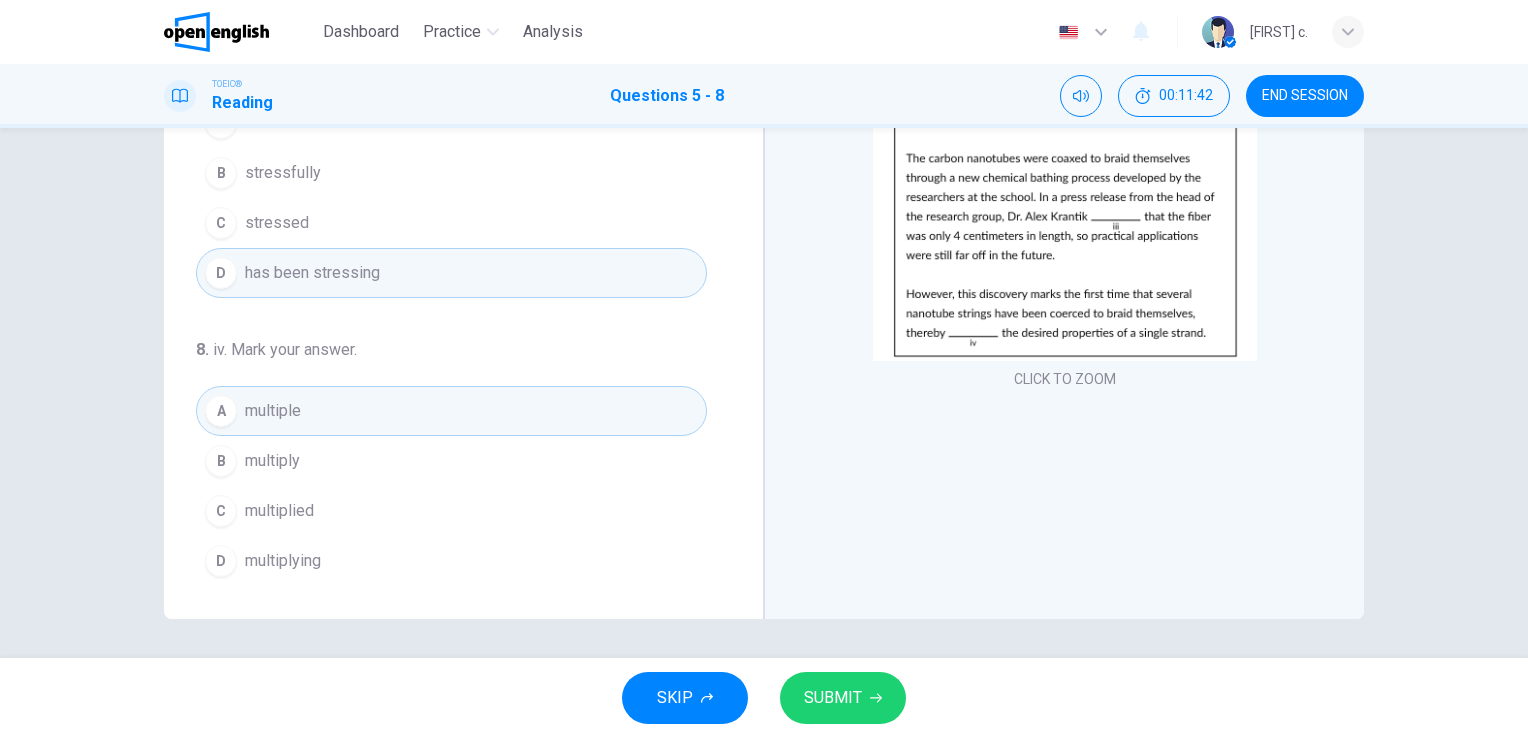 click on "SUBMIT" at bounding box center [843, 698] 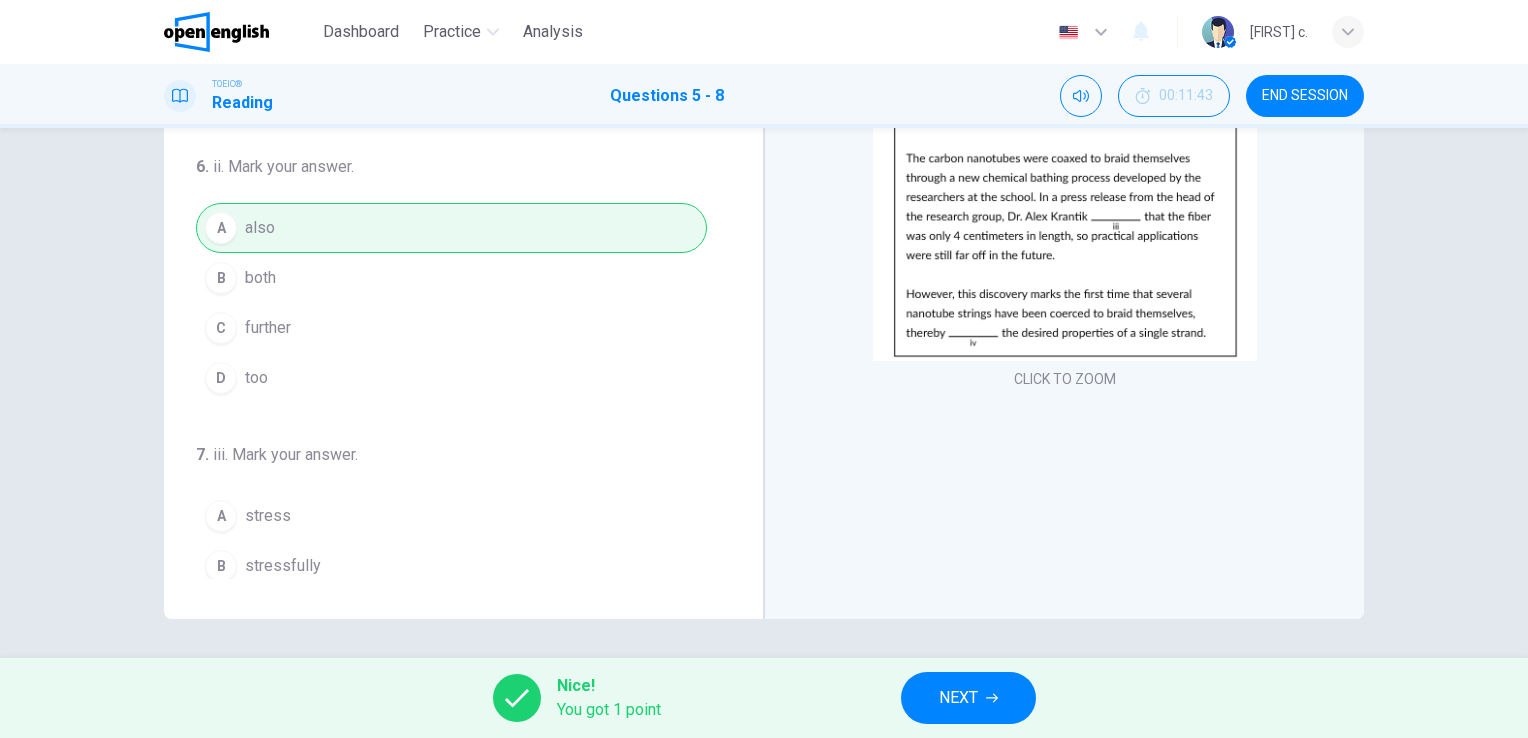 scroll, scrollTop: 0, scrollLeft: 0, axis: both 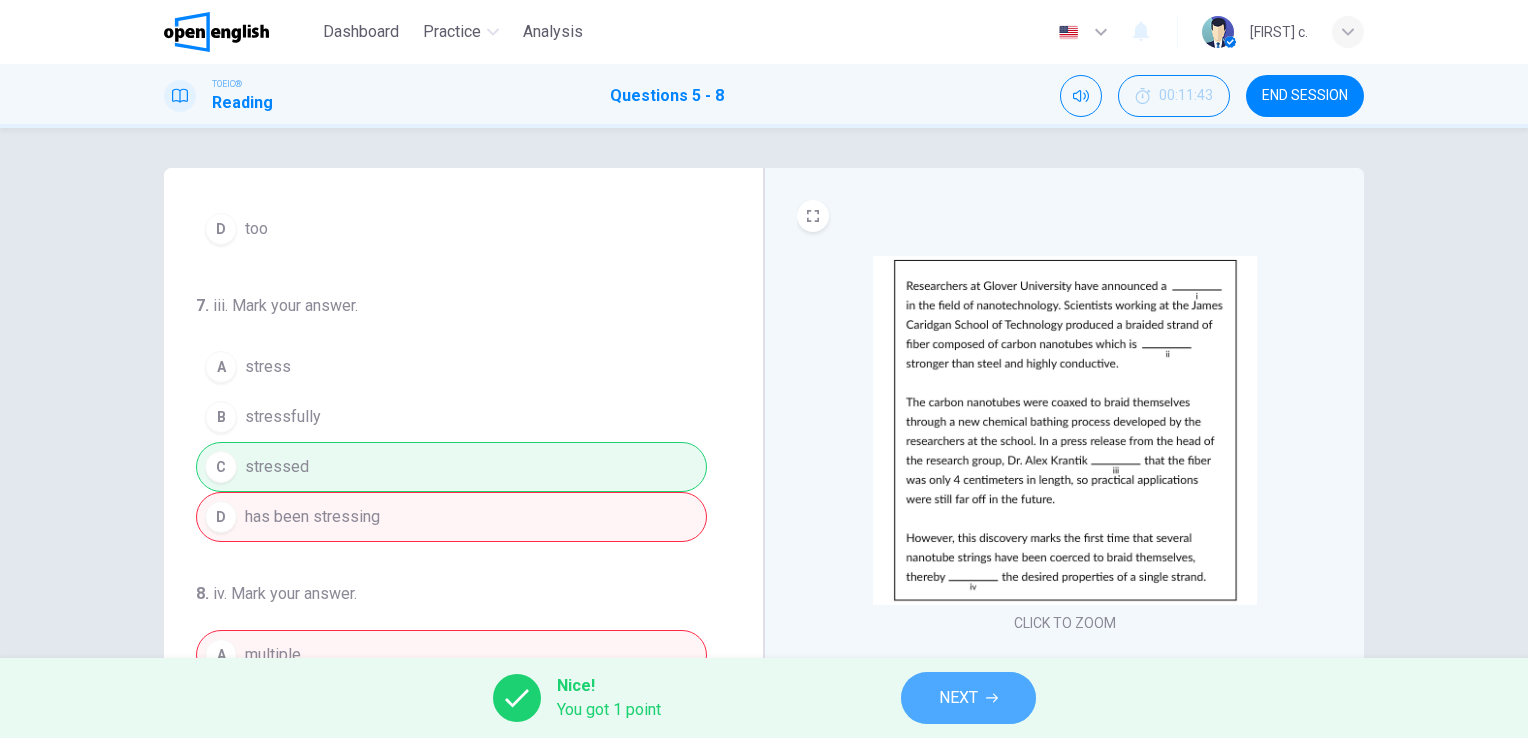 click on "NEXT" at bounding box center (958, 698) 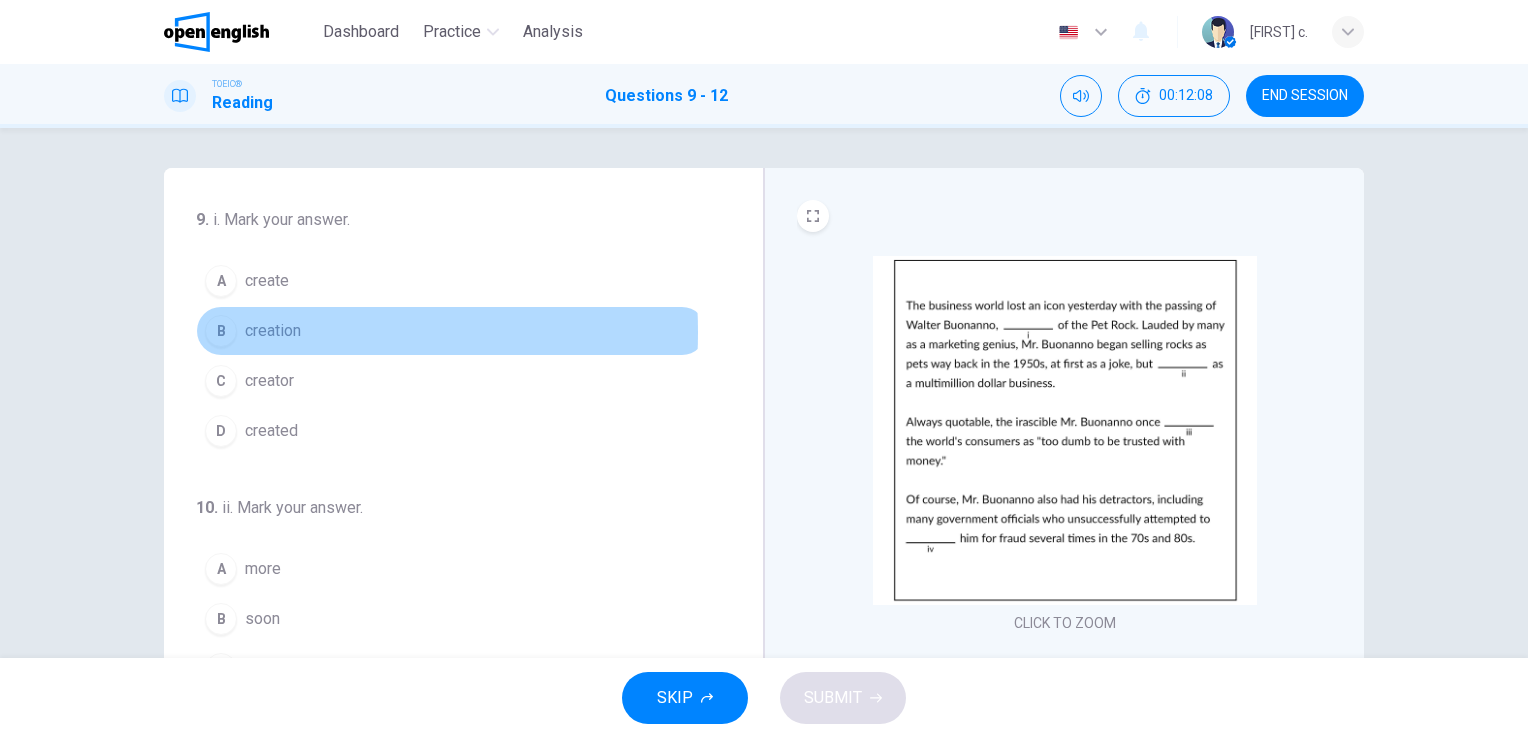 click on "B" at bounding box center (221, 331) 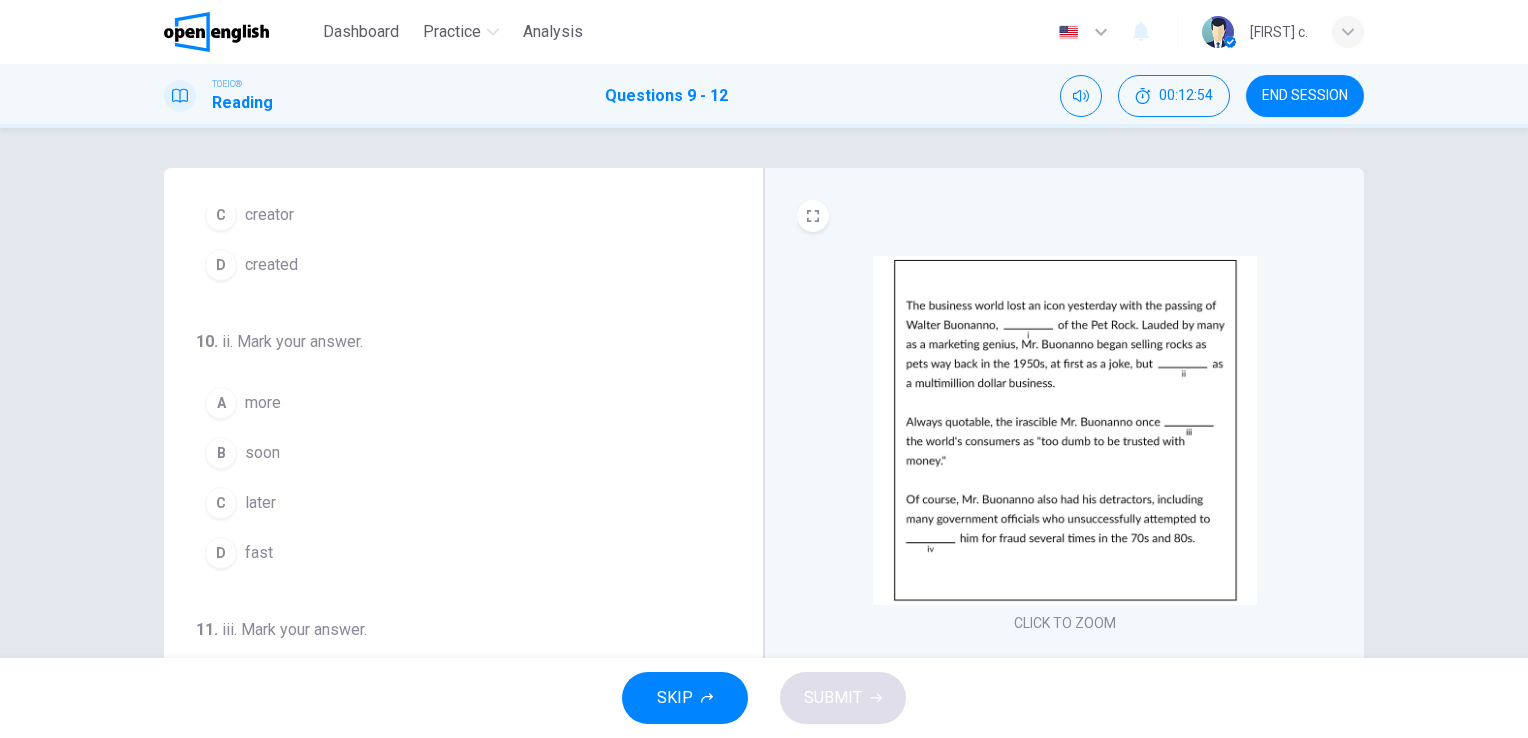 scroll, scrollTop: 178, scrollLeft: 0, axis: vertical 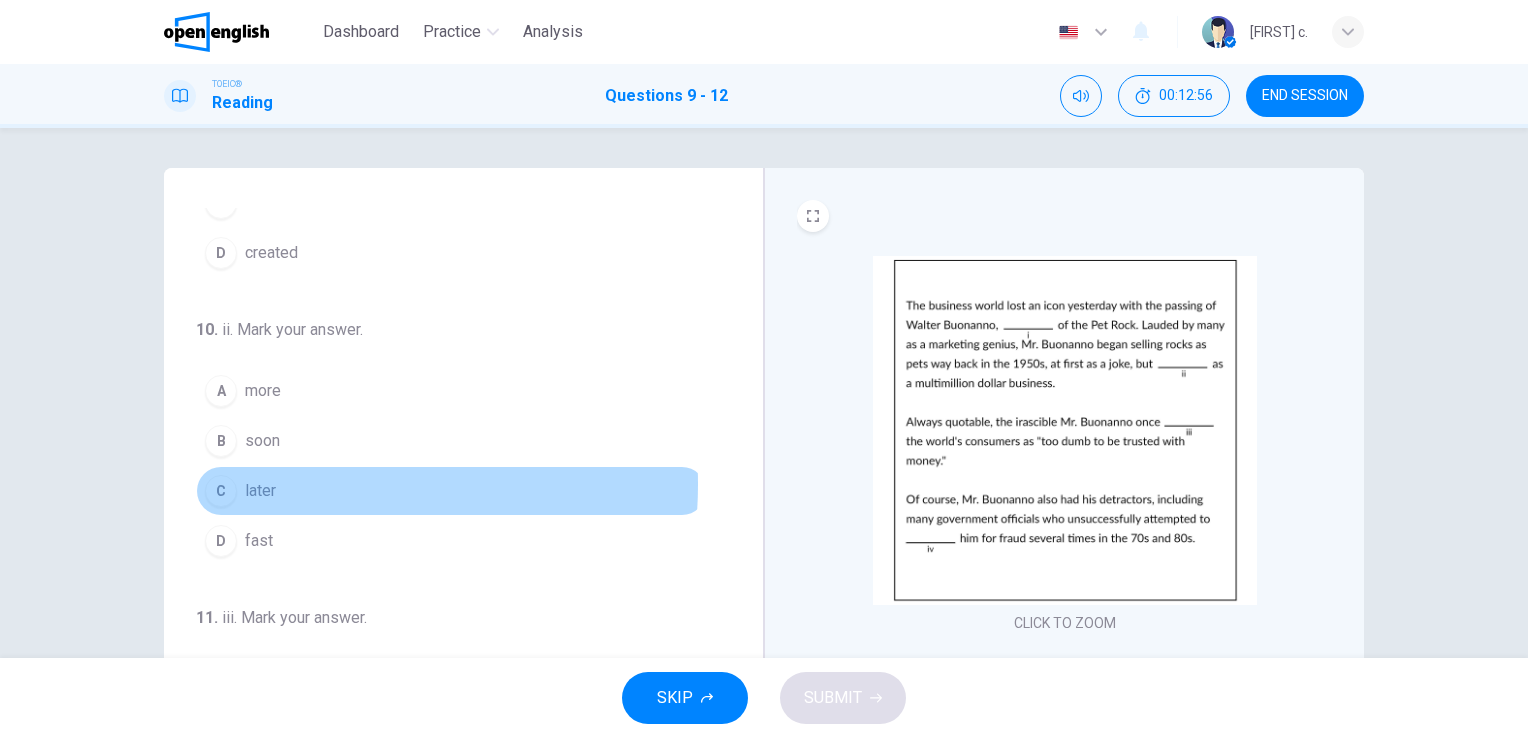 click on "later" at bounding box center [260, 491] 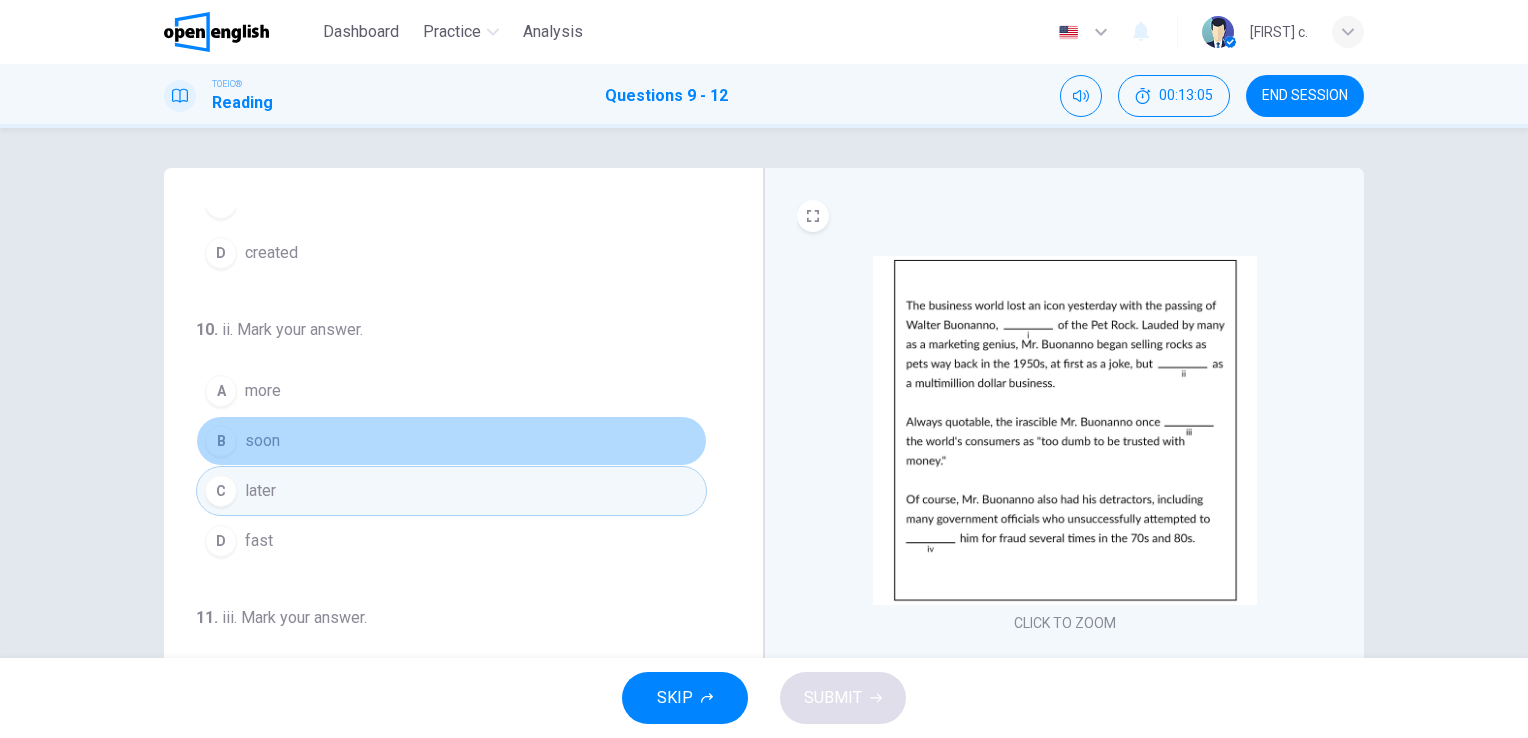 click on "B soon" at bounding box center (451, 441) 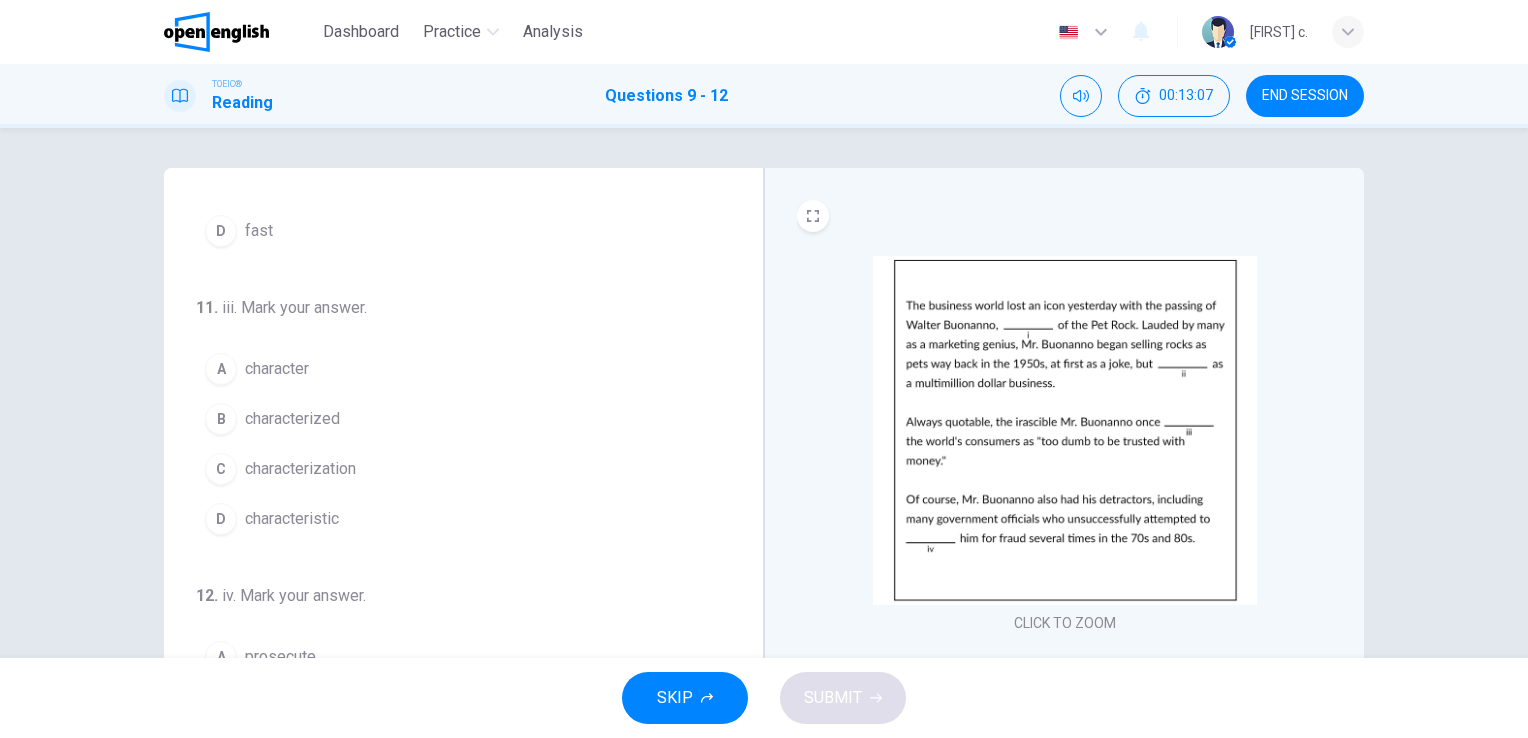 scroll, scrollTop: 490, scrollLeft: 0, axis: vertical 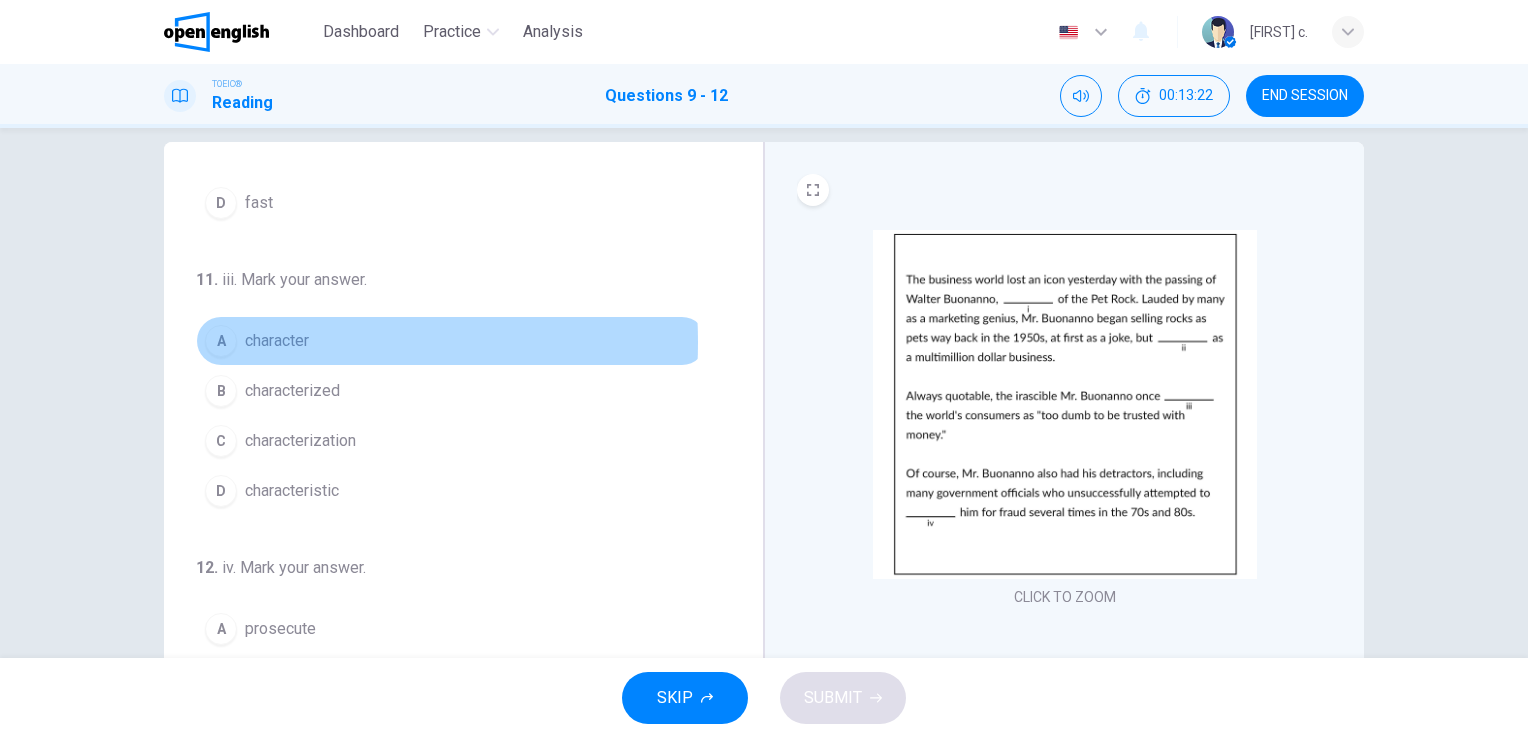 click on "character" at bounding box center [277, 341] 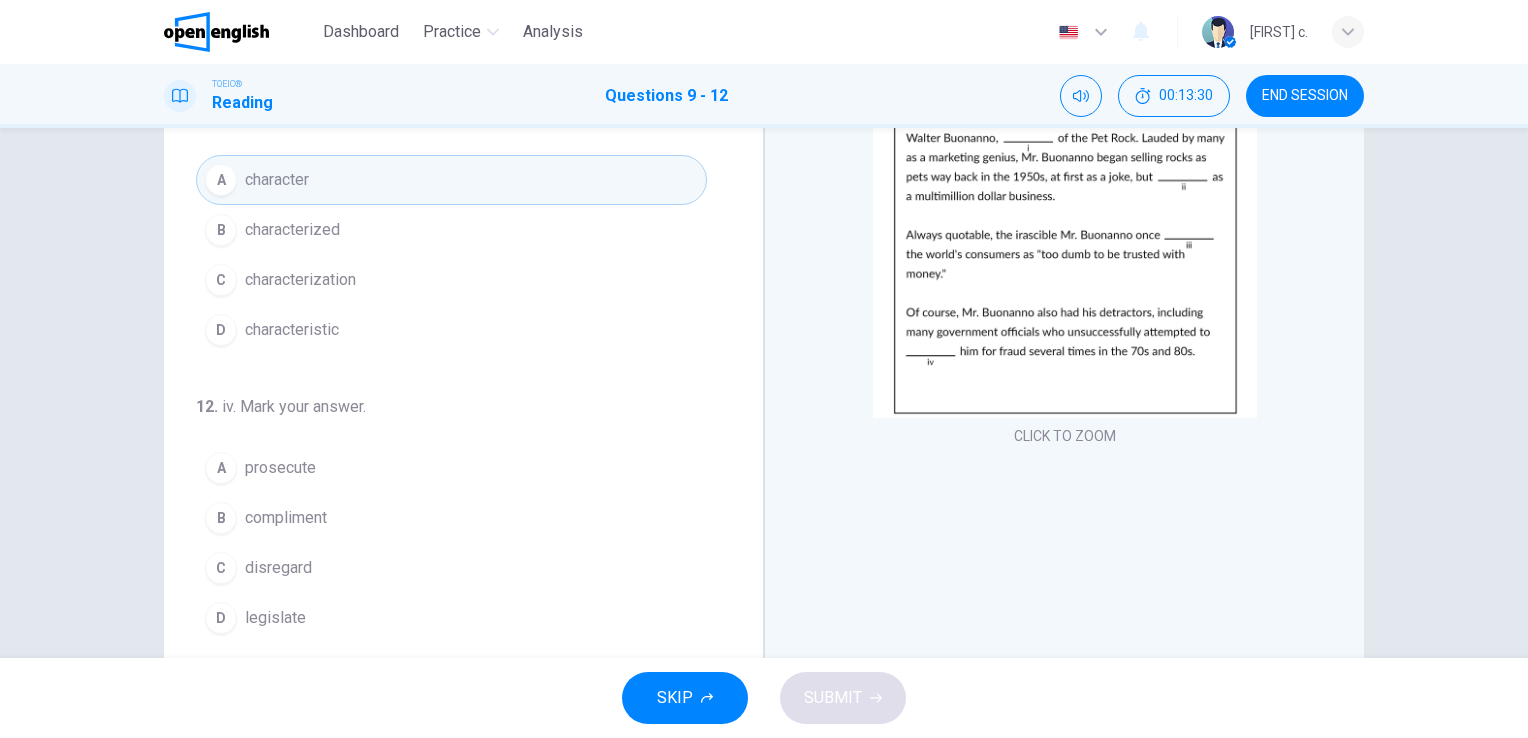 scroll, scrollTop: 188, scrollLeft: 0, axis: vertical 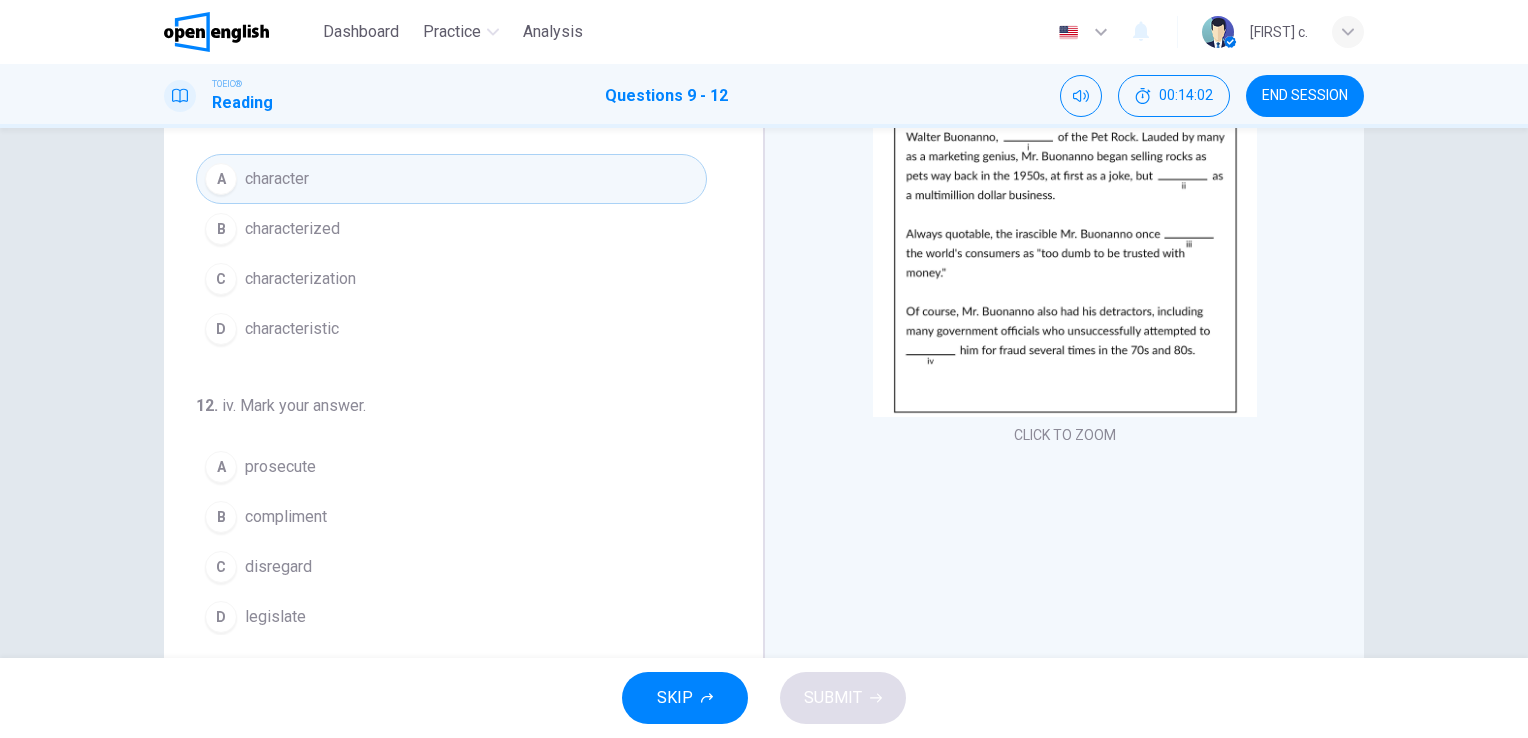 click on "B" at bounding box center (221, 517) 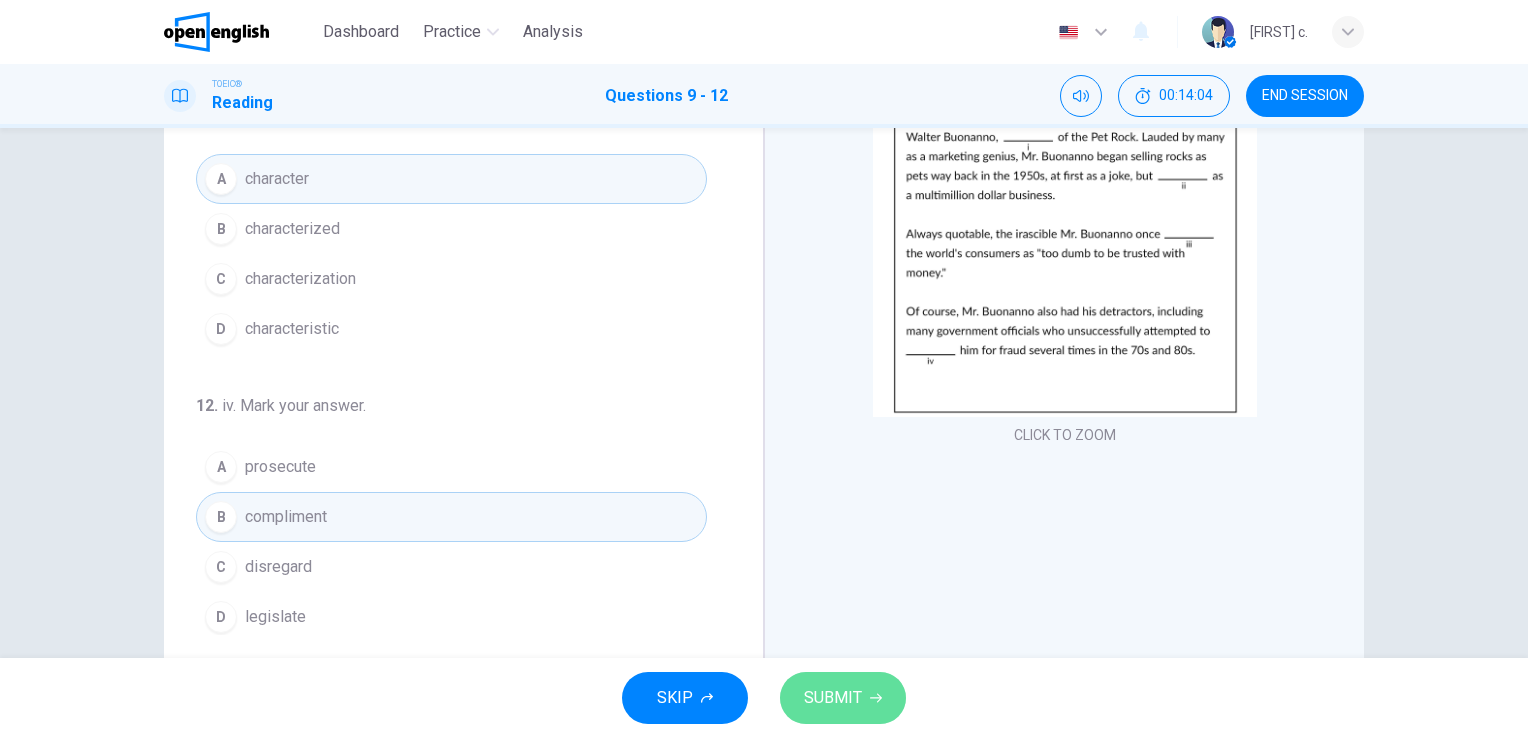 click on "SUBMIT" at bounding box center (833, 698) 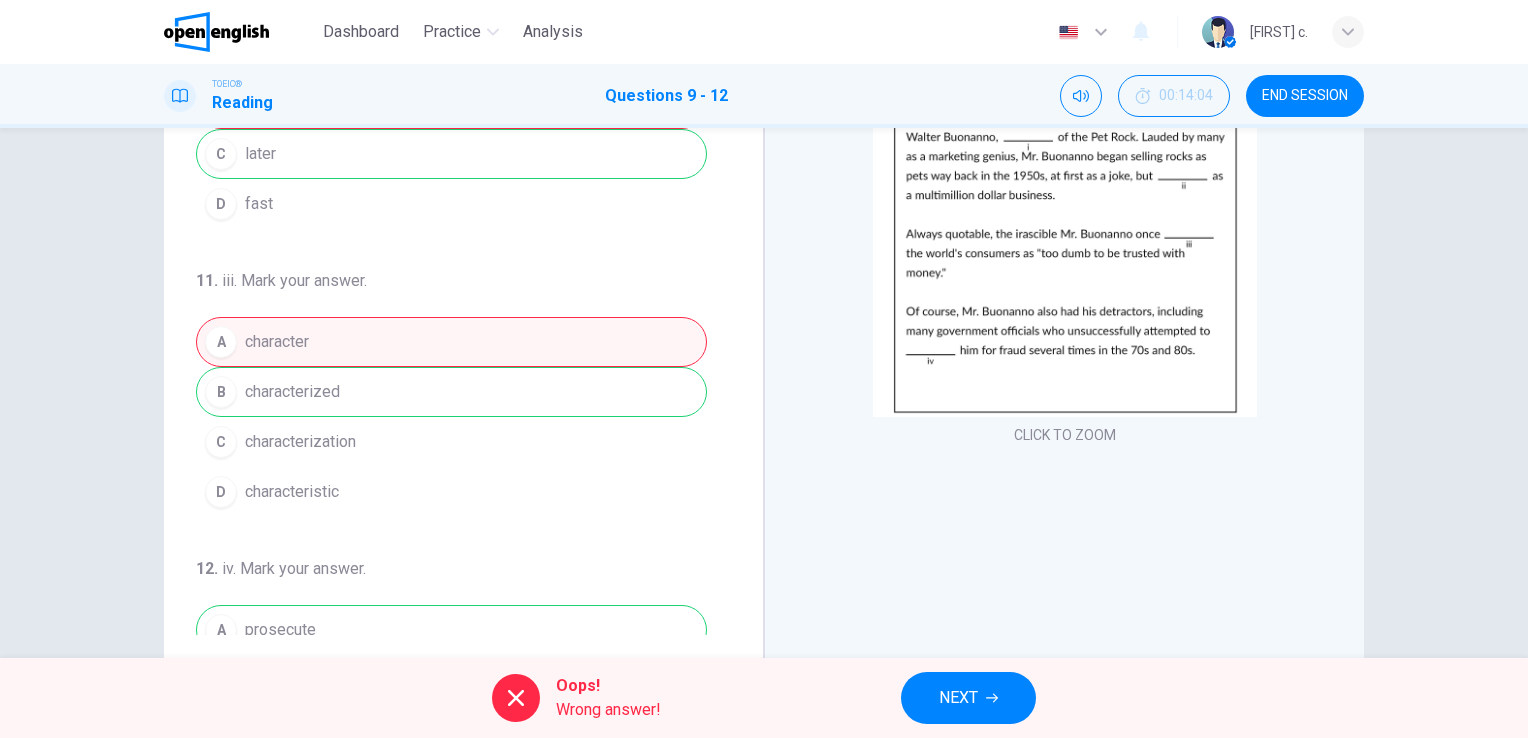 scroll, scrollTop: 490, scrollLeft: 0, axis: vertical 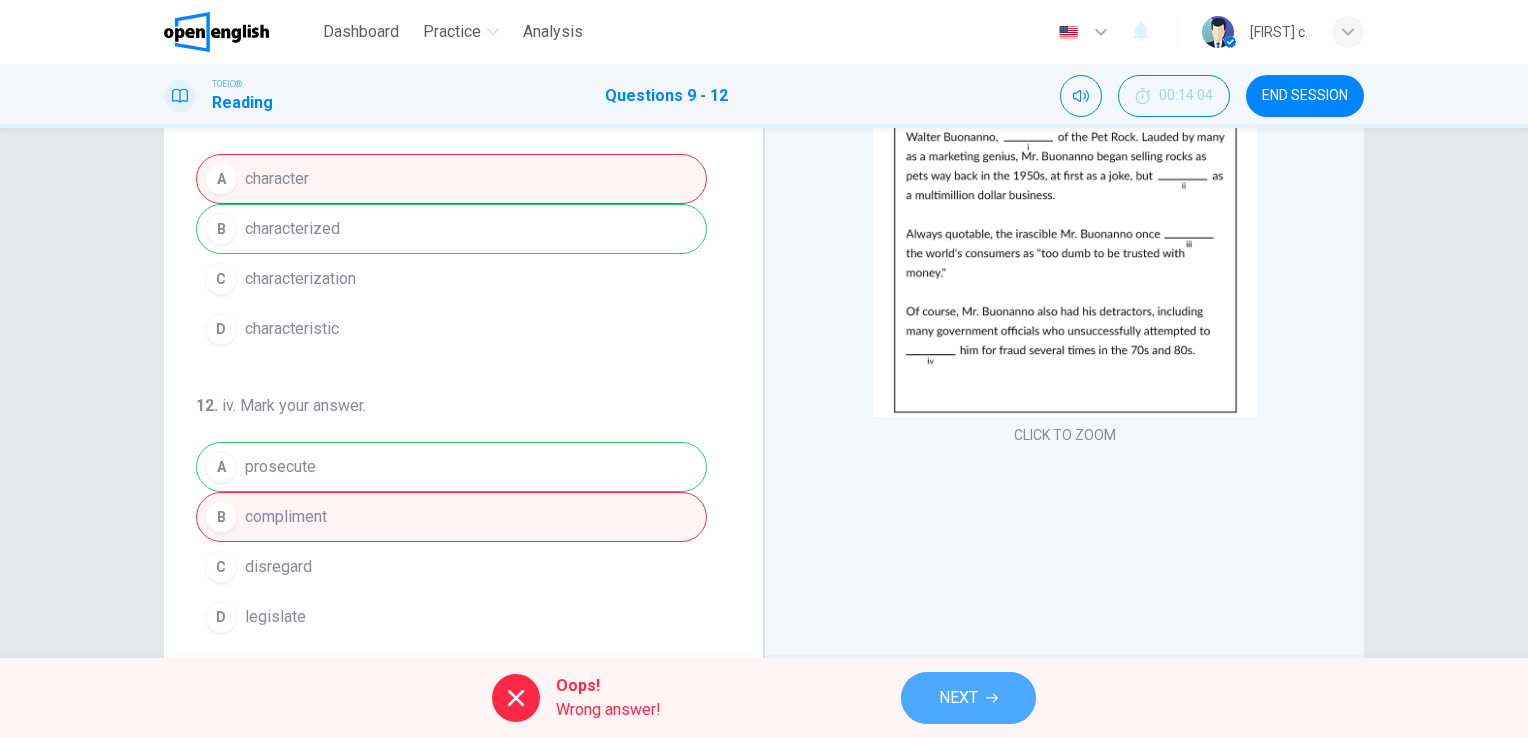 click on "NEXT" at bounding box center (968, 698) 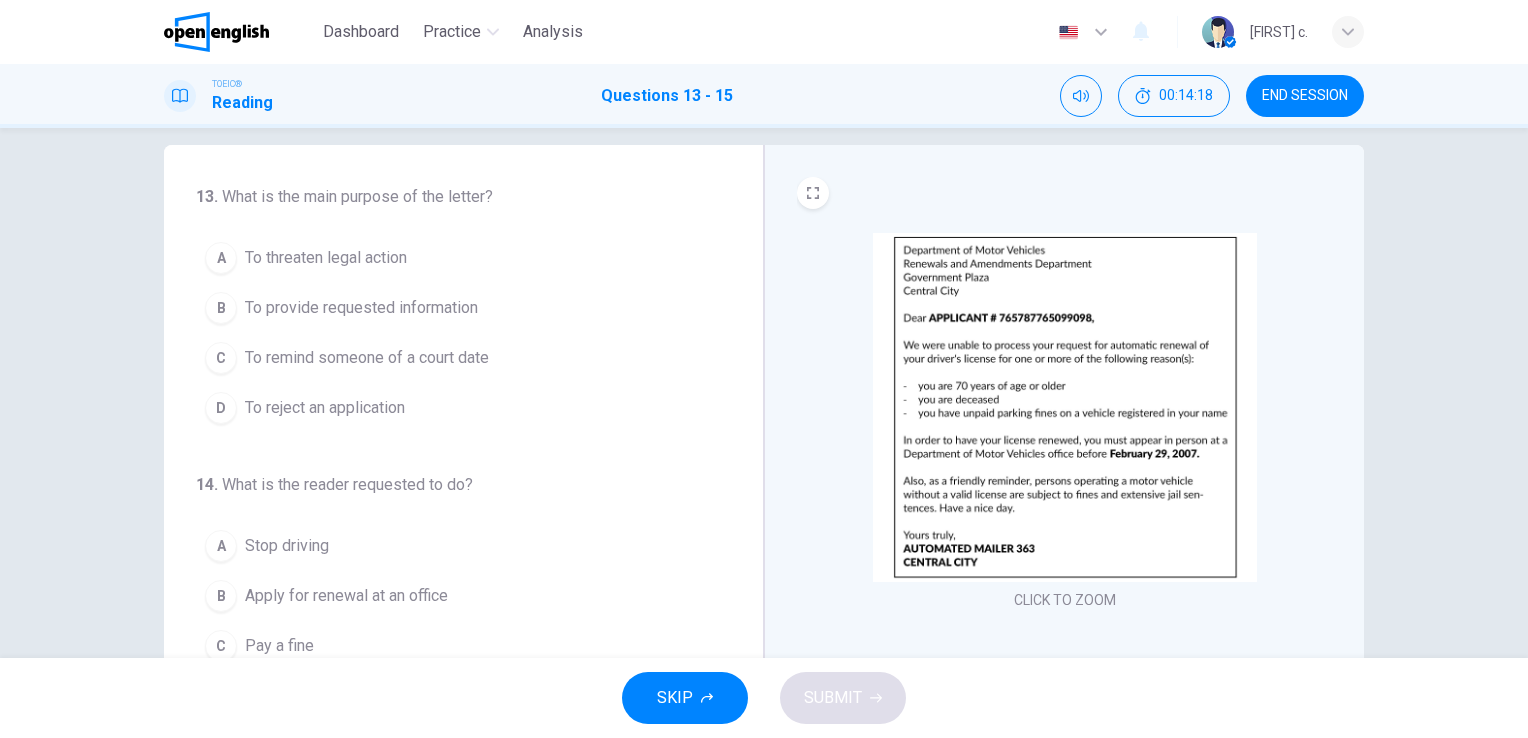 scroll, scrollTop: 20, scrollLeft: 0, axis: vertical 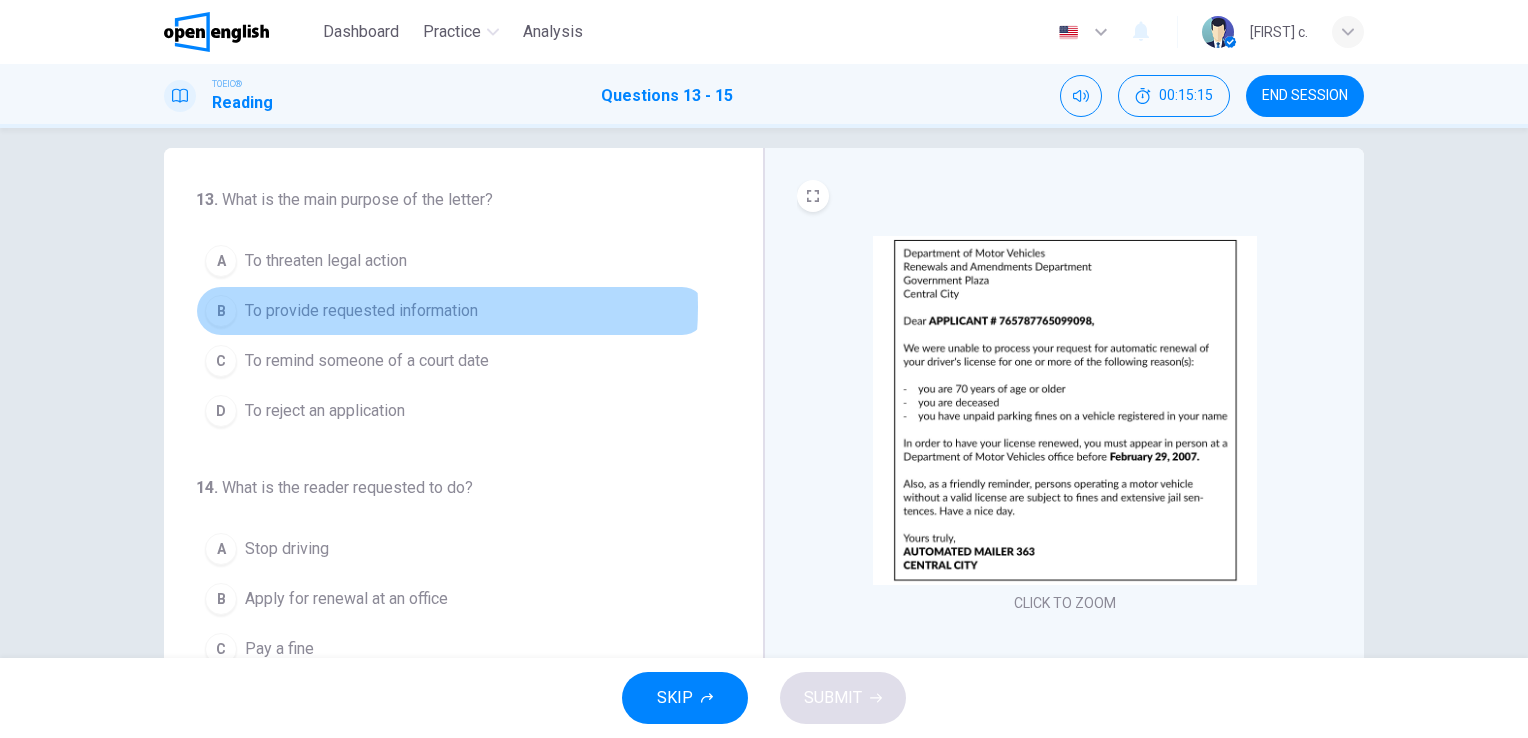 click on "To provide requested information" at bounding box center (361, 311) 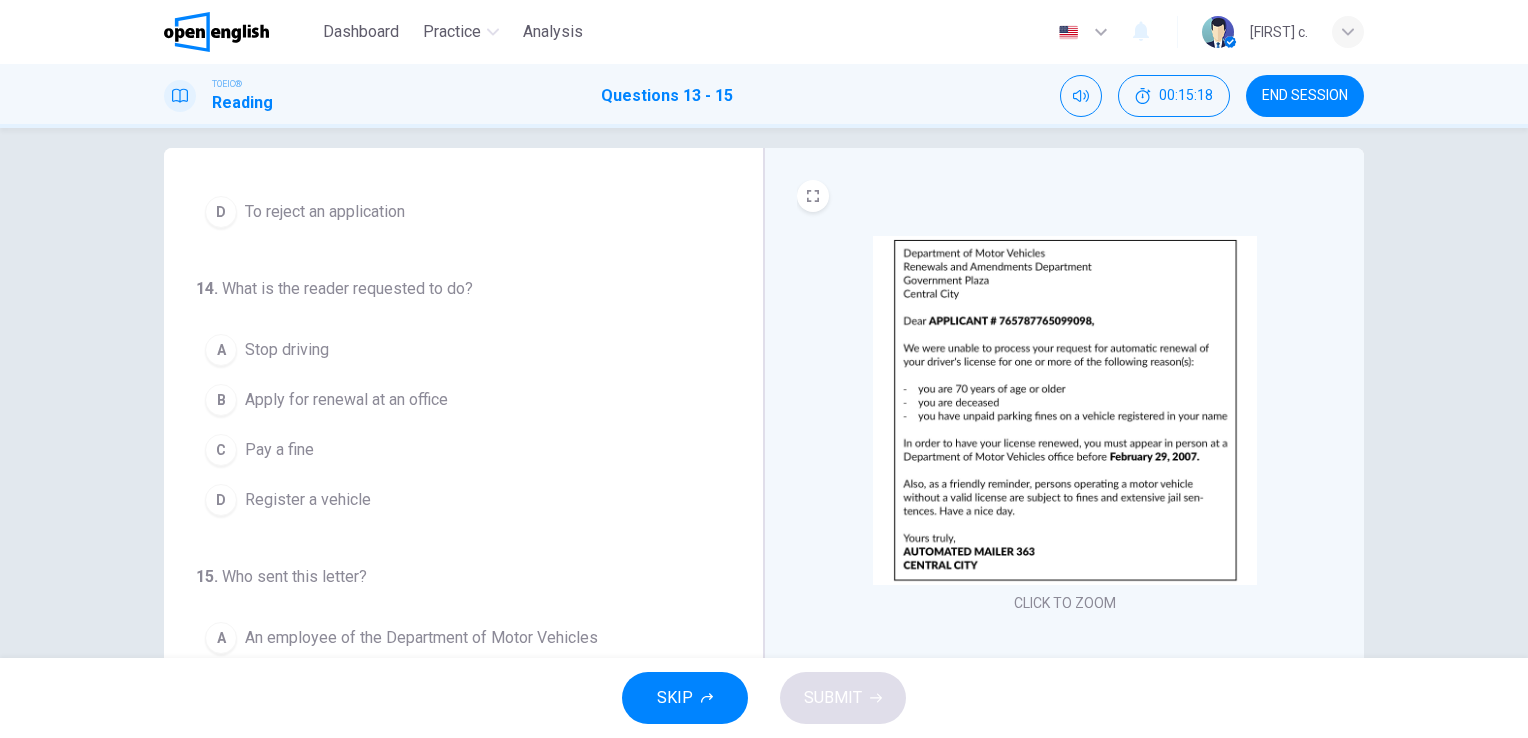 scroll, scrollTop: 204, scrollLeft: 0, axis: vertical 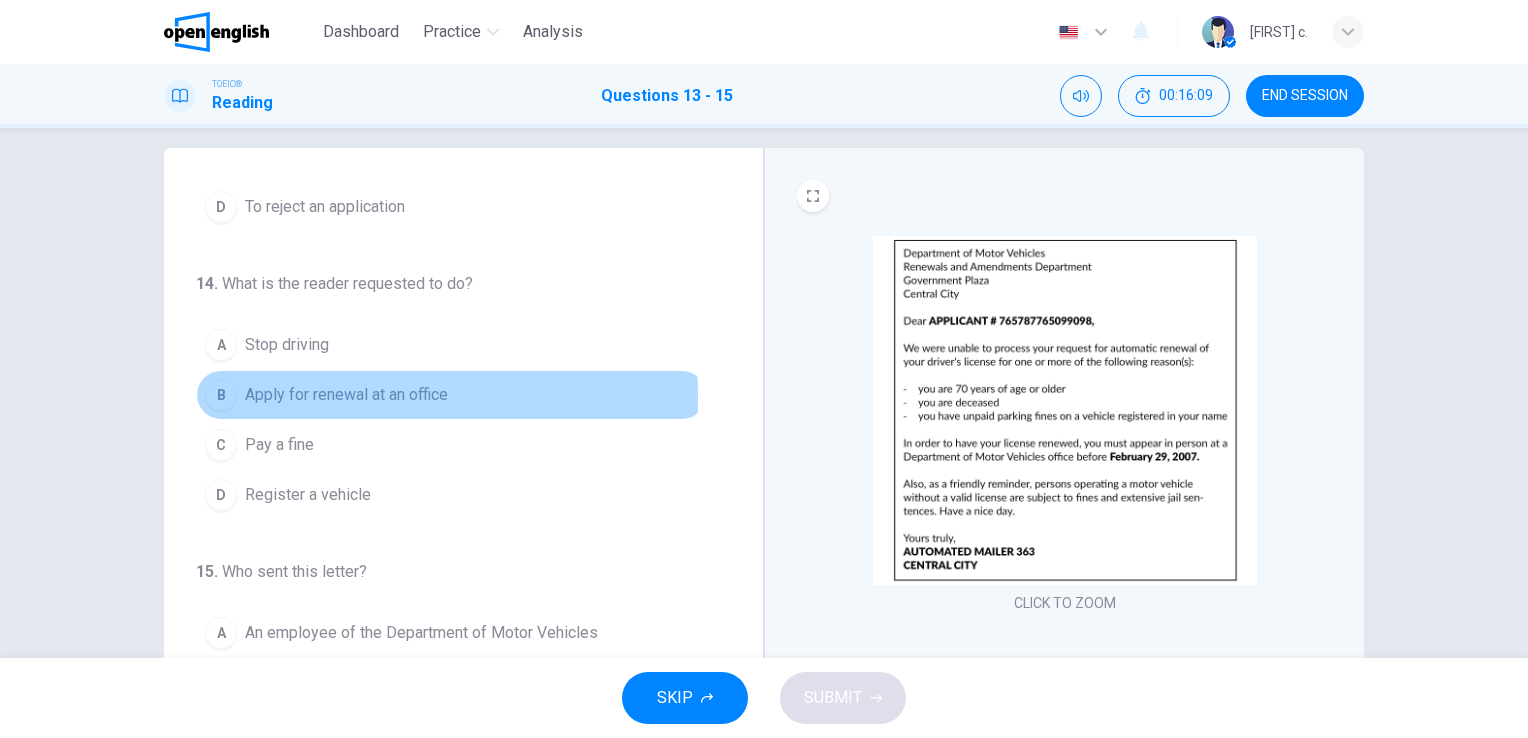 click on "B" at bounding box center (221, 395) 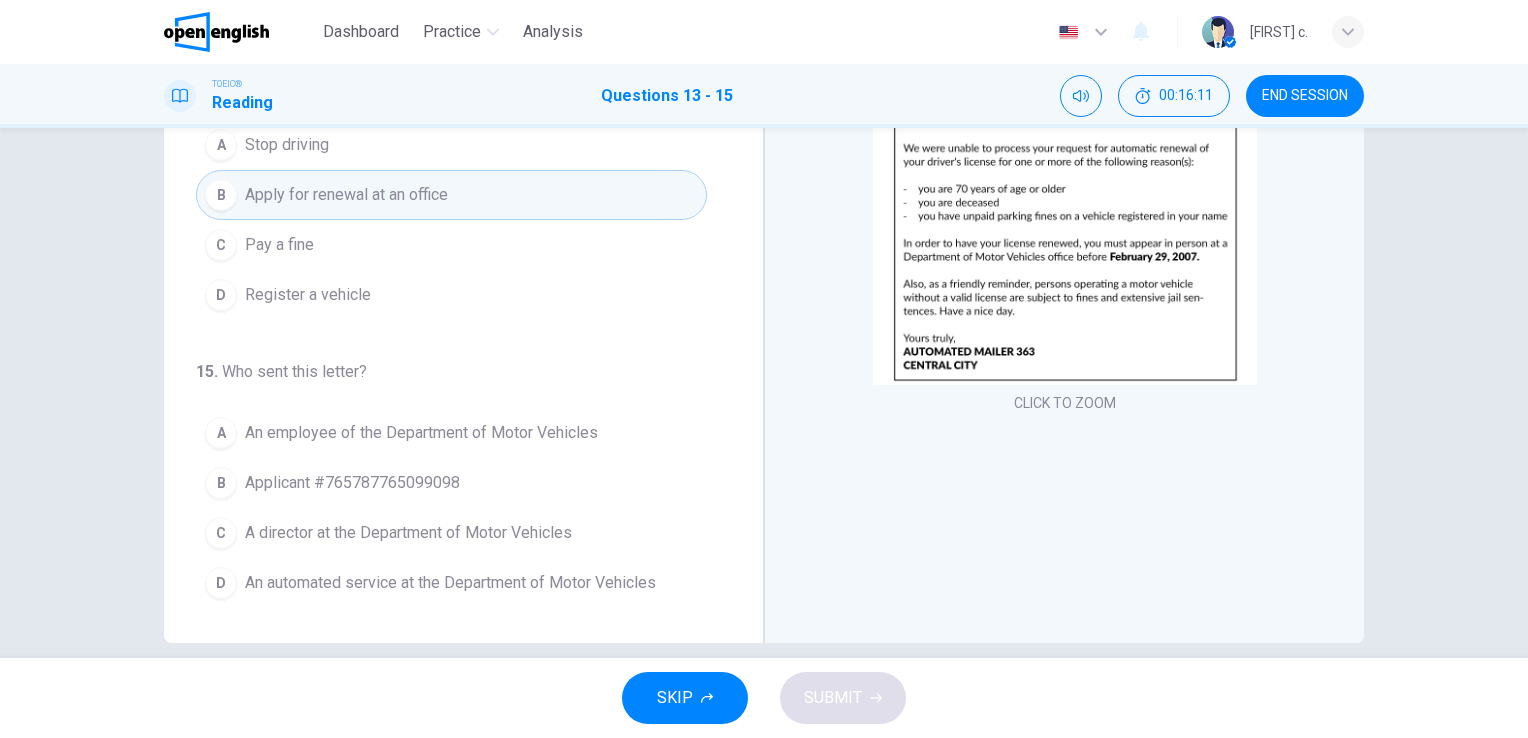 scroll, scrollTop: 220, scrollLeft: 0, axis: vertical 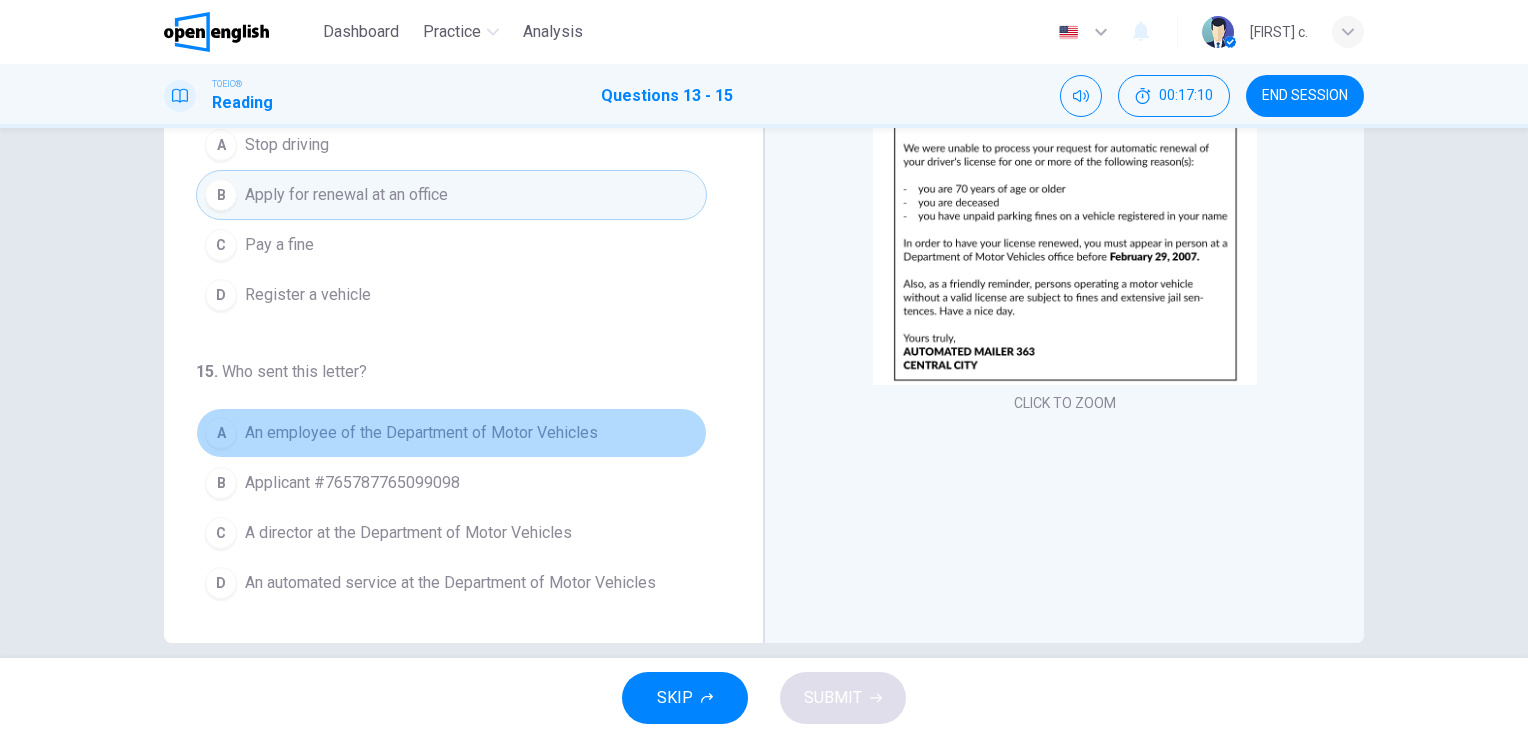 click on "An employee of the Department of Motor Vehicles" at bounding box center (421, 433) 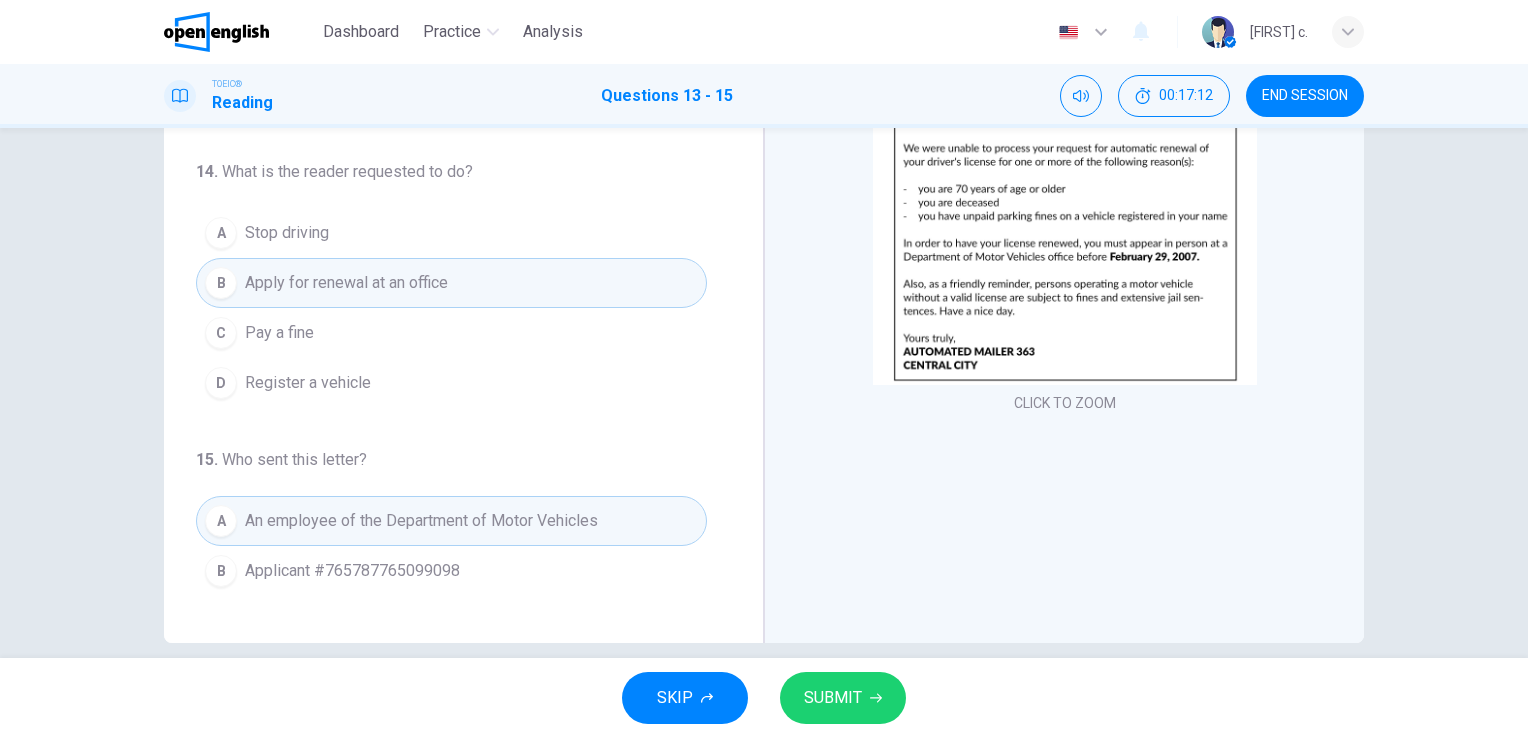 scroll, scrollTop: 110, scrollLeft: 0, axis: vertical 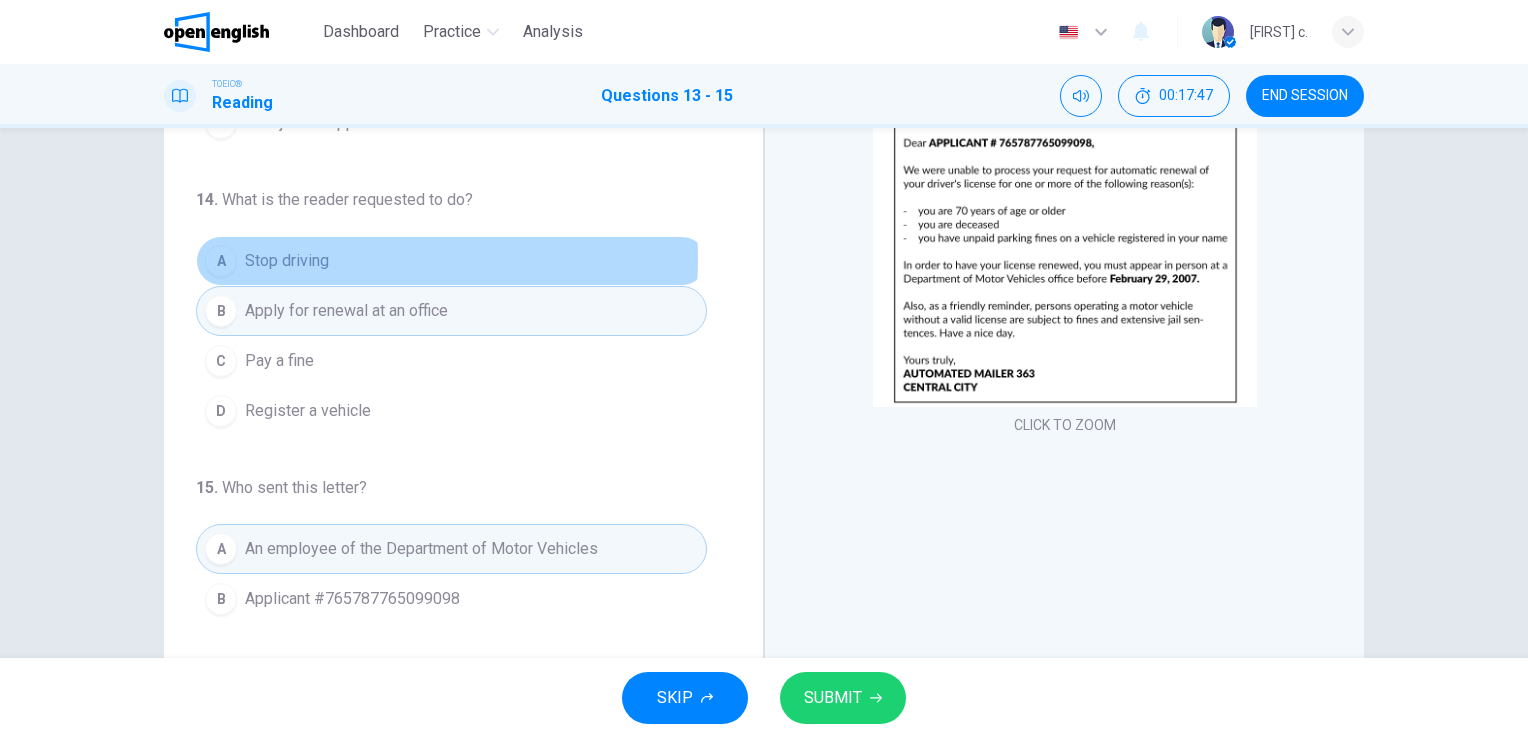 click on "Stop driving" at bounding box center (287, 261) 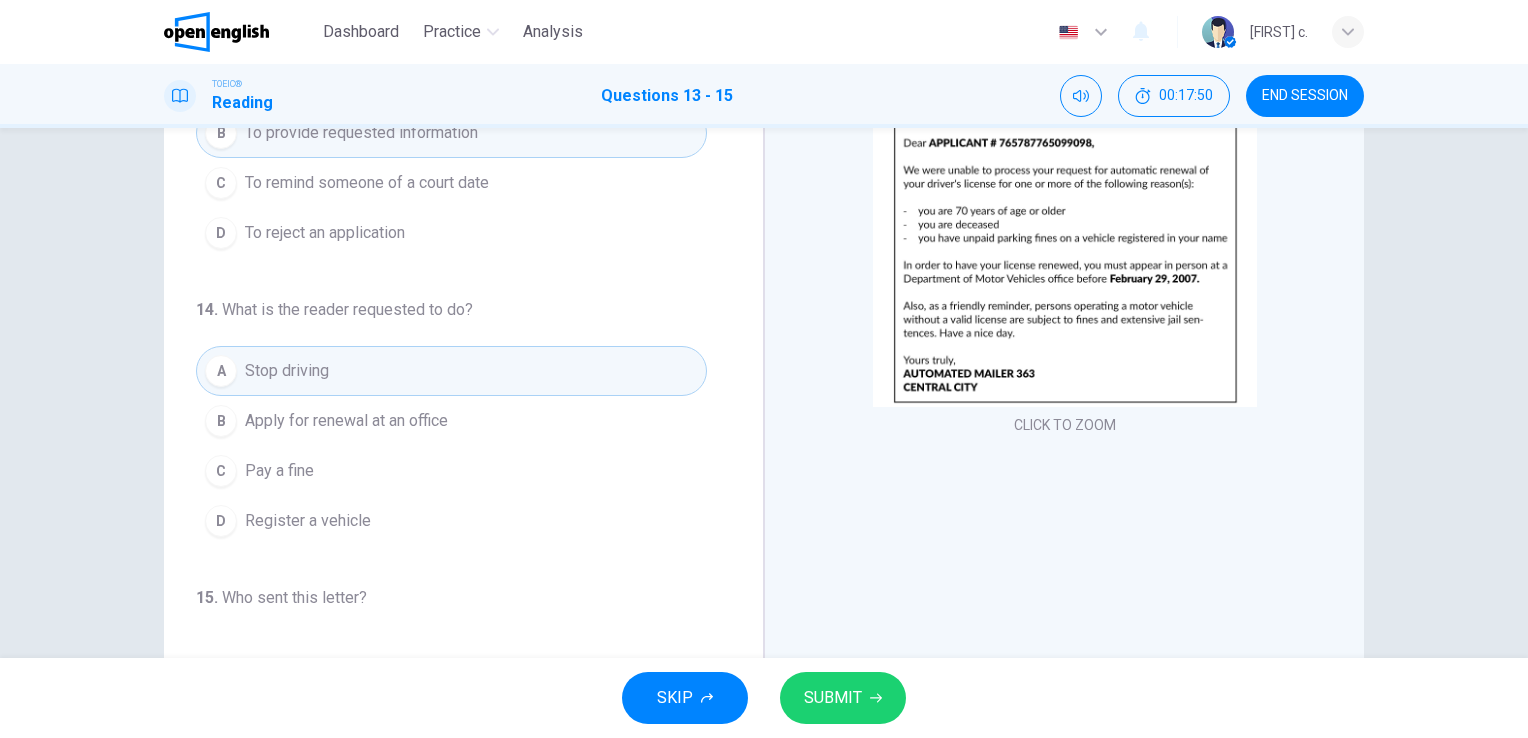 scroll, scrollTop: 0, scrollLeft: 0, axis: both 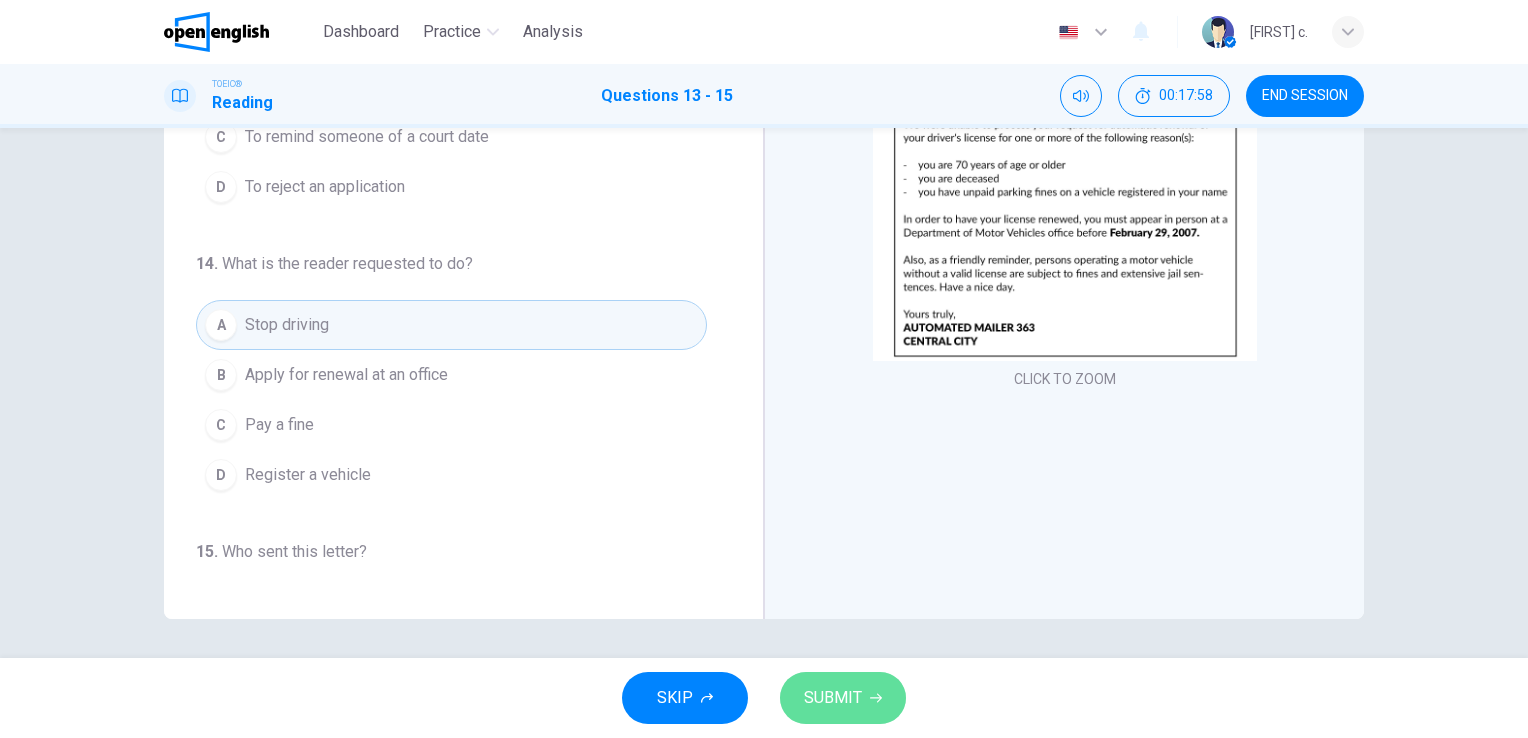 click on "SUBMIT" at bounding box center [843, 698] 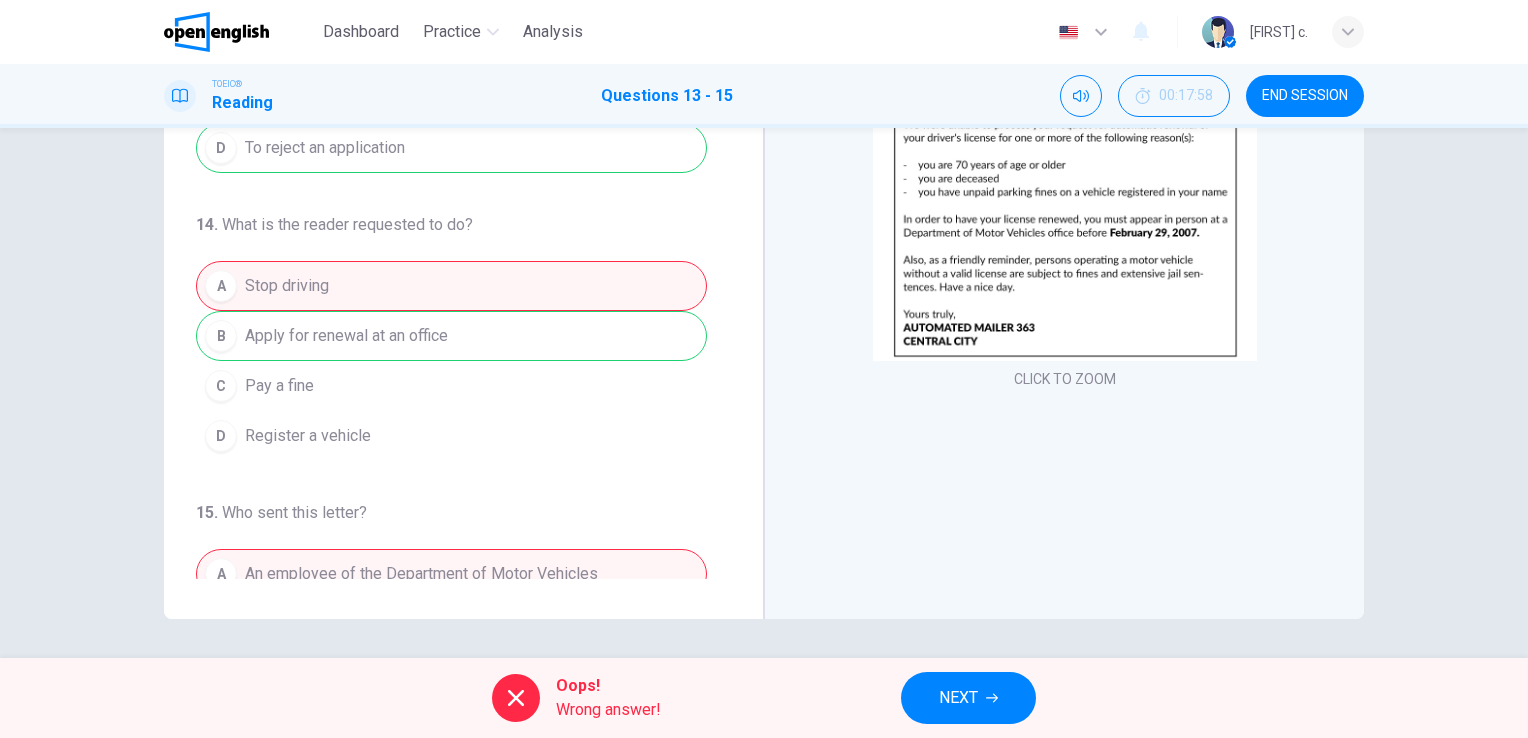 scroll, scrollTop: 0, scrollLeft: 0, axis: both 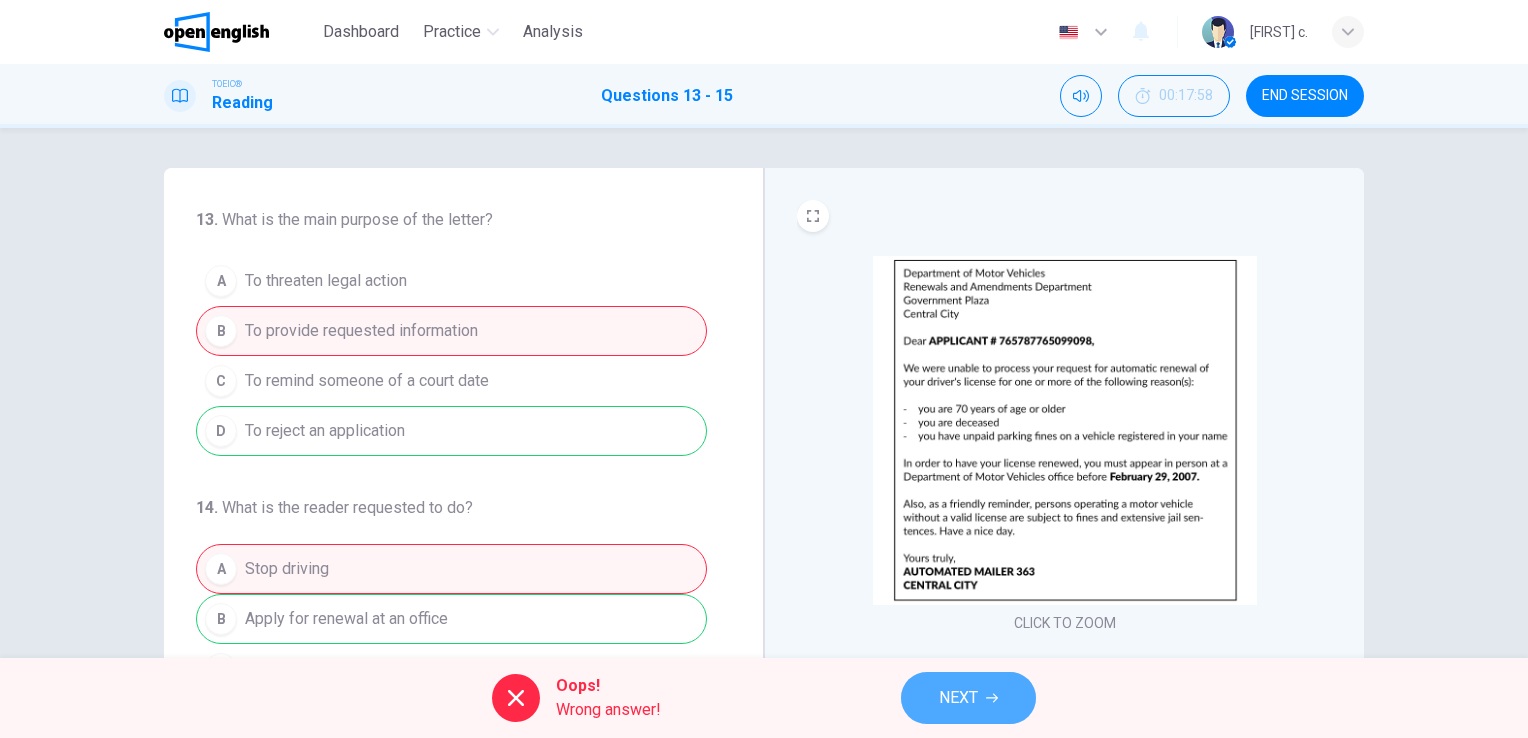 click on "NEXT" at bounding box center (968, 698) 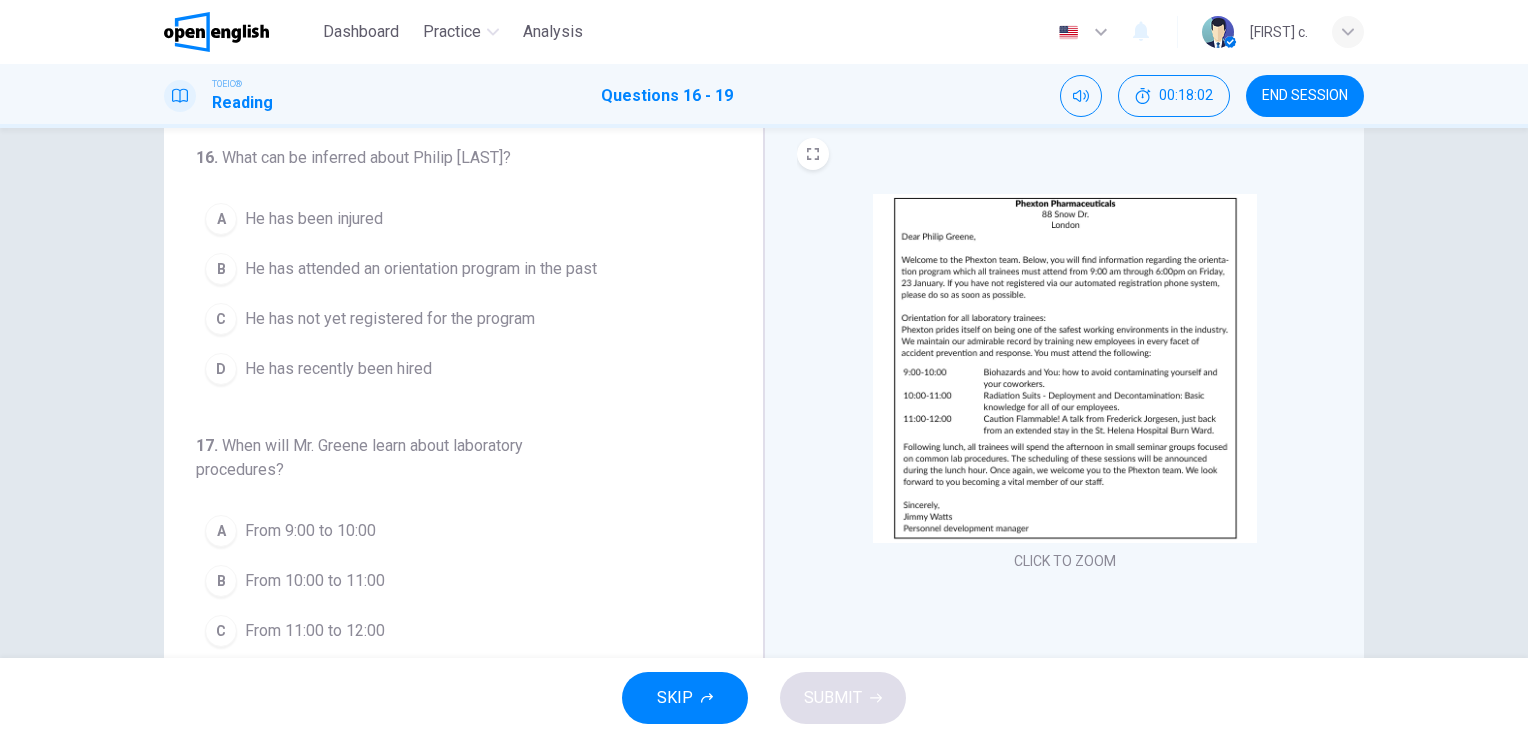 scroll, scrollTop: 63, scrollLeft: 0, axis: vertical 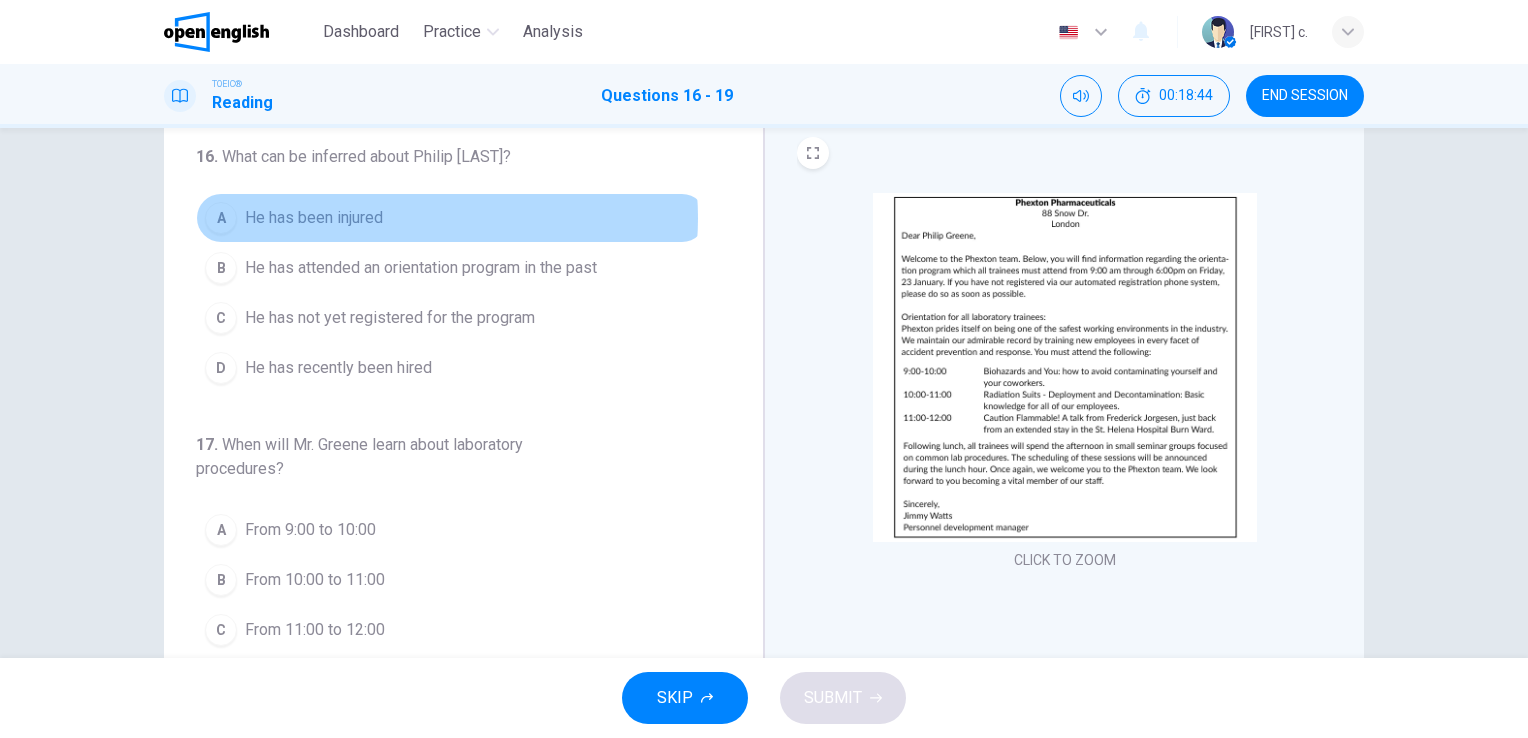 click on "A He has been injured" at bounding box center [451, 218] 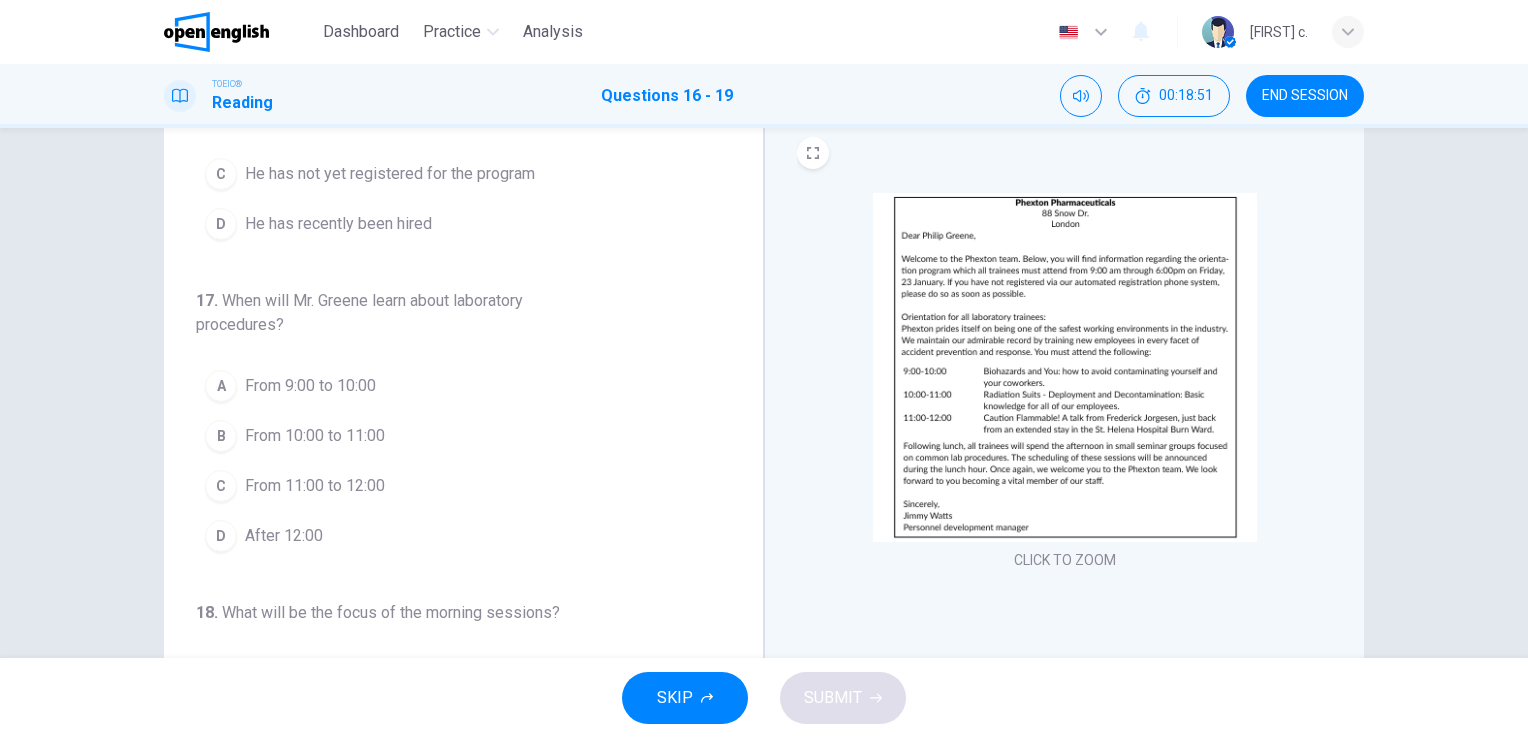 scroll, scrollTop: 148, scrollLeft: 0, axis: vertical 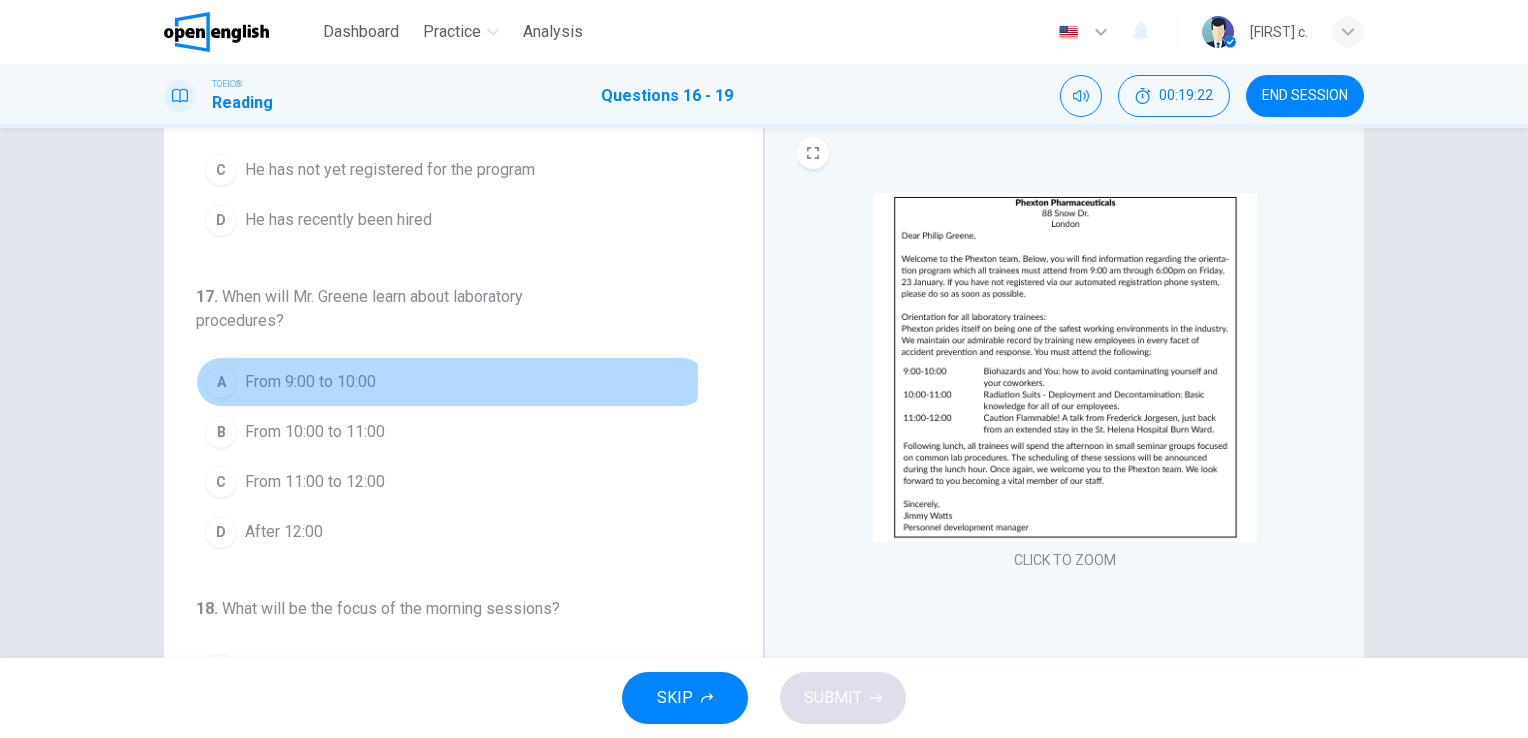 click on "A" at bounding box center (221, 382) 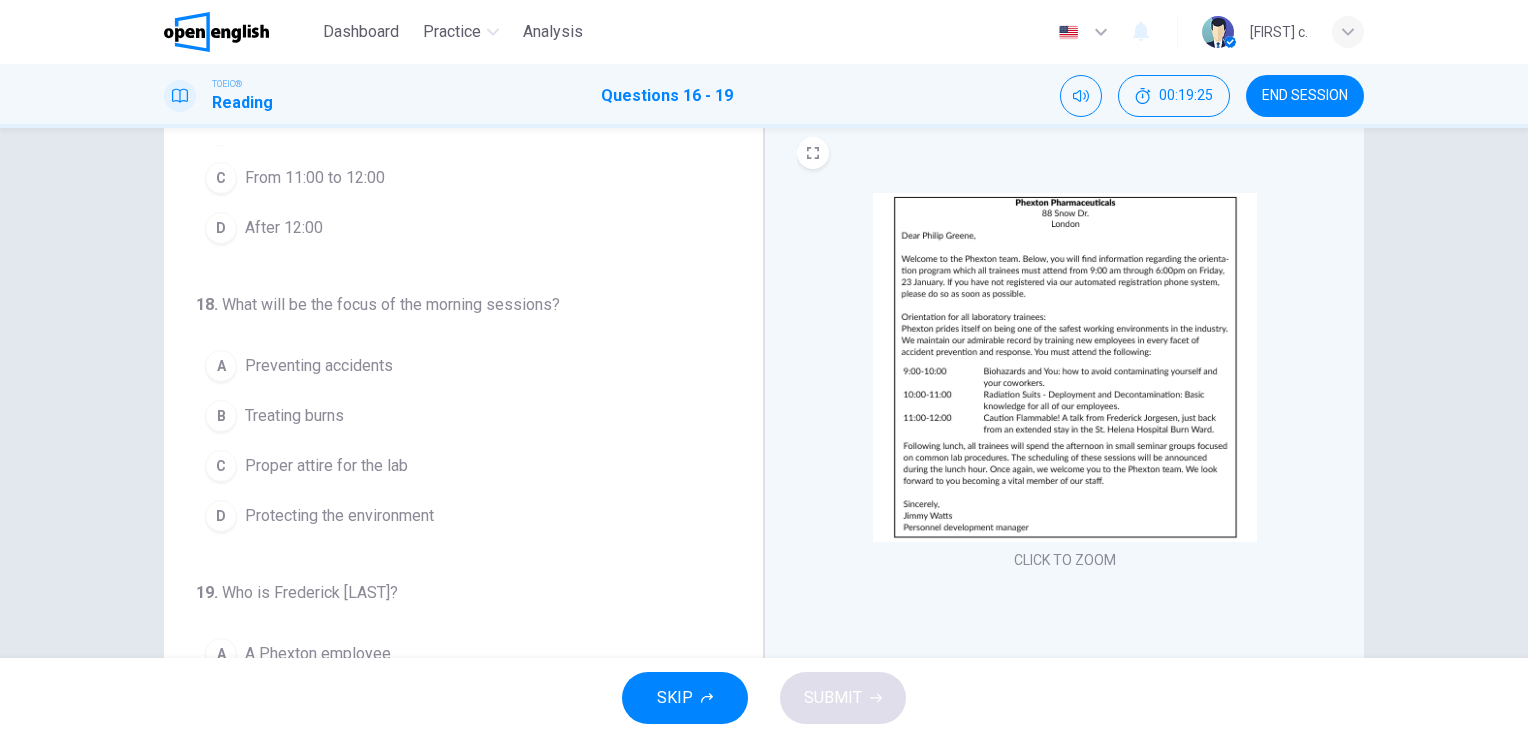 scroll, scrollTop: 514, scrollLeft: 0, axis: vertical 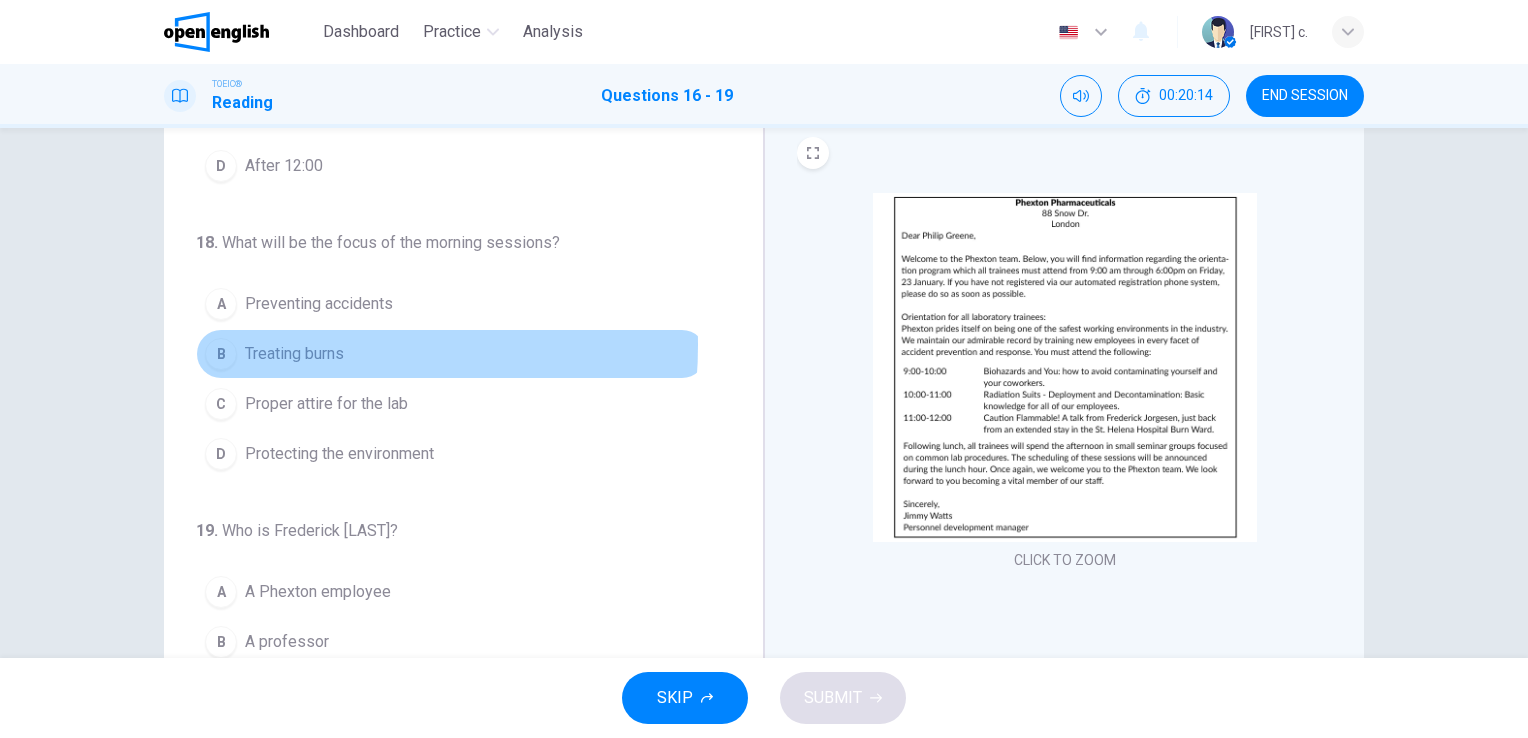 click on "Treating burns" at bounding box center [294, 354] 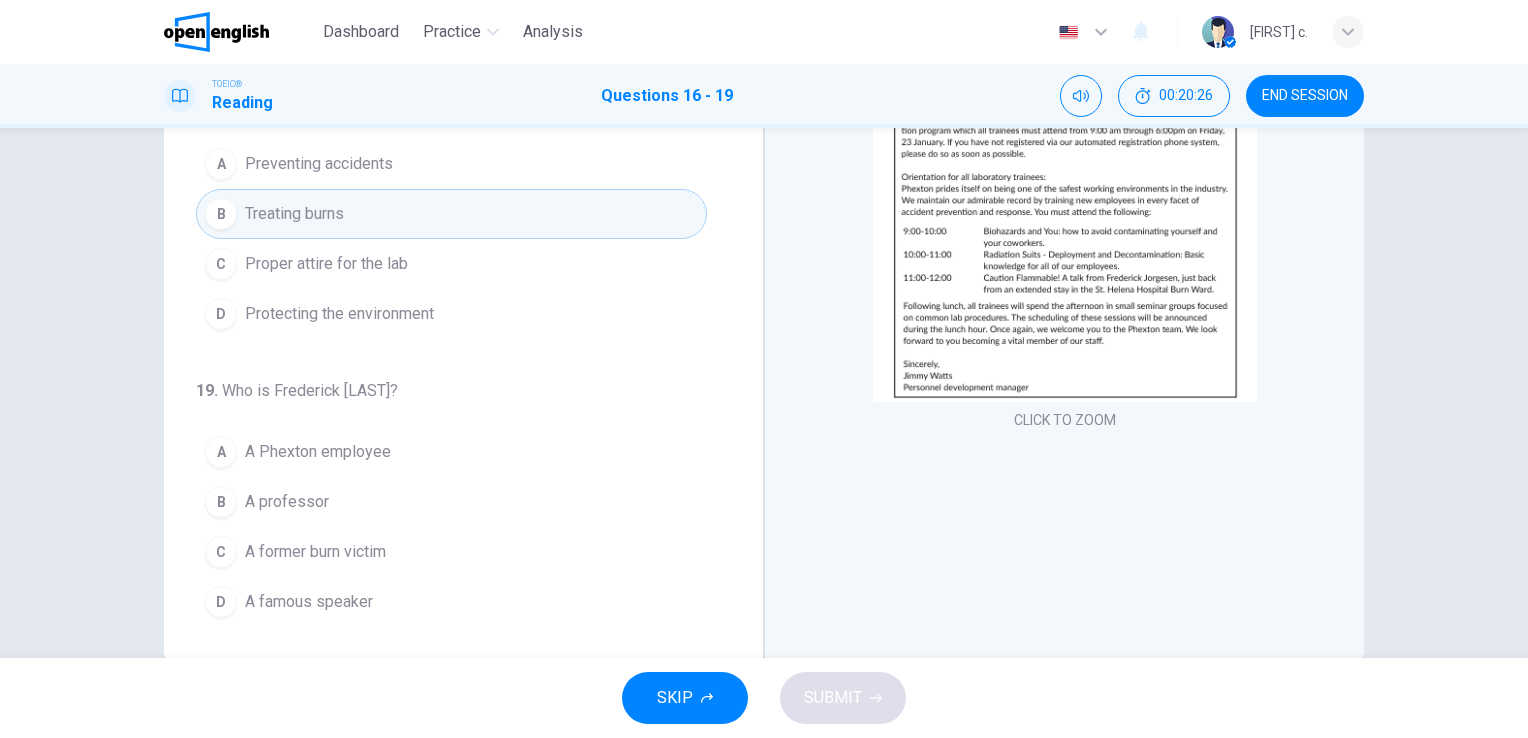 scroll, scrollTop: 206, scrollLeft: 0, axis: vertical 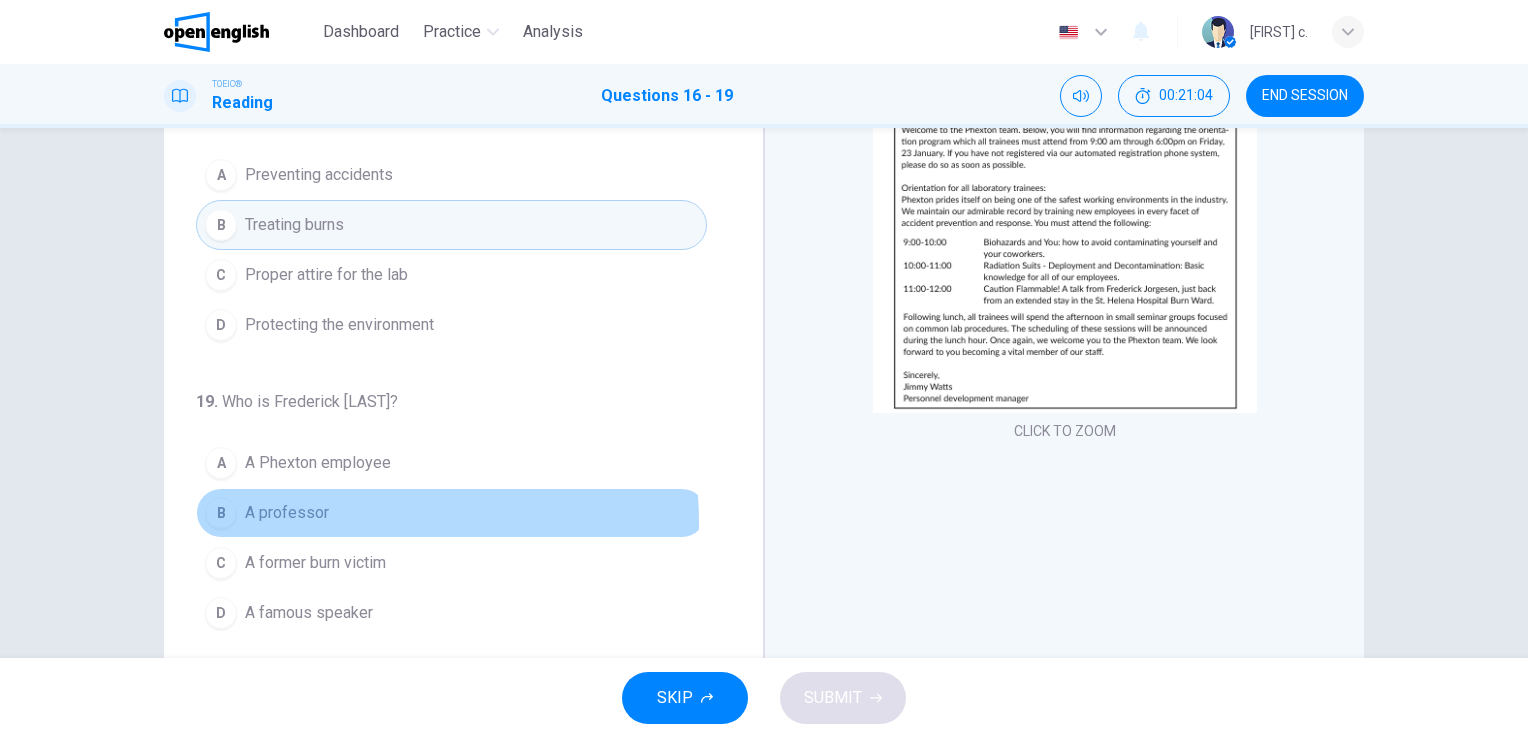 click on "A professor" at bounding box center [287, 513] 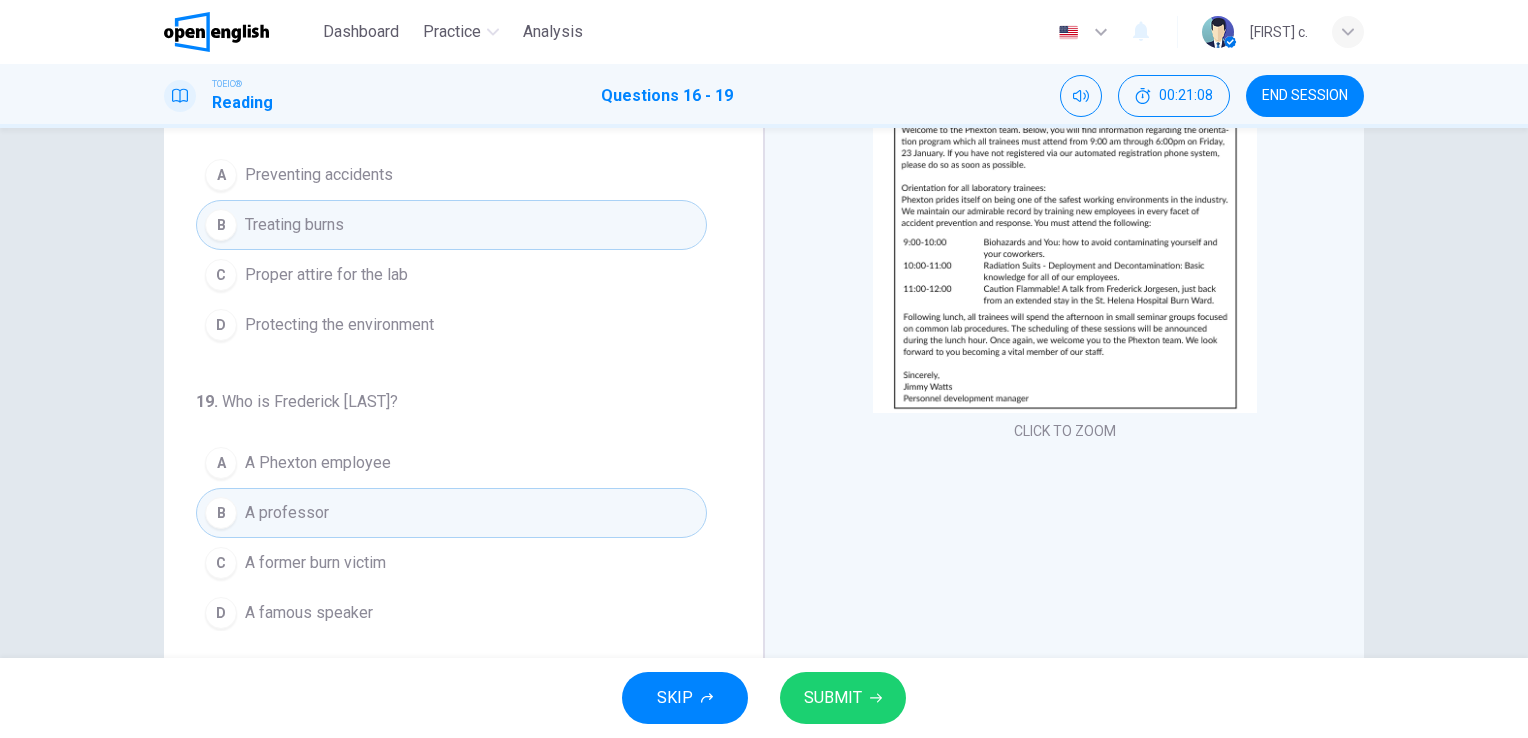 click on "SKIP" at bounding box center [685, 698] 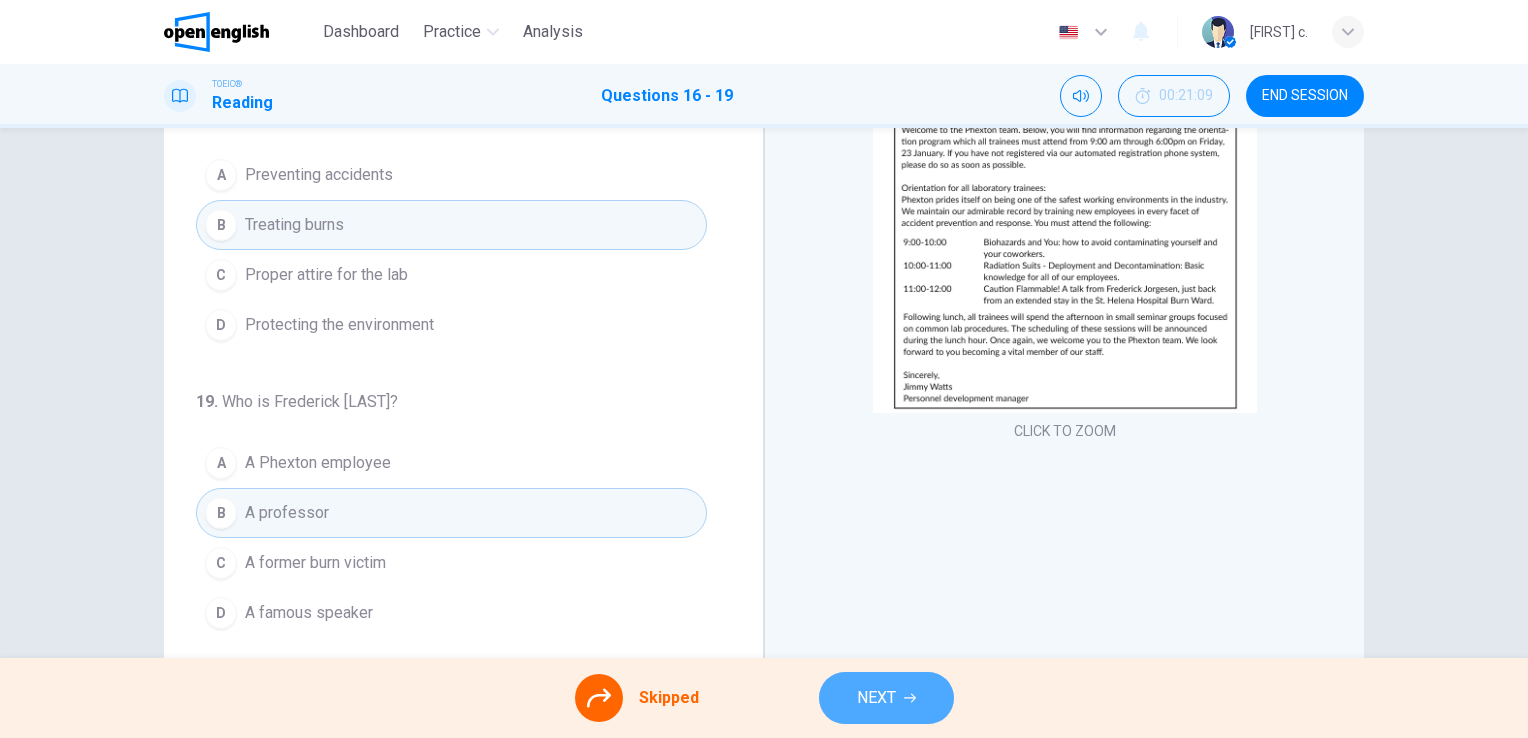 click on "NEXT" at bounding box center [886, 698] 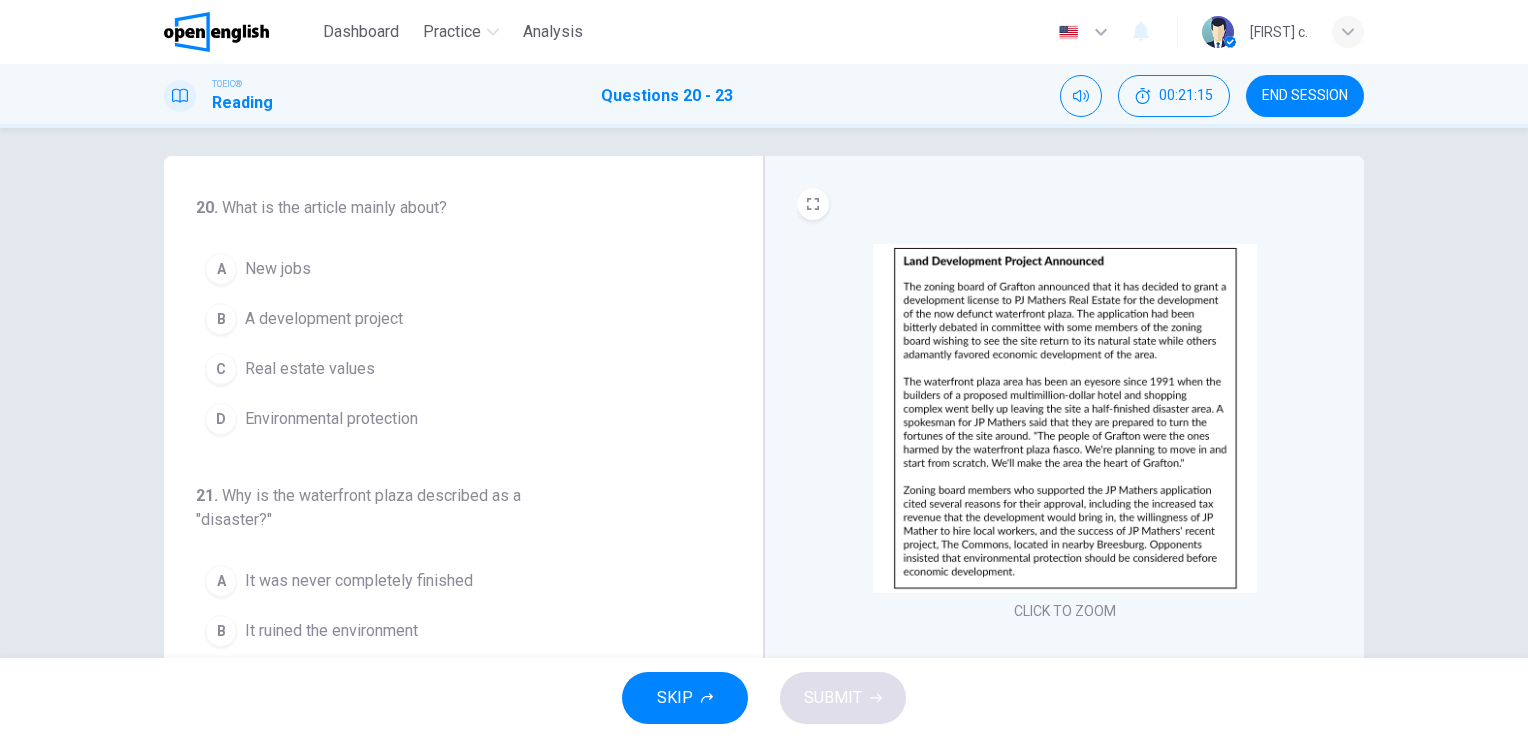 scroll, scrollTop: 0, scrollLeft: 0, axis: both 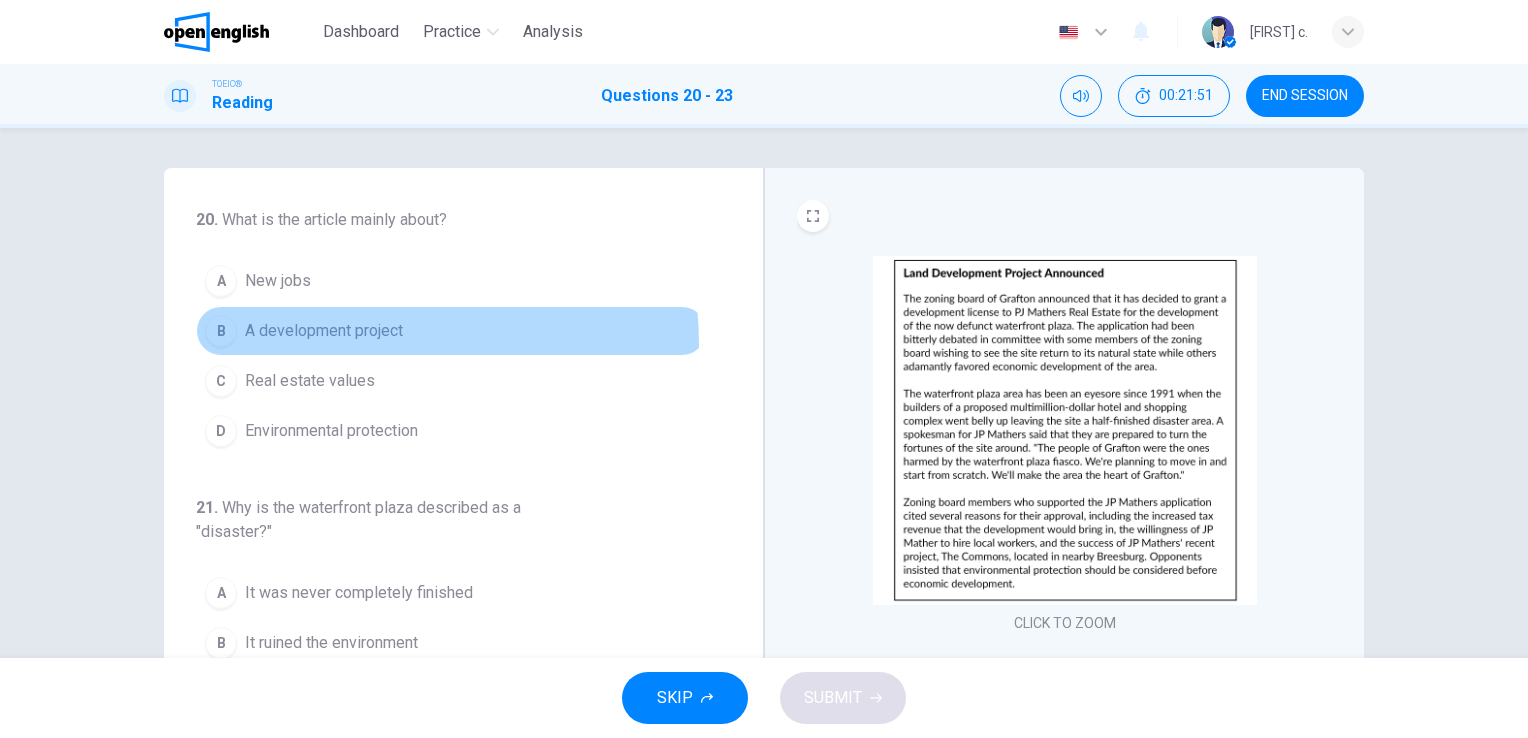 click on "B A development project" at bounding box center (451, 331) 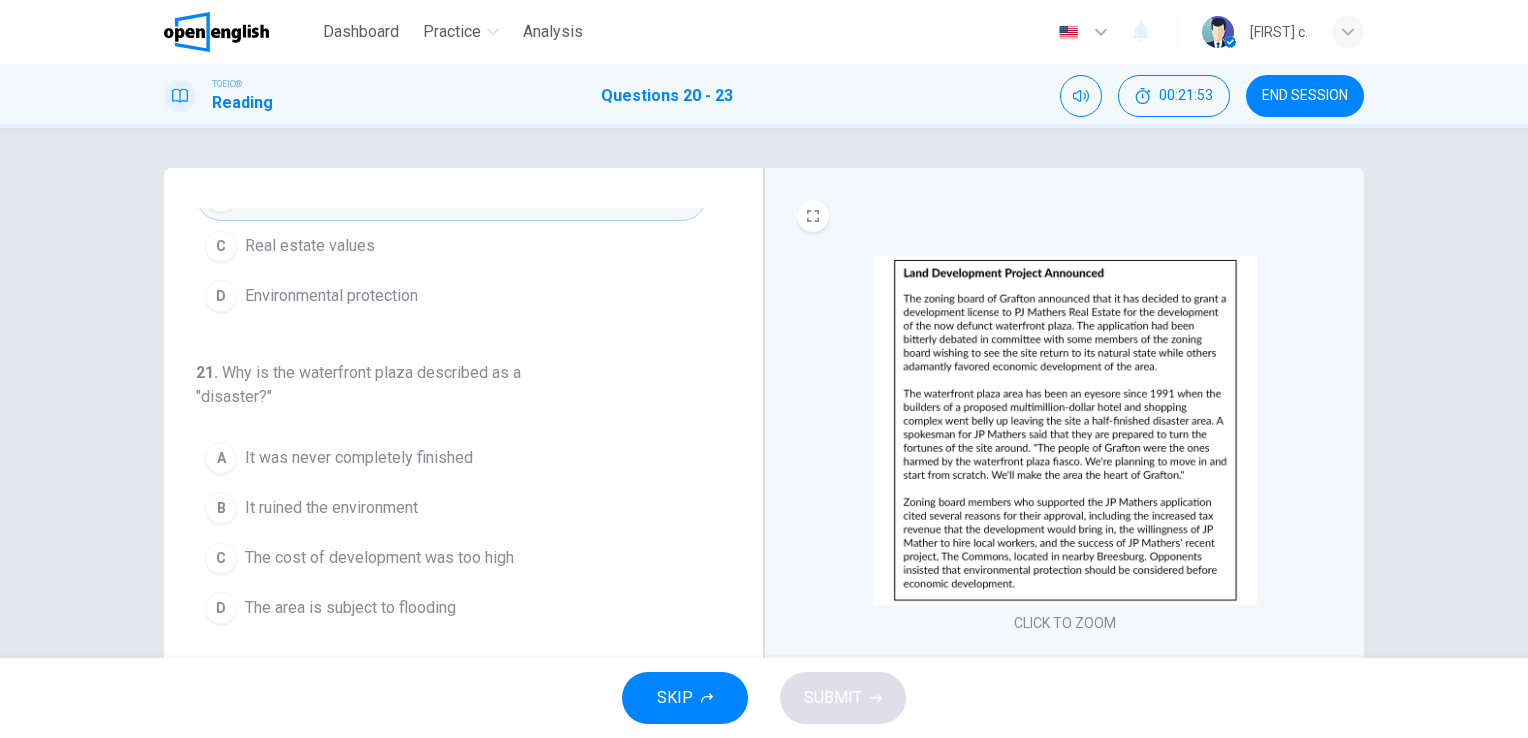 scroll, scrollTop: 148, scrollLeft: 0, axis: vertical 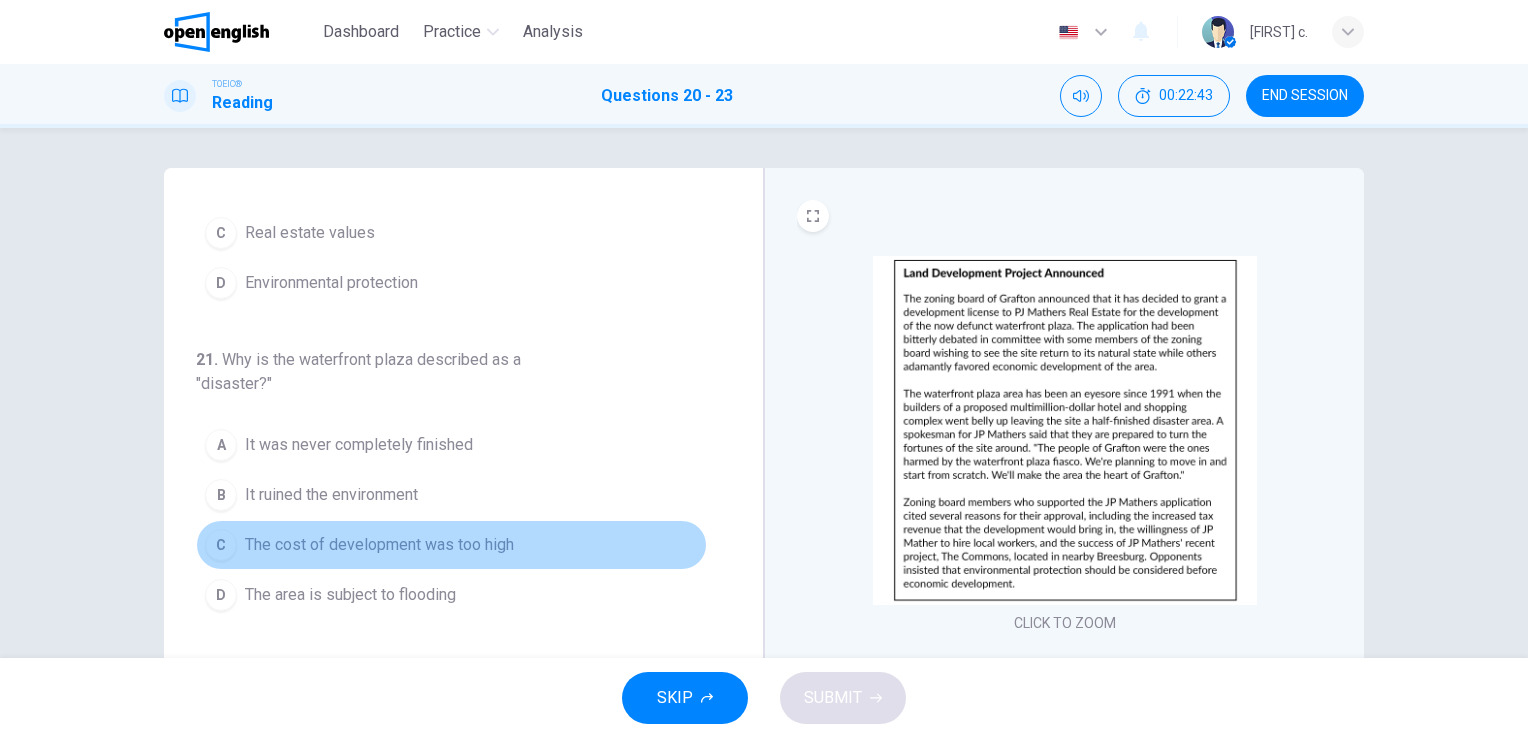 click on "The cost of development was too high" at bounding box center [379, 545] 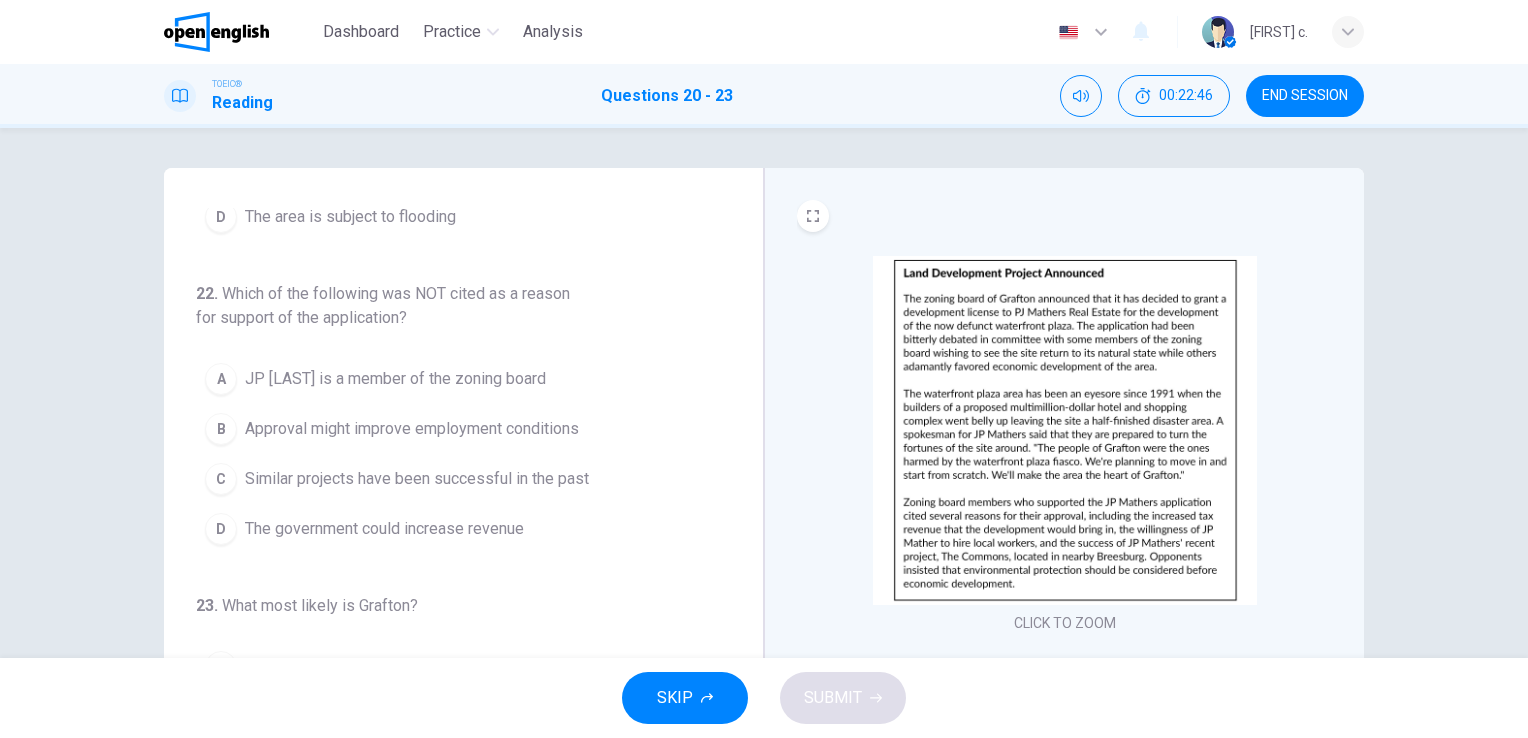 scroll, scrollTop: 538, scrollLeft: 0, axis: vertical 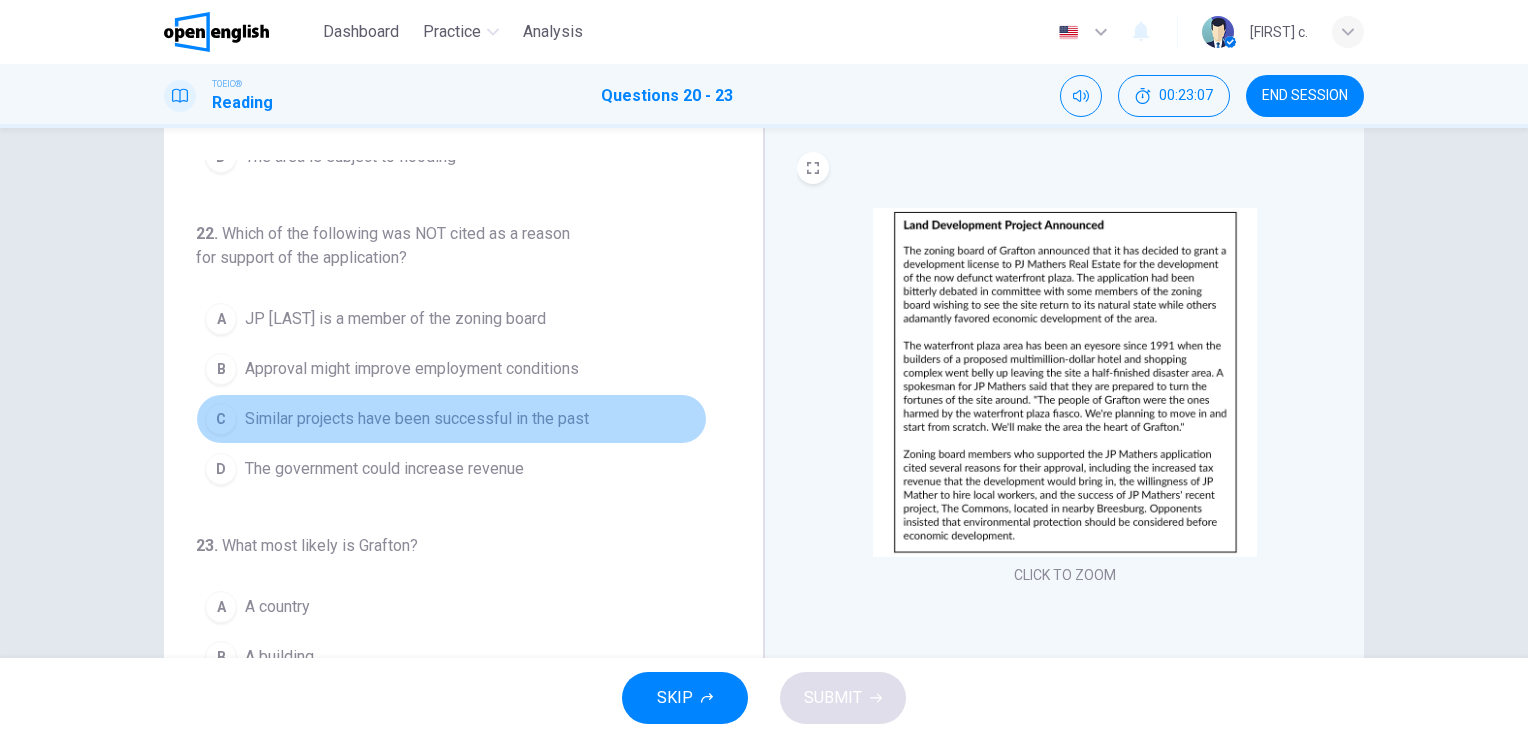 click on "Similar projects have been successful in the past" at bounding box center (417, 419) 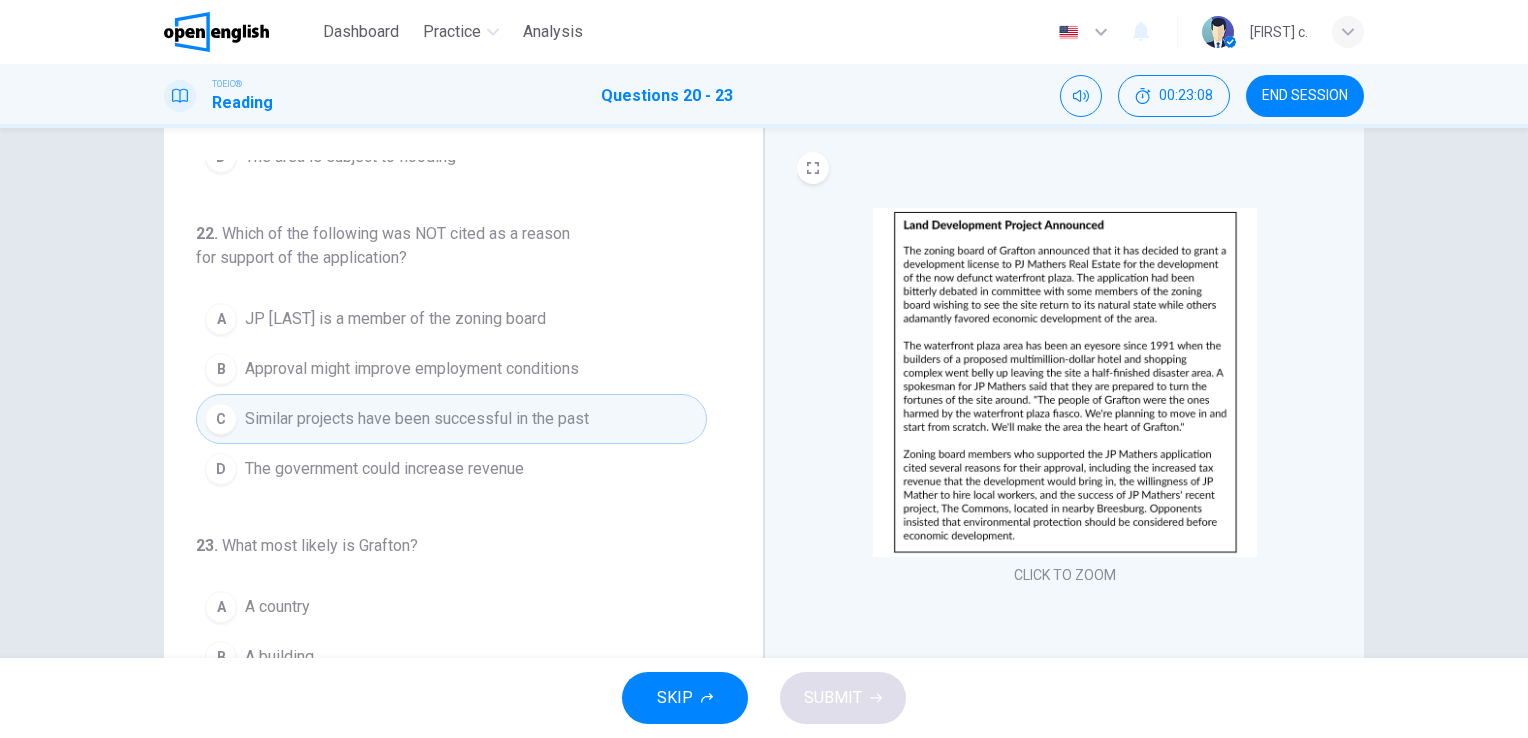 scroll, scrollTop: 244, scrollLeft: 0, axis: vertical 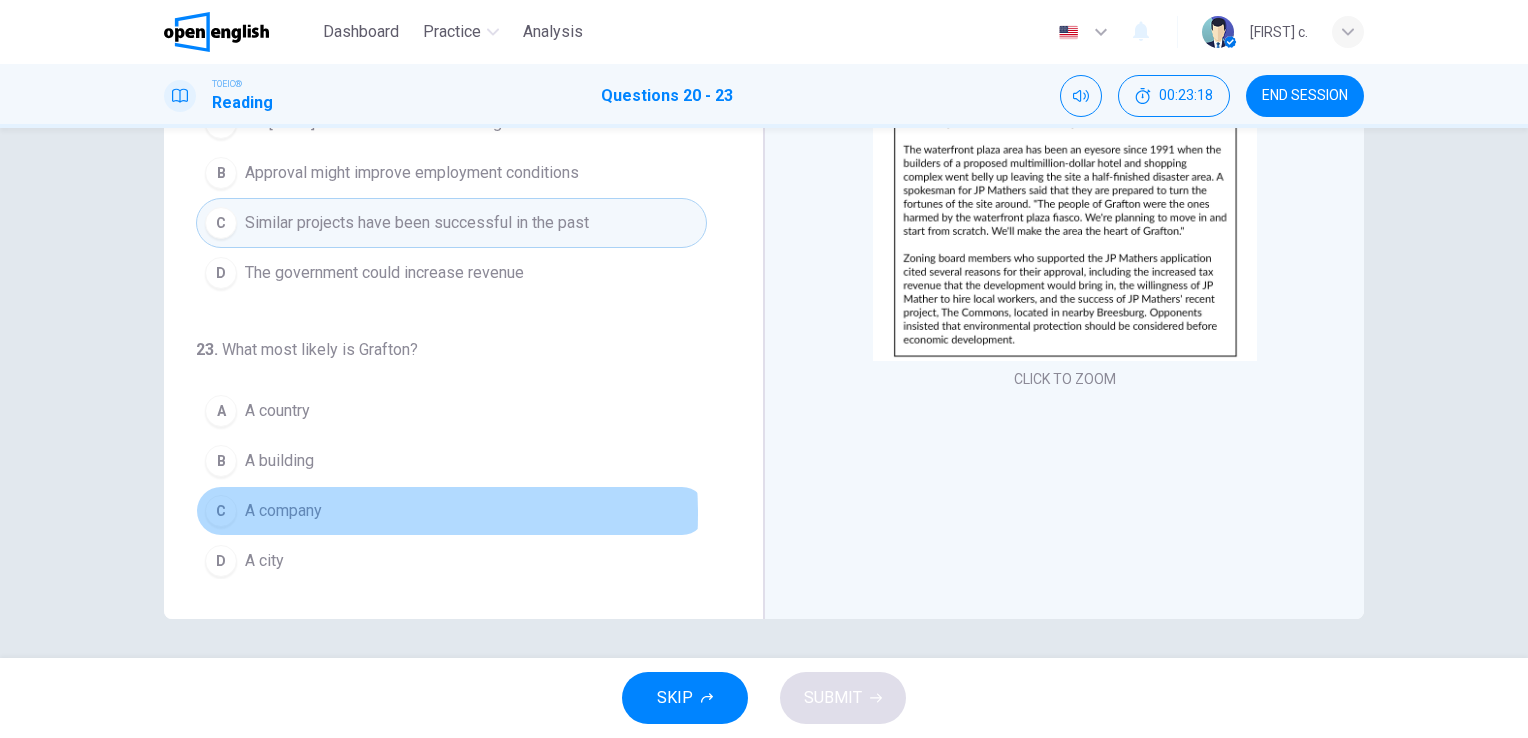 click on "A company" at bounding box center (283, 511) 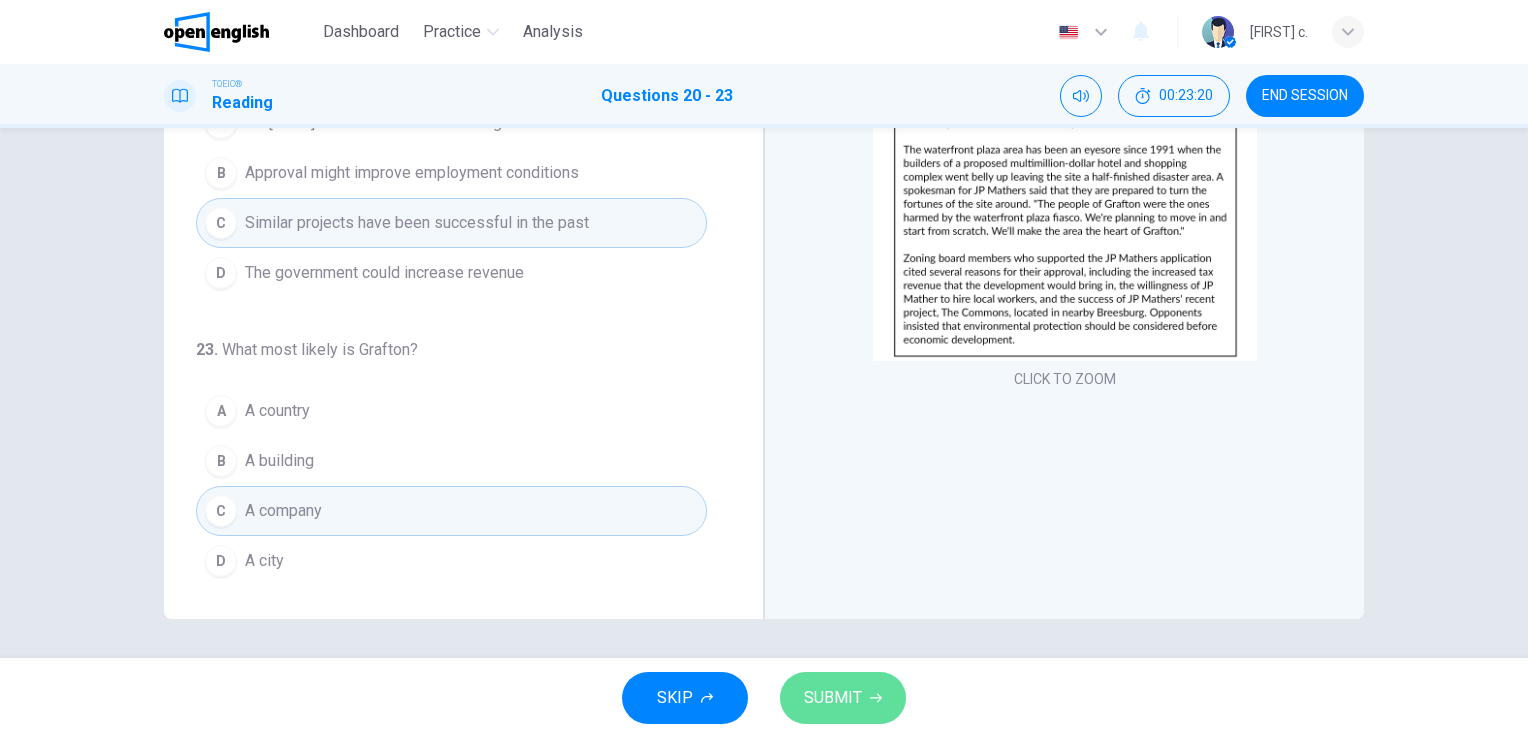 click on "SUBMIT" at bounding box center [833, 698] 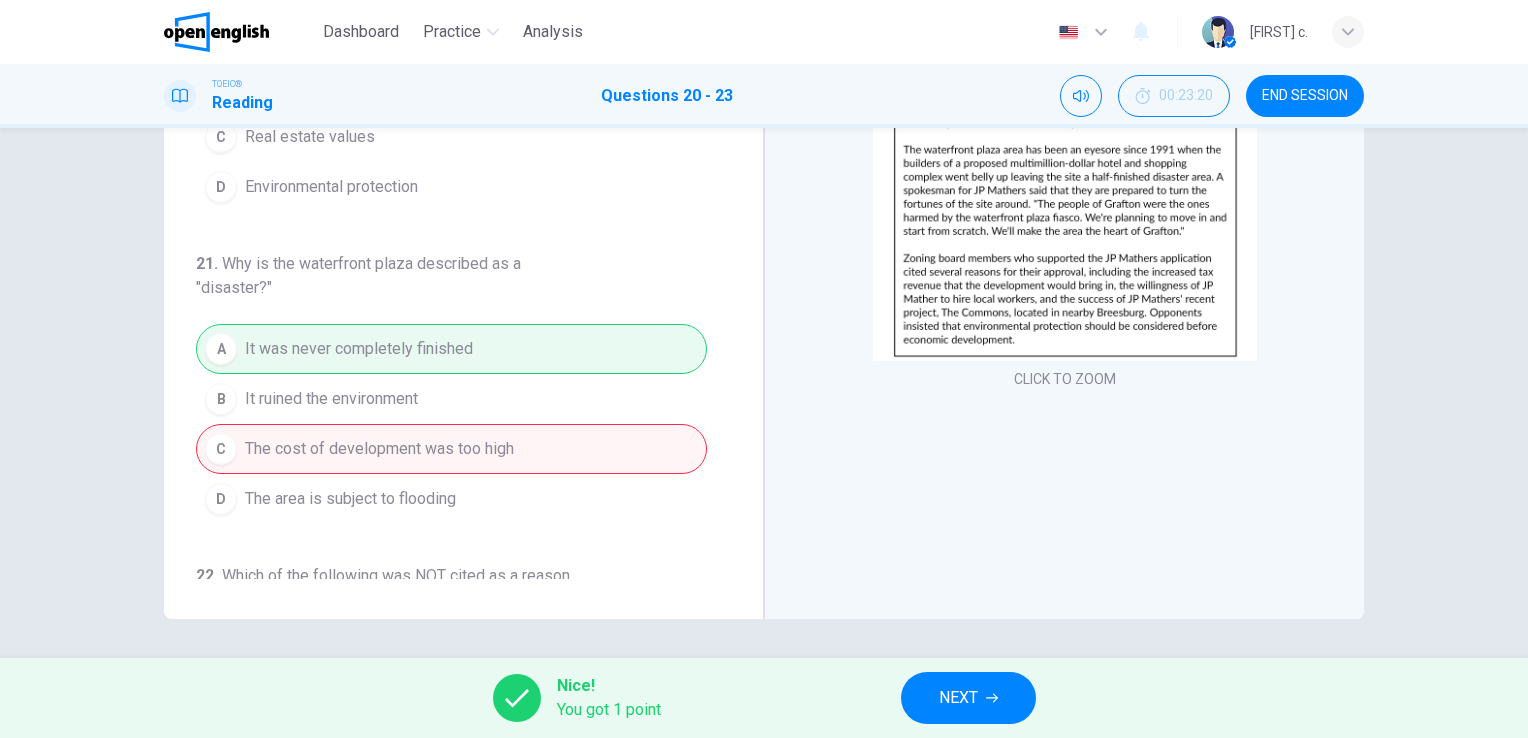 scroll, scrollTop: 0, scrollLeft: 0, axis: both 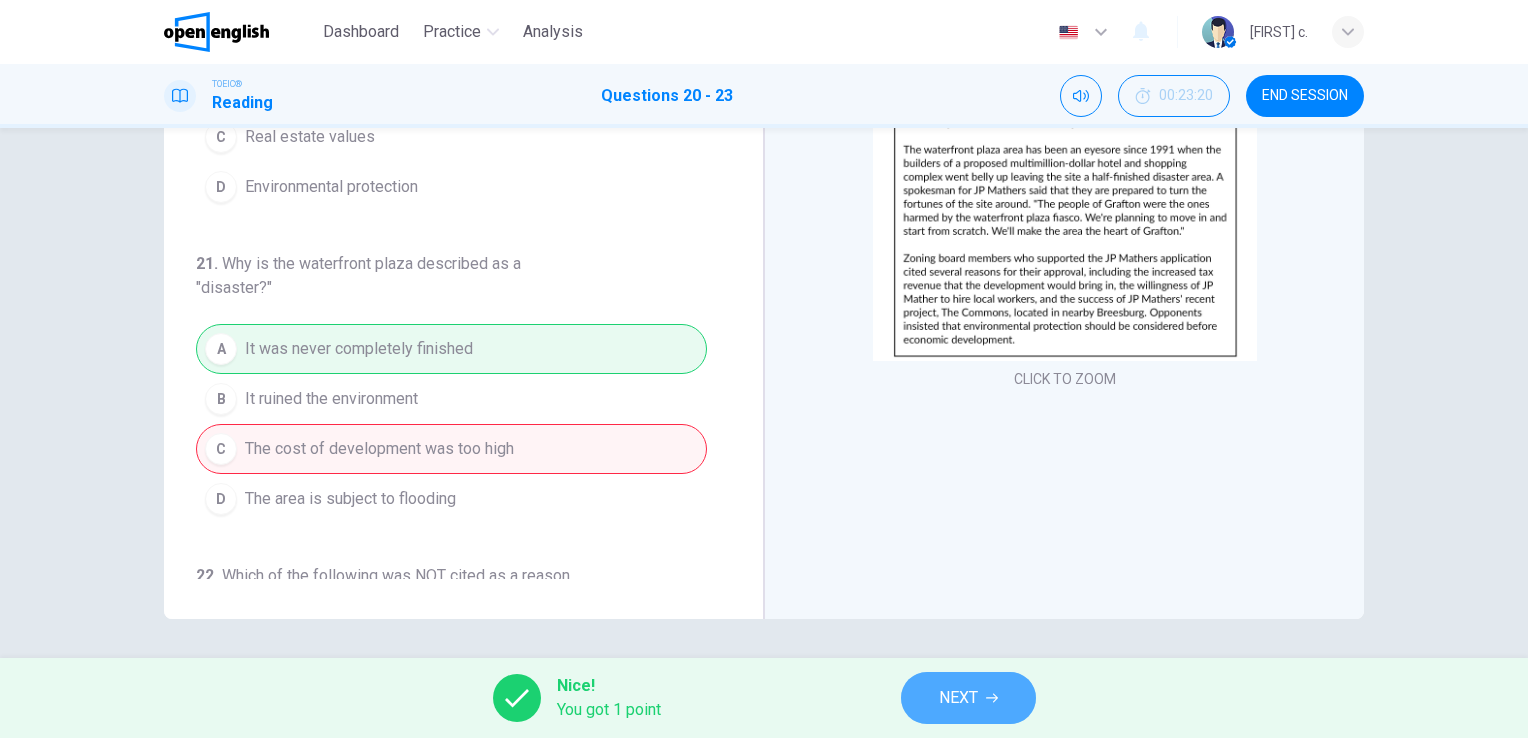 click on "NEXT" at bounding box center (958, 698) 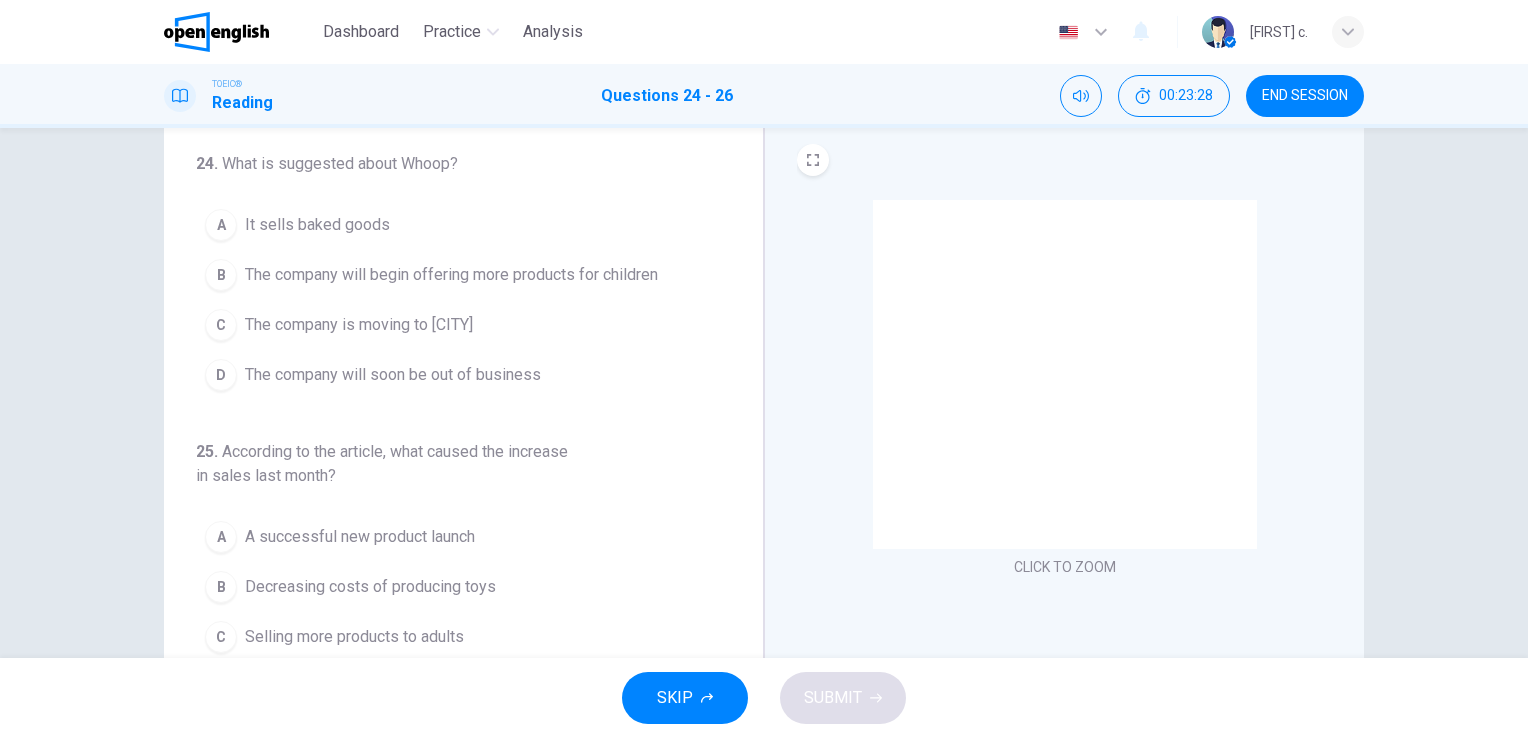 scroll, scrollTop: 55, scrollLeft: 0, axis: vertical 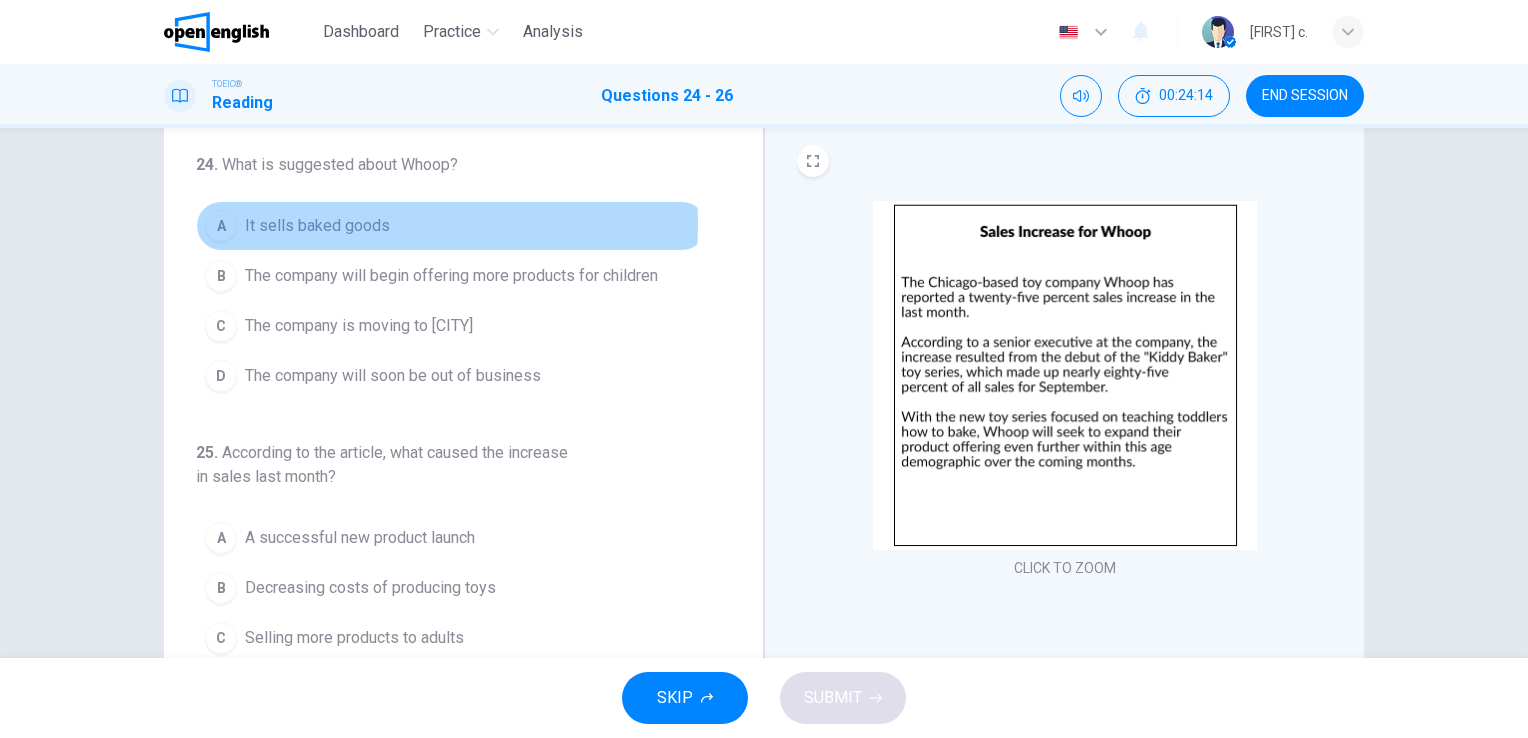 click on "It sells baked goods" at bounding box center (317, 226) 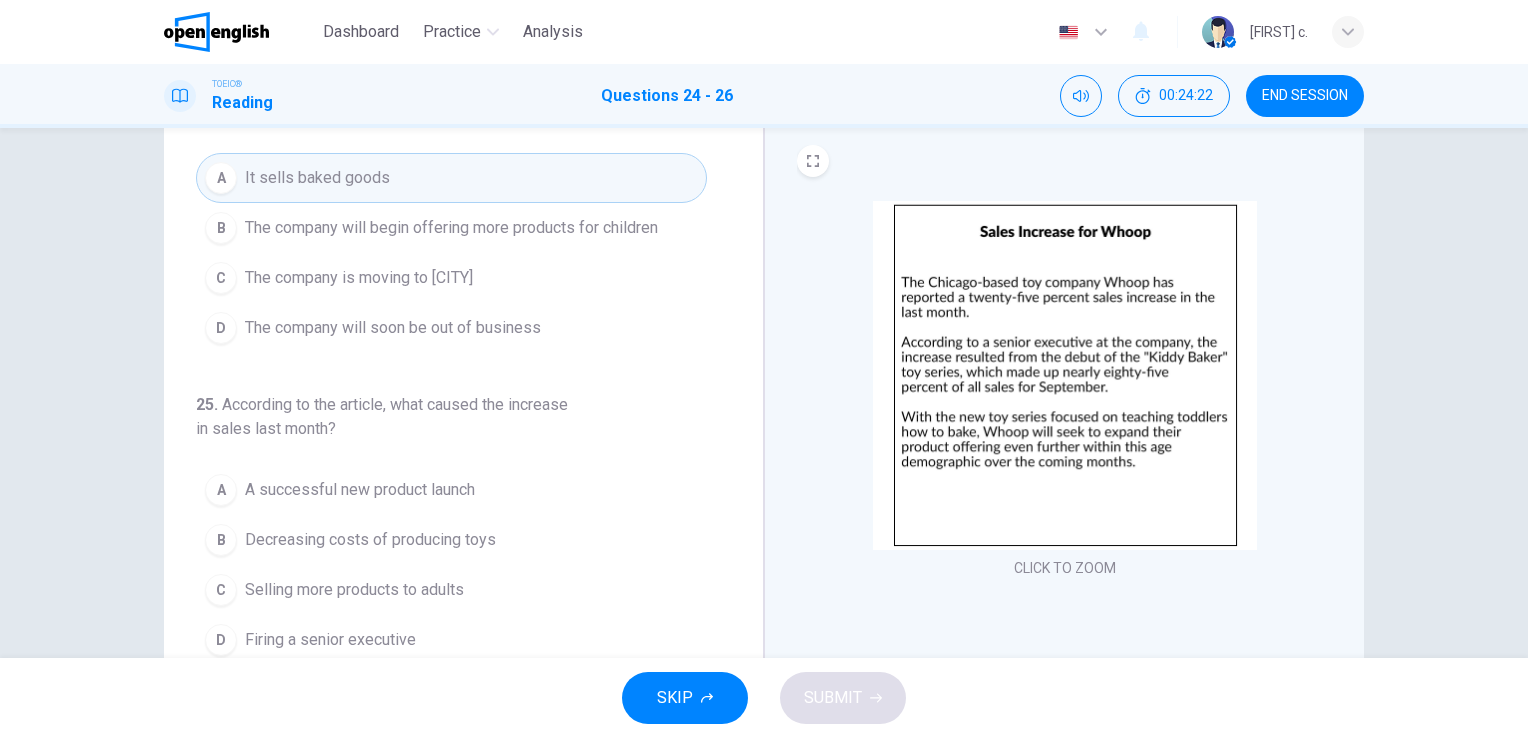 scroll, scrollTop: 46, scrollLeft: 0, axis: vertical 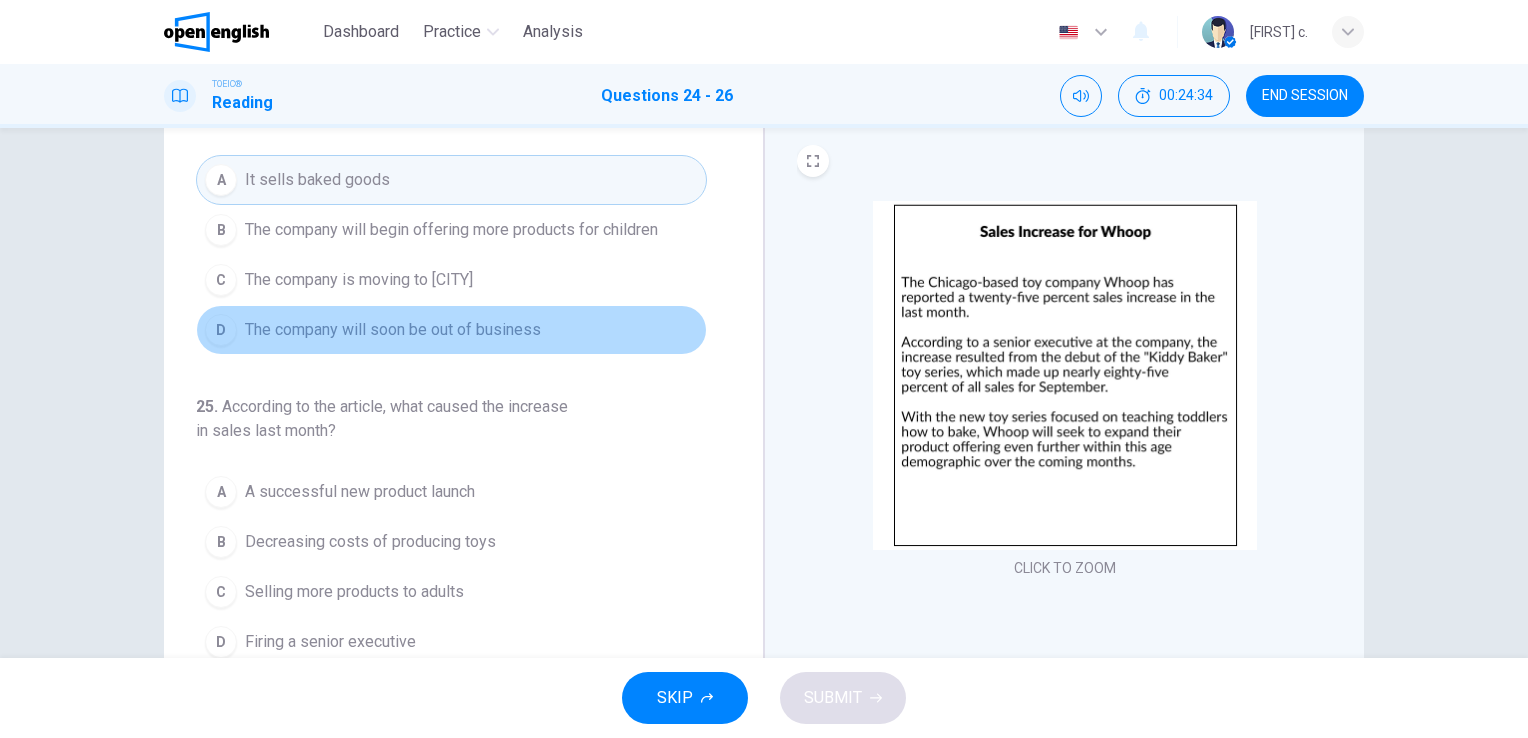 click on "The company will soon be out of business" at bounding box center (393, 330) 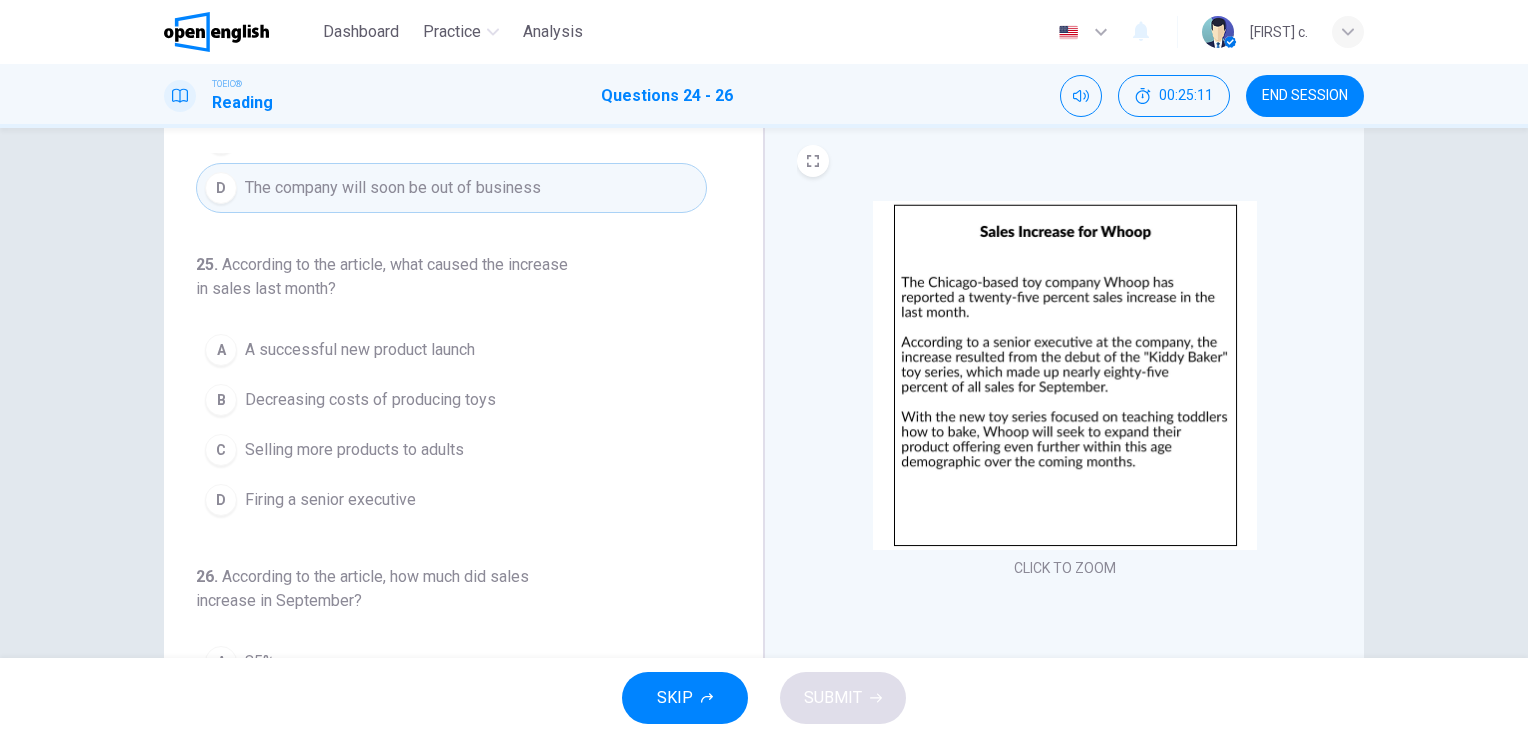 scroll, scrollTop: 188, scrollLeft: 0, axis: vertical 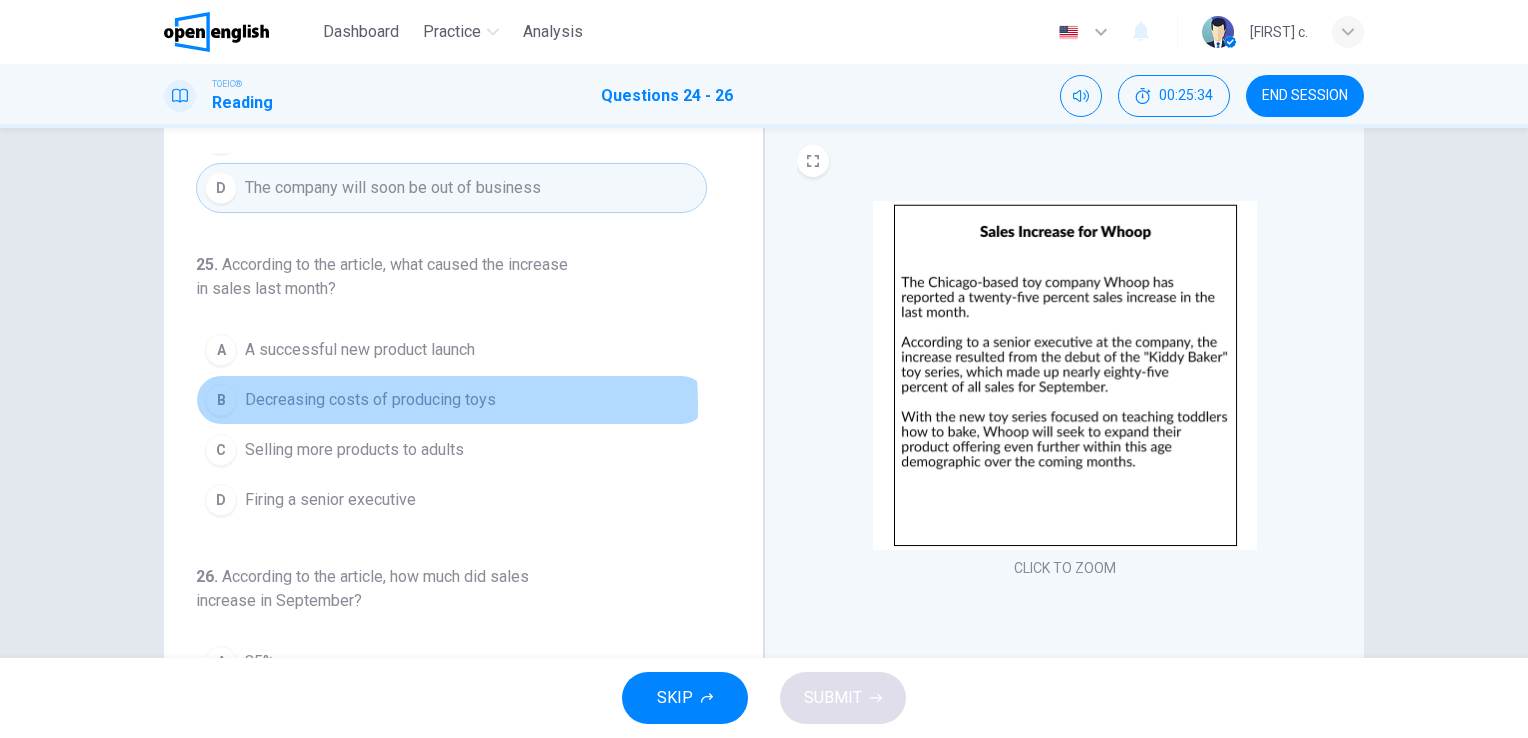 click on "Decreasing costs of producing toys" at bounding box center [370, 400] 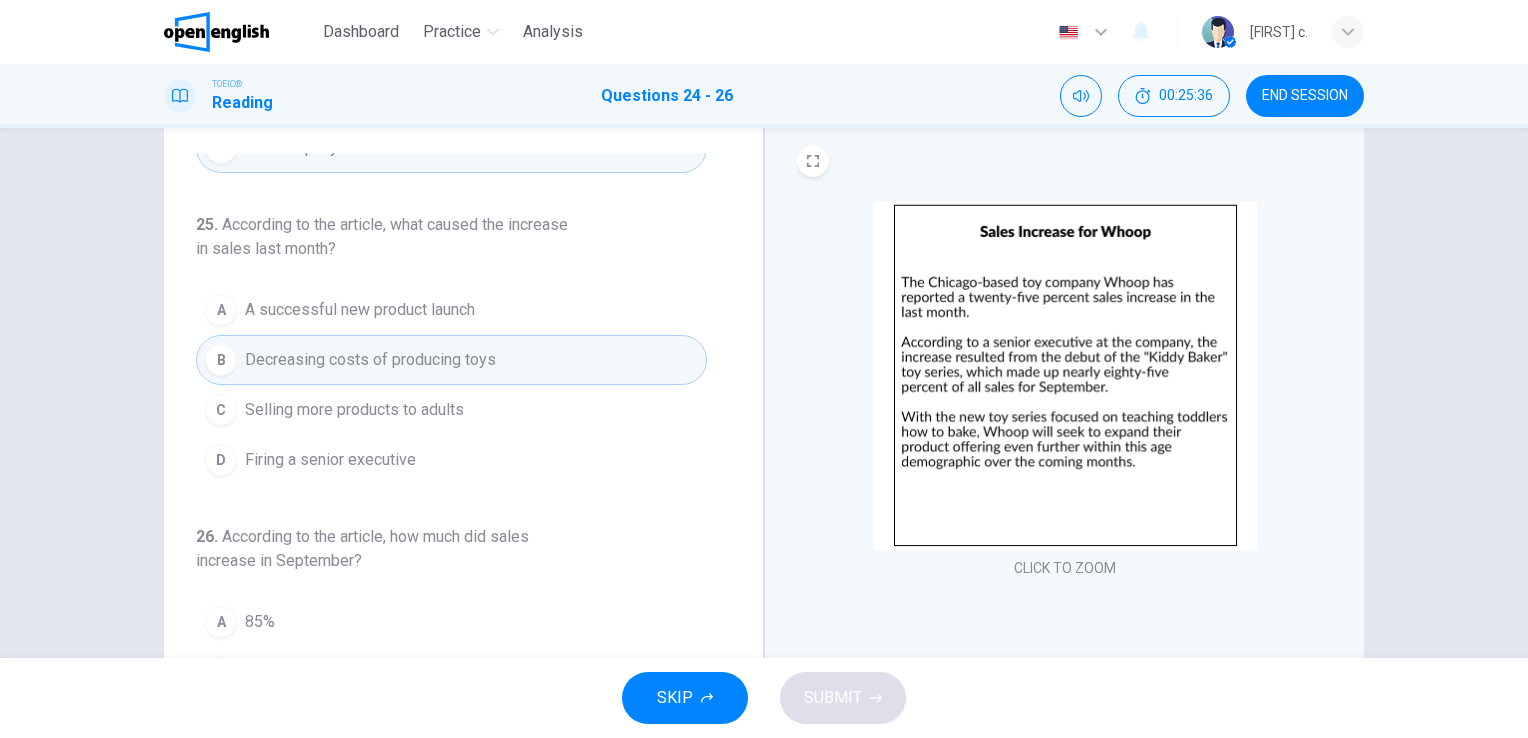 scroll, scrollTop: 252, scrollLeft: 0, axis: vertical 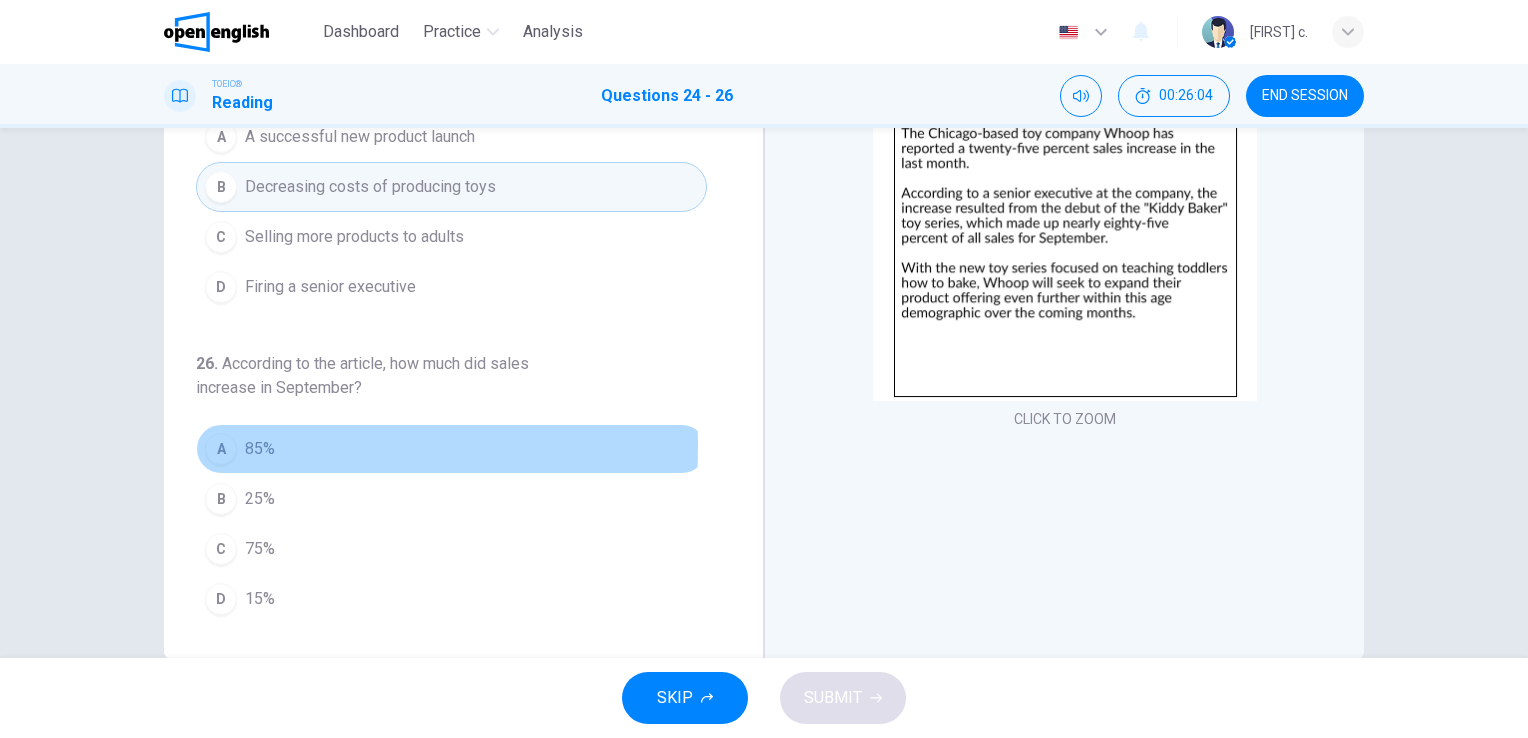 click on "A" at bounding box center (221, 449) 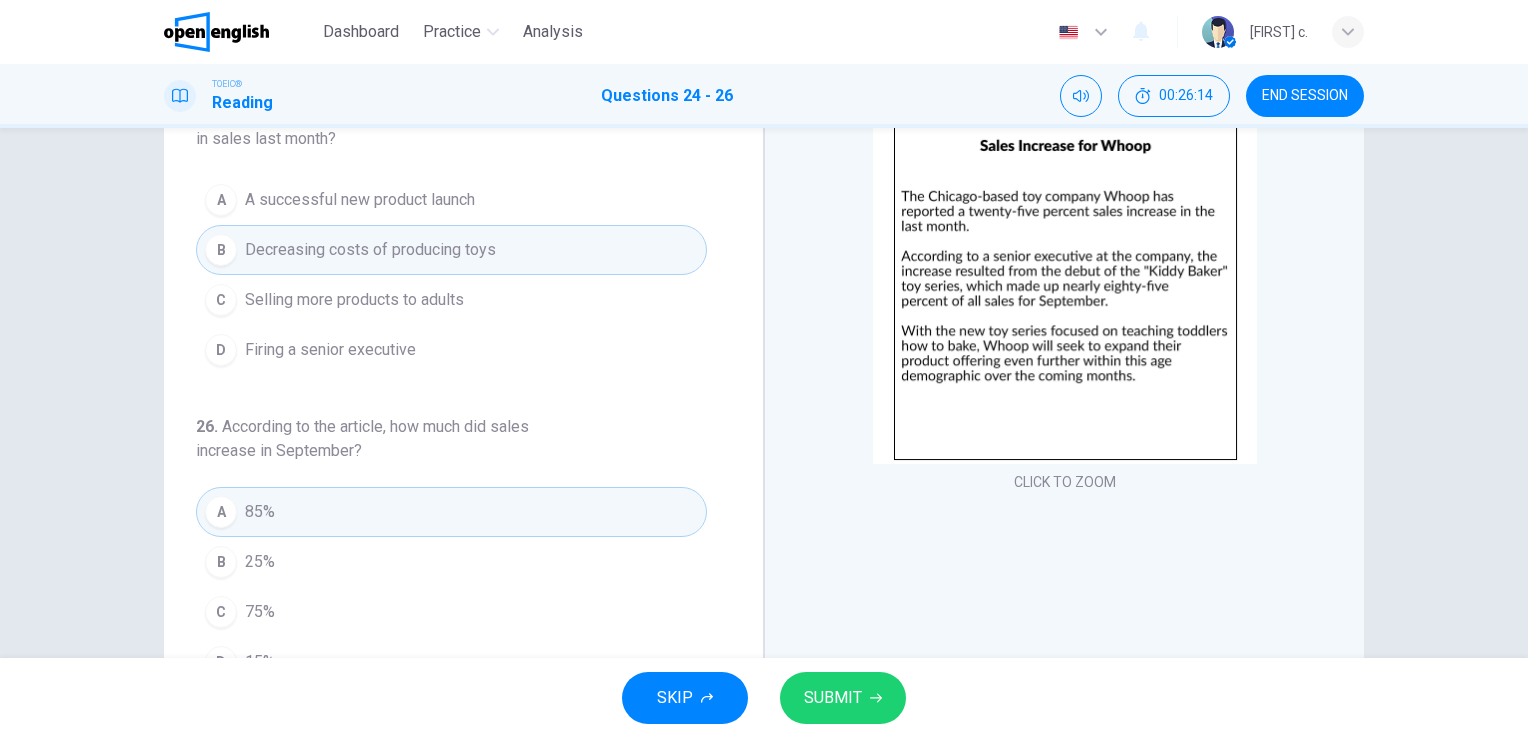 scroll, scrollTop: 140, scrollLeft: 0, axis: vertical 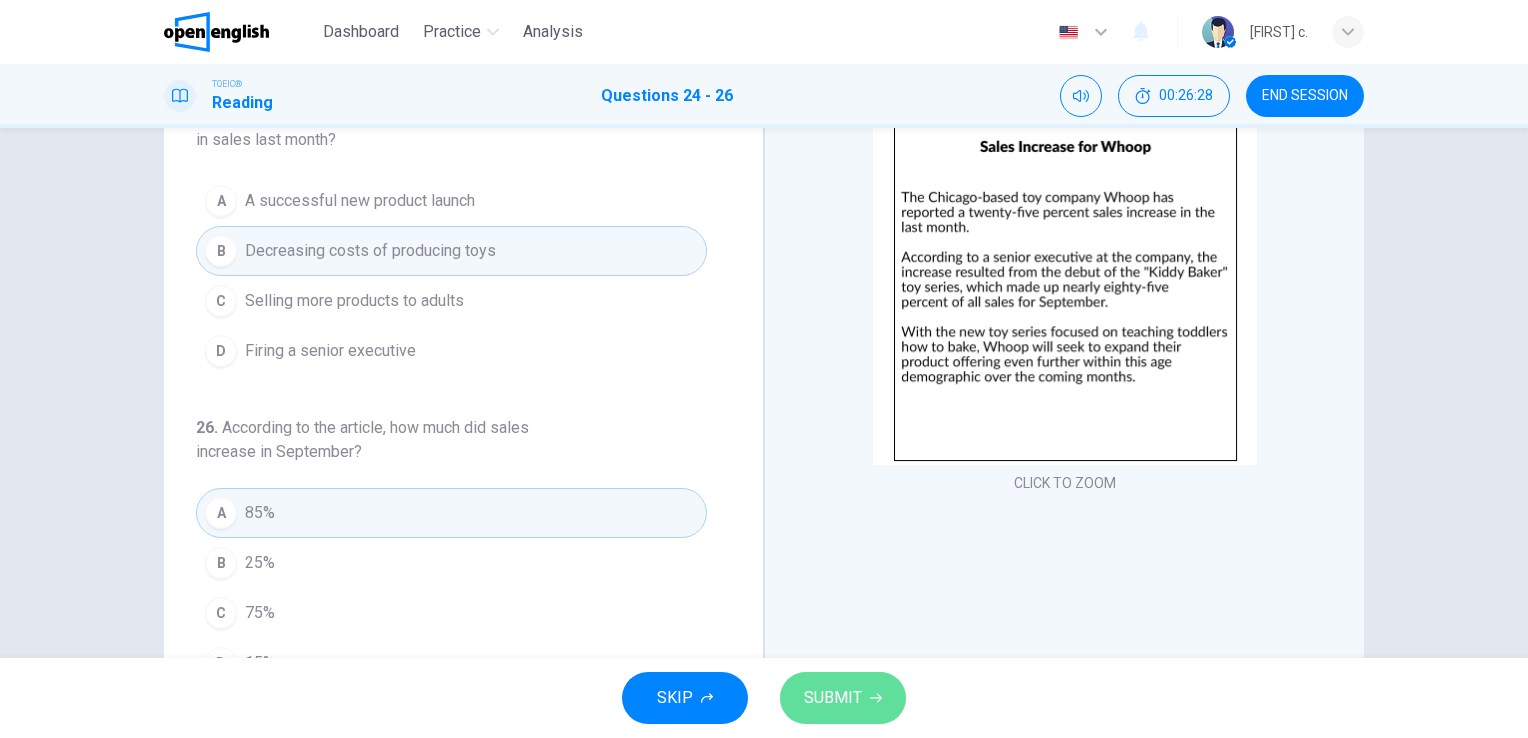 click on "SUBMIT" at bounding box center [833, 698] 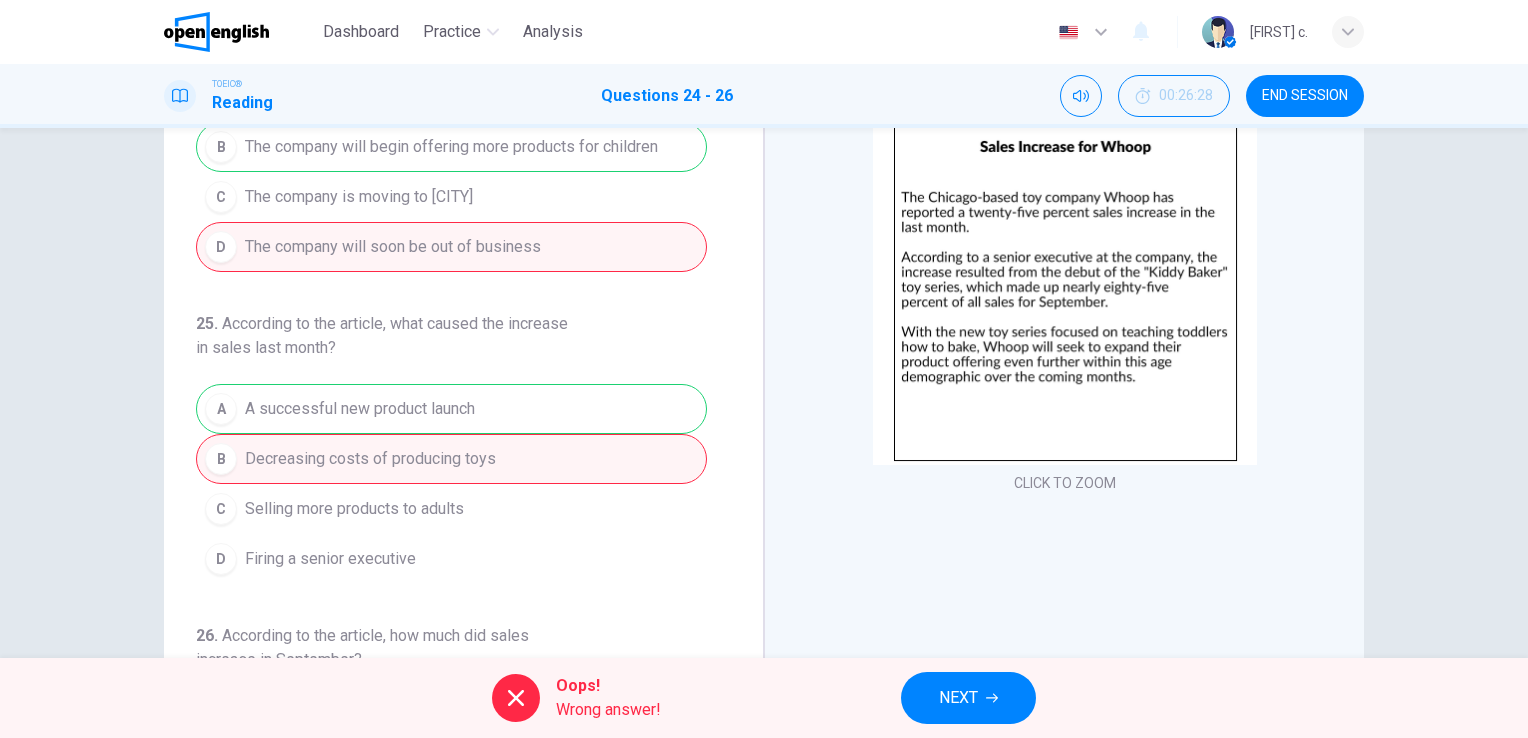 scroll, scrollTop: 0, scrollLeft: 0, axis: both 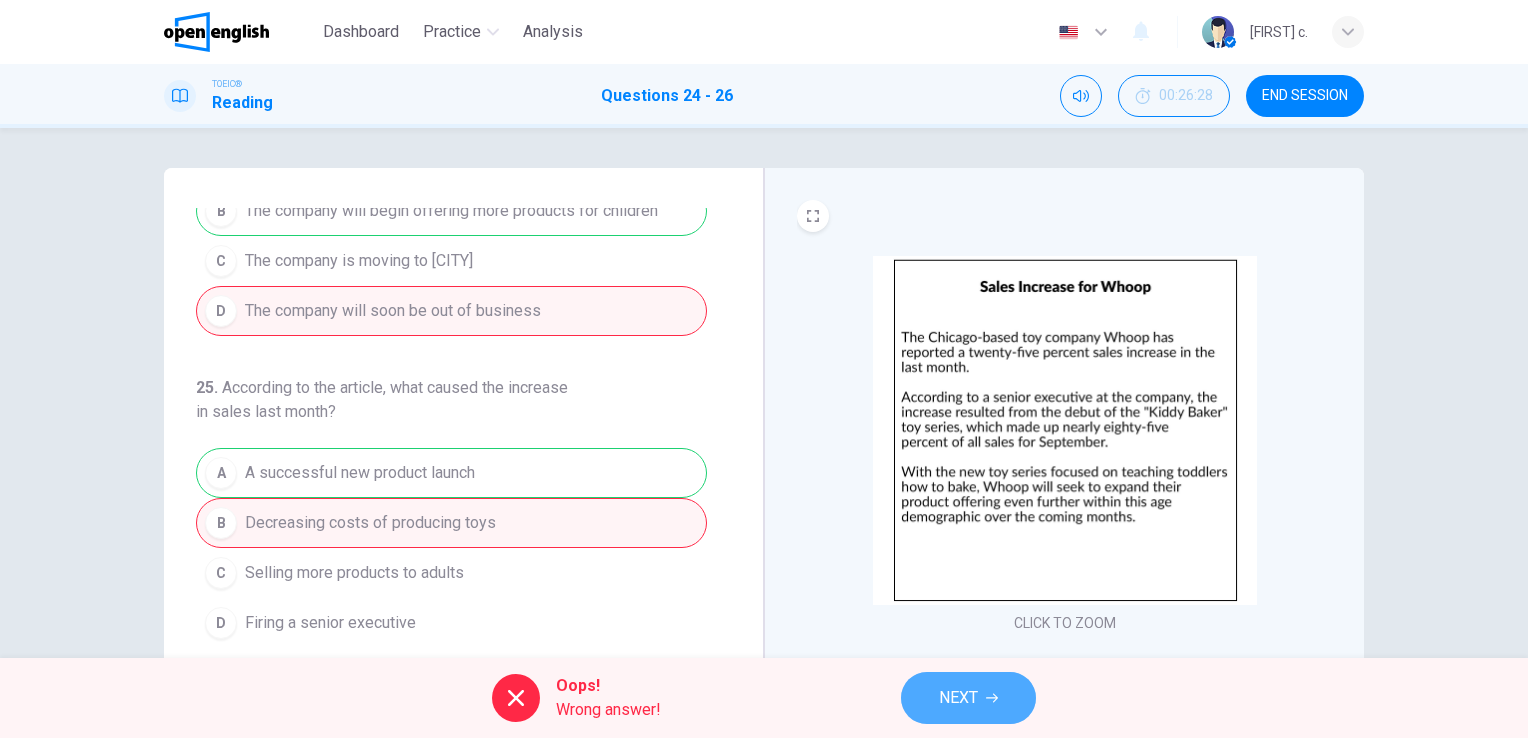 click on "NEXT" at bounding box center [958, 698] 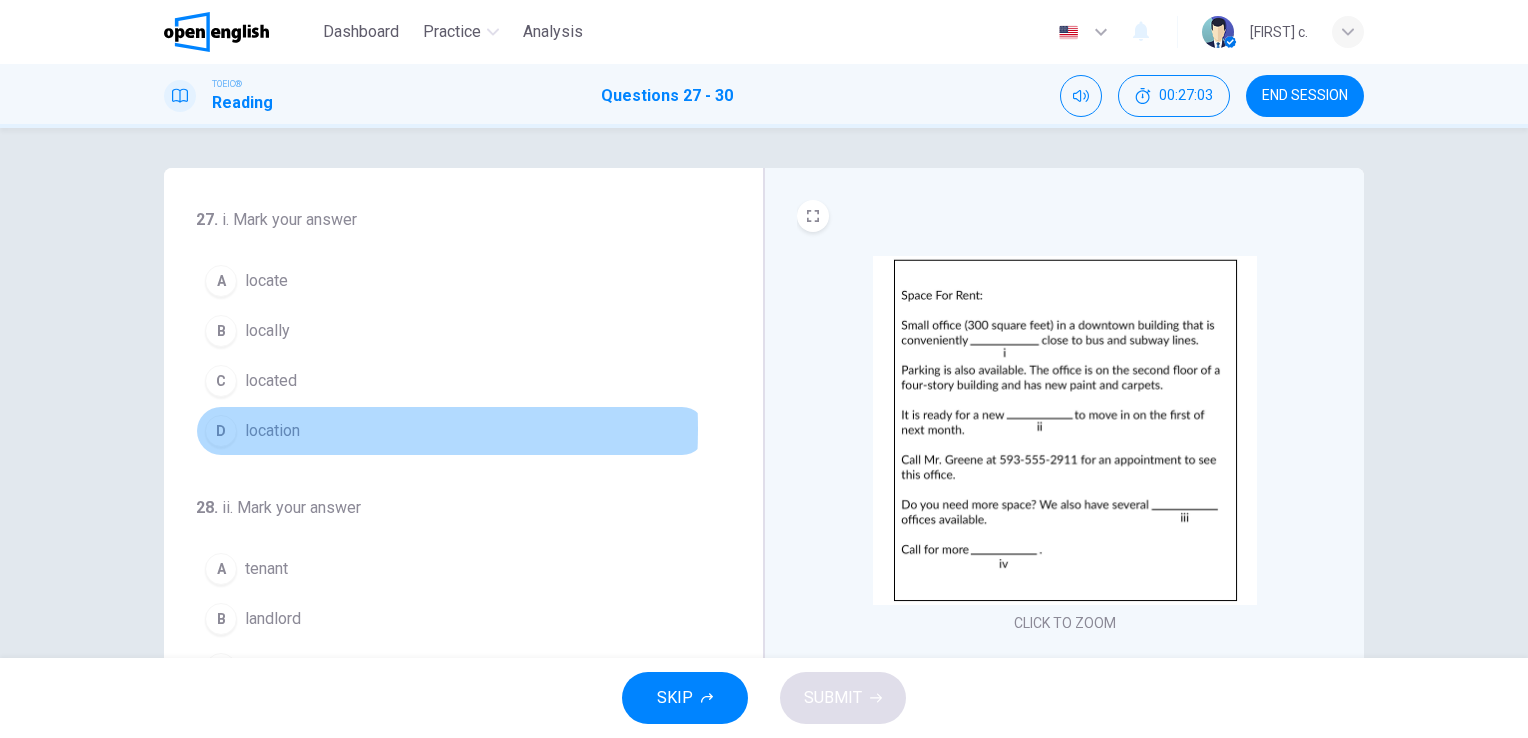 click on "D" at bounding box center [221, 431] 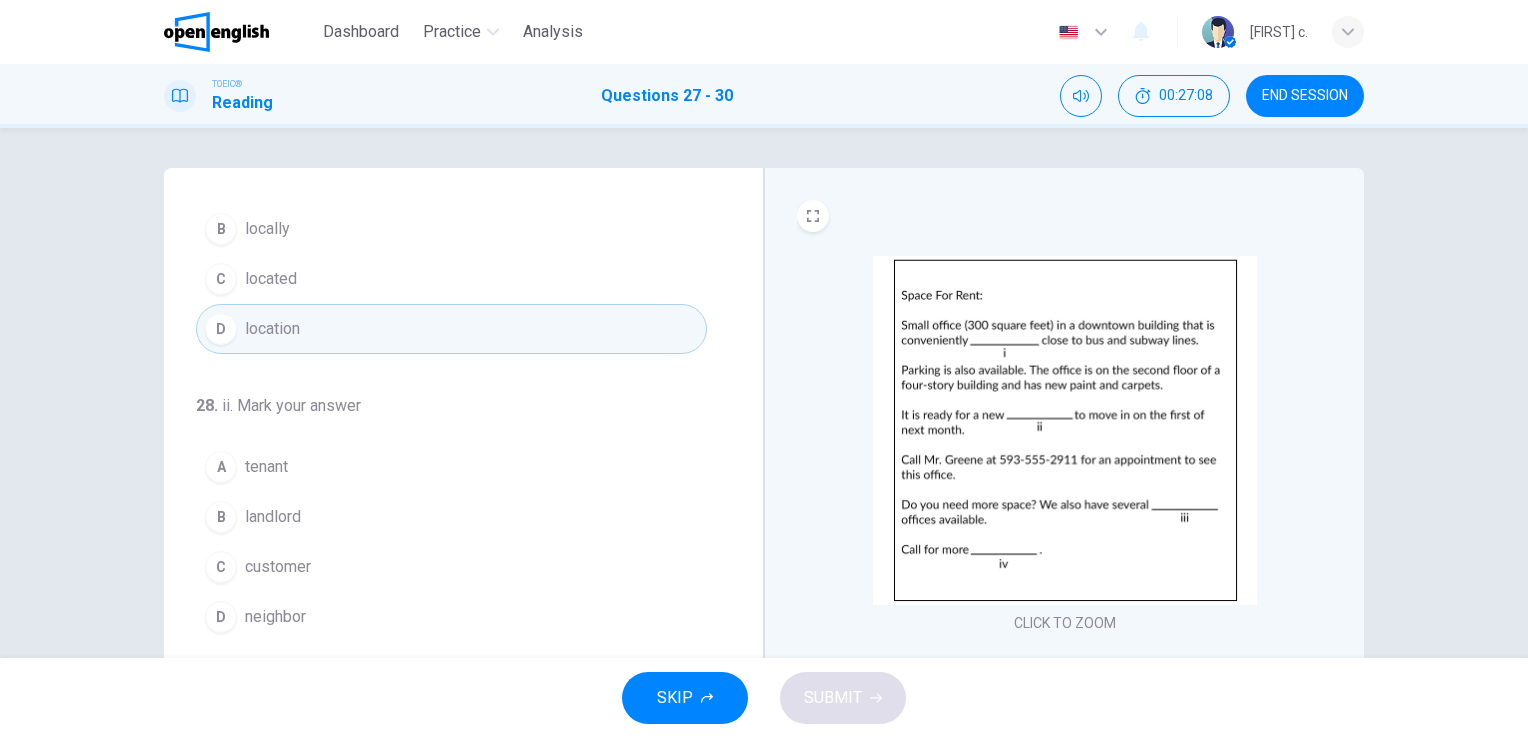 scroll, scrollTop: 103, scrollLeft: 0, axis: vertical 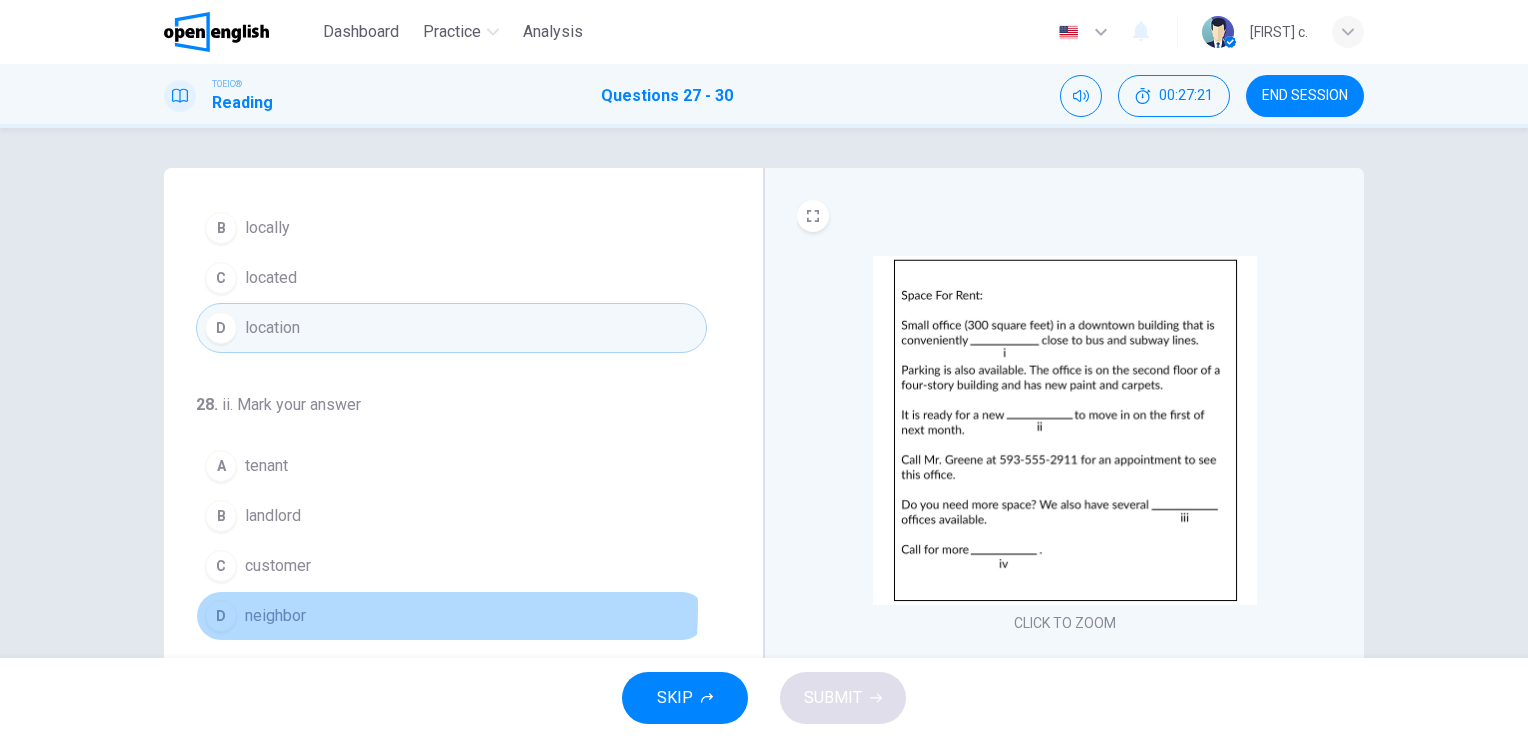 click on "D neighbor" at bounding box center (451, 616) 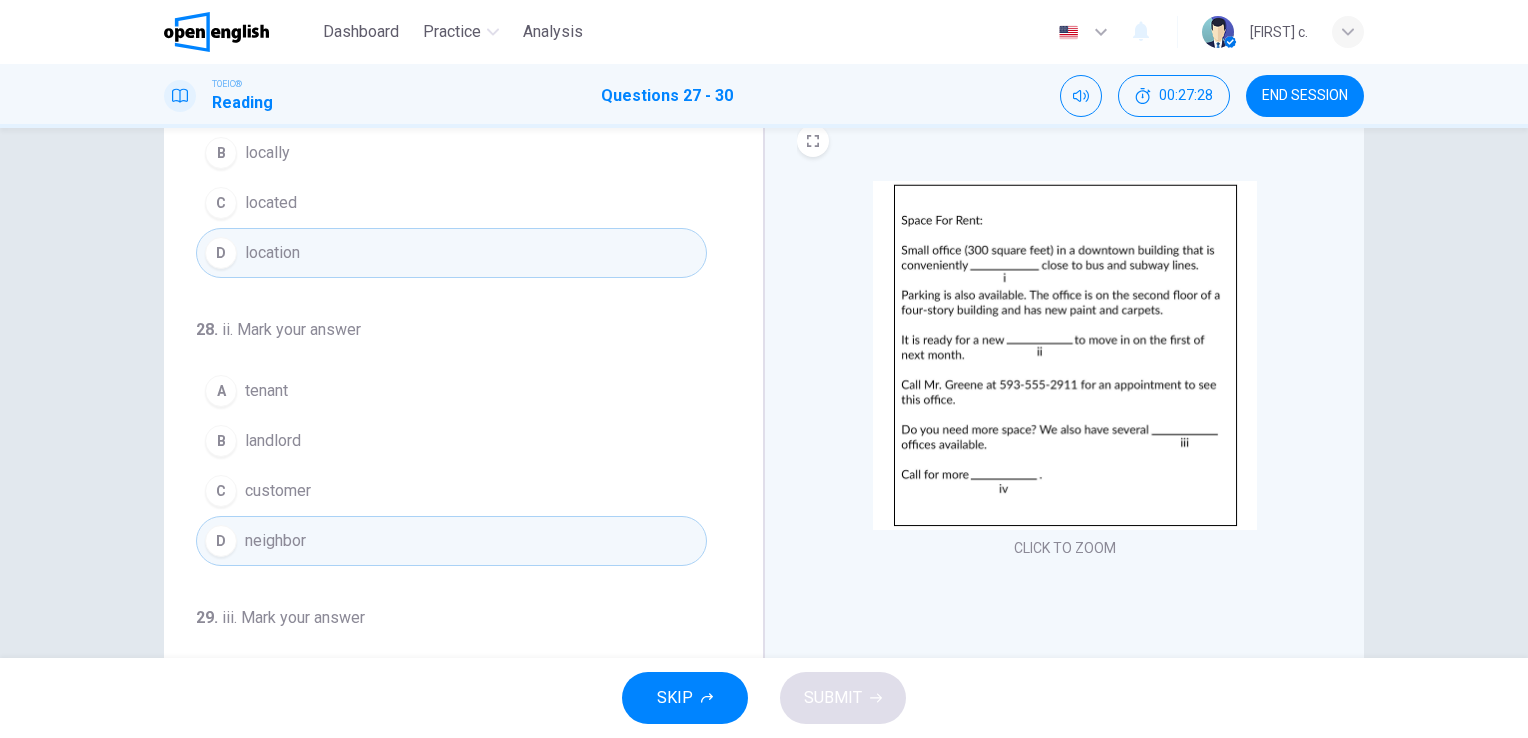 scroll, scrollTop: 76, scrollLeft: 0, axis: vertical 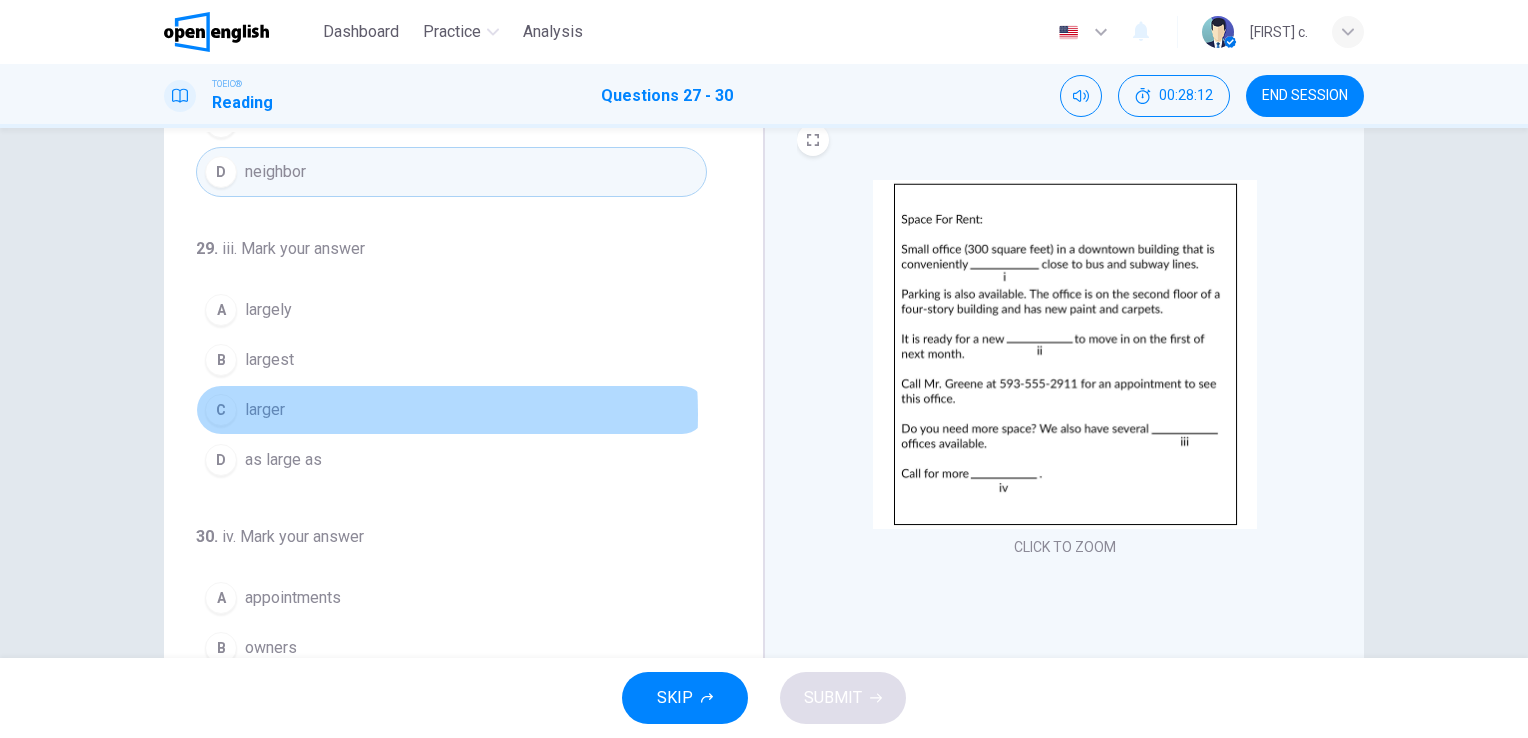 click on "larger" at bounding box center (265, 410) 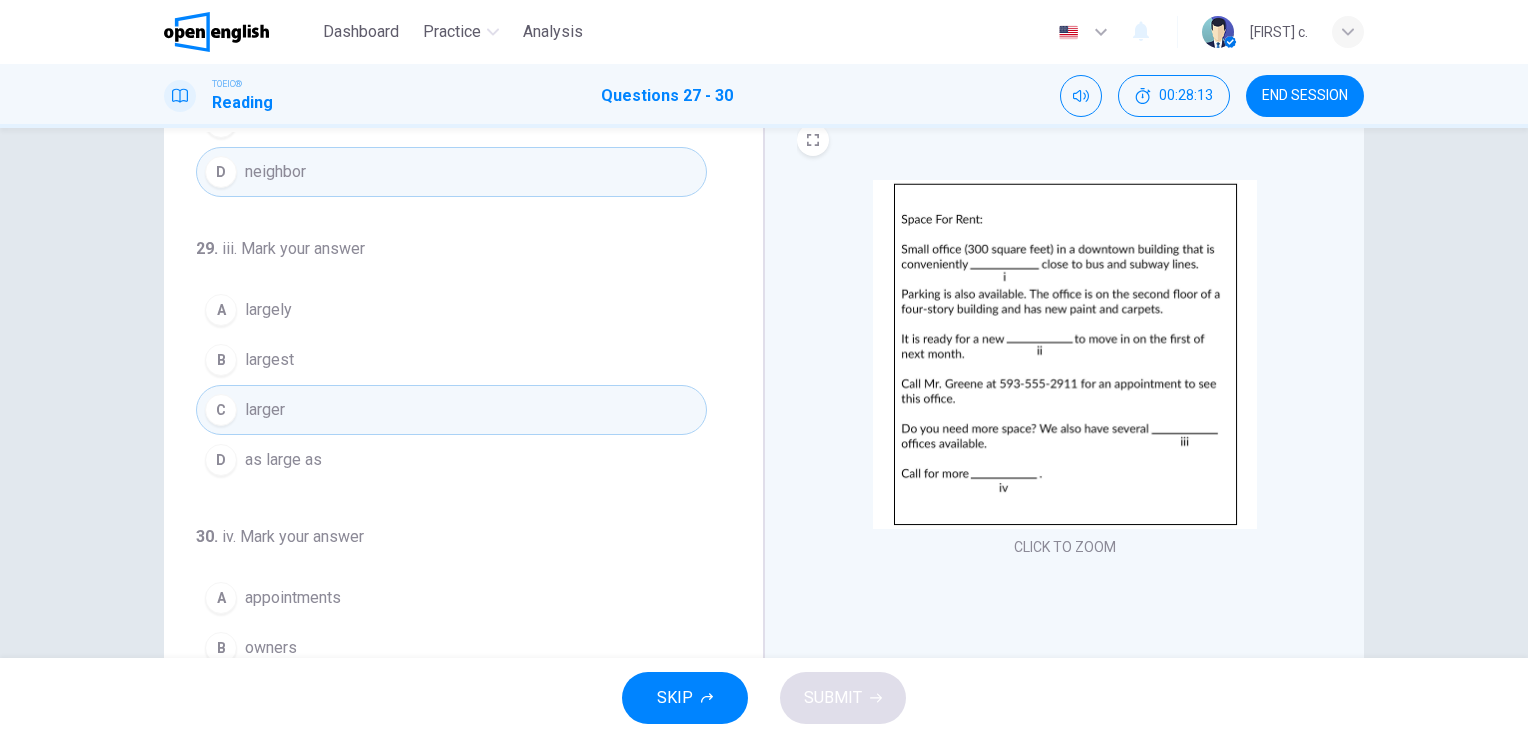 scroll, scrollTop: 490, scrollLeft: 0, axis: vertical 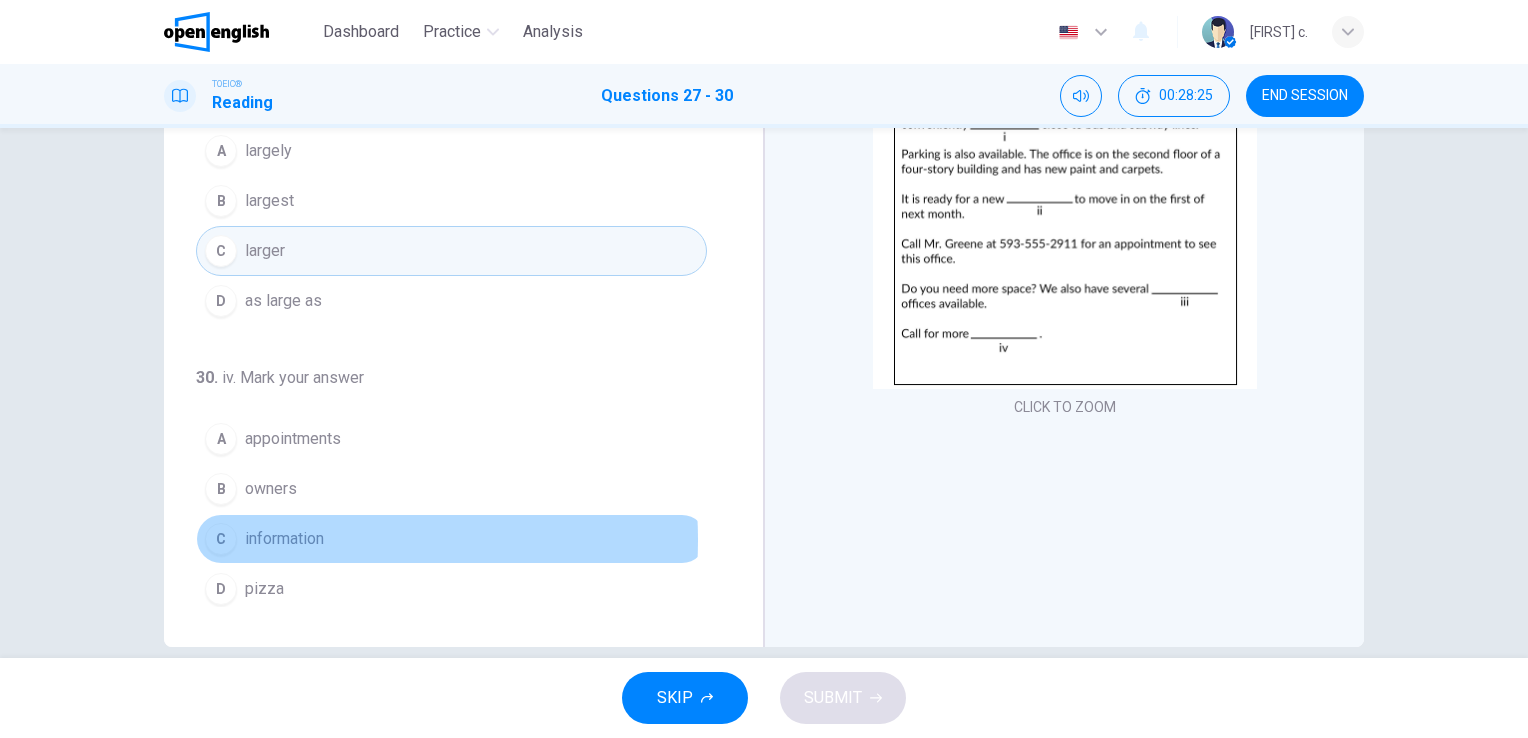 click on "information" at bounding box center (284, 539) 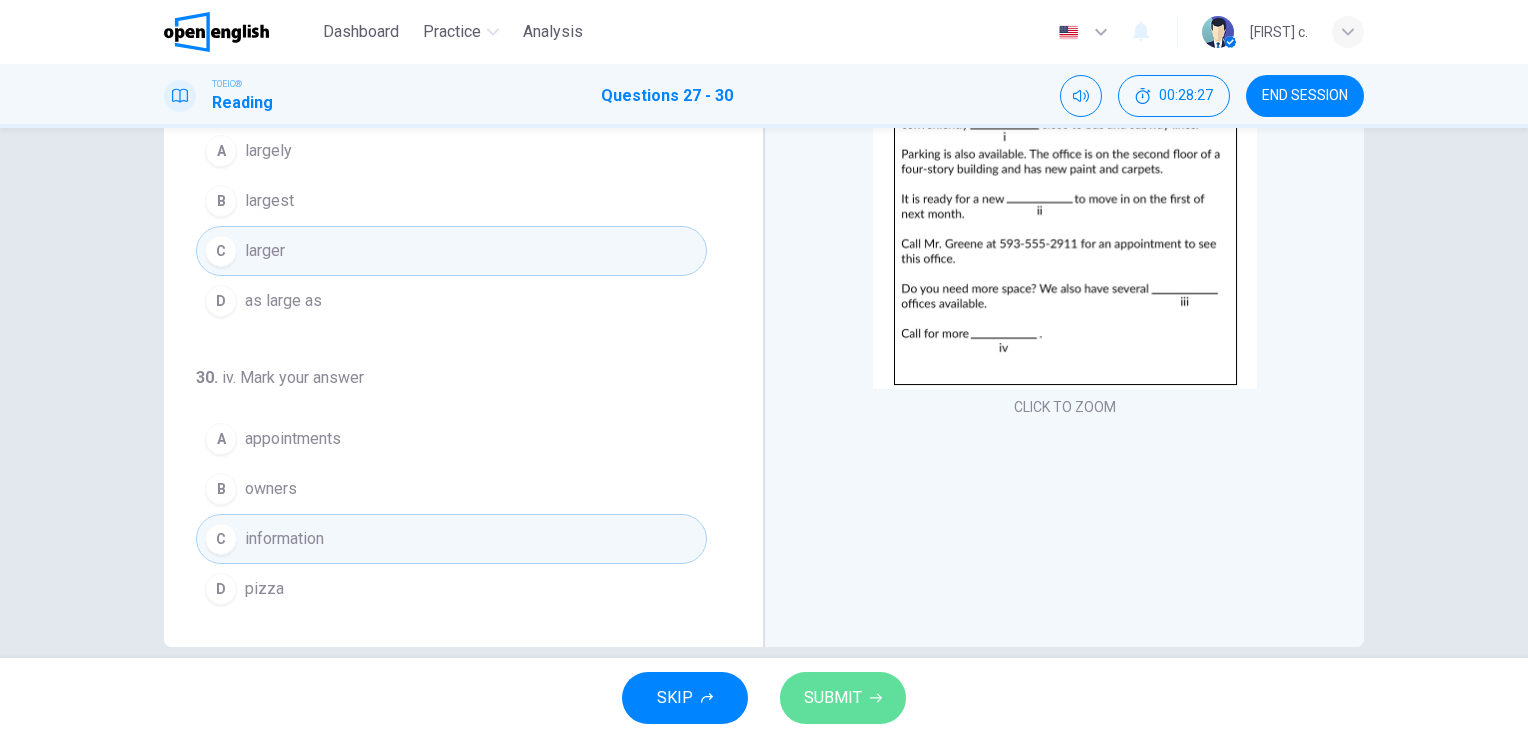 click on "SUBMIT" at bounding box center (833, 698) 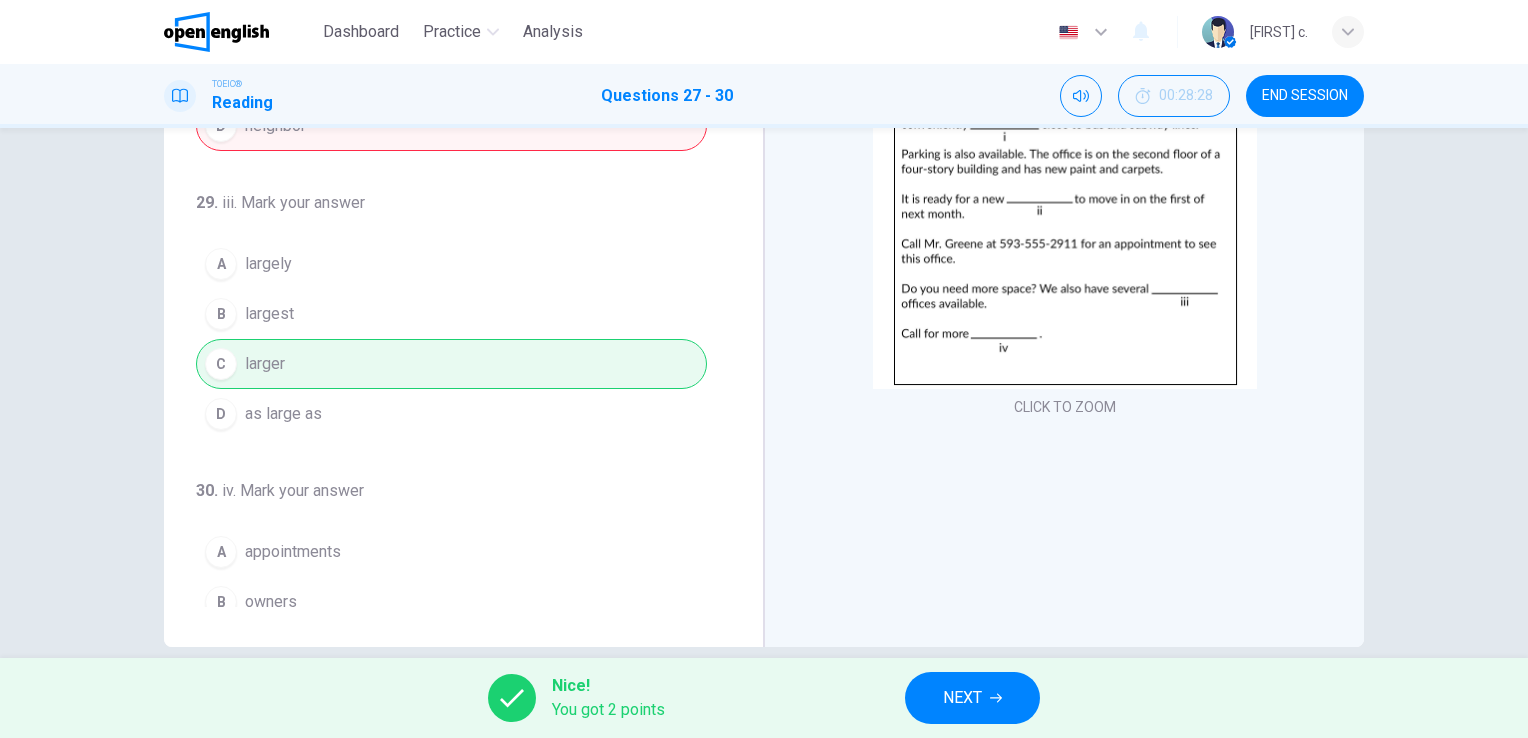 scroll, scrollTop: 490, scrollLeft: 0, axis: vertical 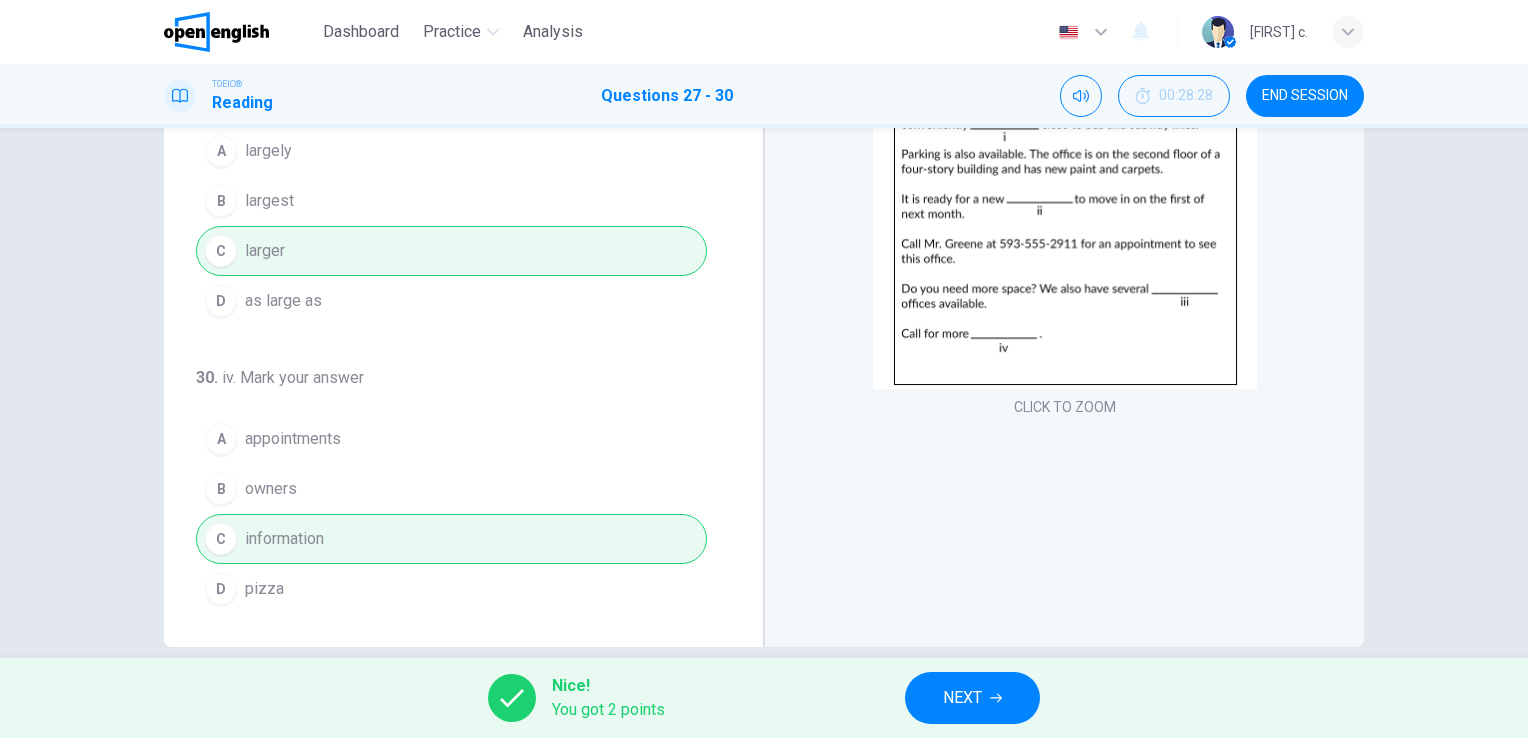 click on "NEXT" at bounding box center (972, 698) 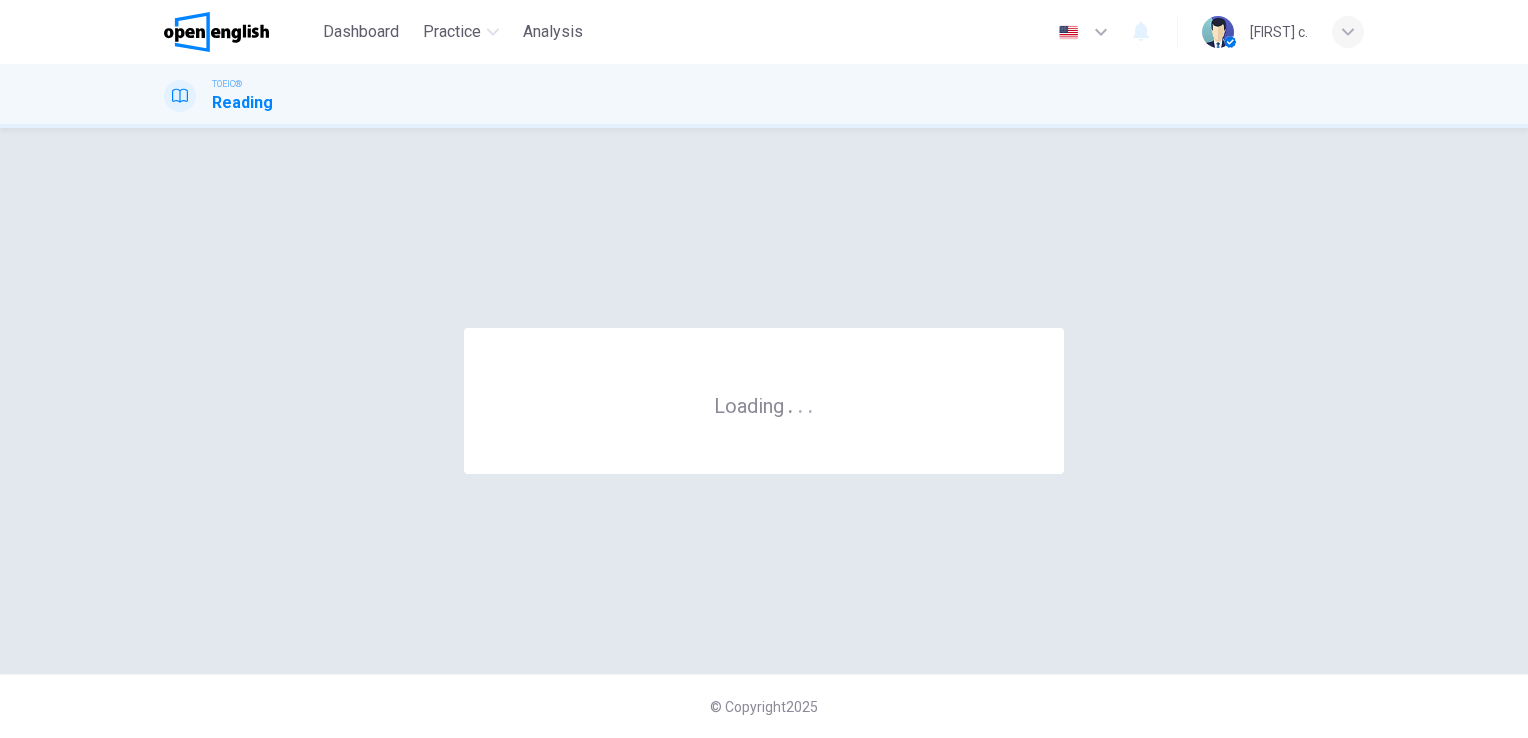 scroll, scrollTop: 0, scrollLeft: 0, axis: both 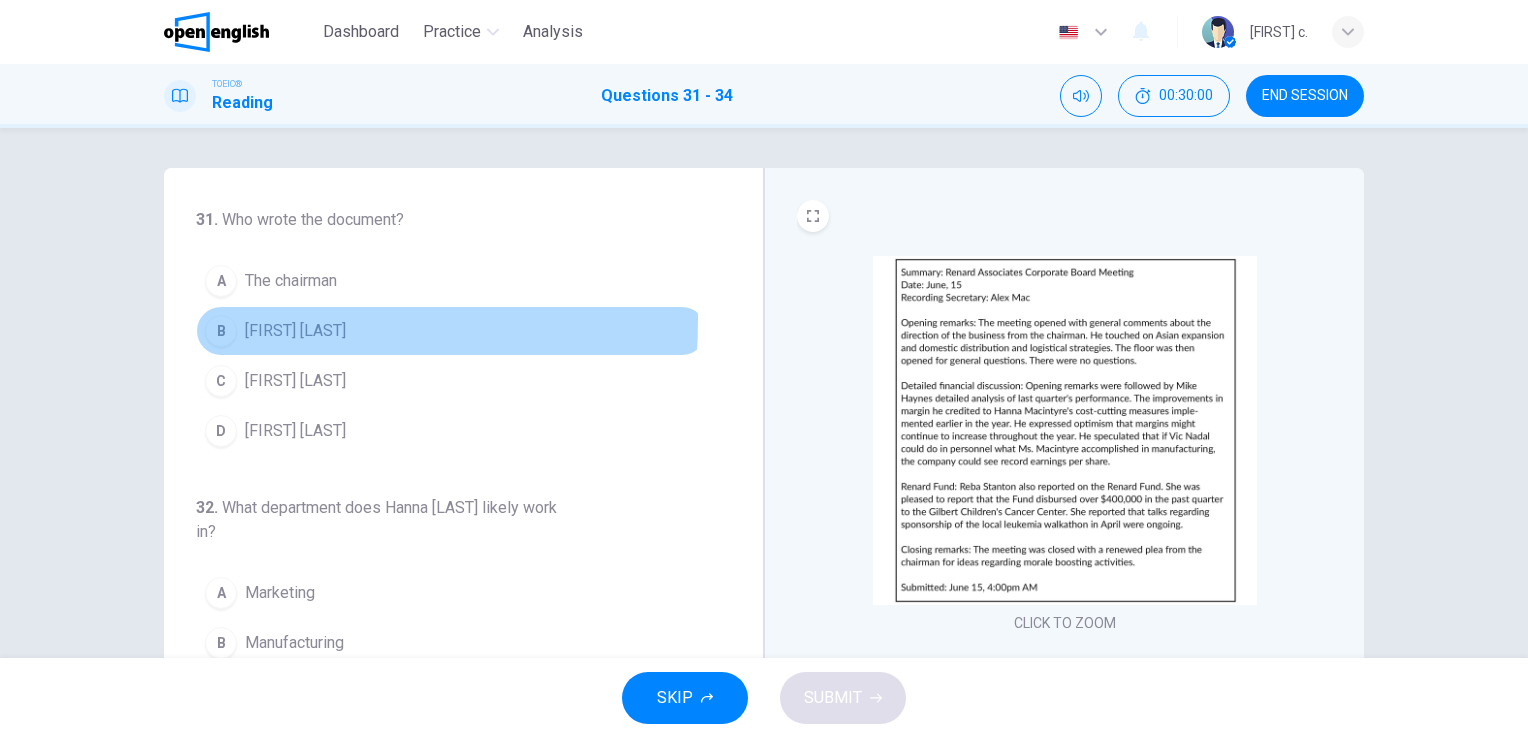 click on "B" at bounding box center (221, 331) 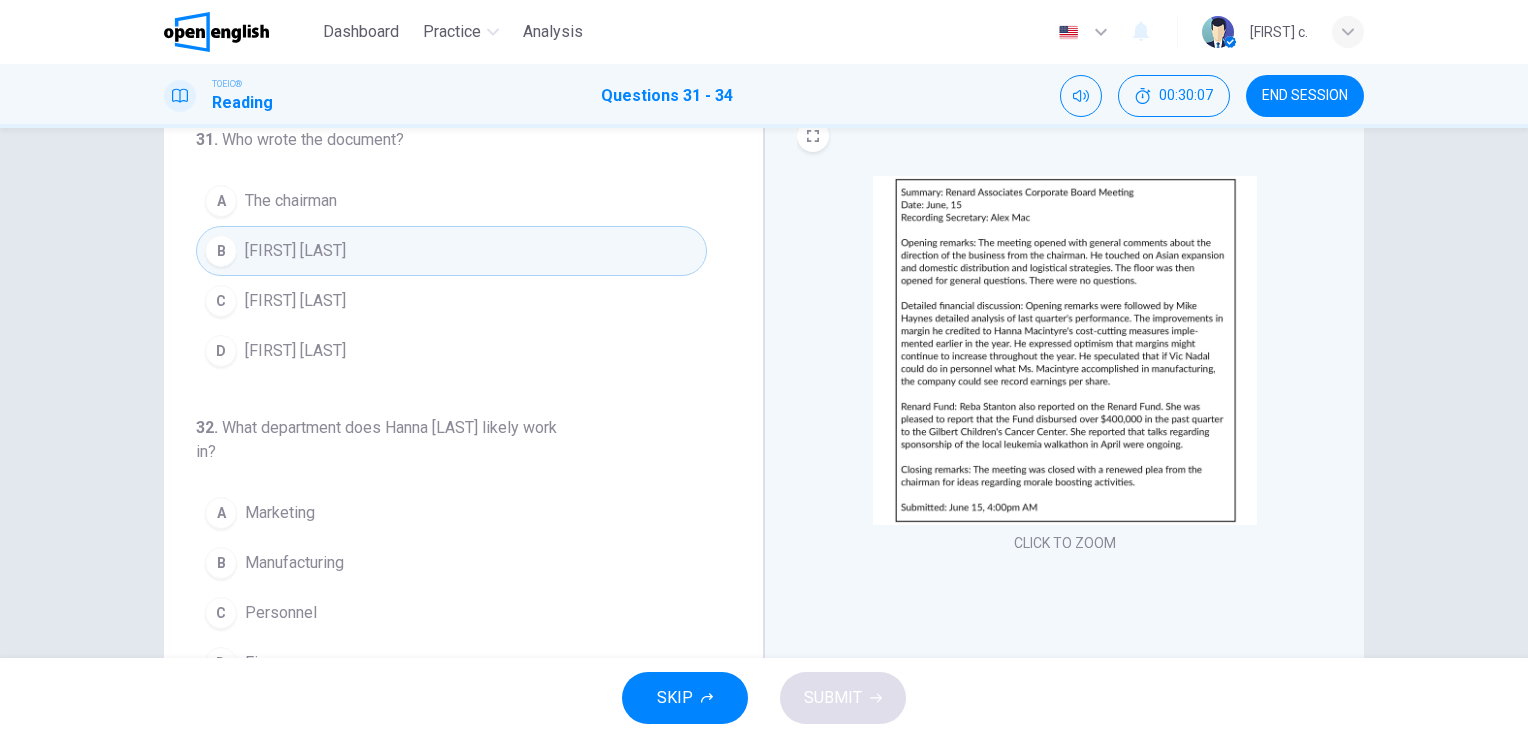 scroll, scrollTop: 82, scrollLeft: 0, axis: vertical 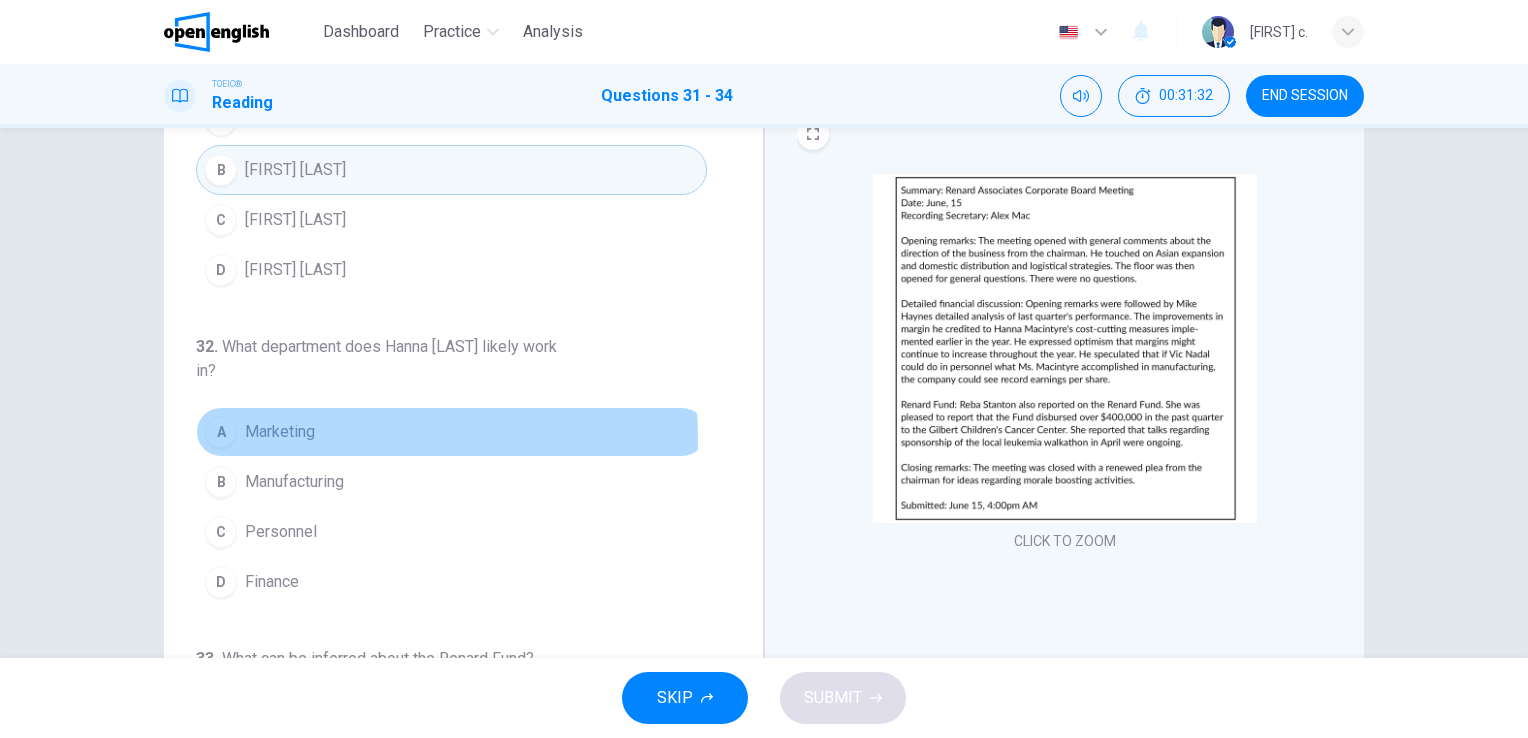 click on "Marketing" at bounding box center [280, 432] 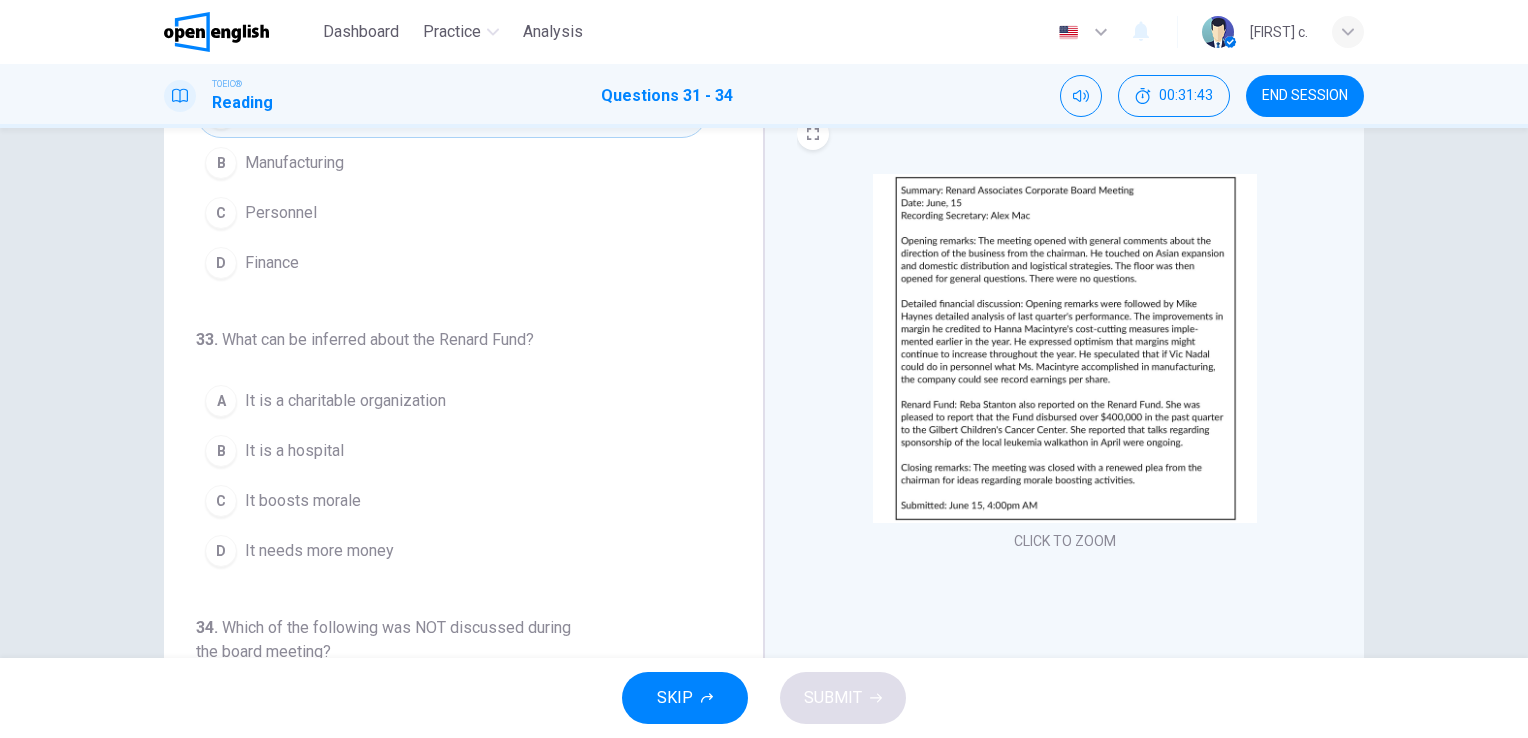 scroll, scrollTop: 402, scrollLeft: 0, axis: vertical 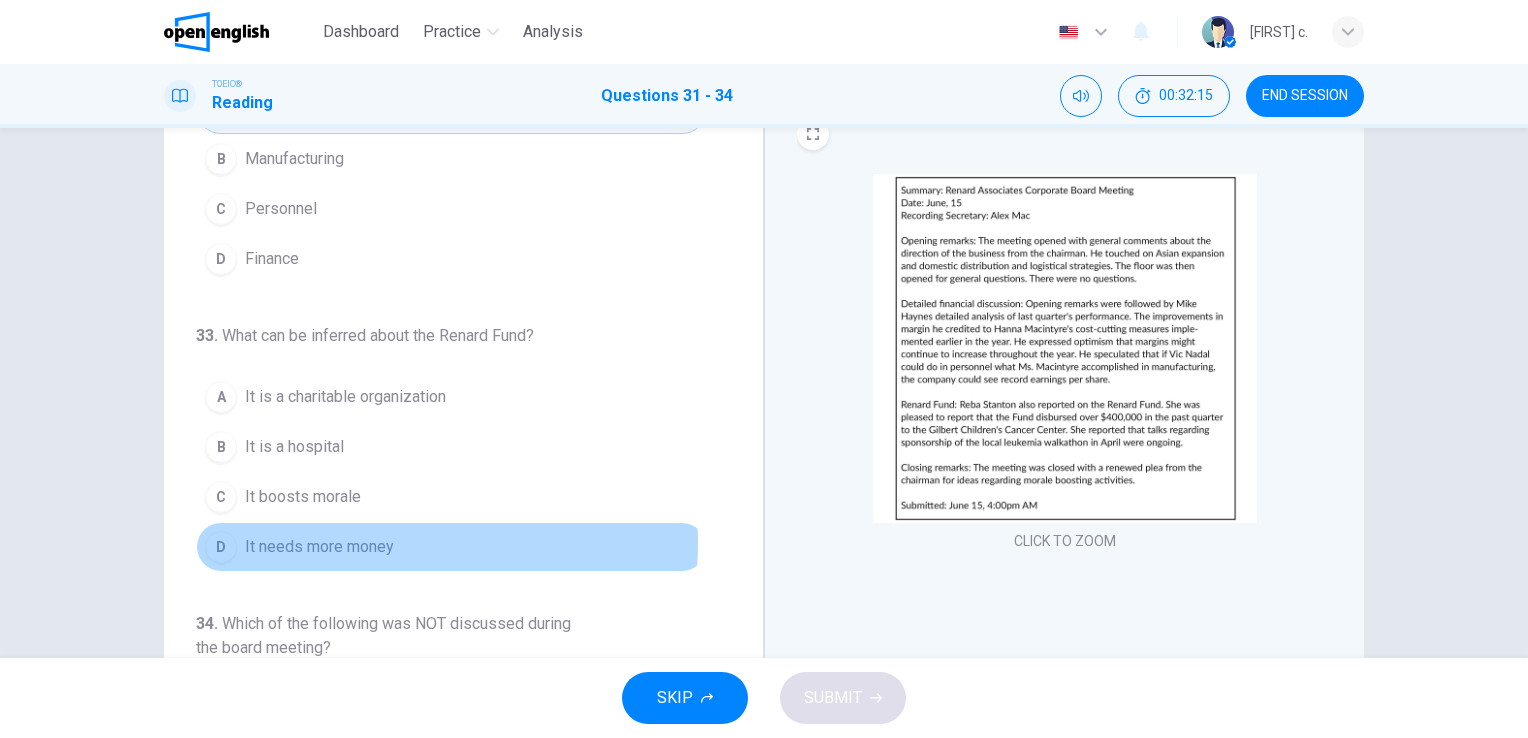 click on "It needs more money" at bounding box center [319, 547] 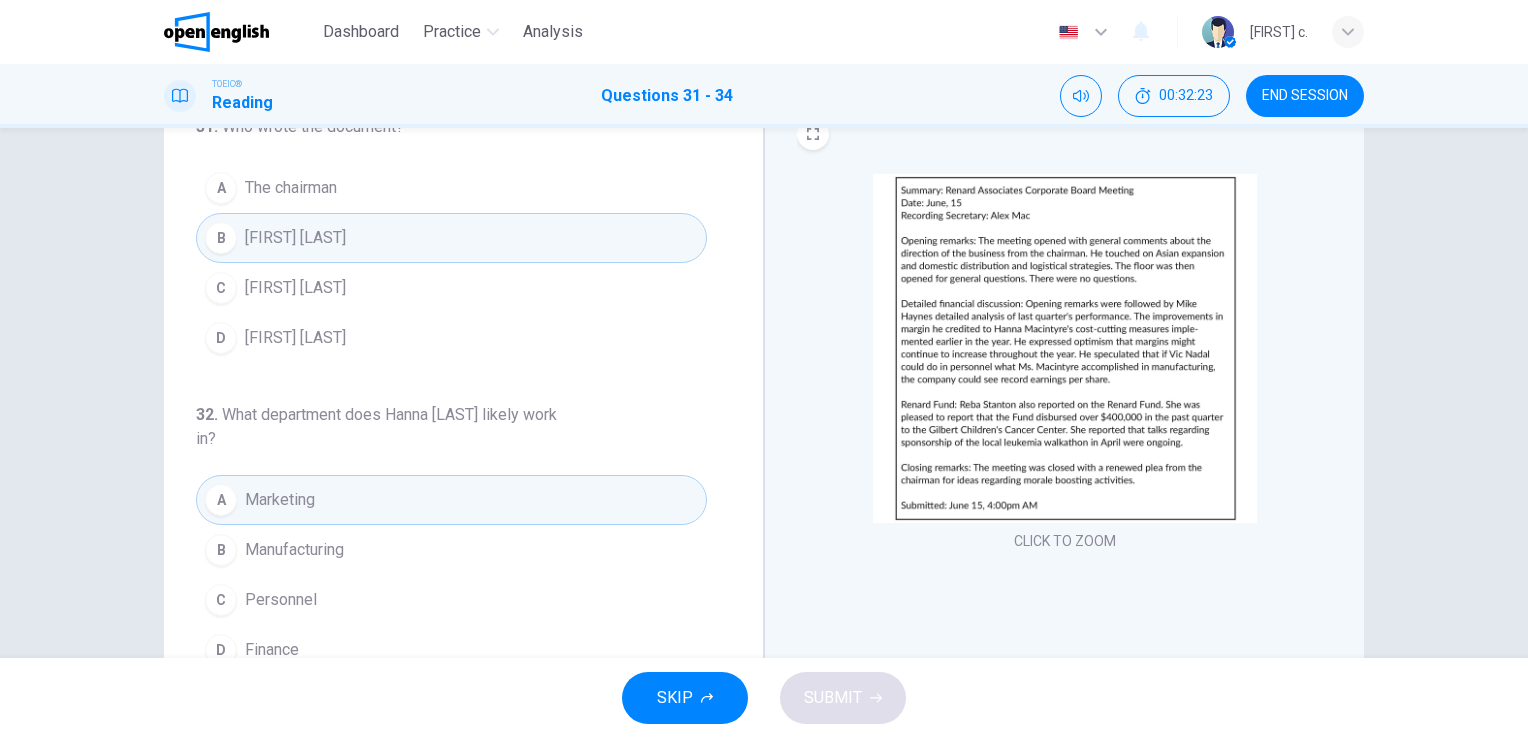scroll, scrollTop: 0, scrollLeft: 0, axis: both 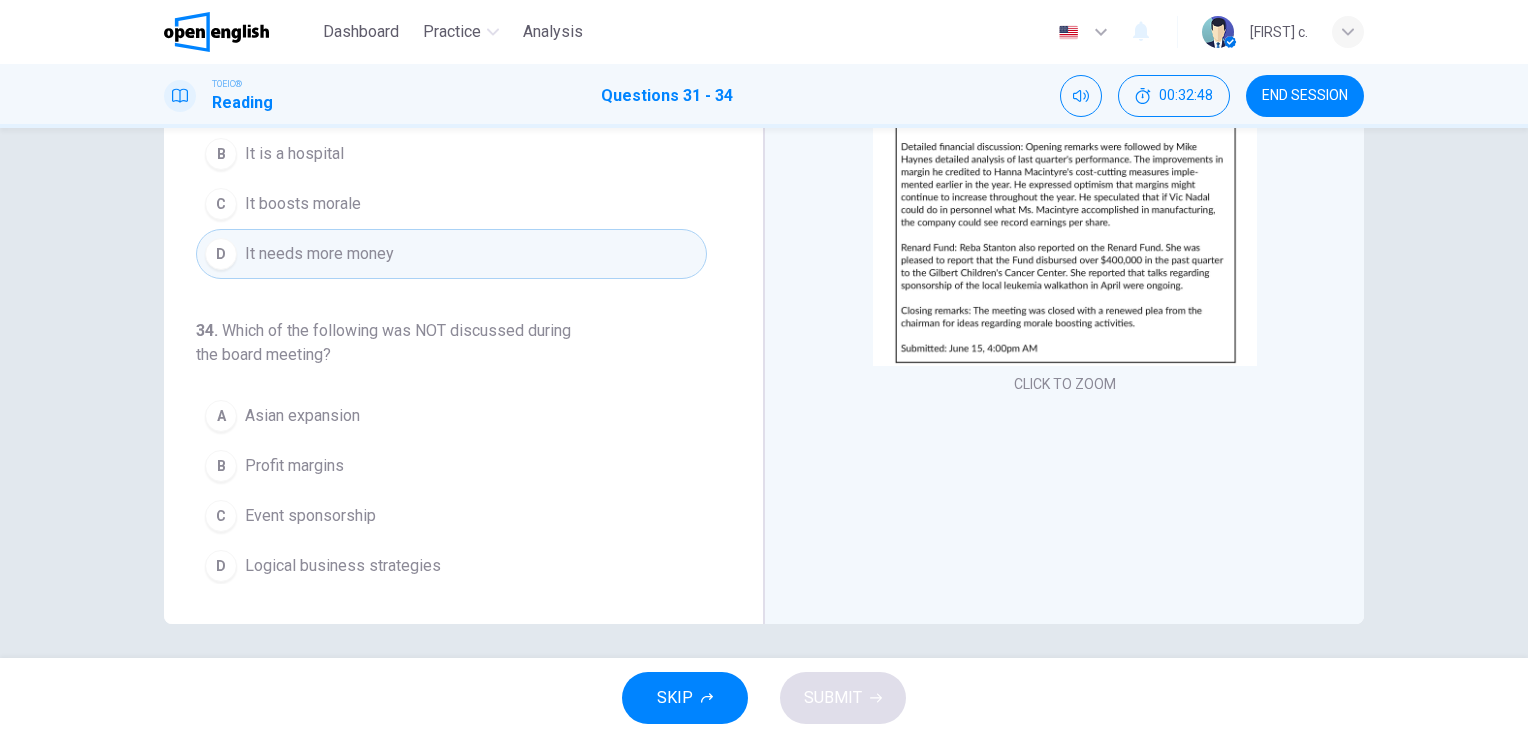 click on "Event sponsorship" at bounding box center (310, 516) 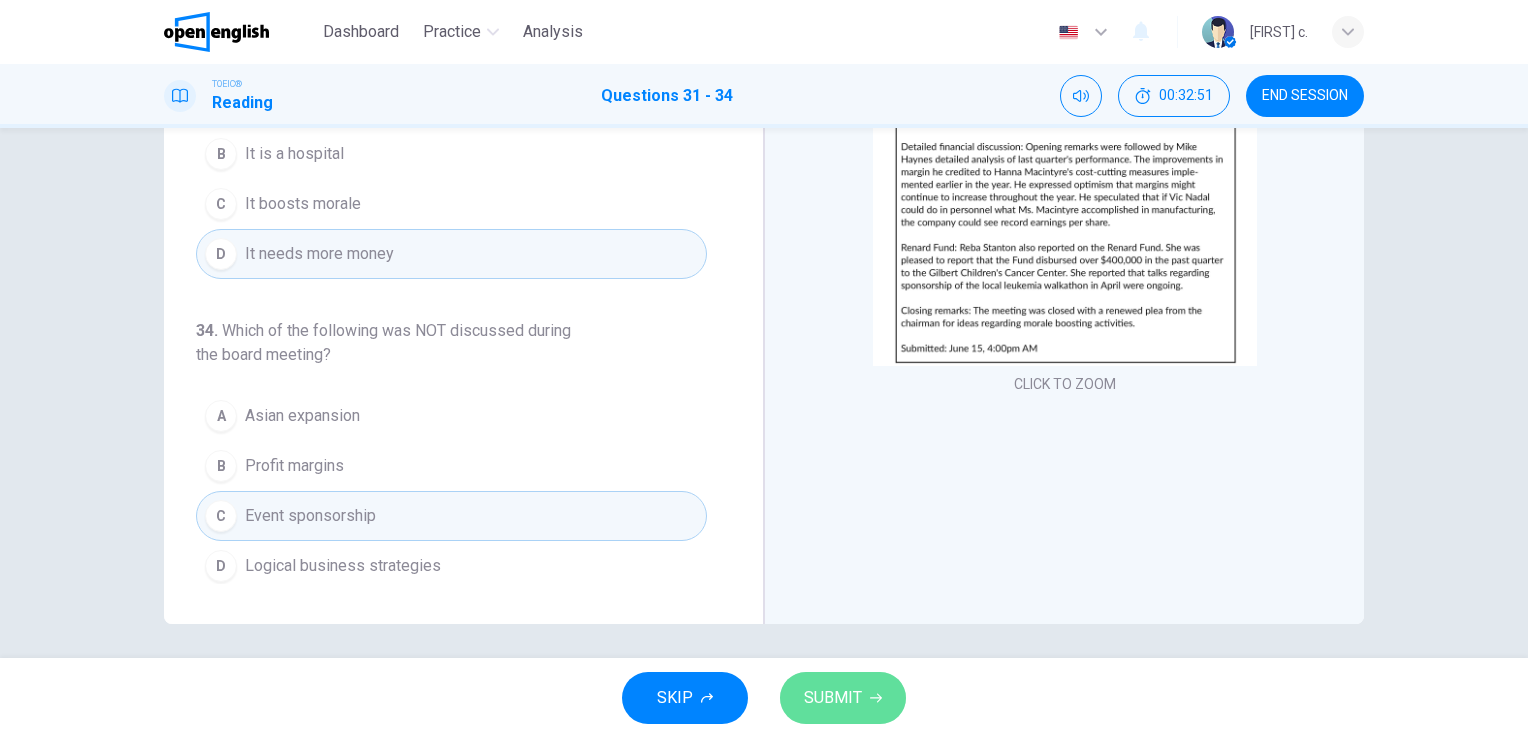 click on "SUBMIT" at bounding box center [843, 698] 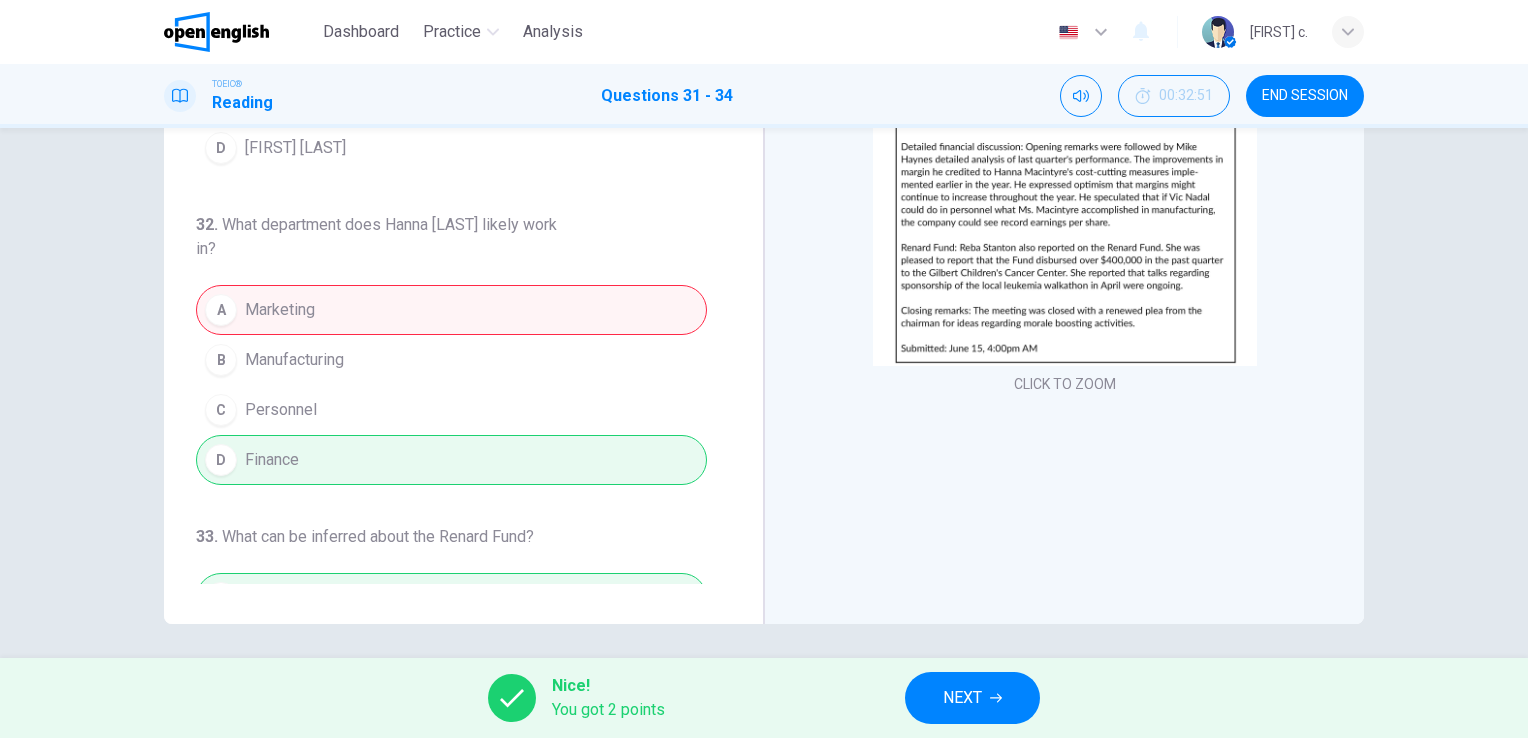 scroll, scrollTop: 0, scrollLeft: 0, axis: both 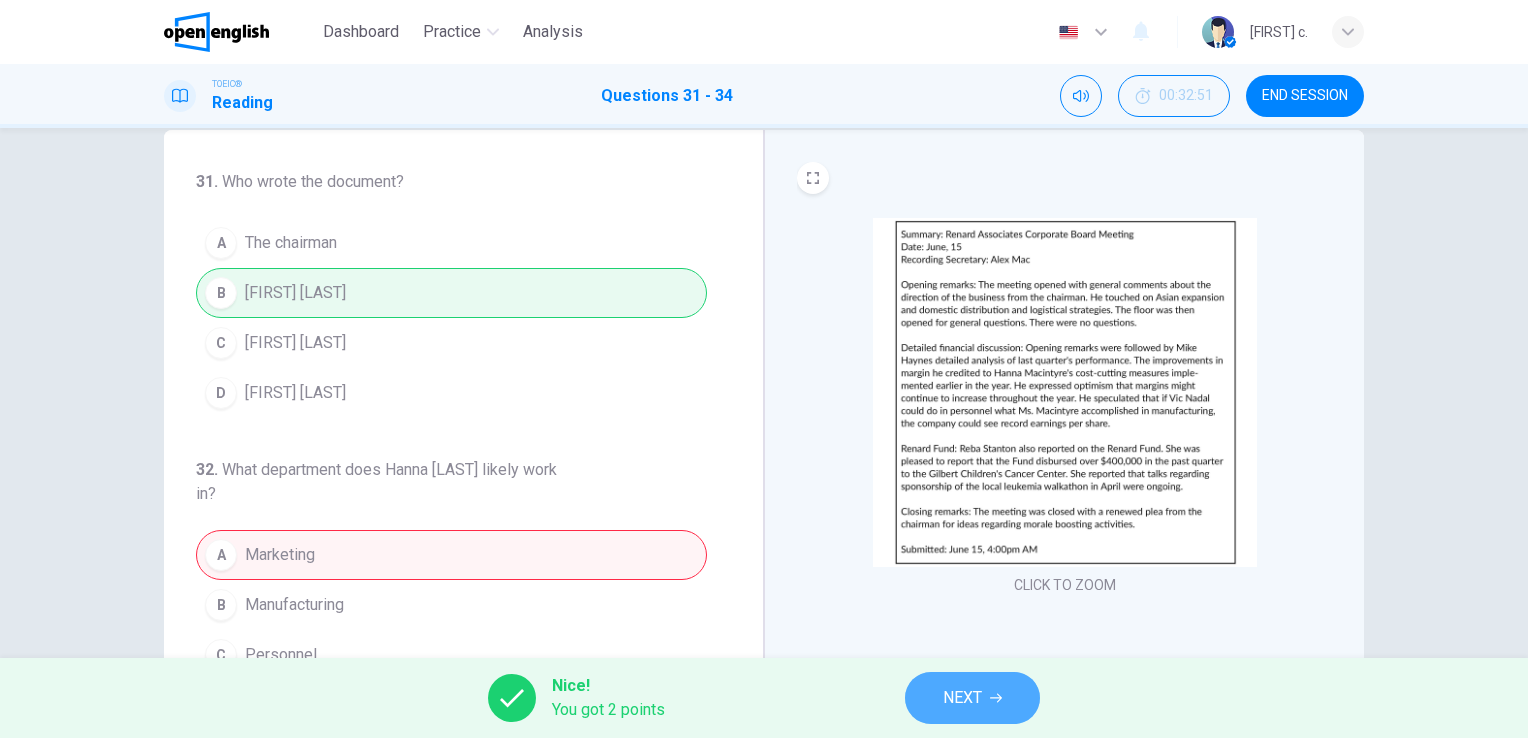click on "NEXT" at bounding box center [962, 698] 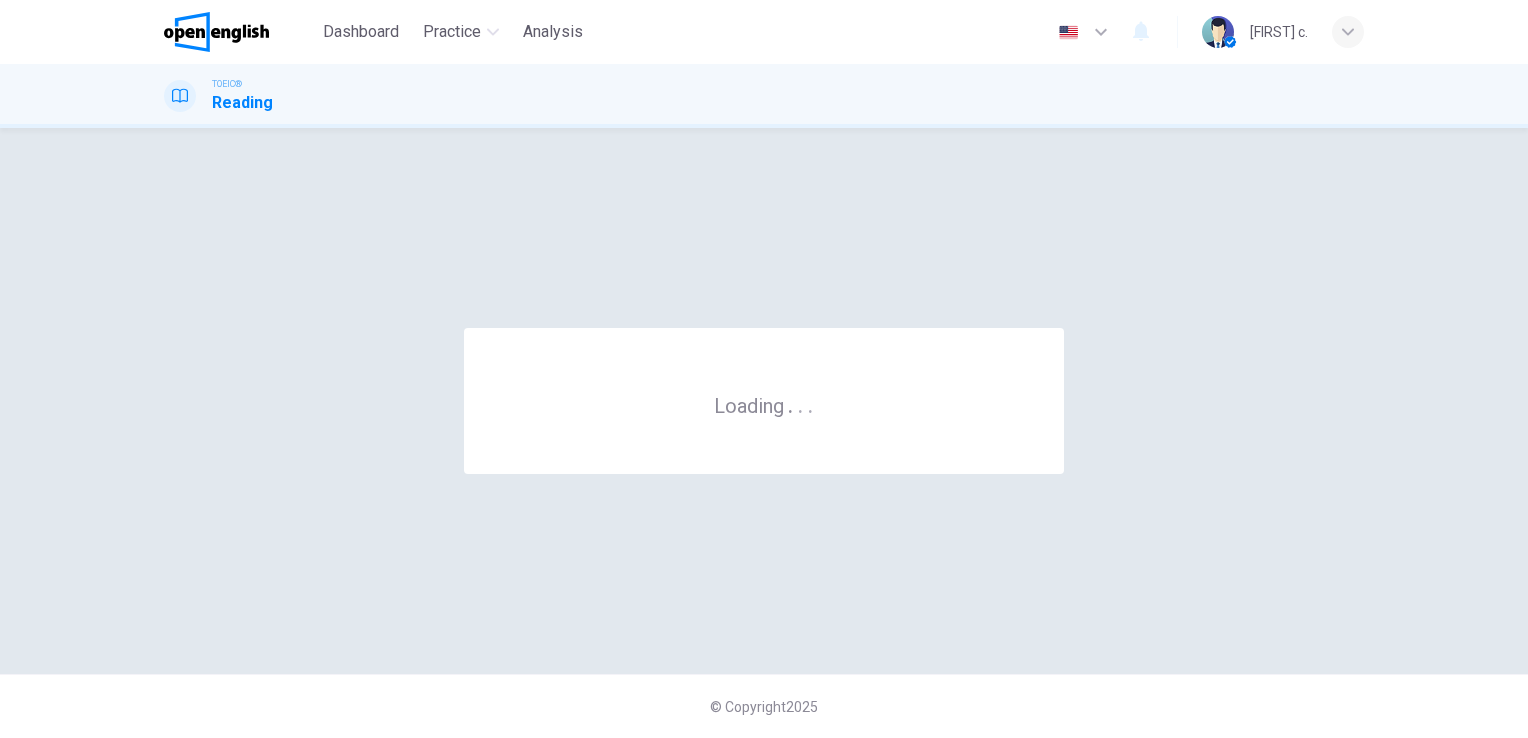 scroll, scrollTop: 0, scrollLeft: 0, axis: both 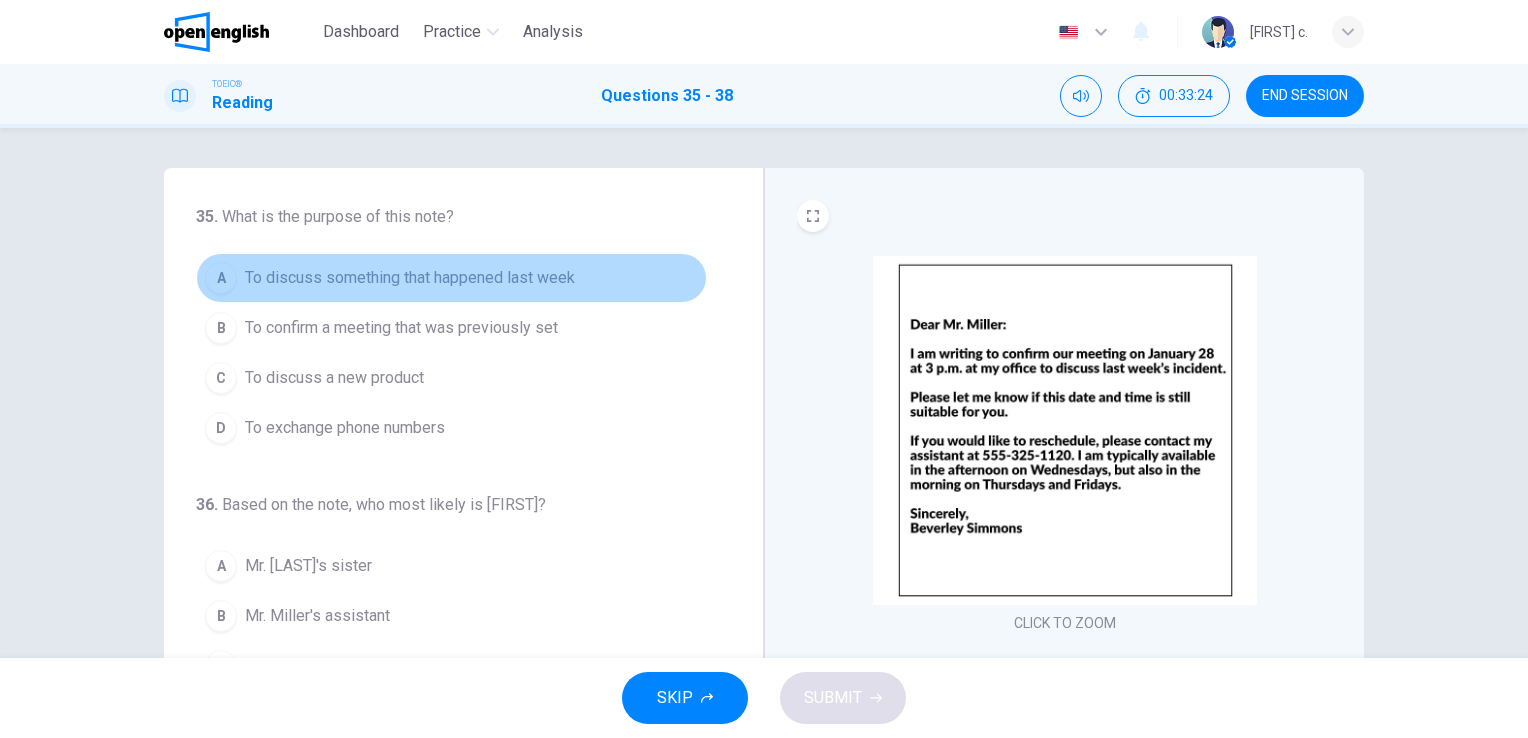 click on "To discuss something that happened last week" at bounding box center (410, 278) 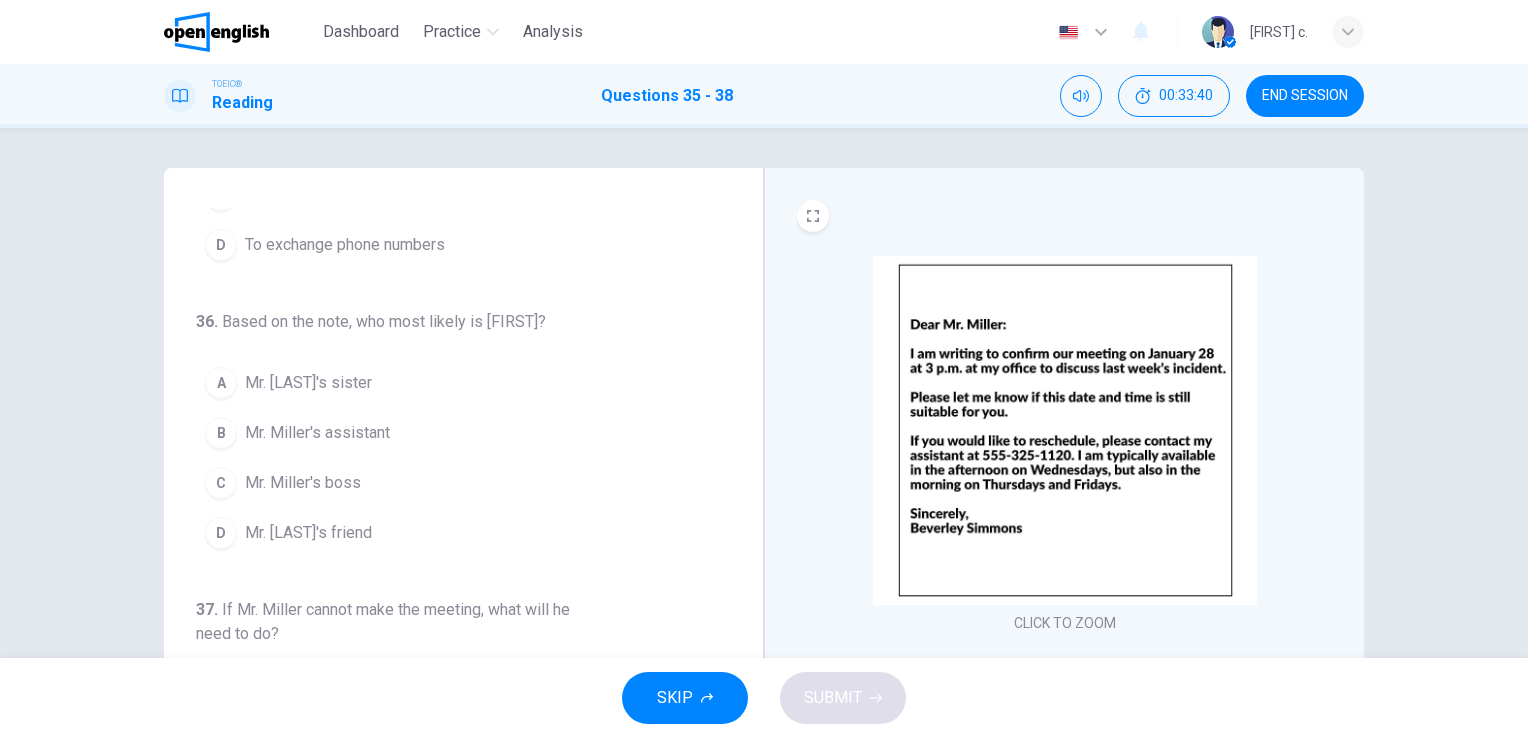 scroll, scrollTop: 187, scrollLeft: 0, axis: vertical 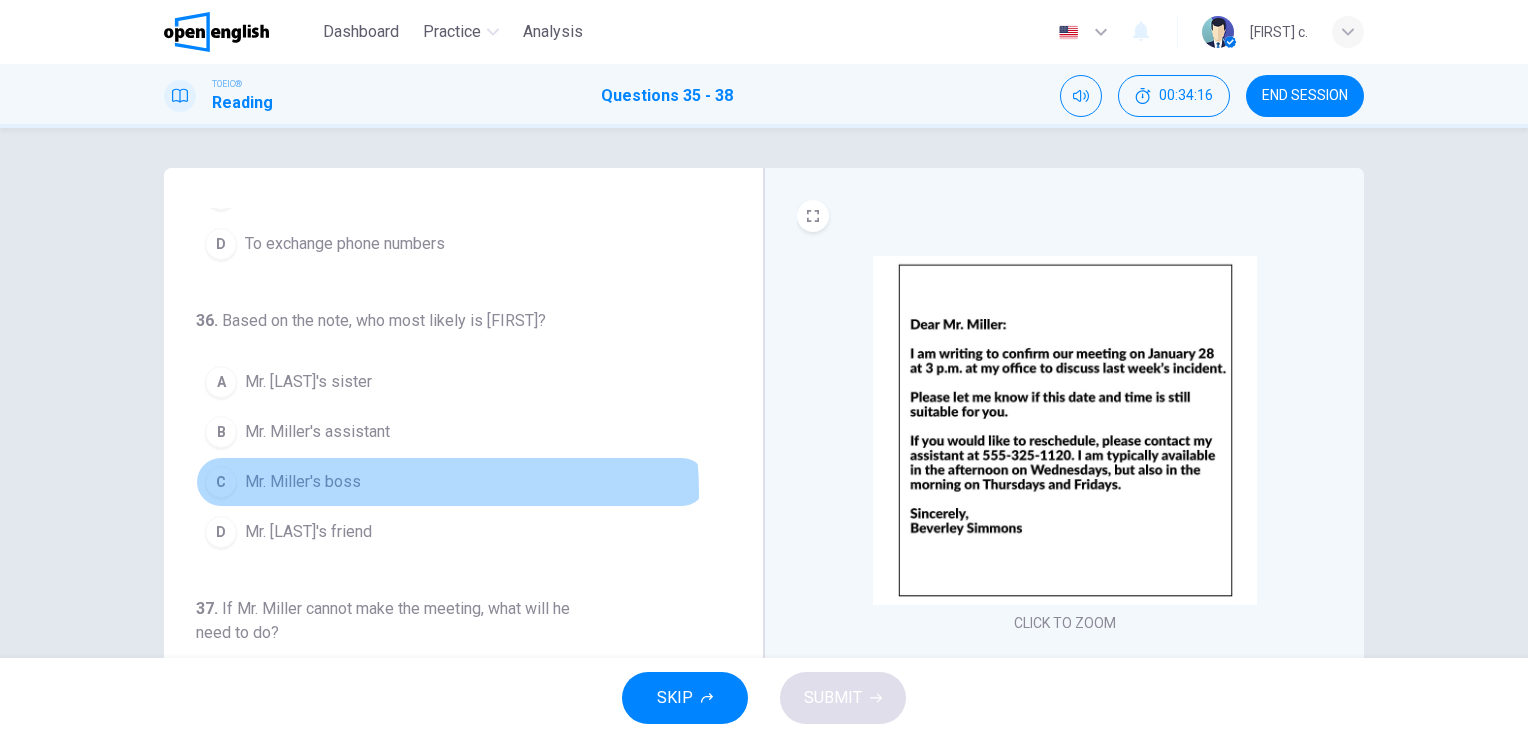click on "Mr. Miller's boss" at bounding box center (303, 482) 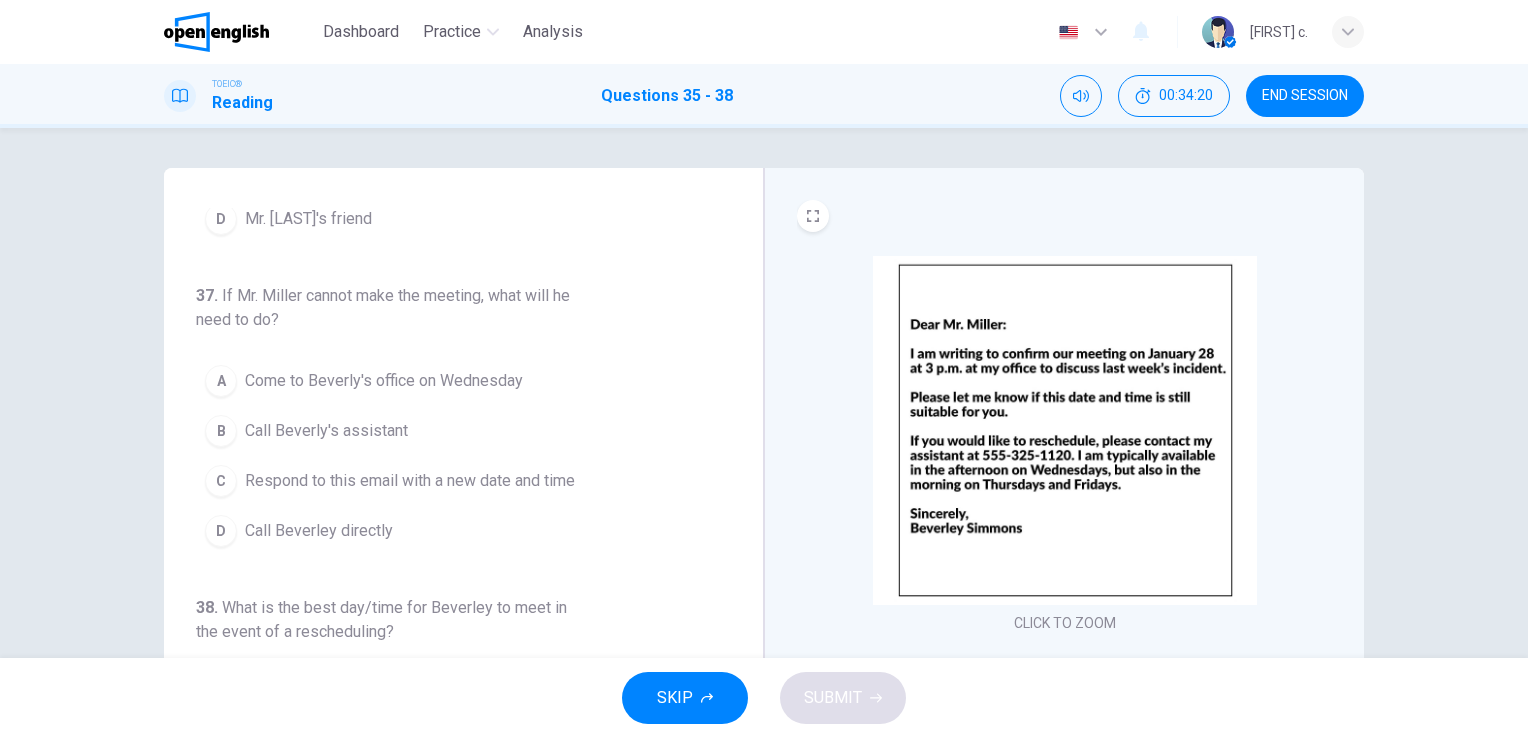 scroll, scrollTop: 499, scrollLeft: 0, axis: vertical 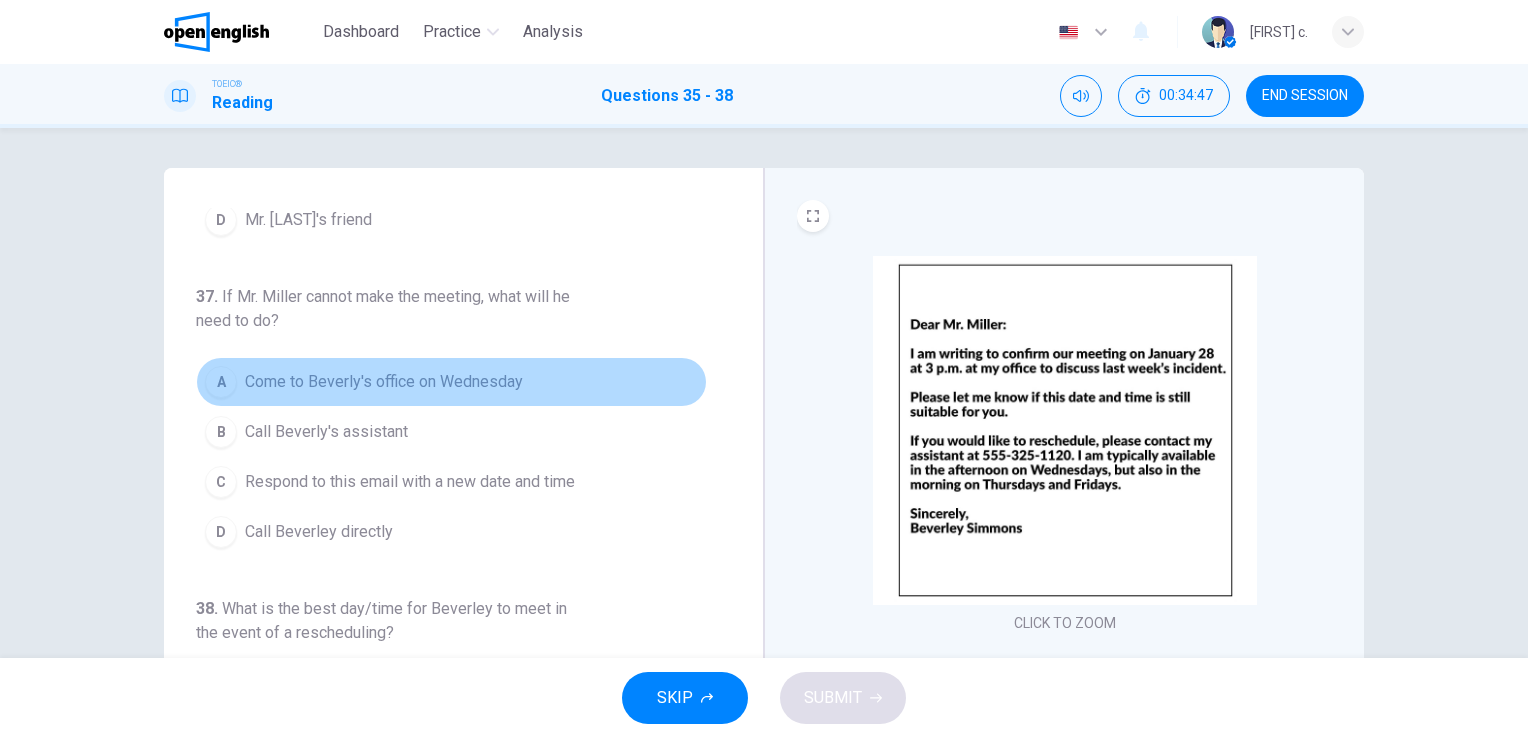 click on "Come to Beverly's office on Wednesday" at bounding box center (384, 382) 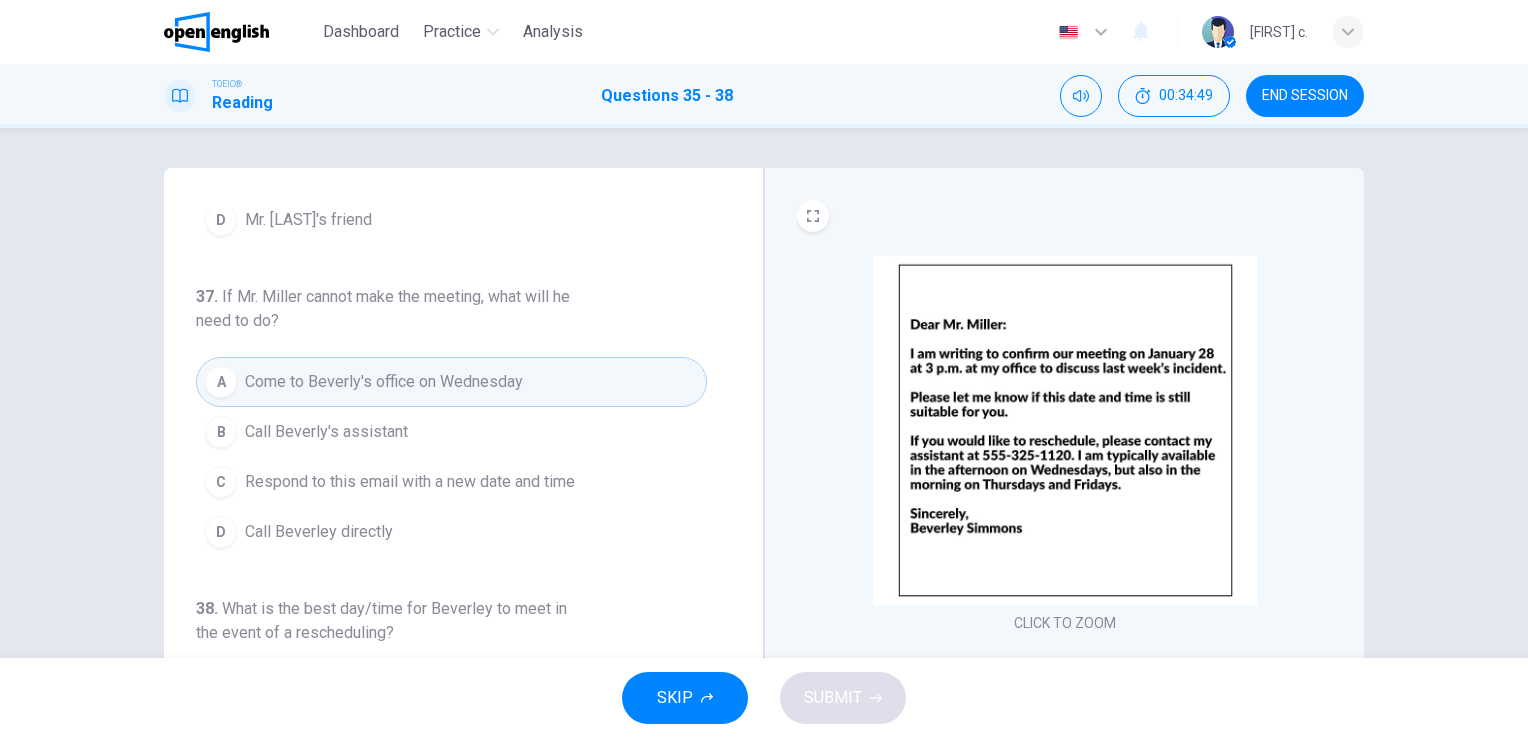 scroll, scrollTop: 538, scrollLeft: 0, axis: vertical 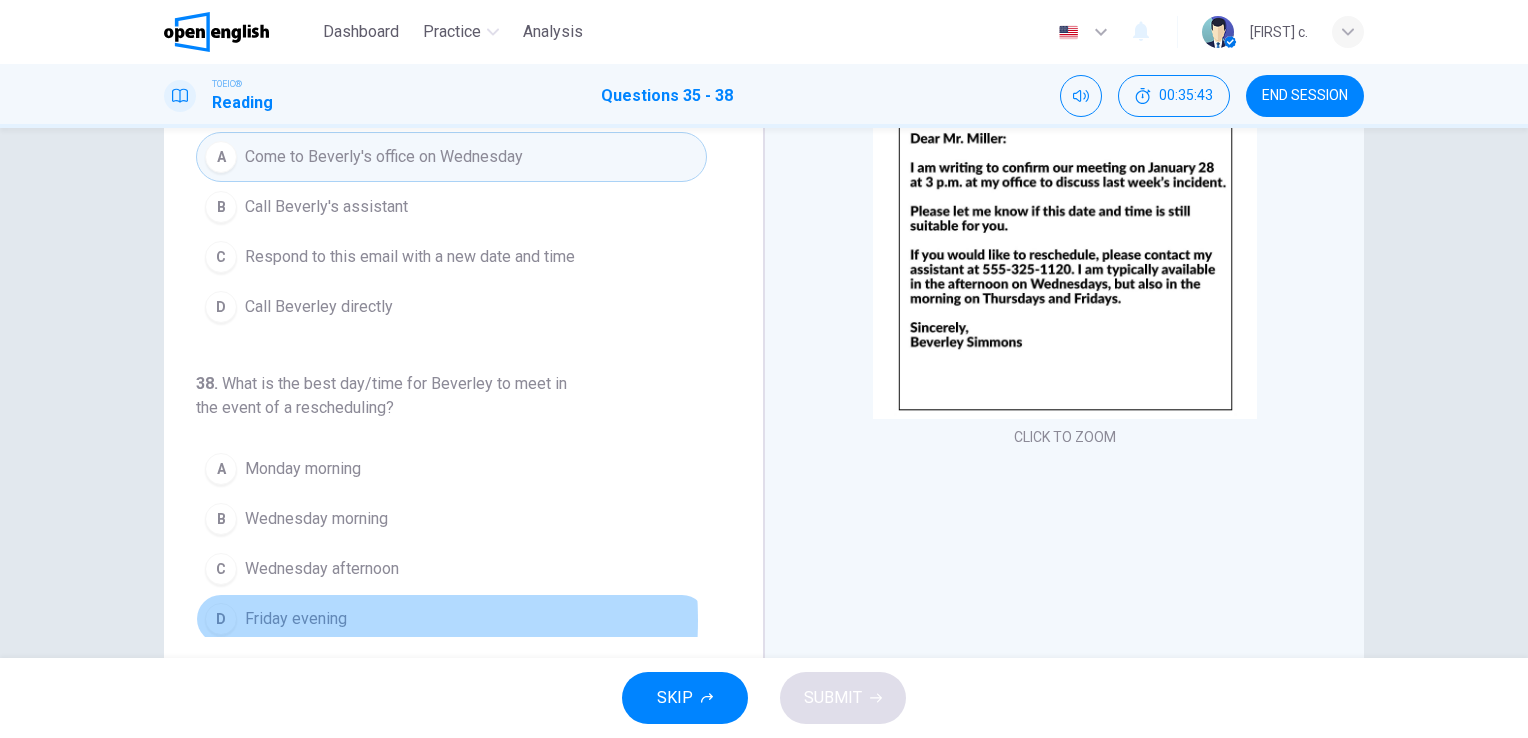 click on "Friday evening" at bounding box center (296, 619) 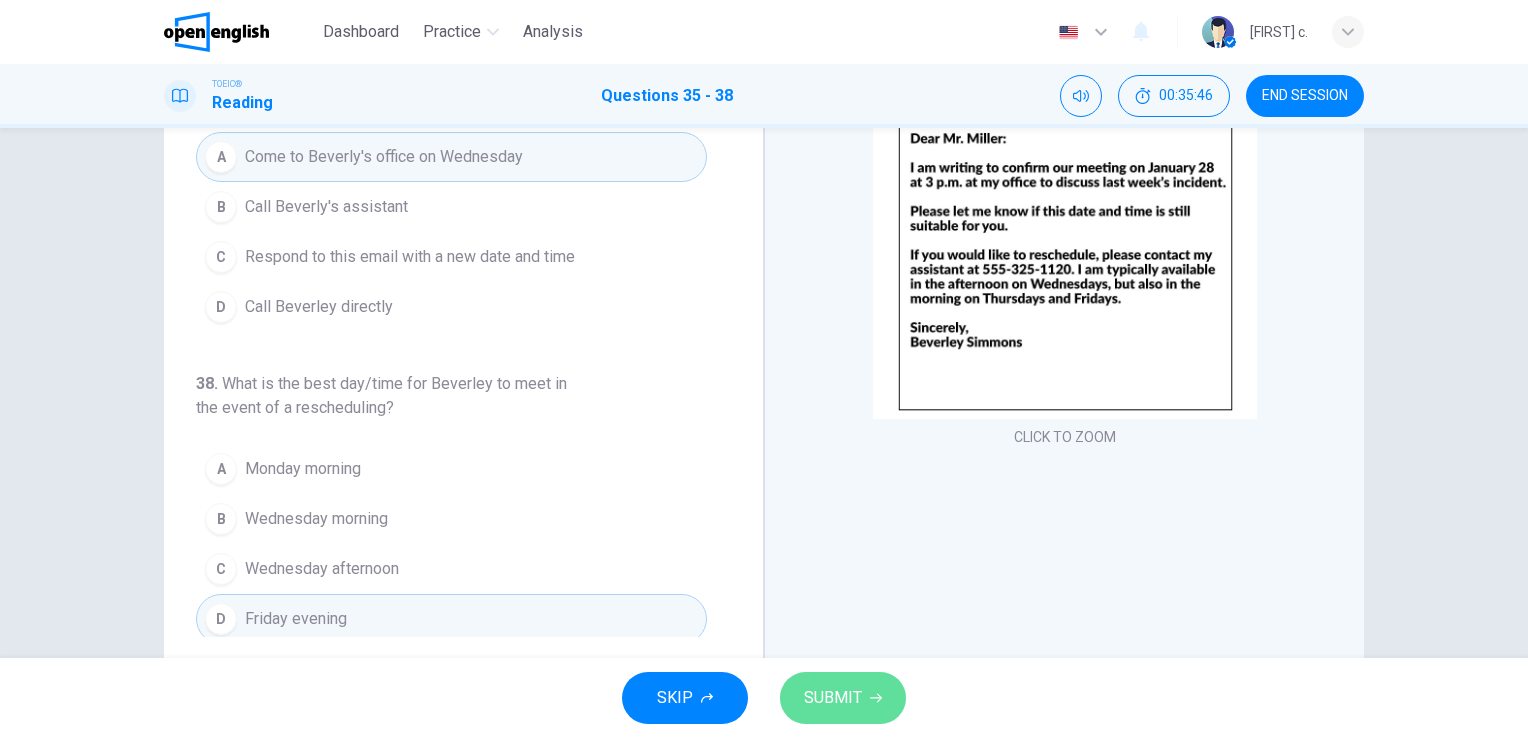 click on "SUBMIT" at bounding box center [833, 698] 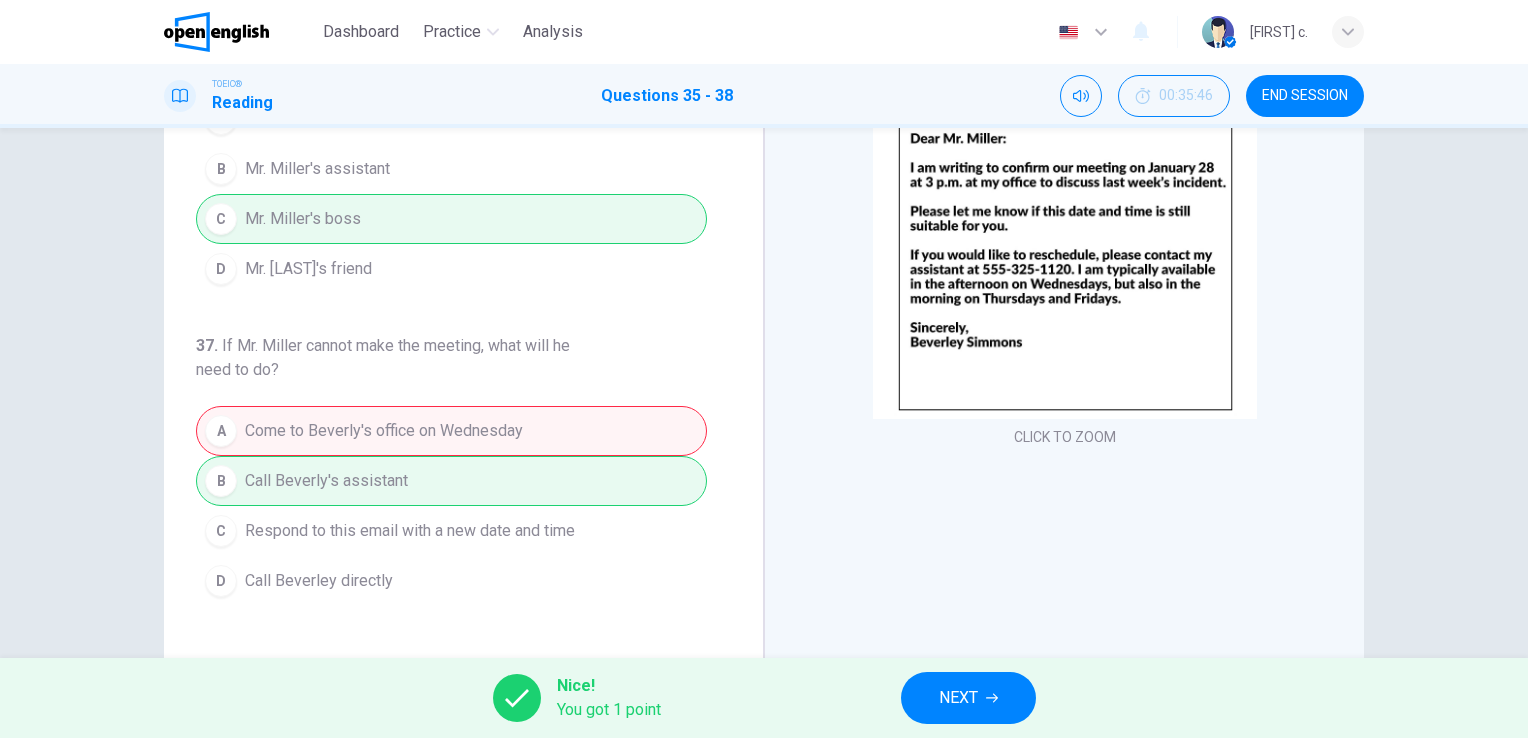 scroll, scrollTop: 198, scrollLeft: 0, axis: vertical 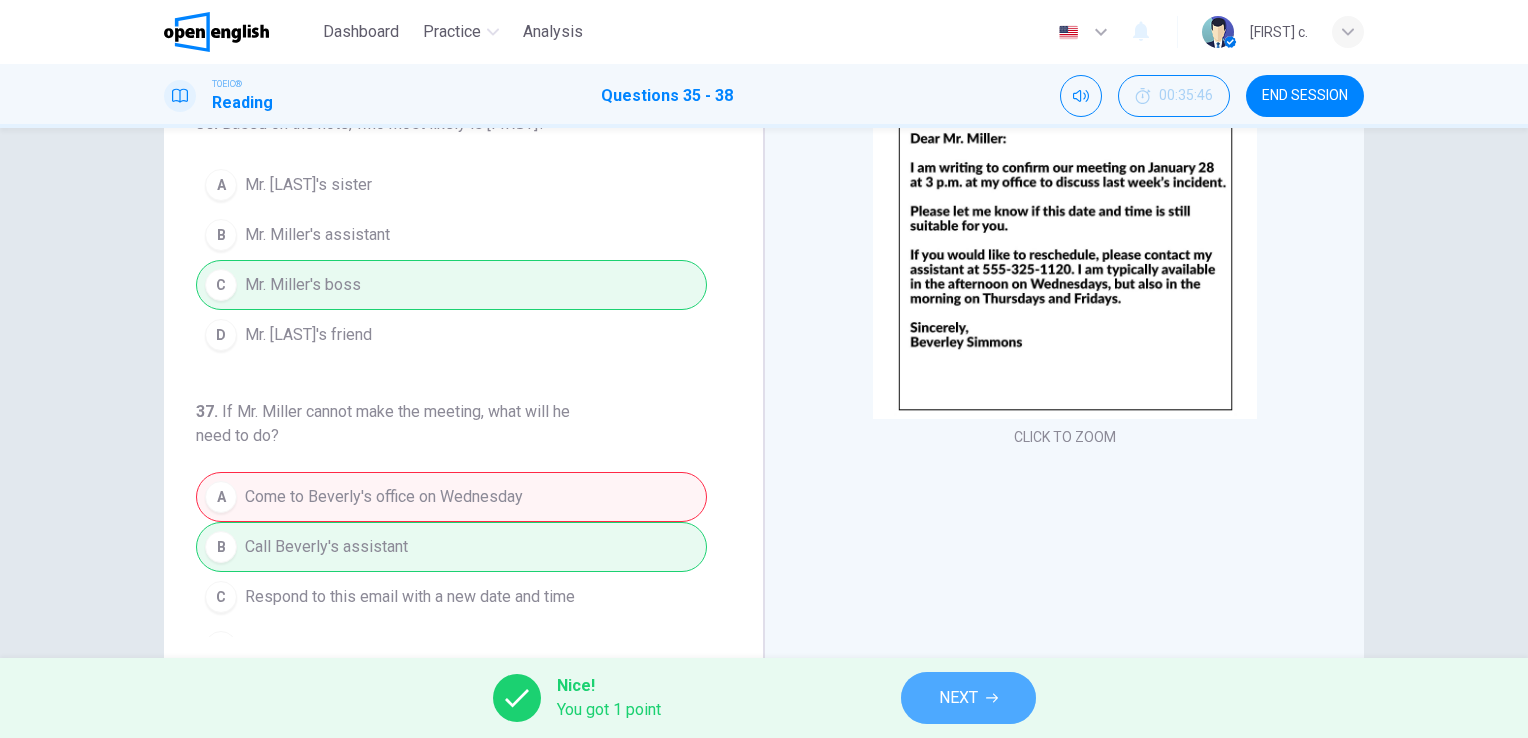 click on "NEXT" at bounding box center [958, 698] 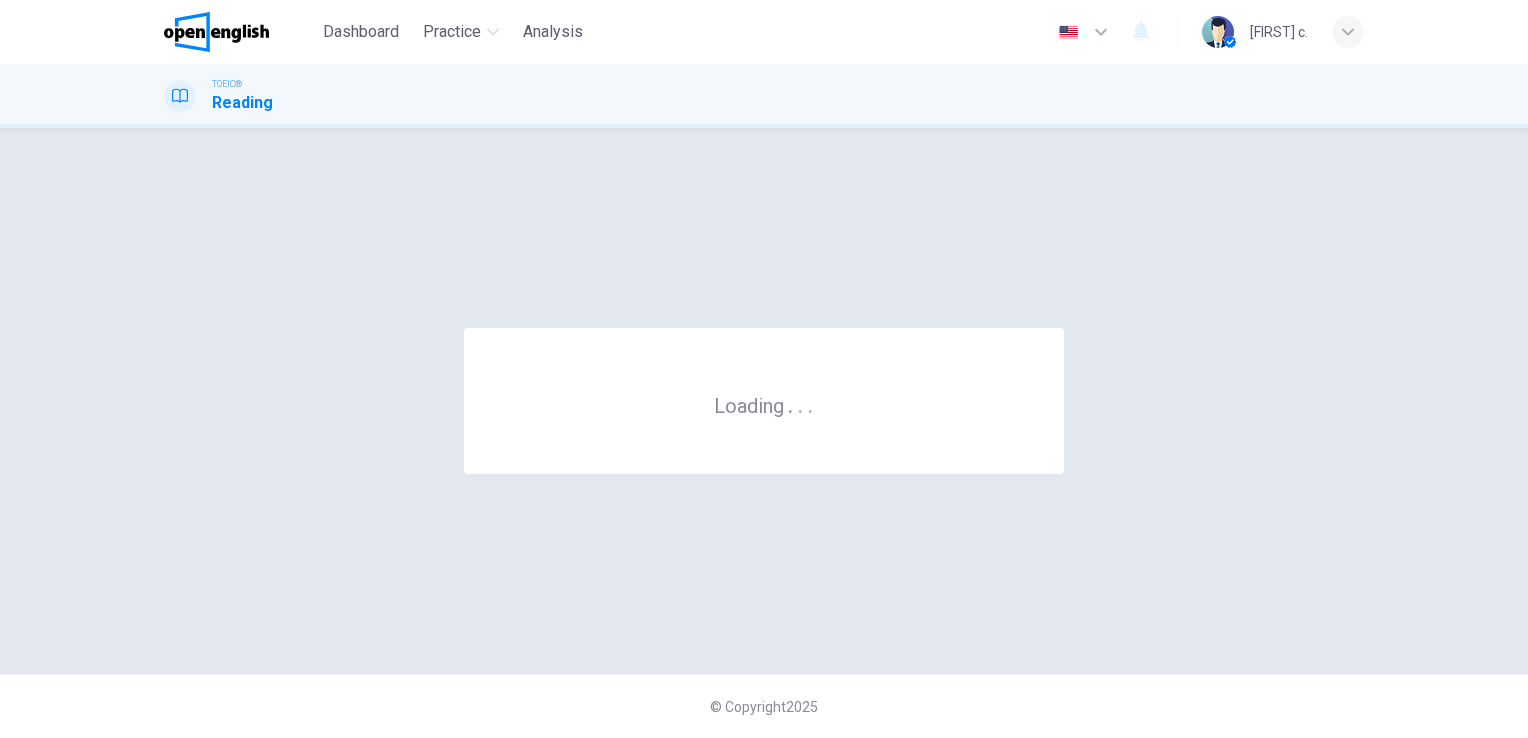 scroll, scrollTop: 0, scrollLeft: 0, axis: both 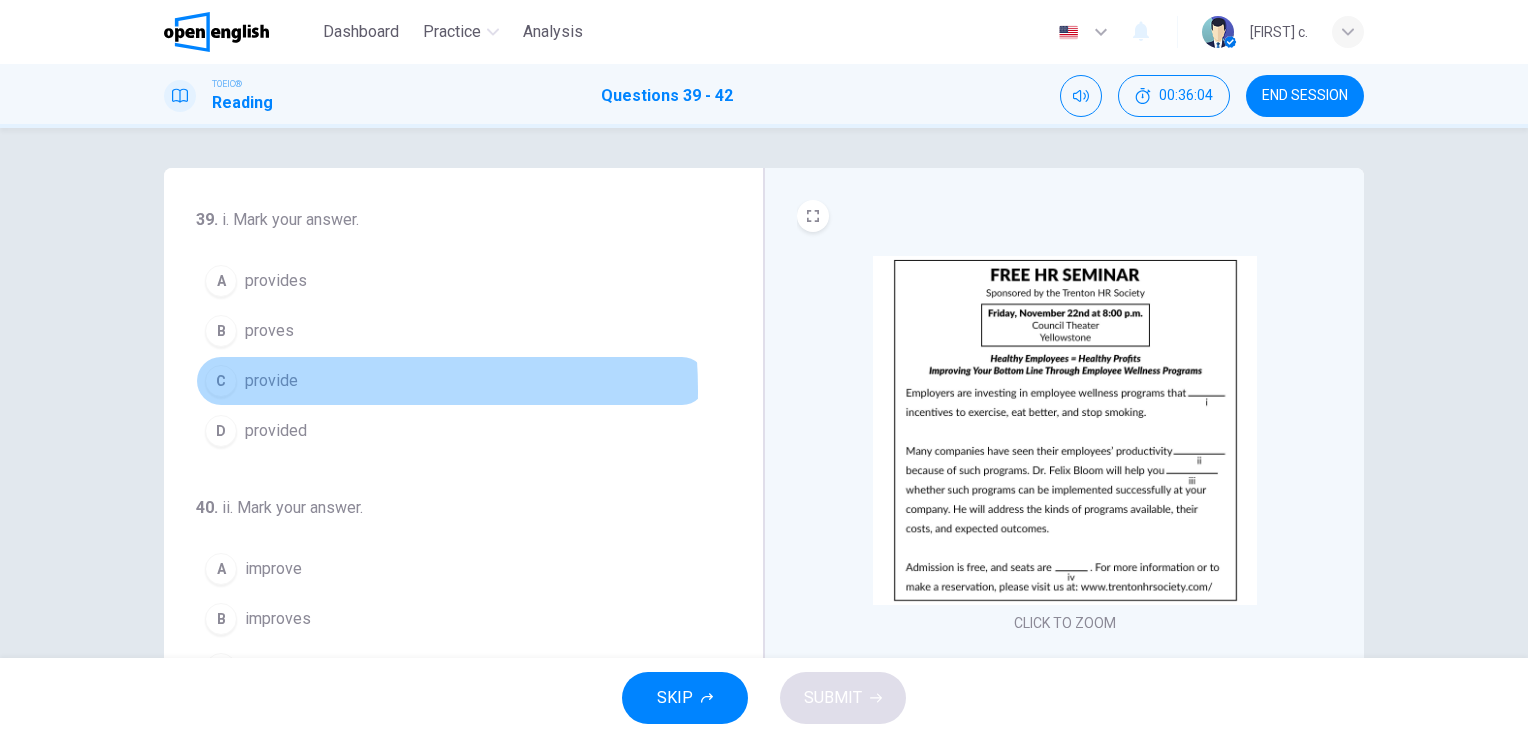 click on "C" at bounding box center (221, 381) 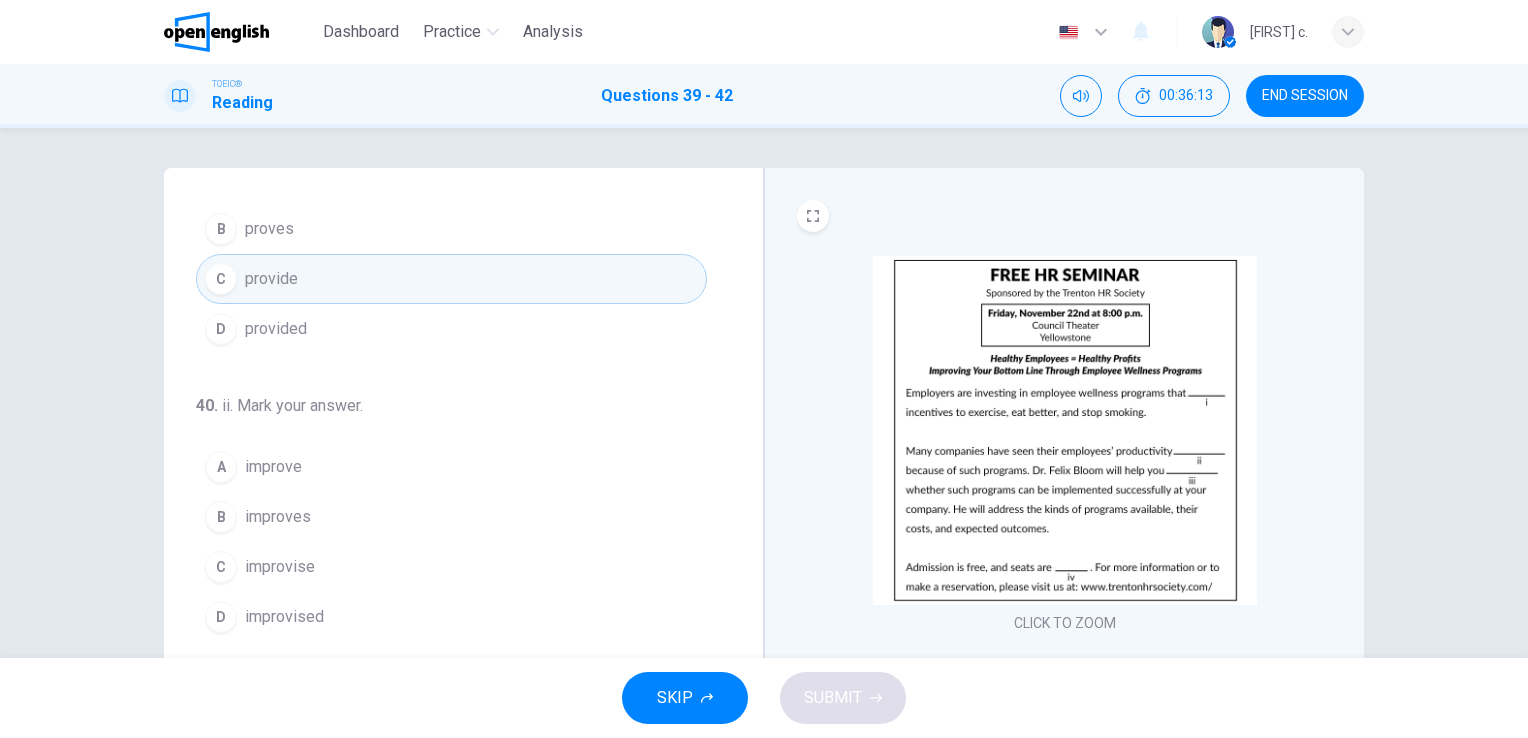 scroll, scrollTop: 104, scrollLeft: 0, axis: vertical 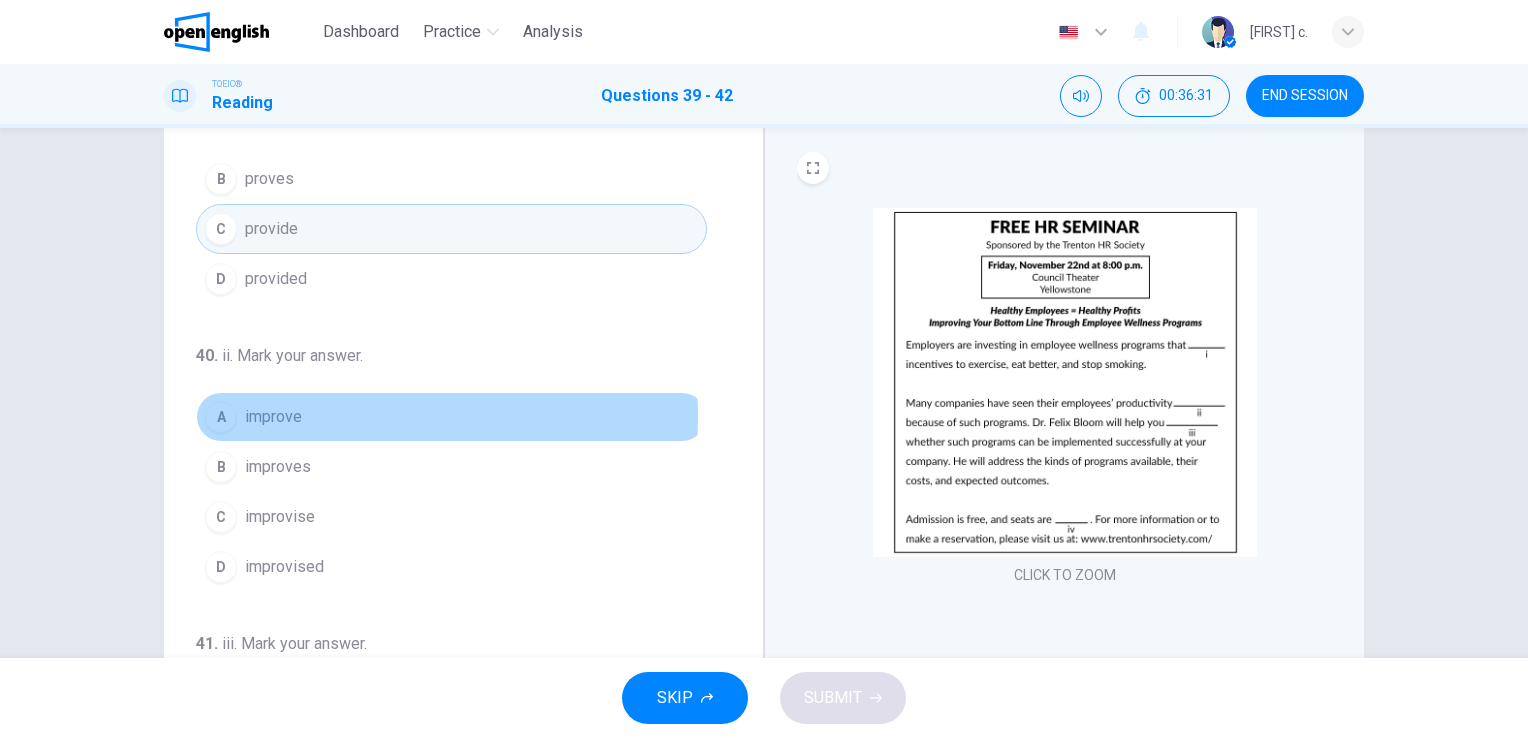 click on "improve" at bounding box center [273, 417] 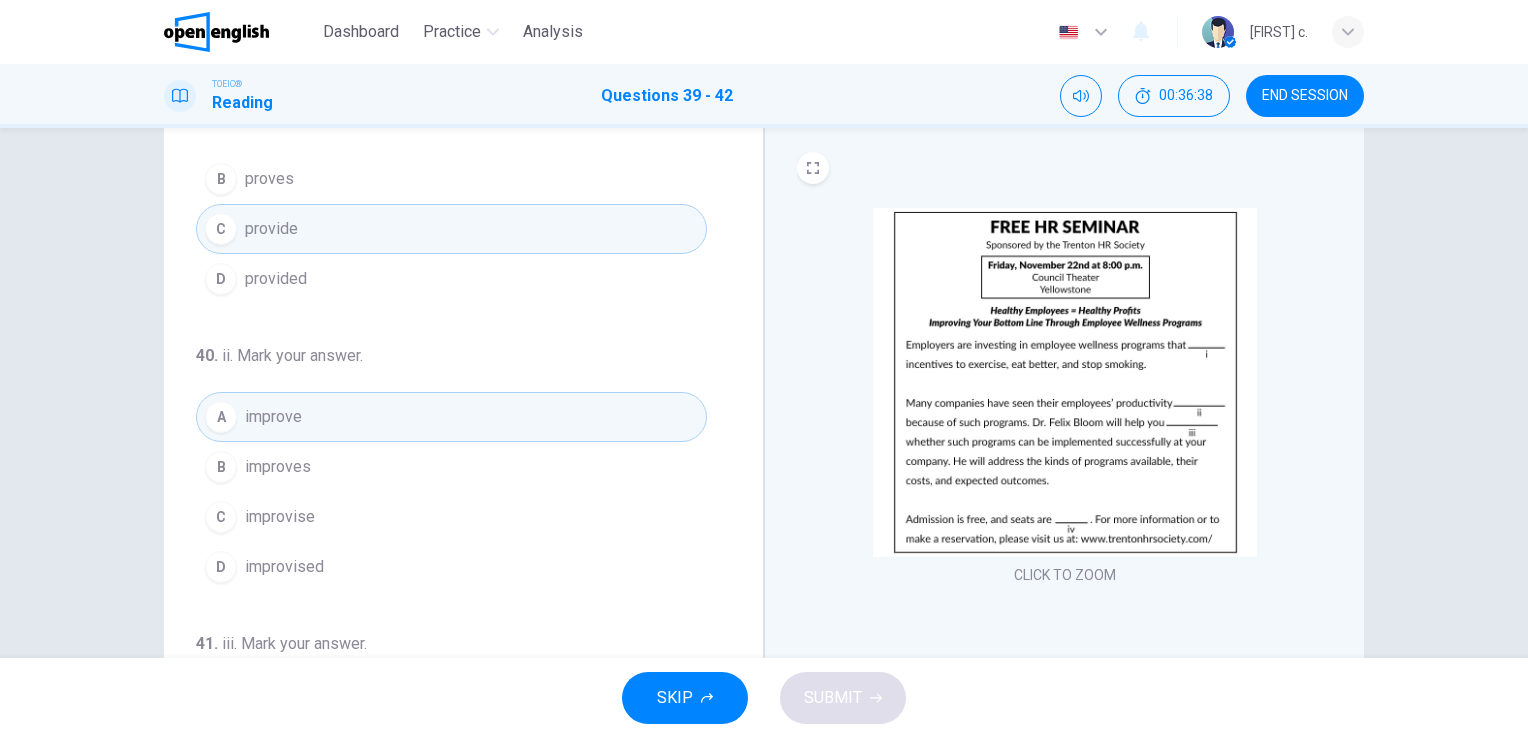 click on "39 . i. Mark your answer. A provides B proves C provide D provided 40 . ii. Mark your answer. A improve B improves C improvise D improvised 41 . iii. Mark your answer. A determines B determined C determine D determining 42 . iv. Mark your answer. A plentiful B plenty C plant D full" at bounding box center (451, 403) 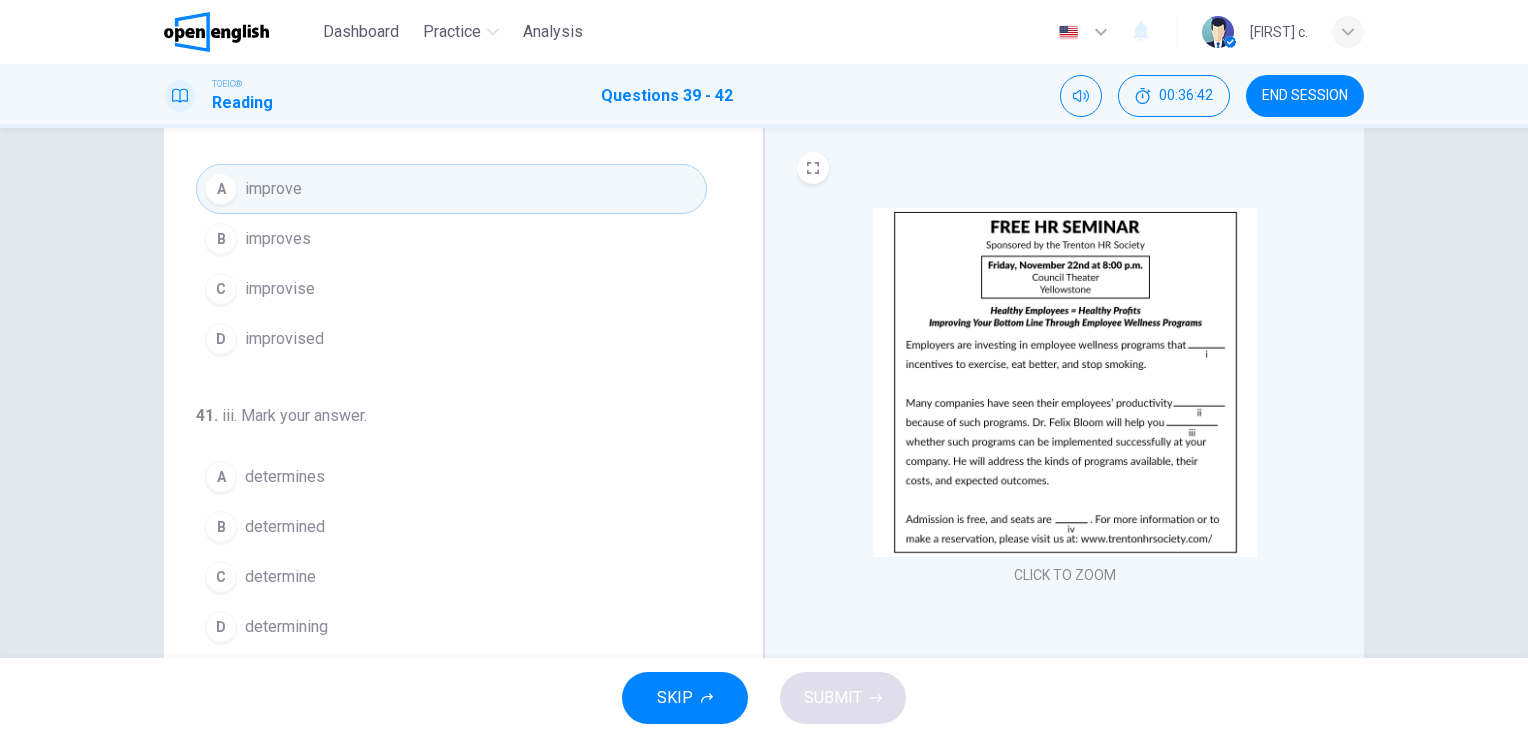 scroll, scrollTop: 334, scrollLeft: 0, axis: vertical 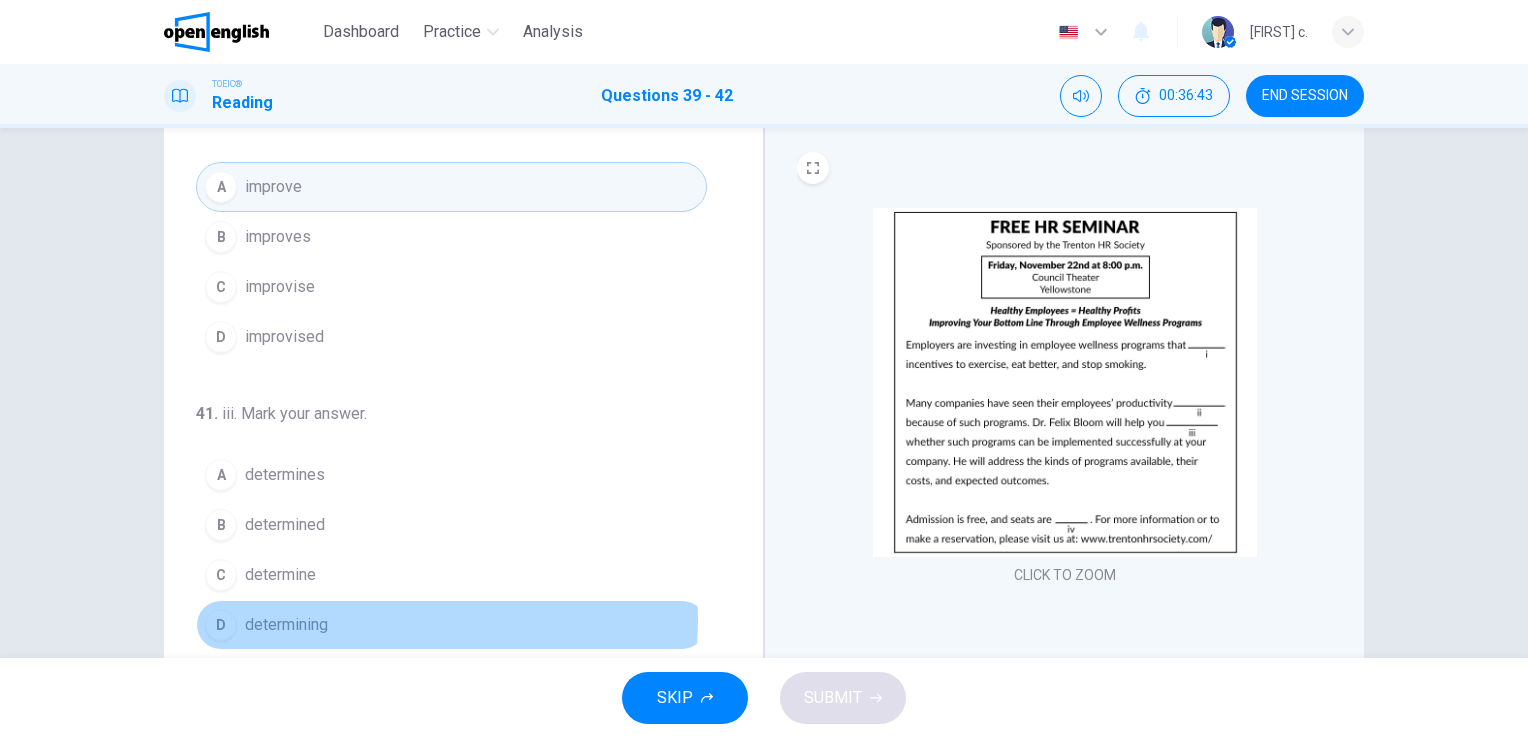 click on "D determining" at bounding box center (451, 625) 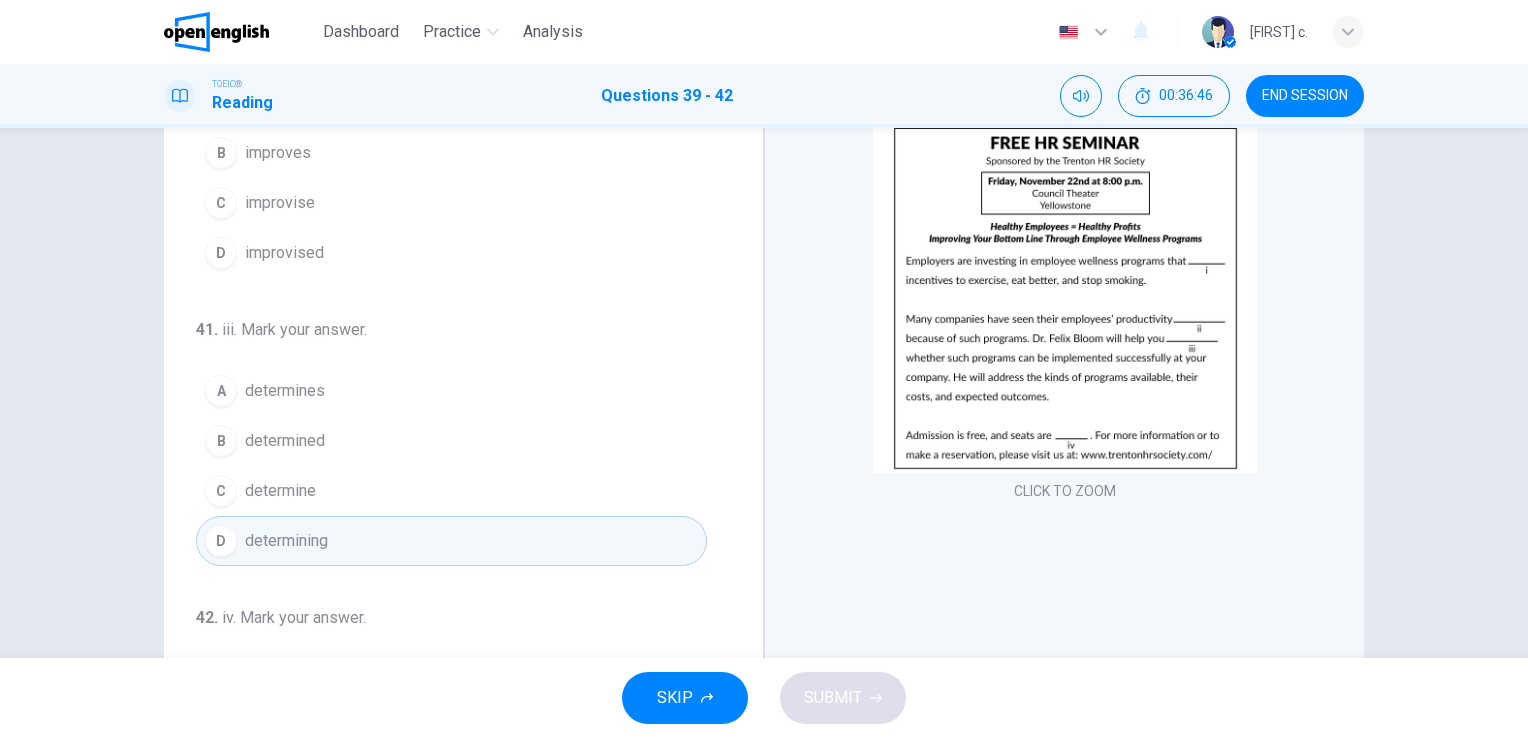 scroll, scrollTop: 135, scrollLeft: 0, axis: vertical 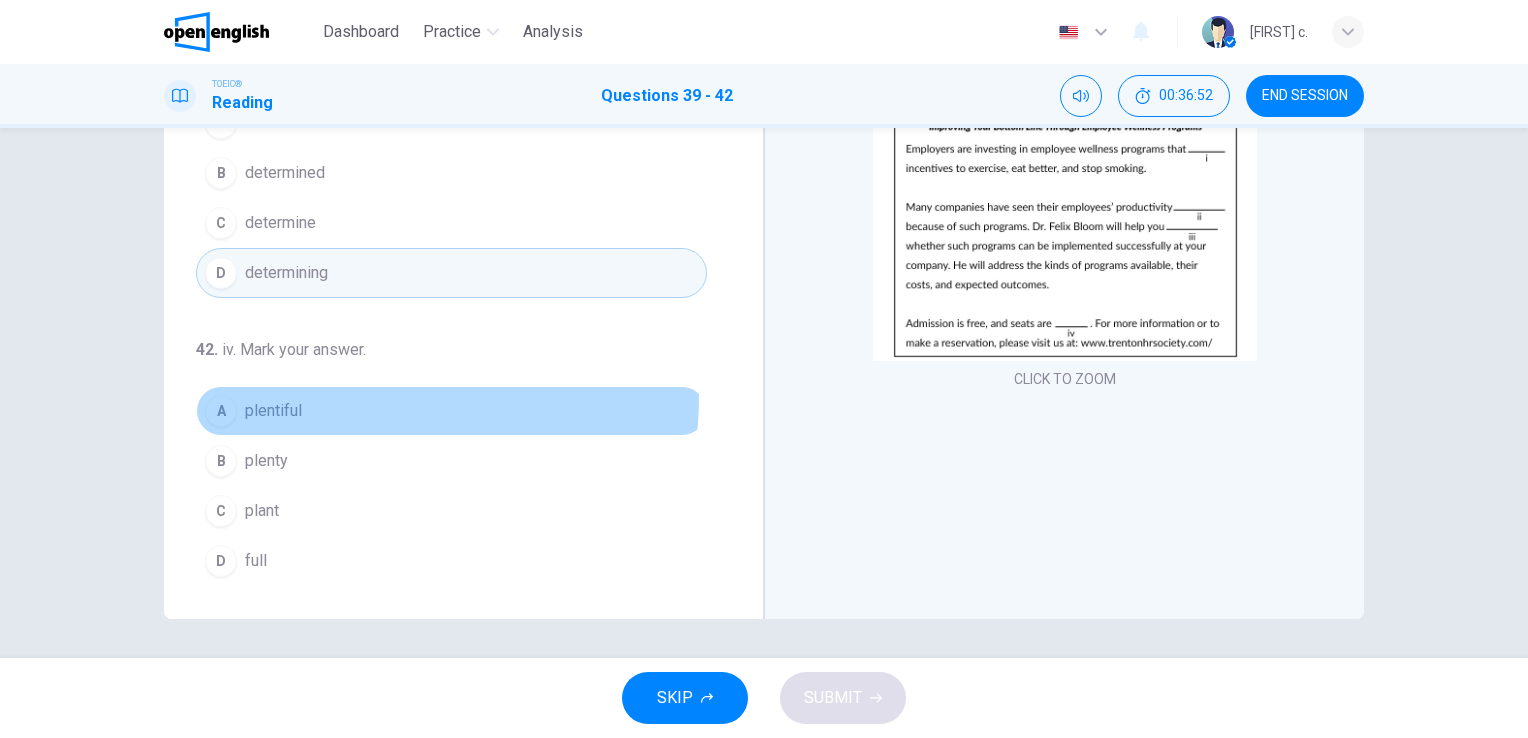 click on "A plentiful" at bounding box center (451, 411) 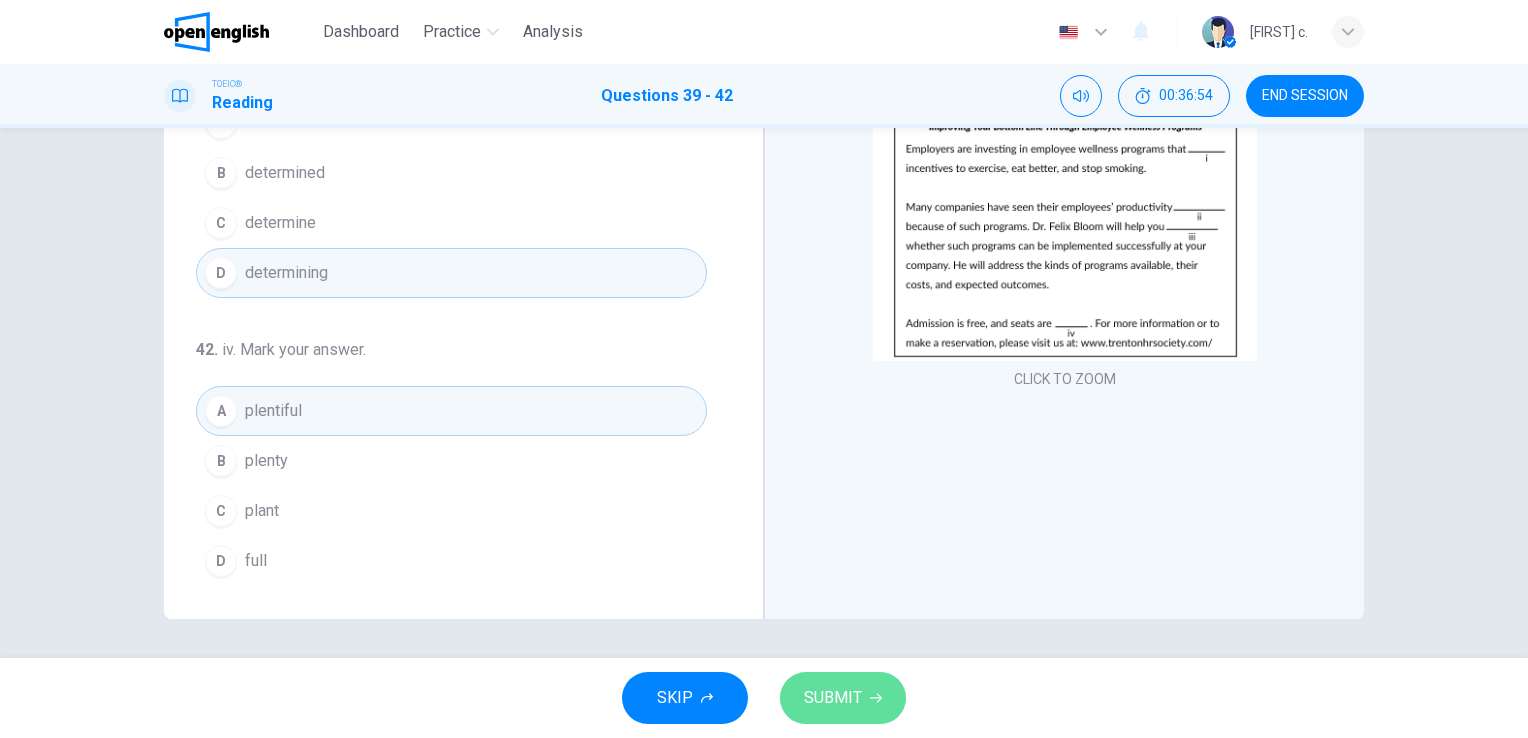 click on "SUBMIT" at bounding box center (833, 698) 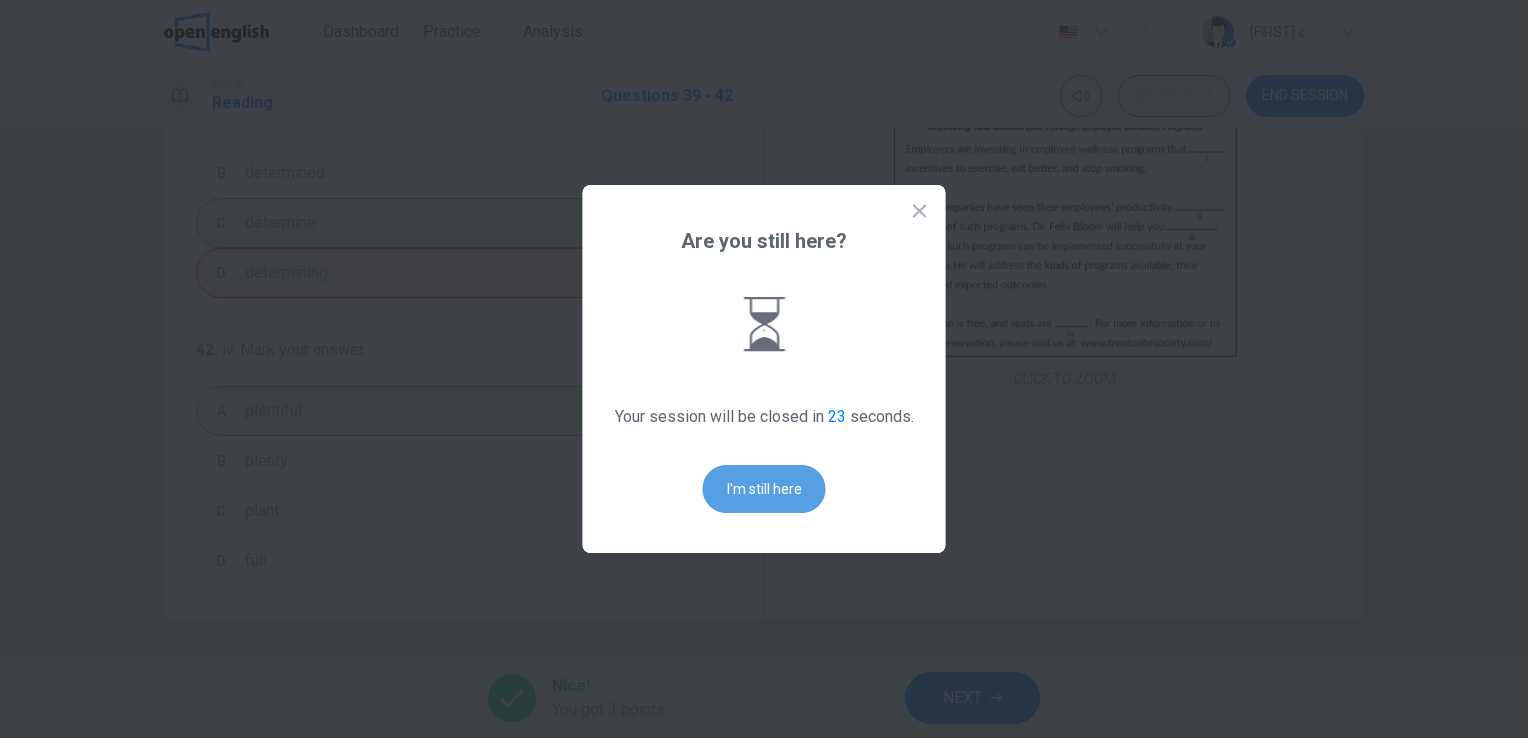click on "I'm still here" at bounding box center [764, 489] 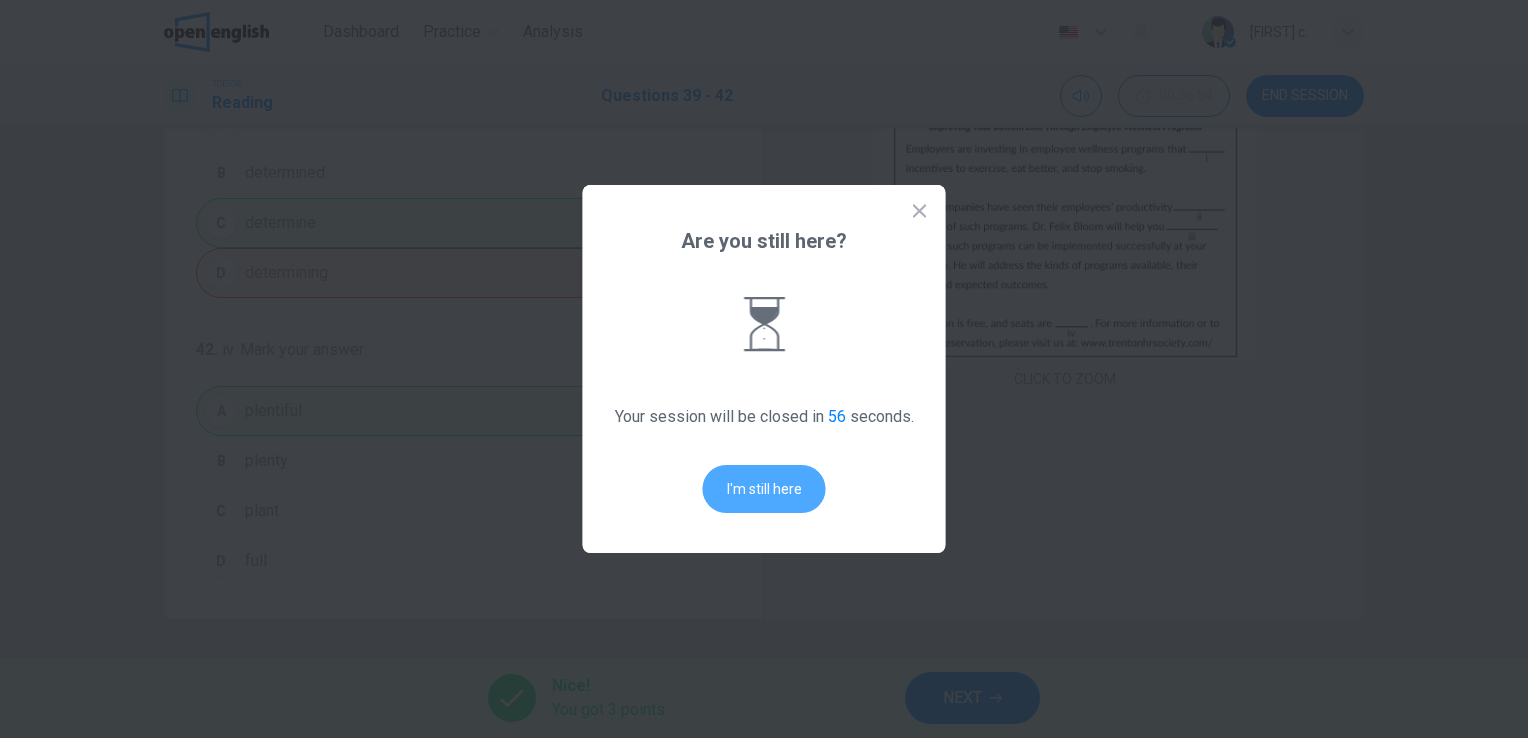 click on "I'm still here" at bounding box center (764, 489) 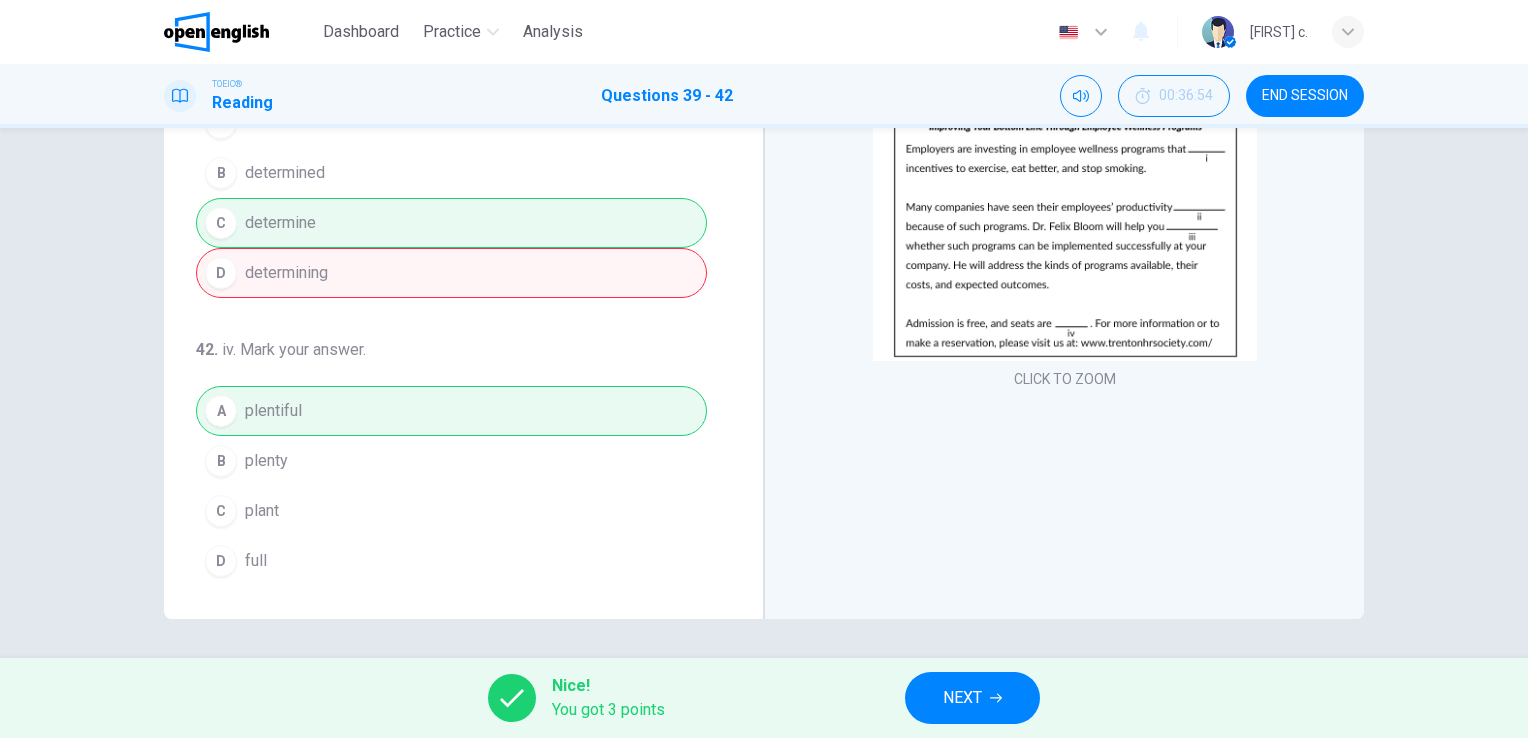 click on "NEXT" at bounding box center (962, 698) 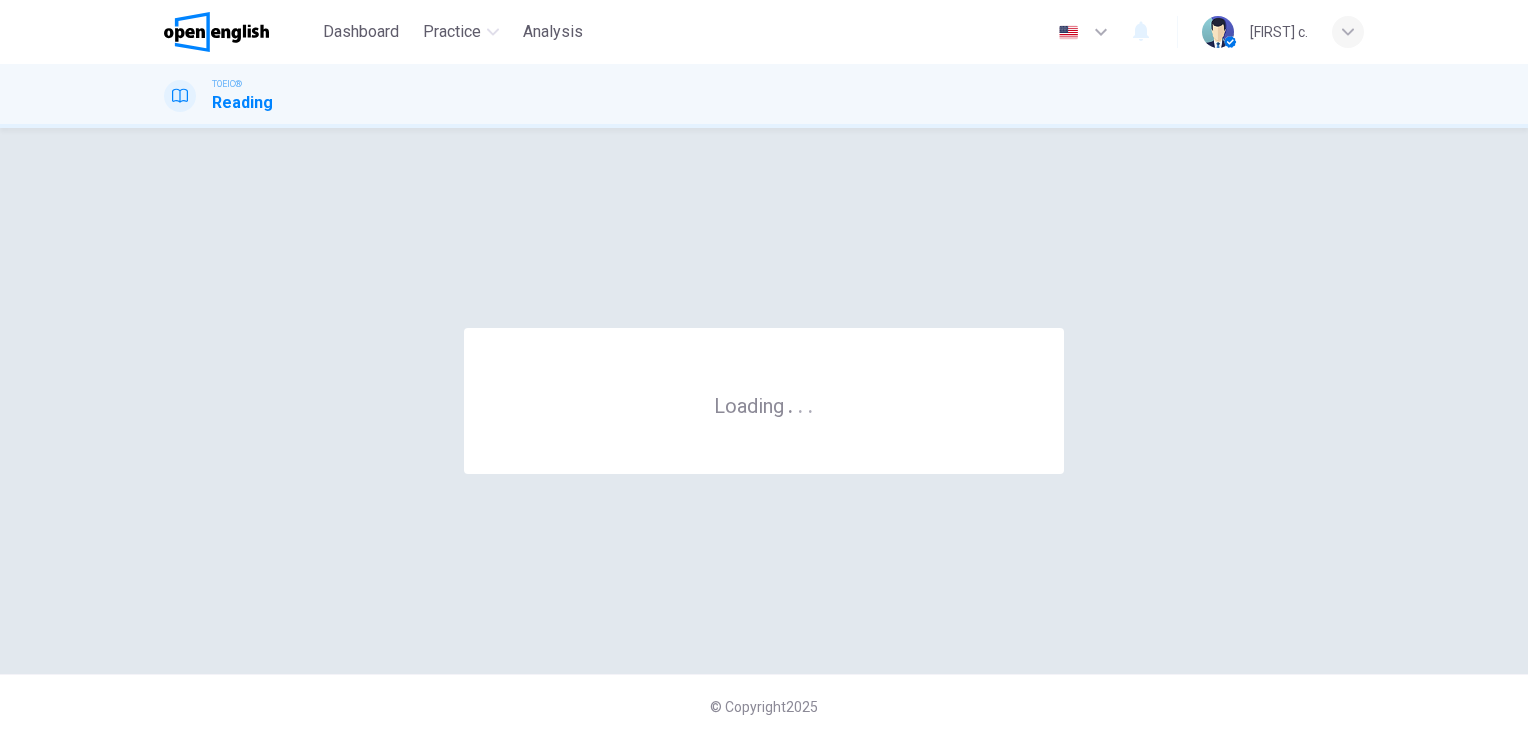 scroll, scrollTop: 0, scrollLeft: 0, axis: both 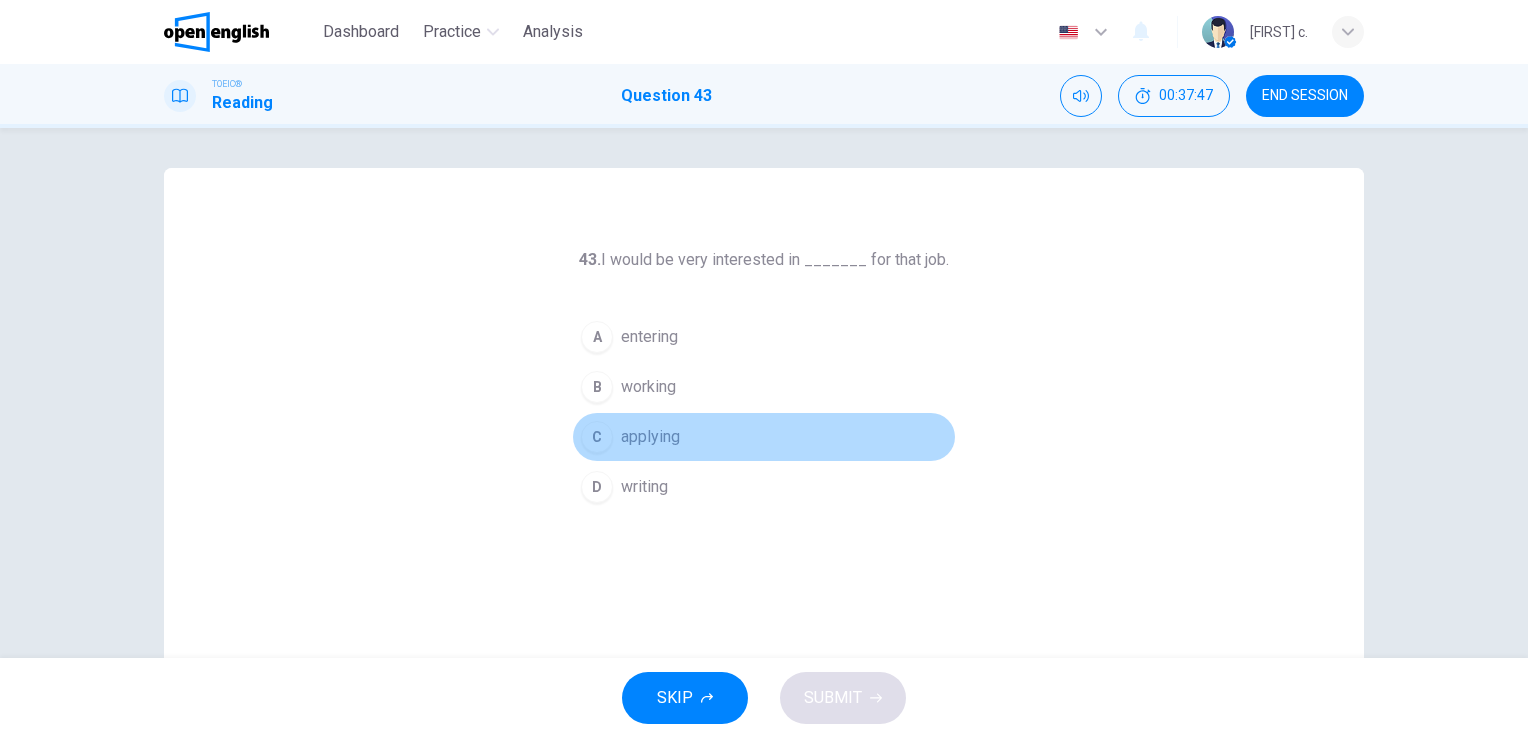 click on "applying" at bounding box center (650, 437) 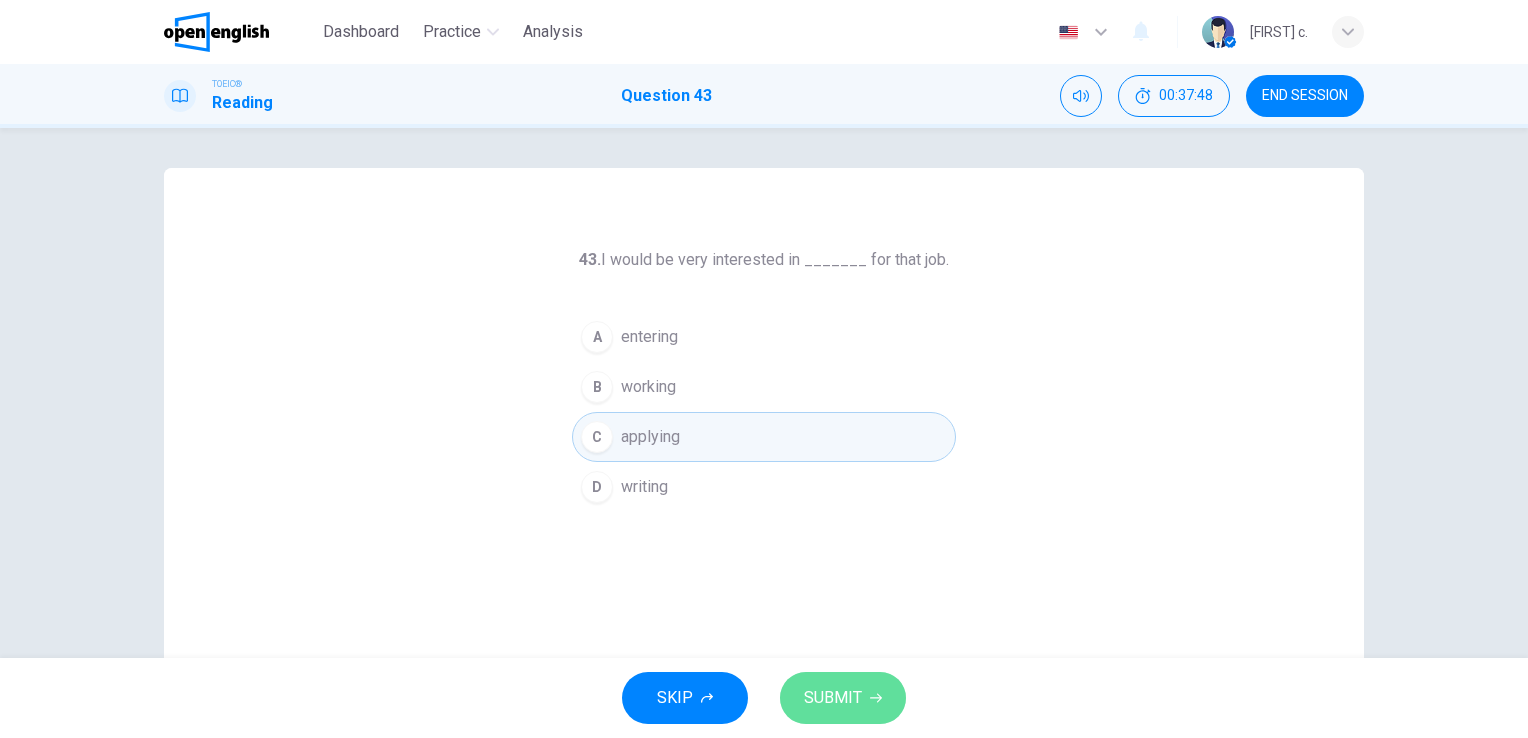click on "SUBMIT" at bounding box center [833, 698] 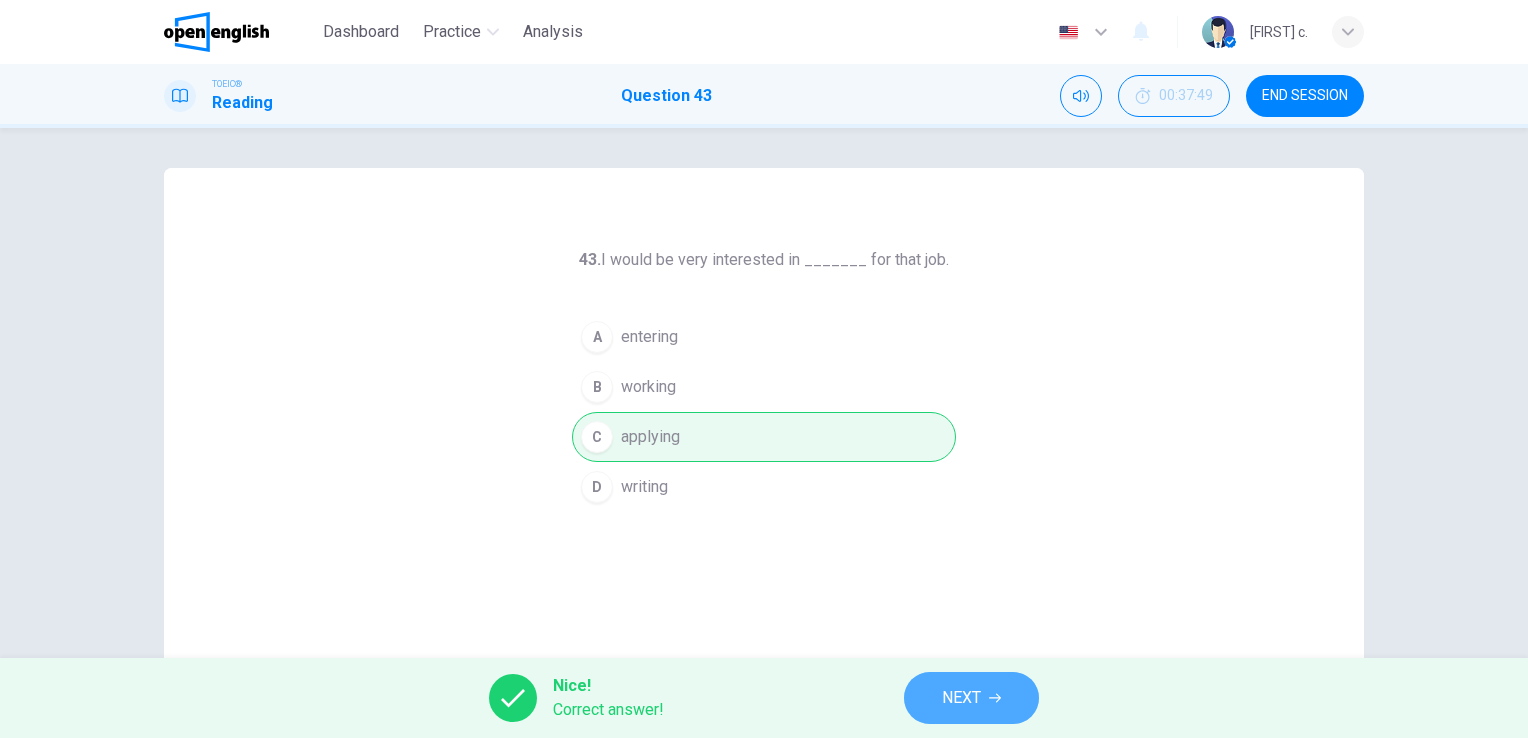 click on "NEXT" at bounding box center [961, 698] 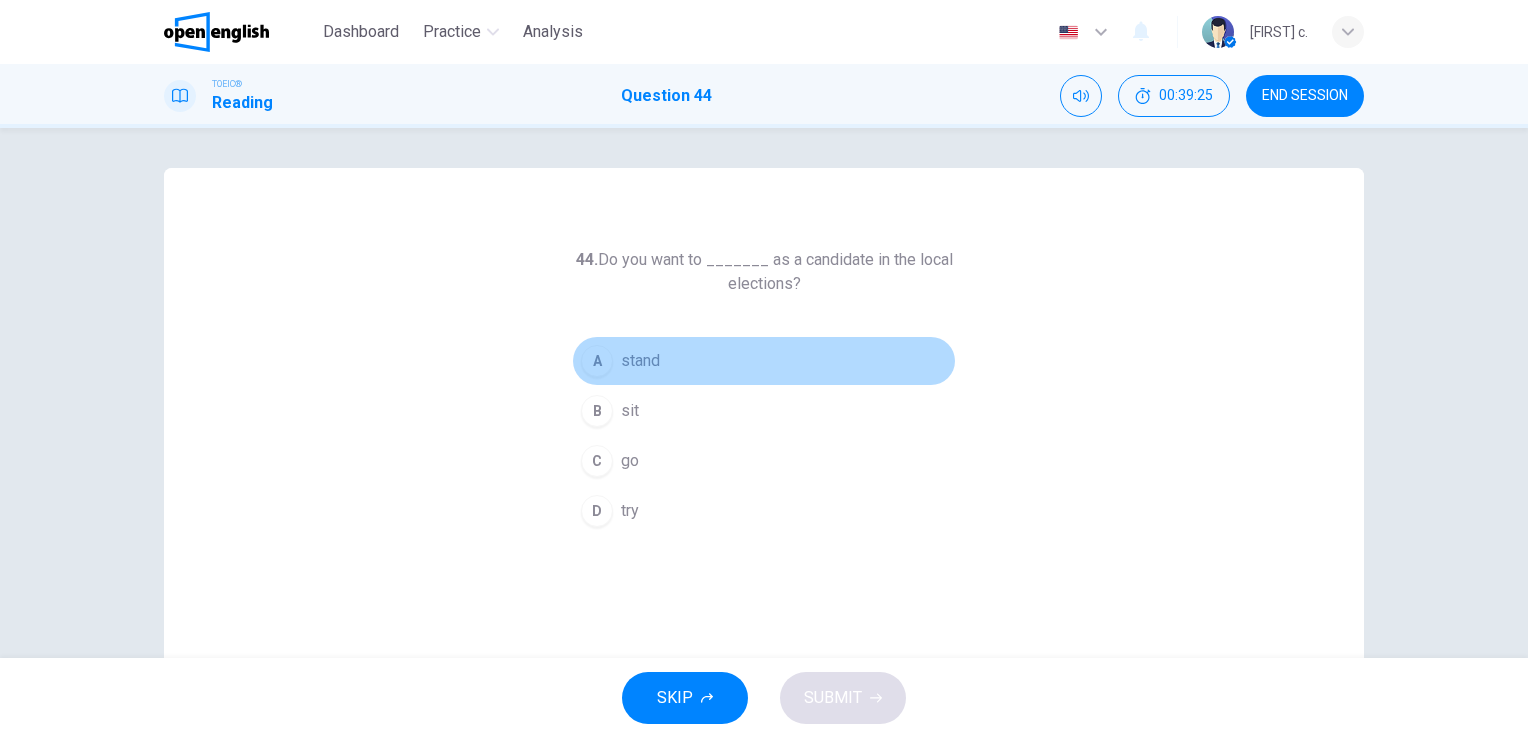 click on "A" at bounding box center (597, 361) 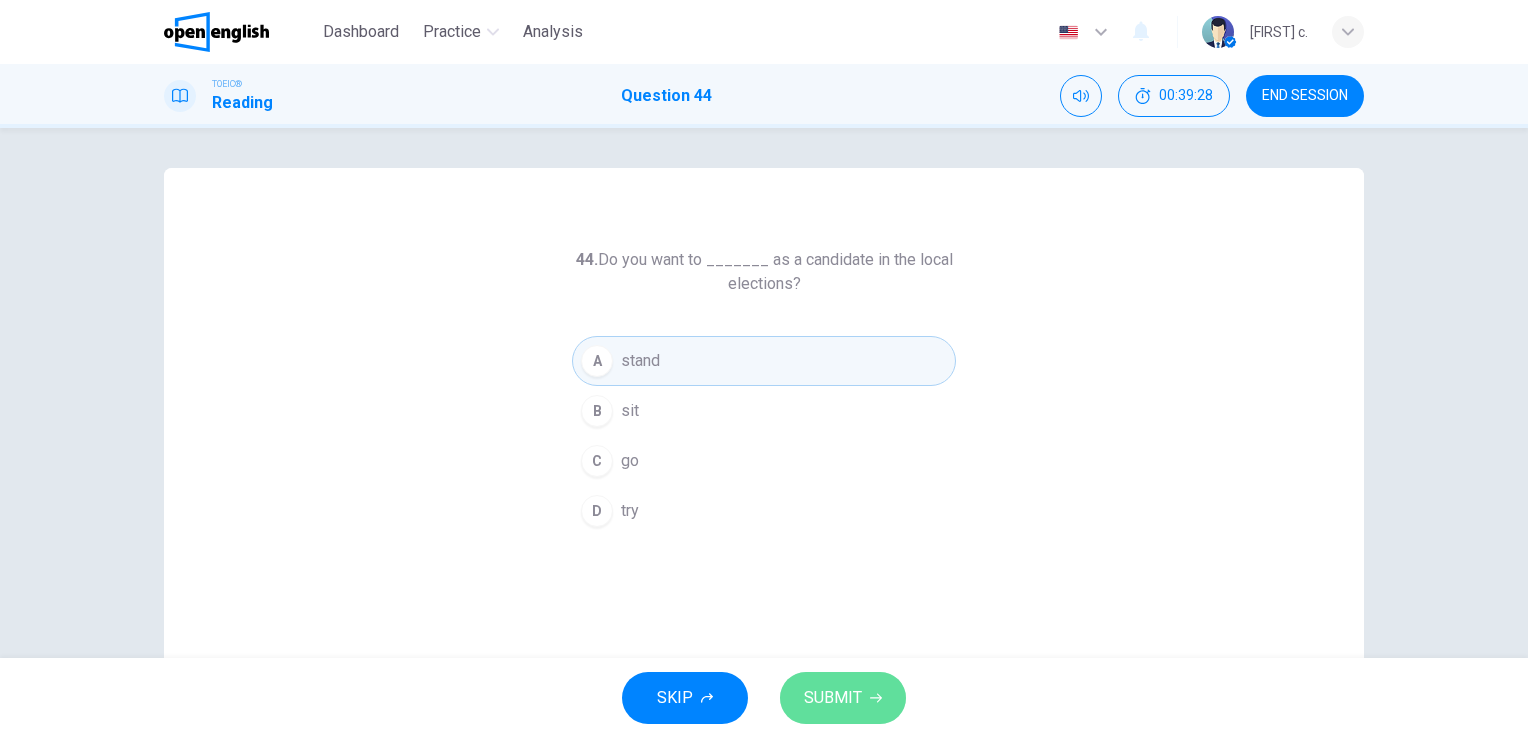 click on "SUBMIT" at bounding box center [833, 698] 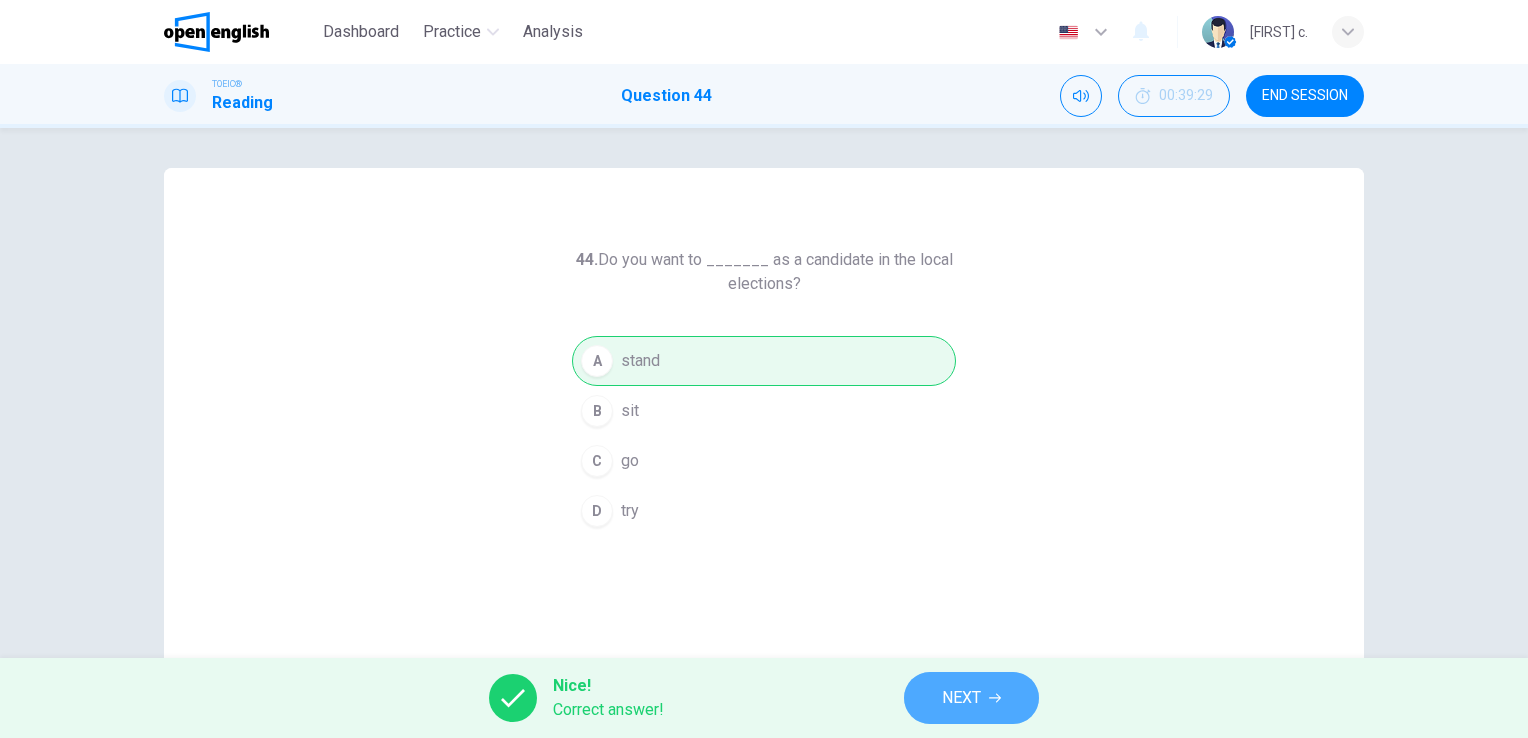 click on "NEXT" at bounding box center [961, 698] 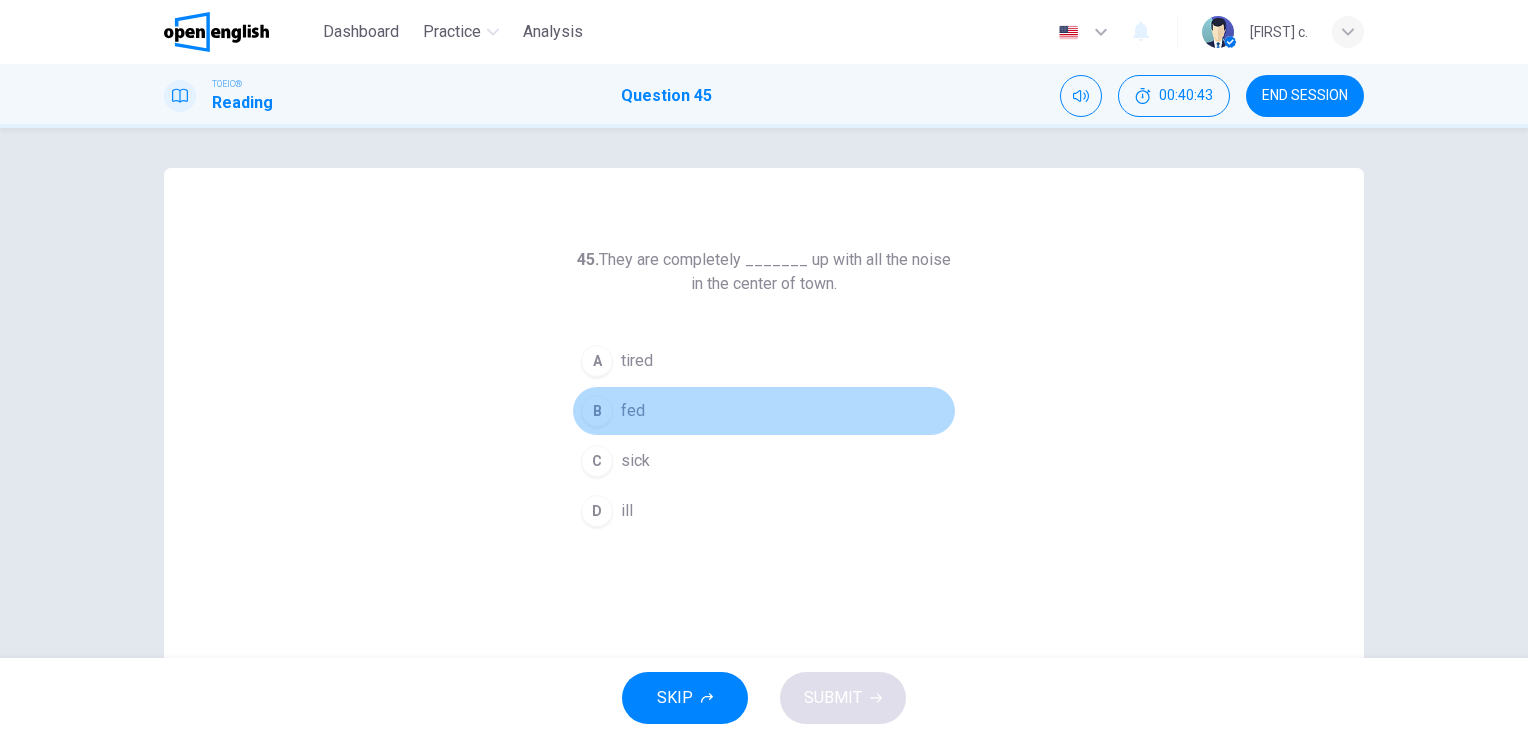 click on "B" at bounding box center (597, 411) 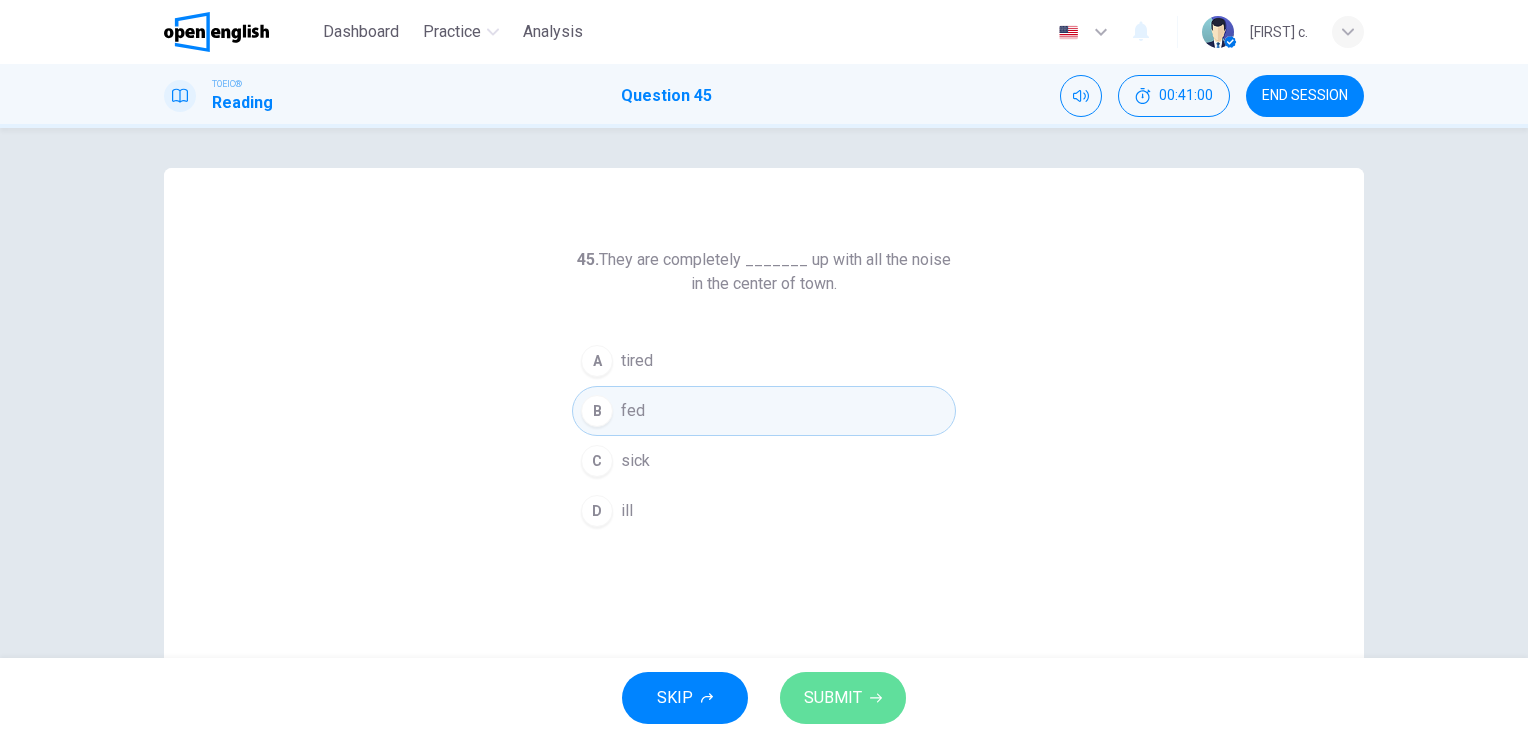 click on "SUBMIT" at bounding box center [843, 698] 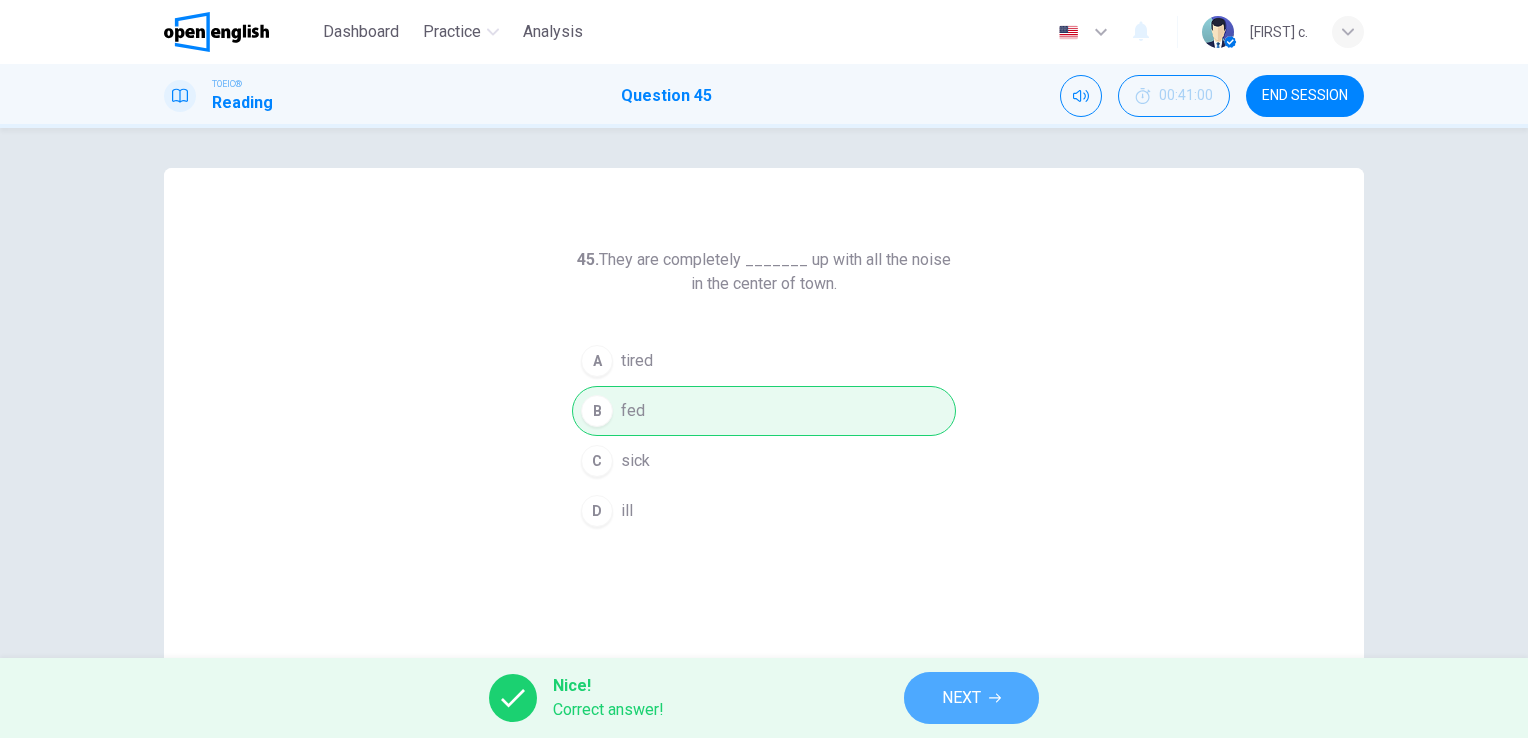 click on "NEXT" at bounding box center [961, 698] 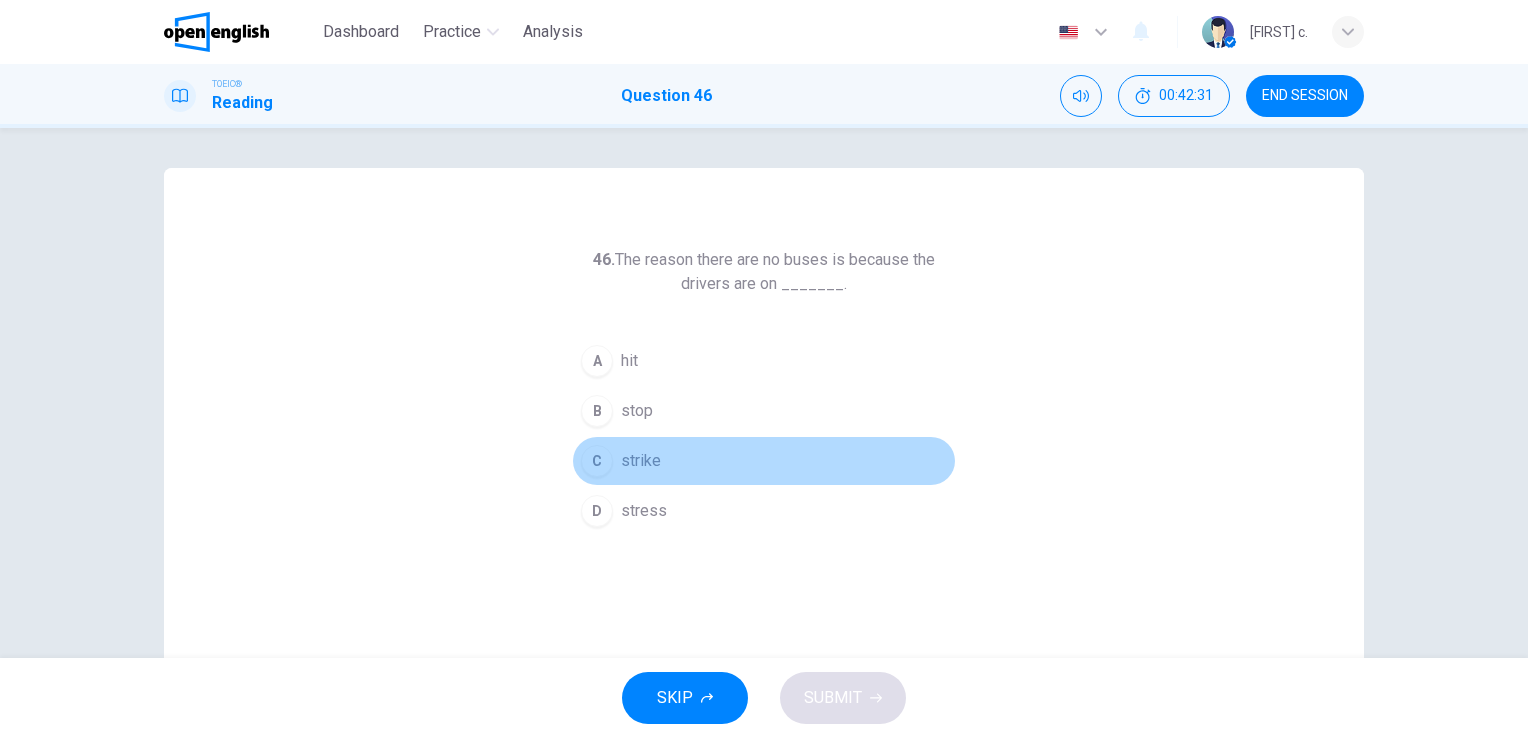 click on "C" at bounding box center [597, 461] 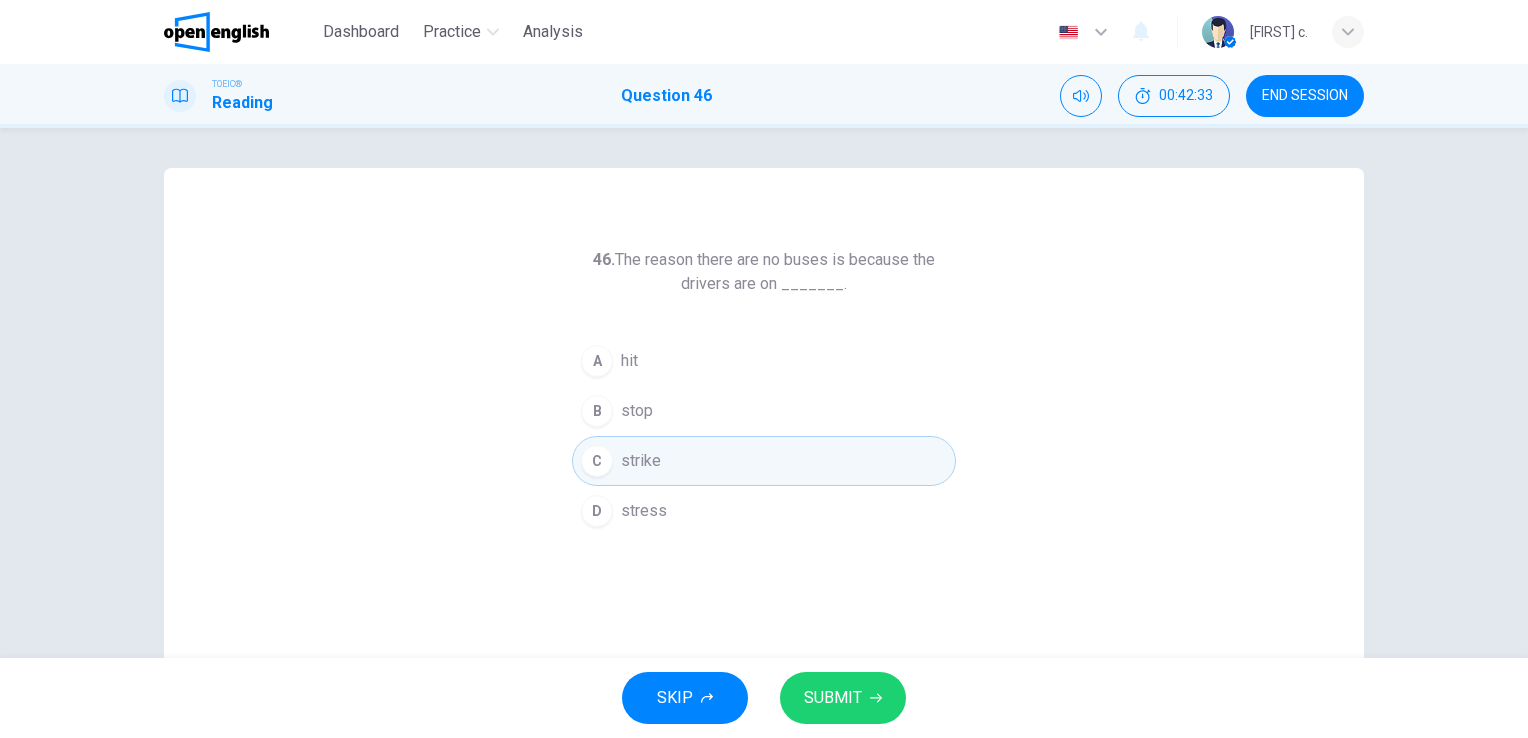 click on "SUBMIT" at bounding box center [833, 698] 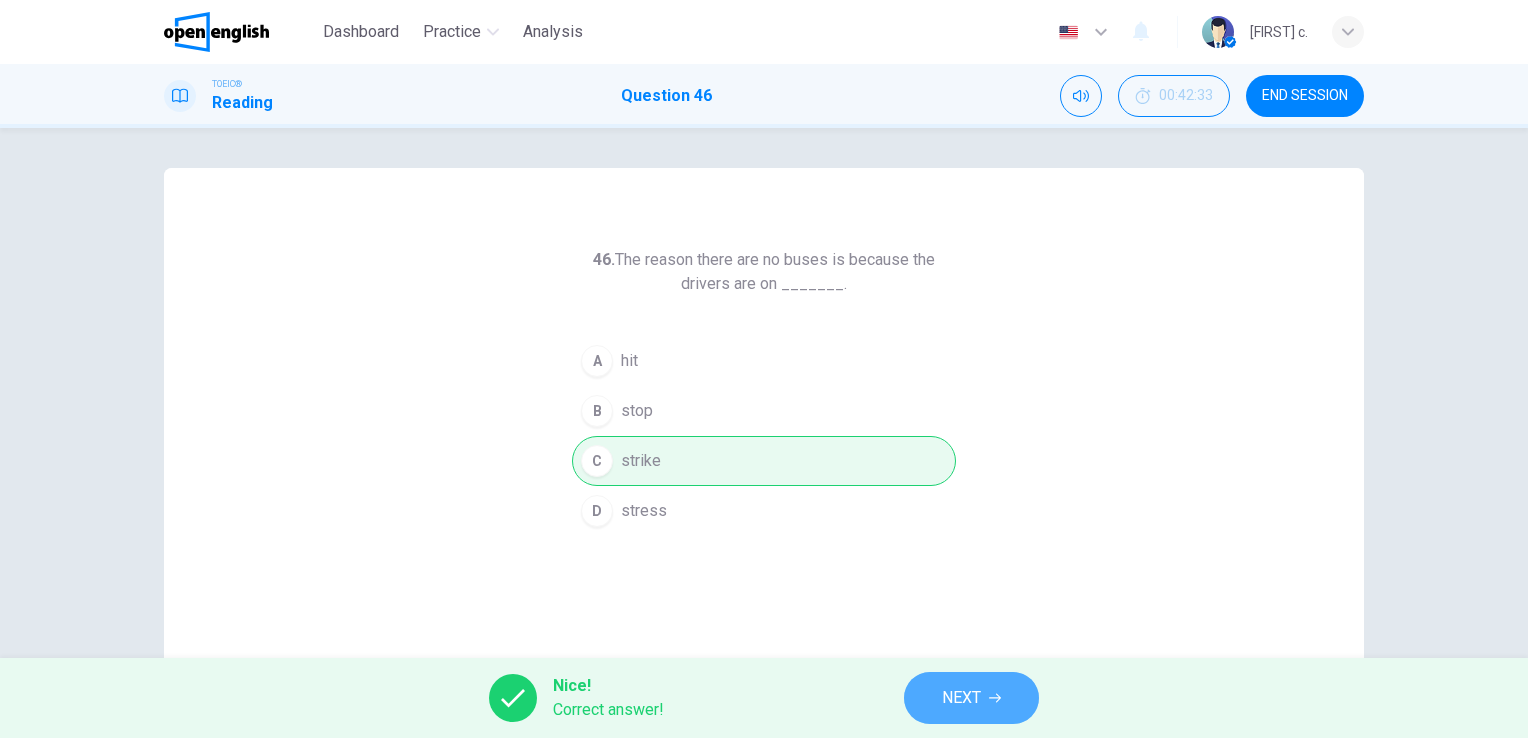 click on "NEXT" at bounding box center [961, 698] 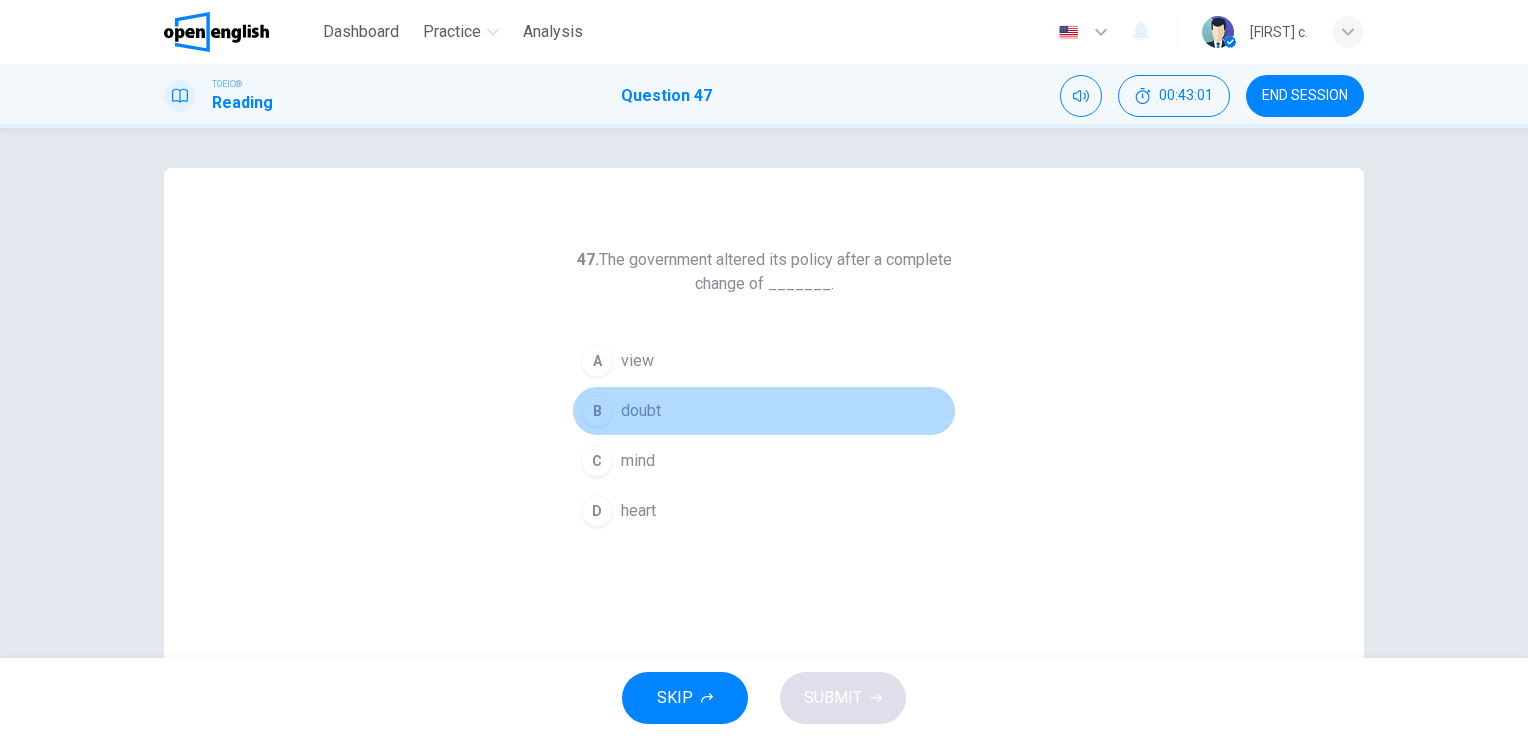 click on "B" at bounding box center (597, 411) 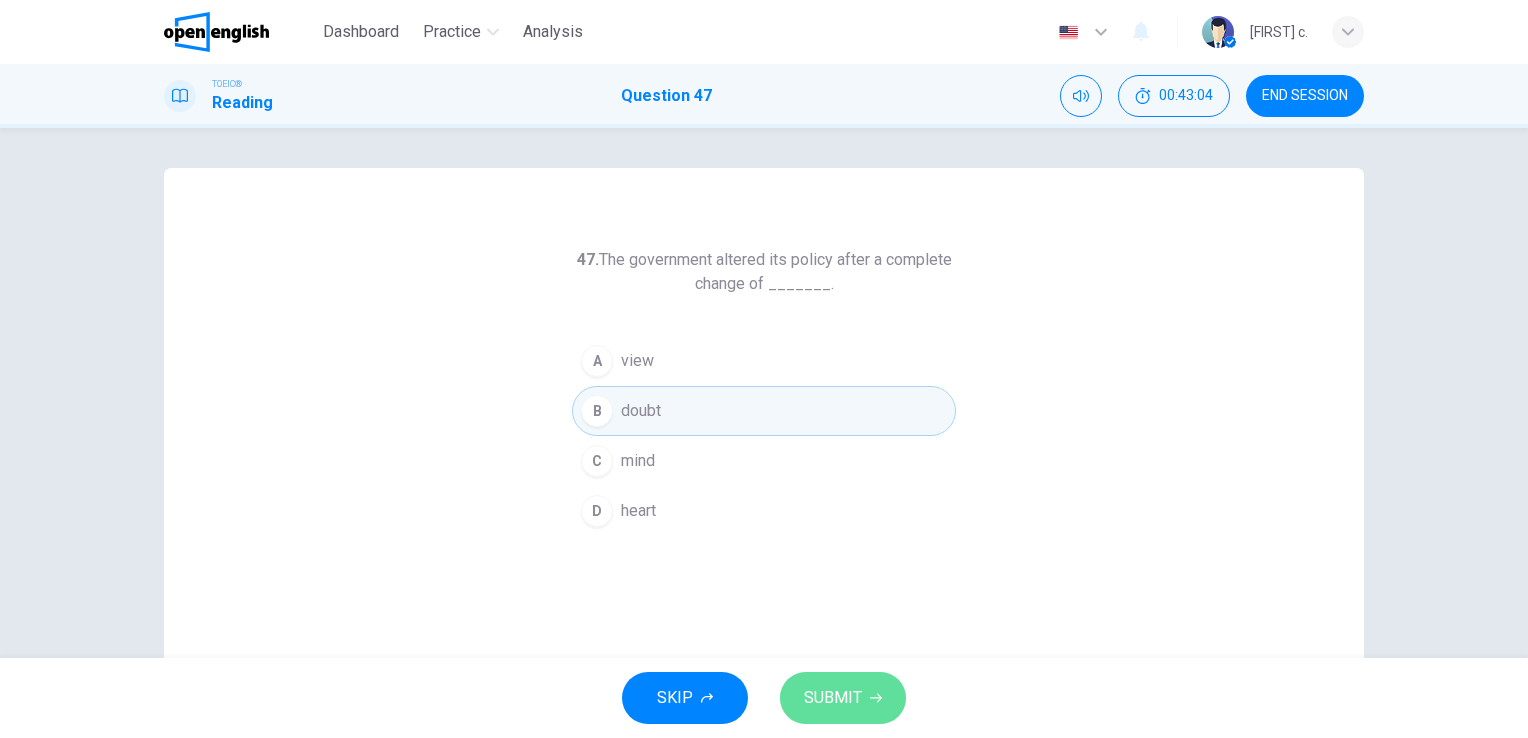 click on "SUBMIT" at bounding box center (833, 698) 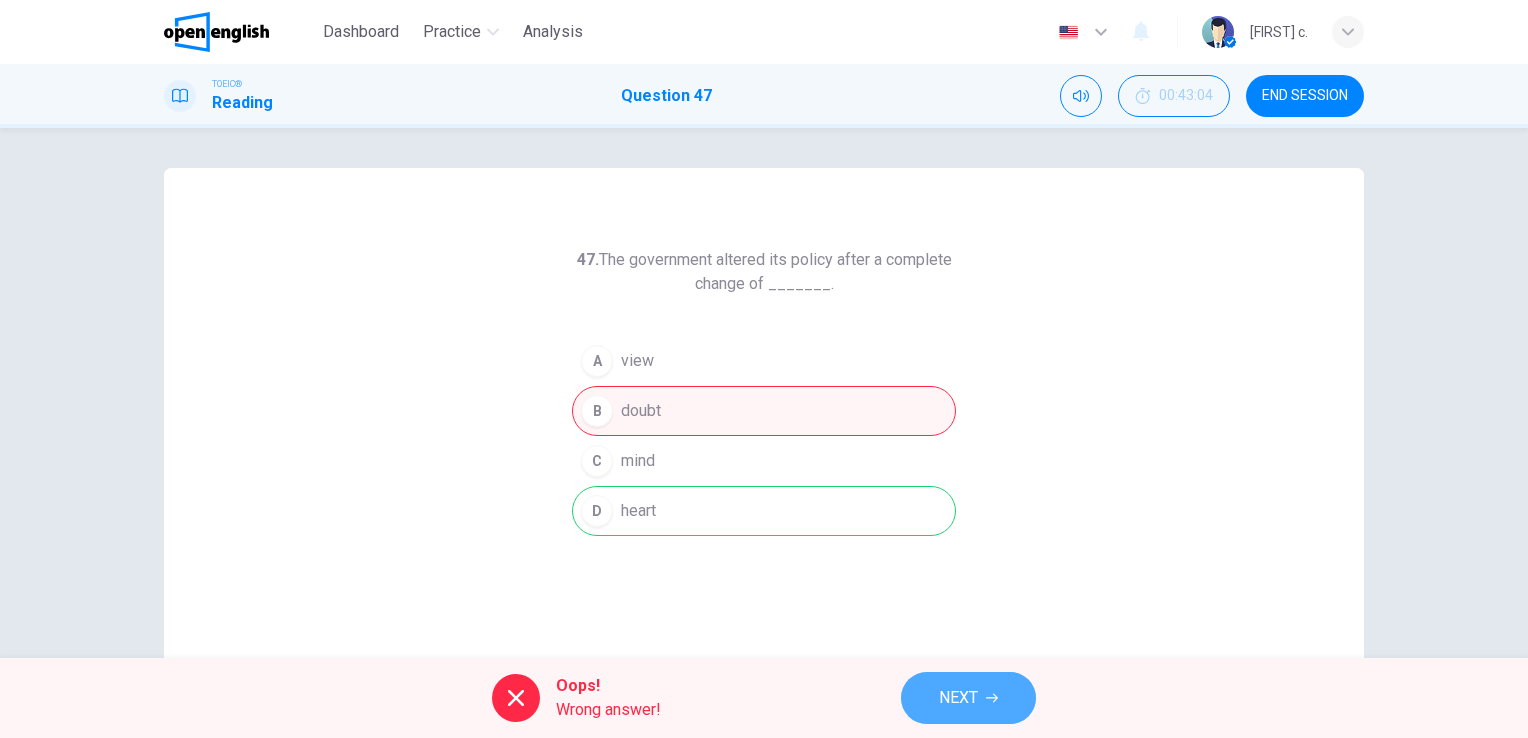 click 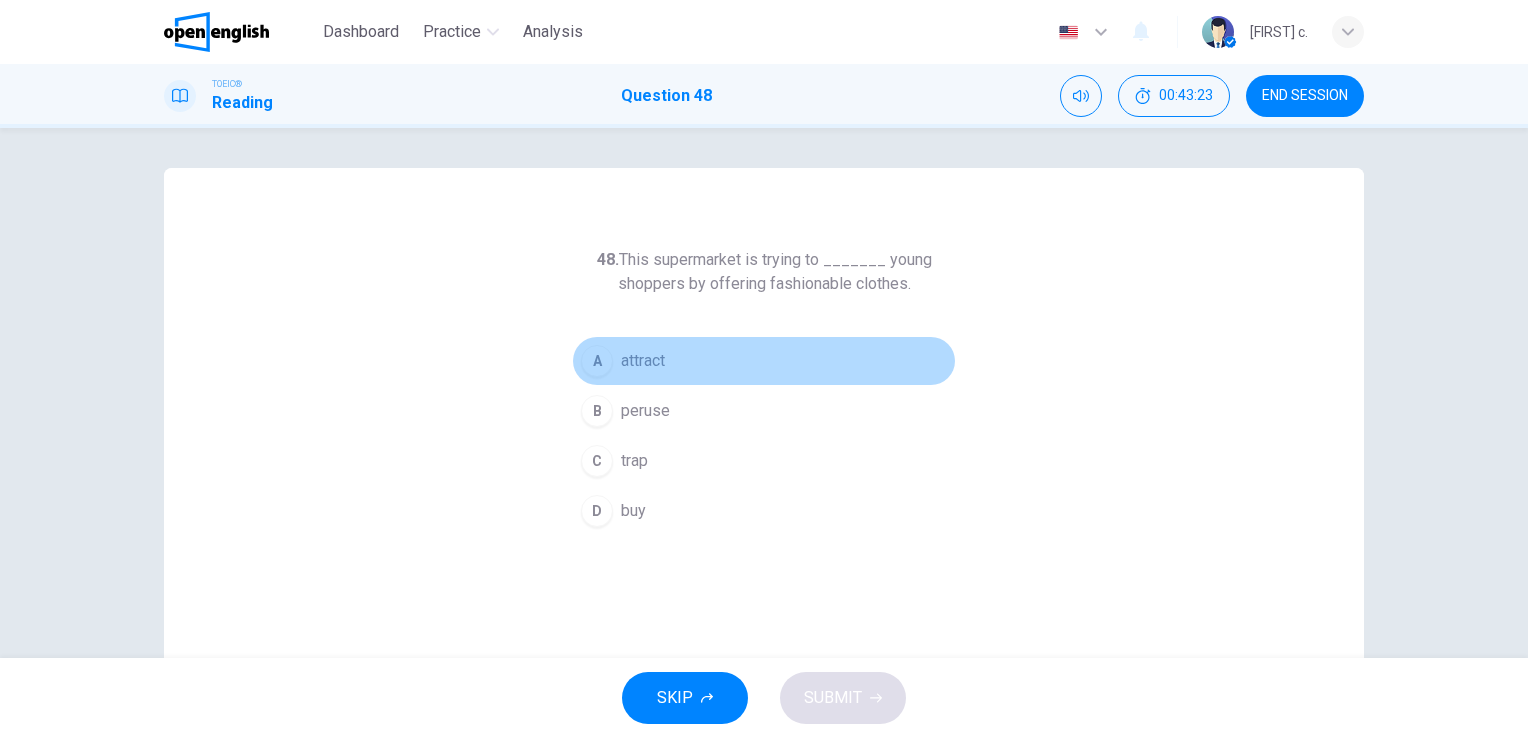 click on "A" at bounding box center (597, 361) 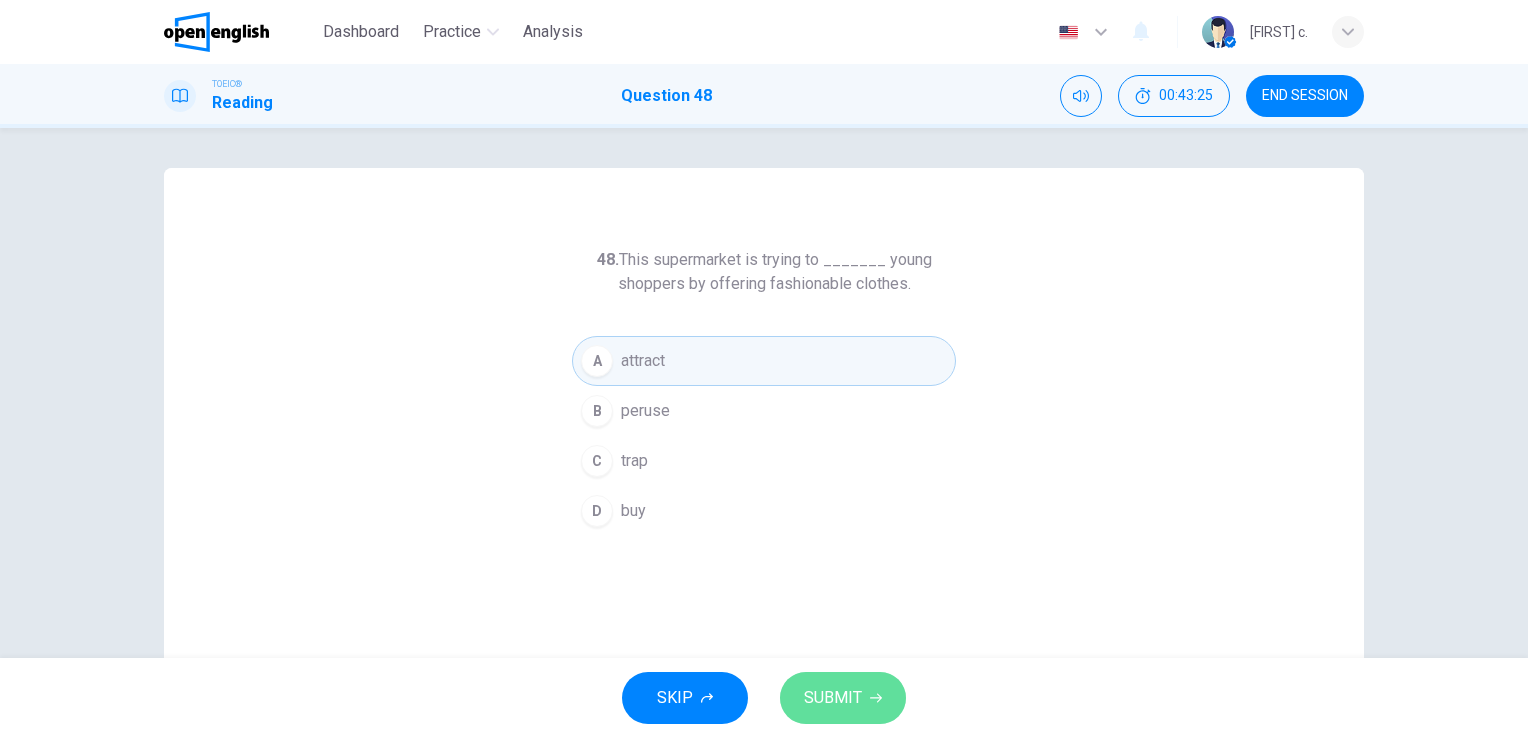 click on "SUBMIT" at bounding box center [833, 698] 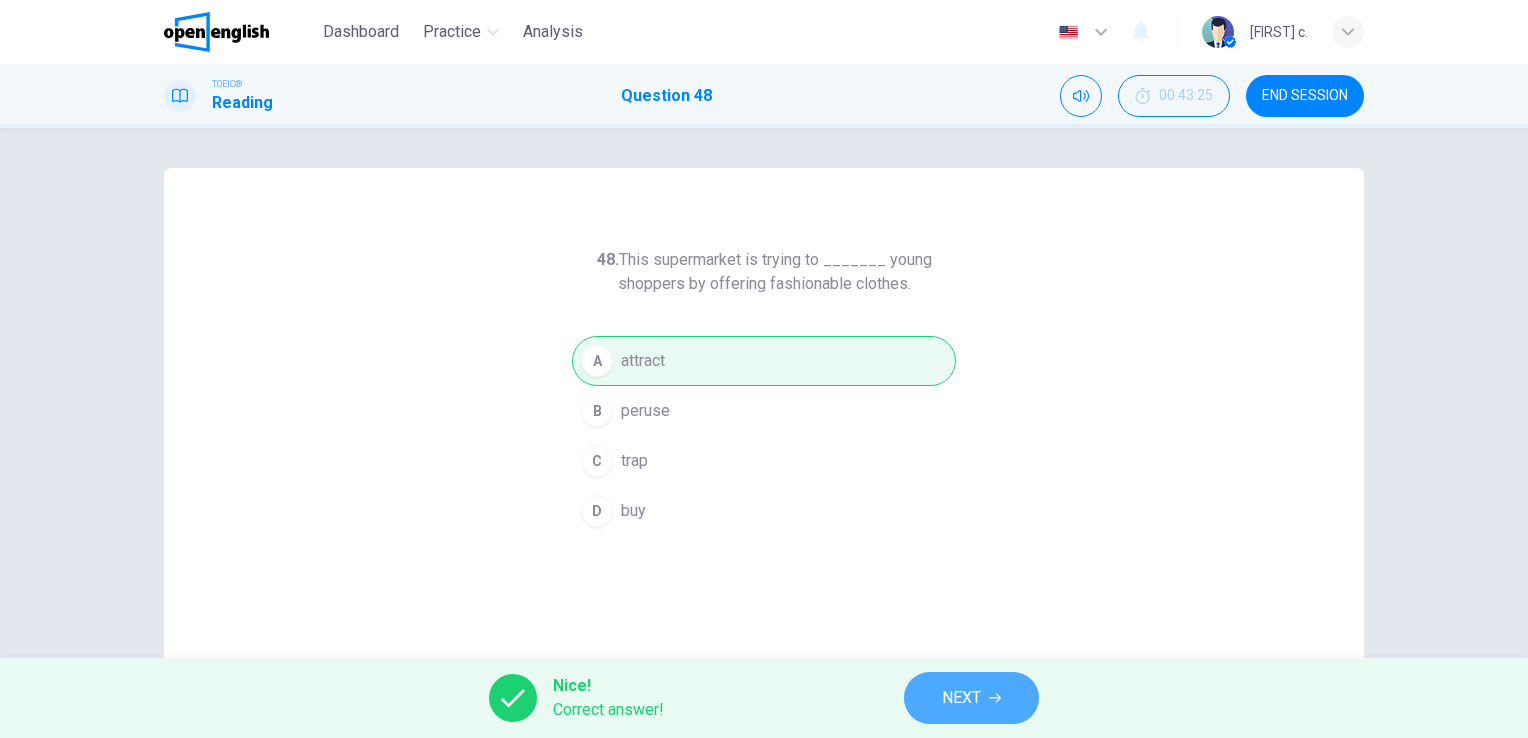 click on "NEXT" at bounding box center (961, 698) 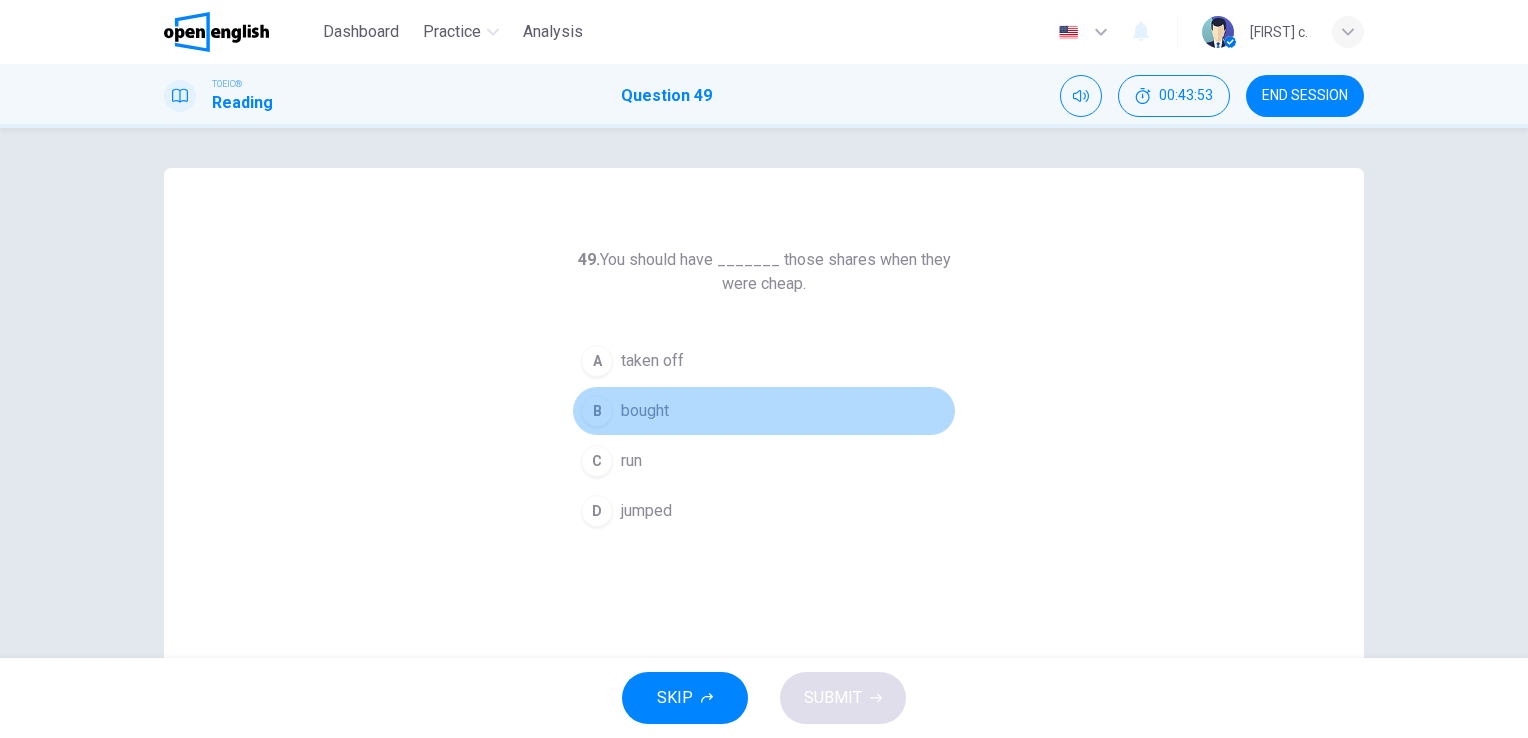 click on "B" at bounding box center [597, 411] 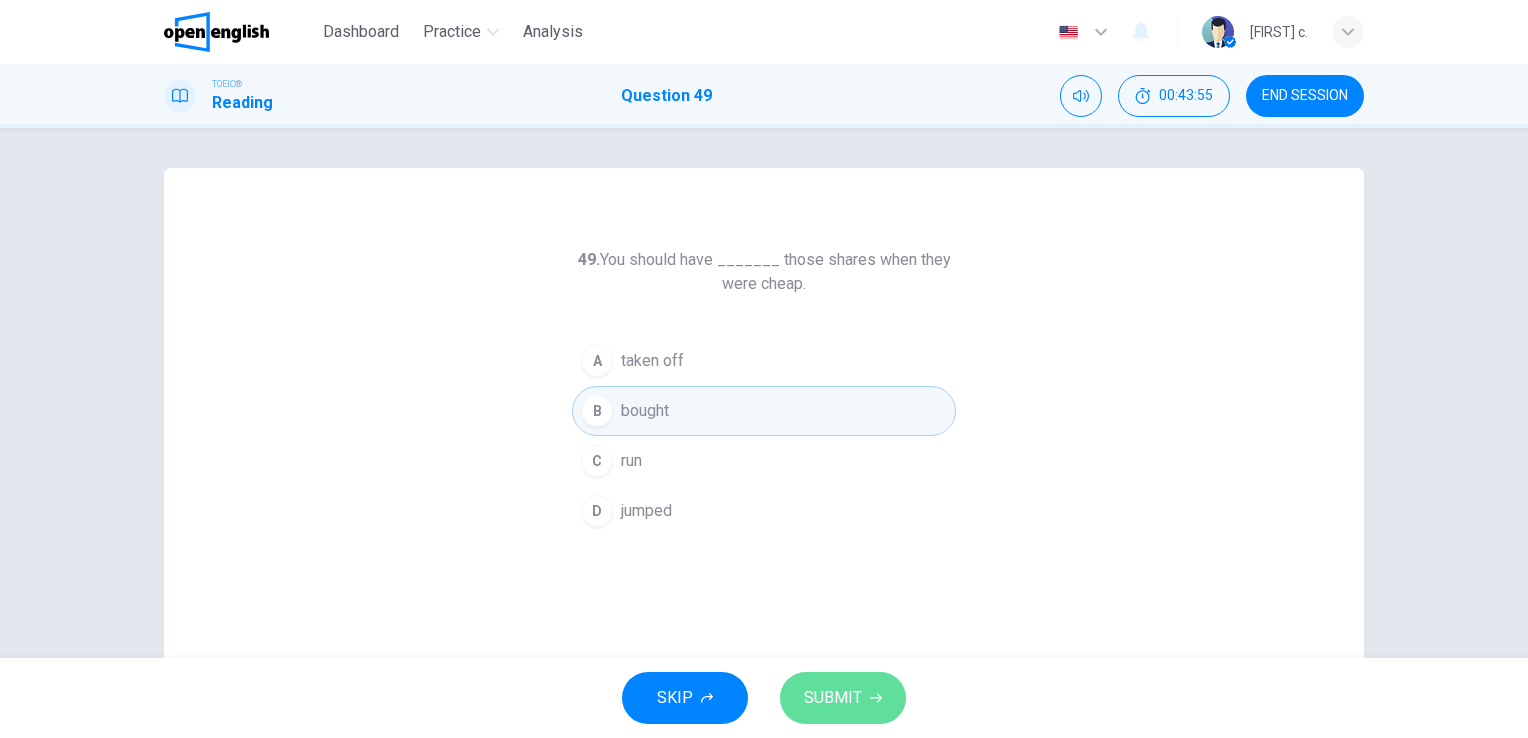 click on "SUBMIT" at bounding box center [833, 698] 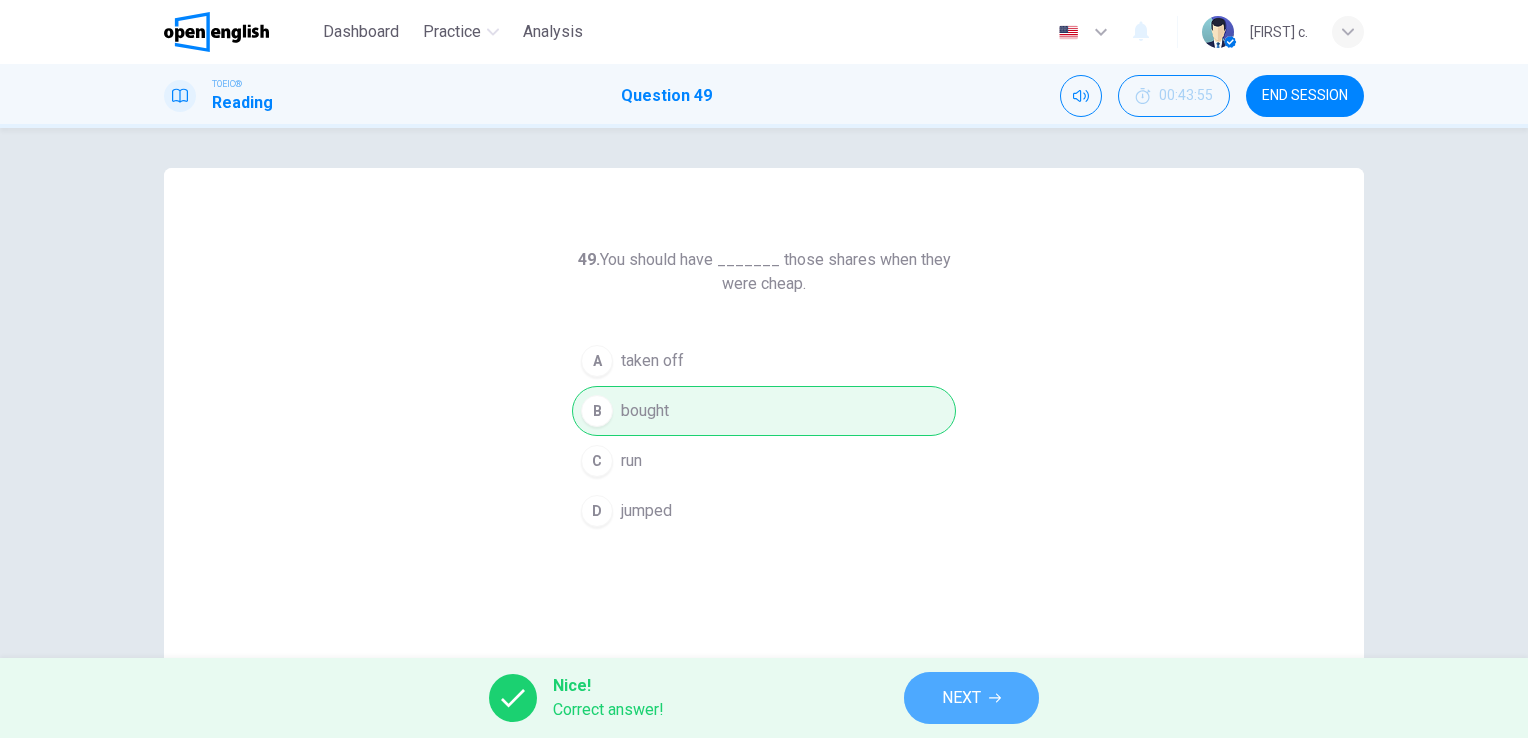 click on "NEXT" at bounding box center [961, 698] 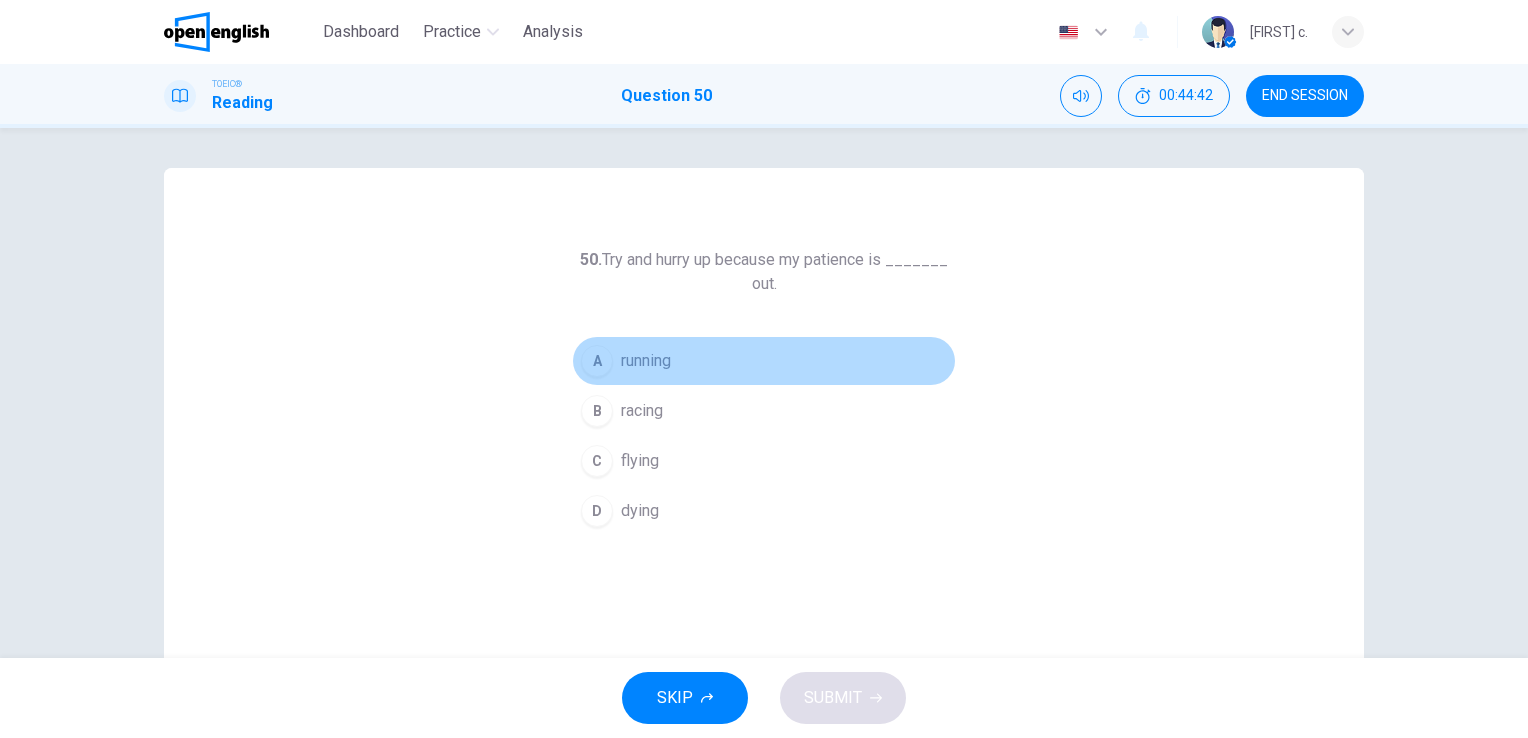 click on "A" at bounding box center (597, 361) 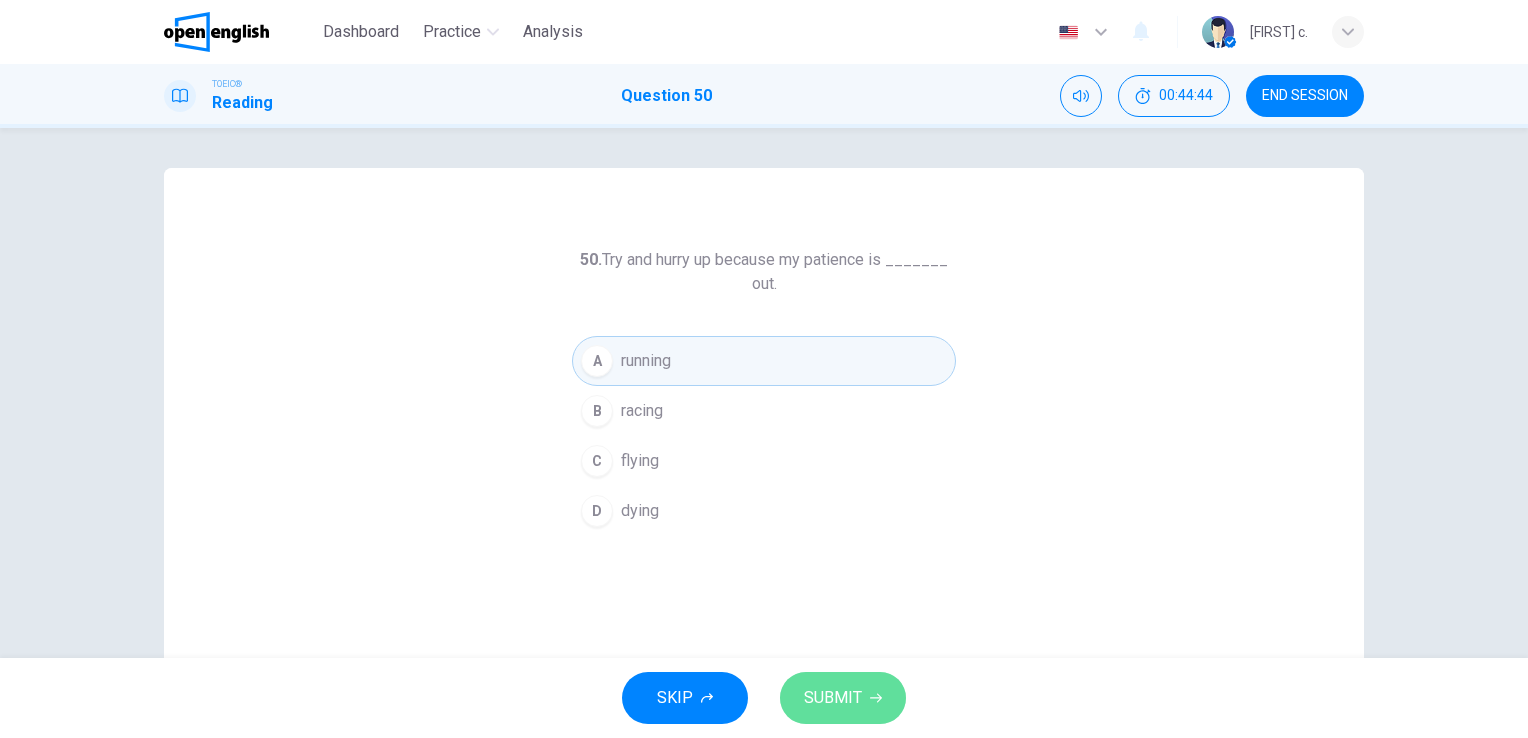 click on "SUBMIT" at bounding box center (833, 698) 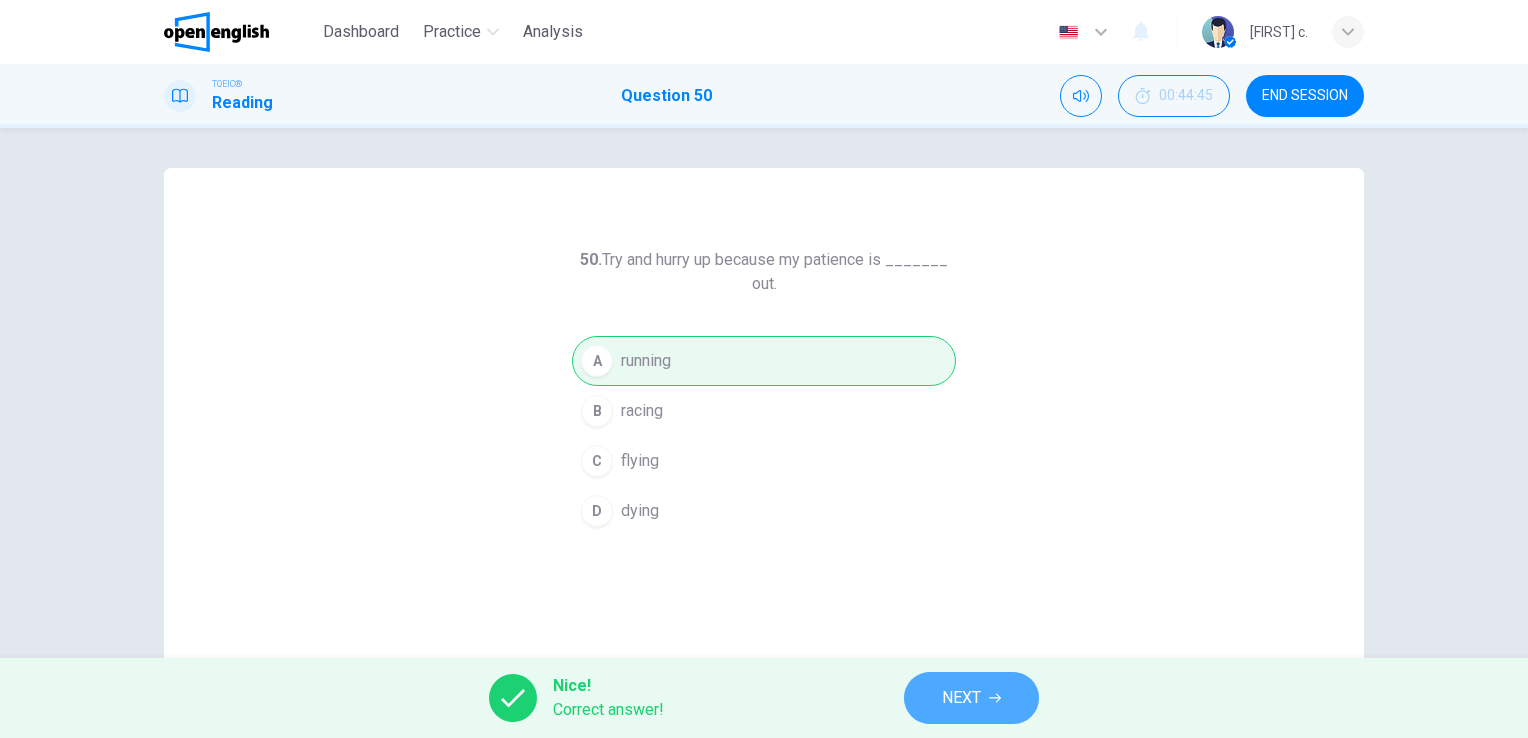 click on "NEXT" at bounding box center (961, 698) 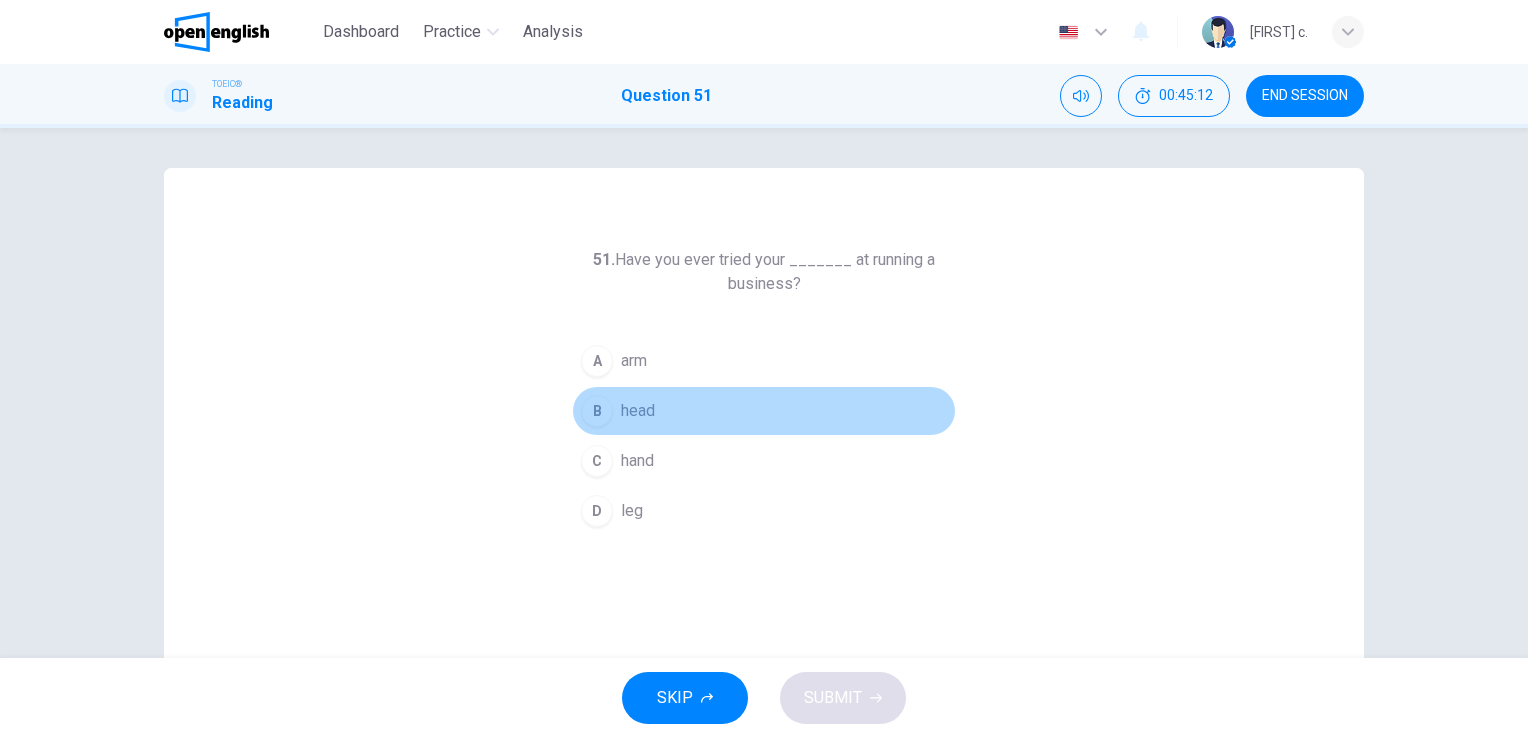 click on "B" at bounding box center [597, 411] 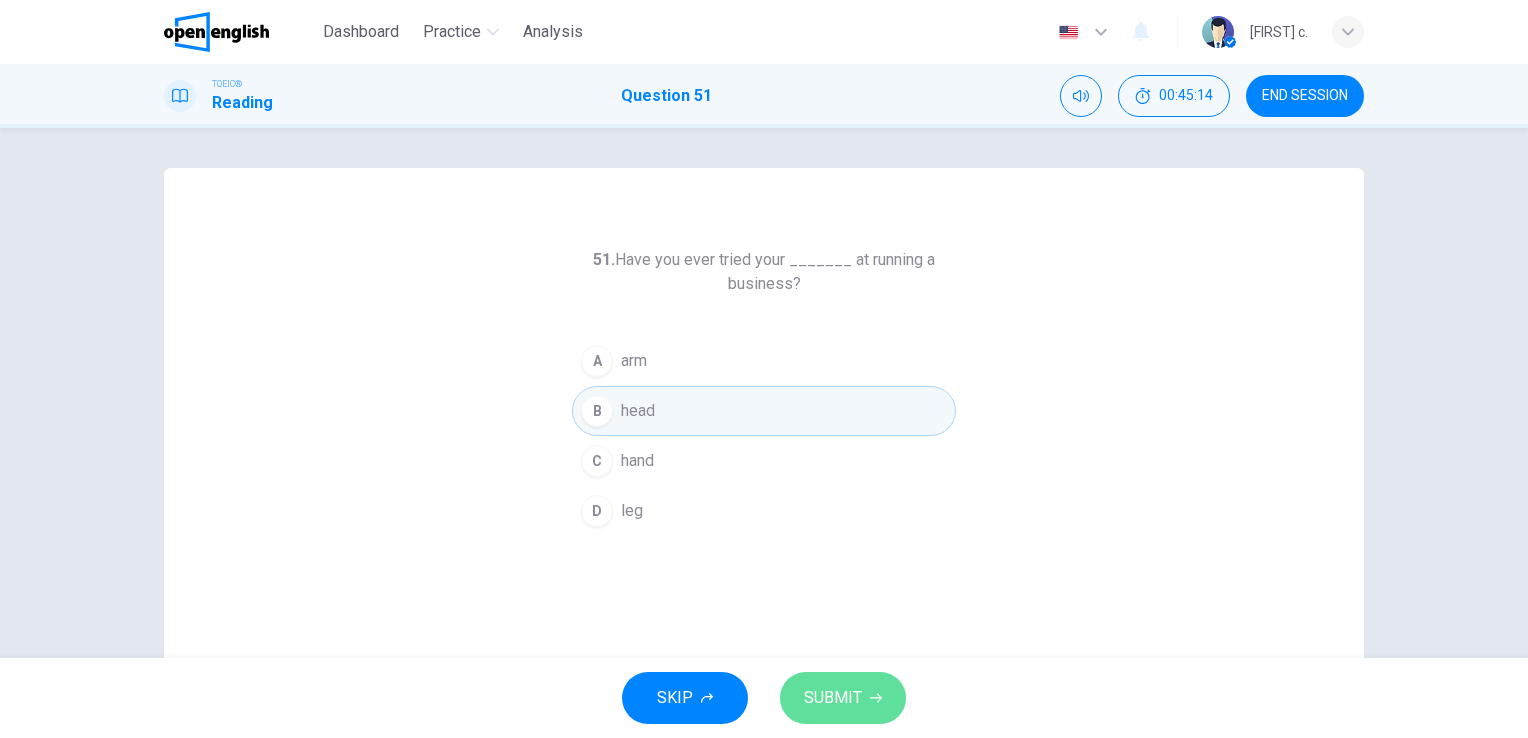 click on "SUBMIT" at bounding box center (833, 698) 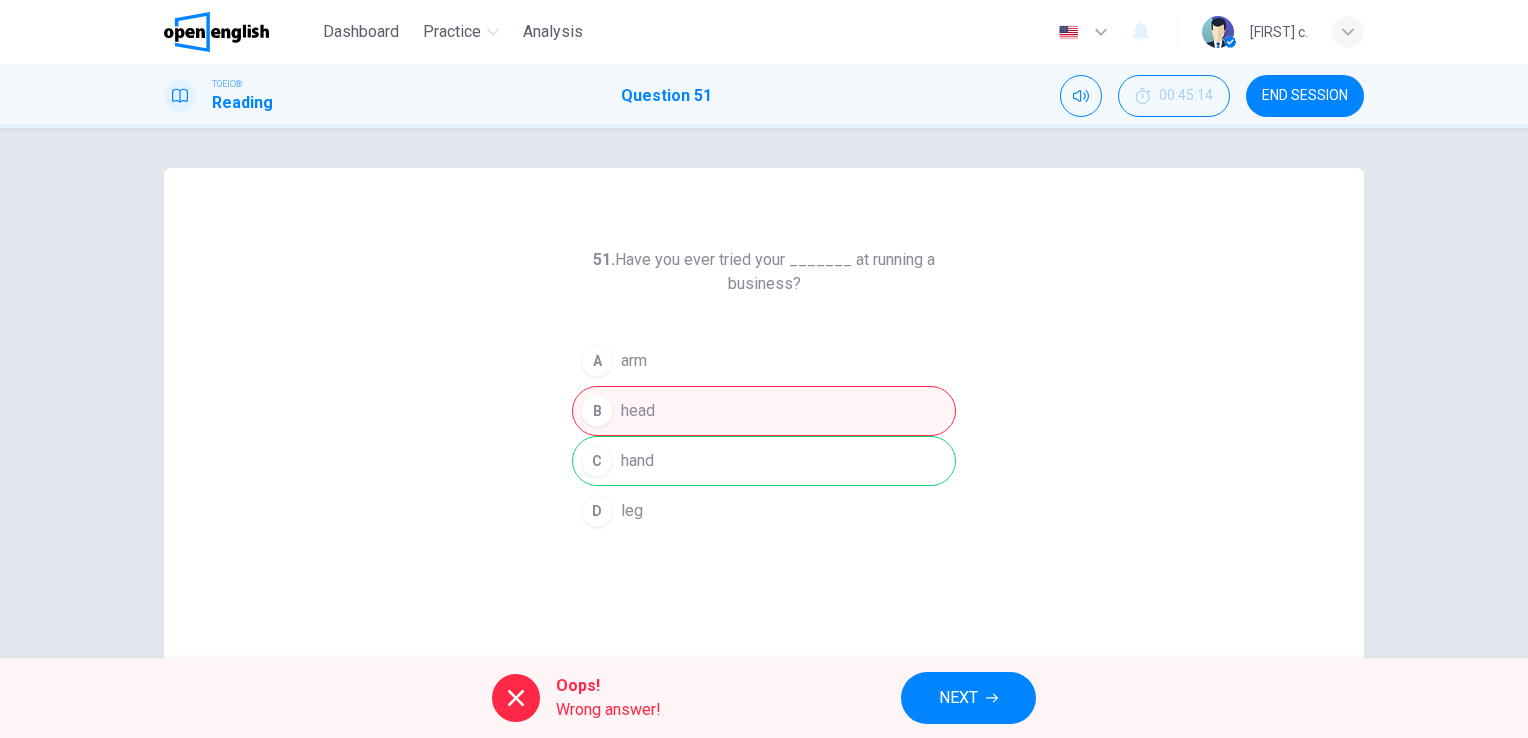 click on "NEXT" at bounding box center (968, 698) 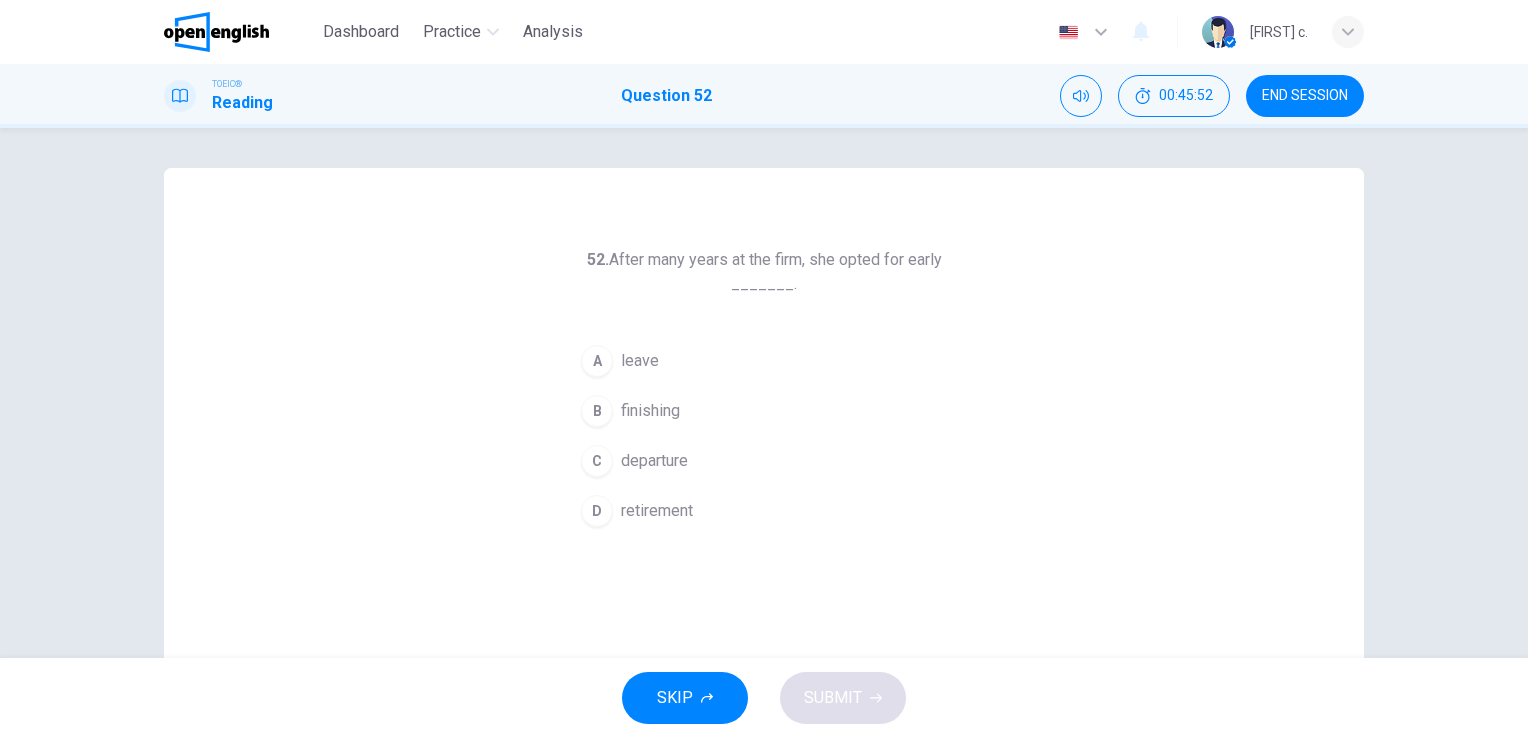click on "retirement" at bounding box center [657, 511] 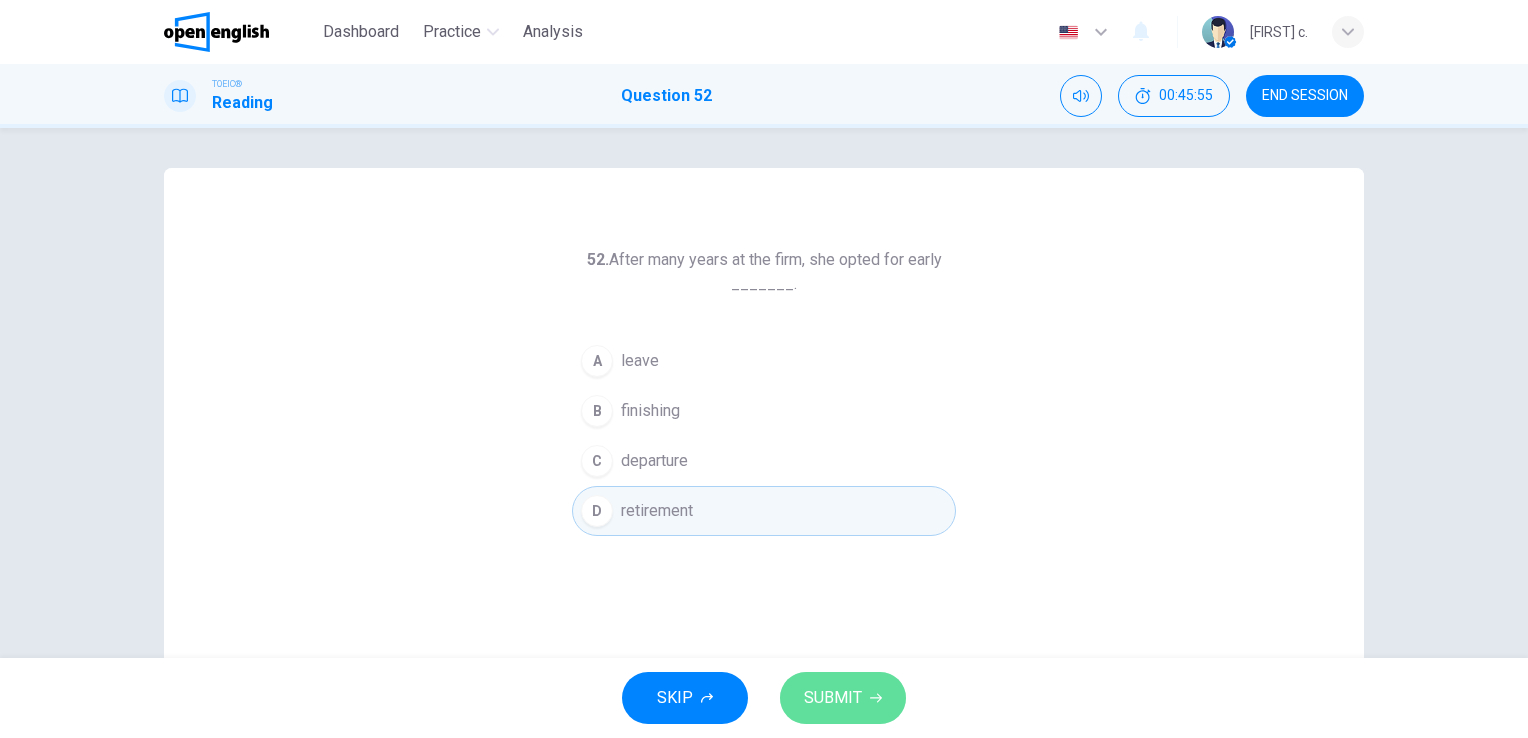 click on "SUBMIT" at bounding box center [833, 698] 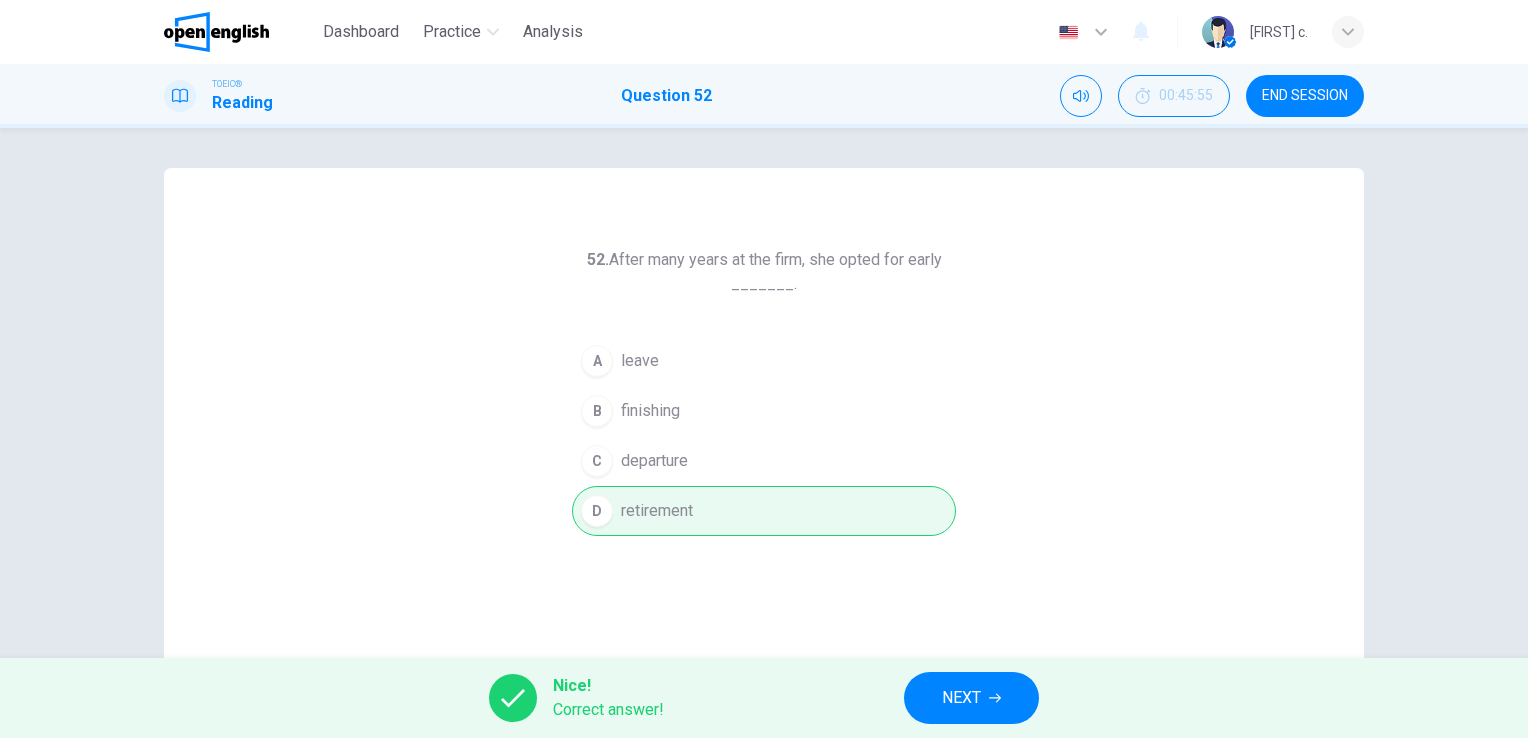click on "NEXT" at bounding box center [961, 698] 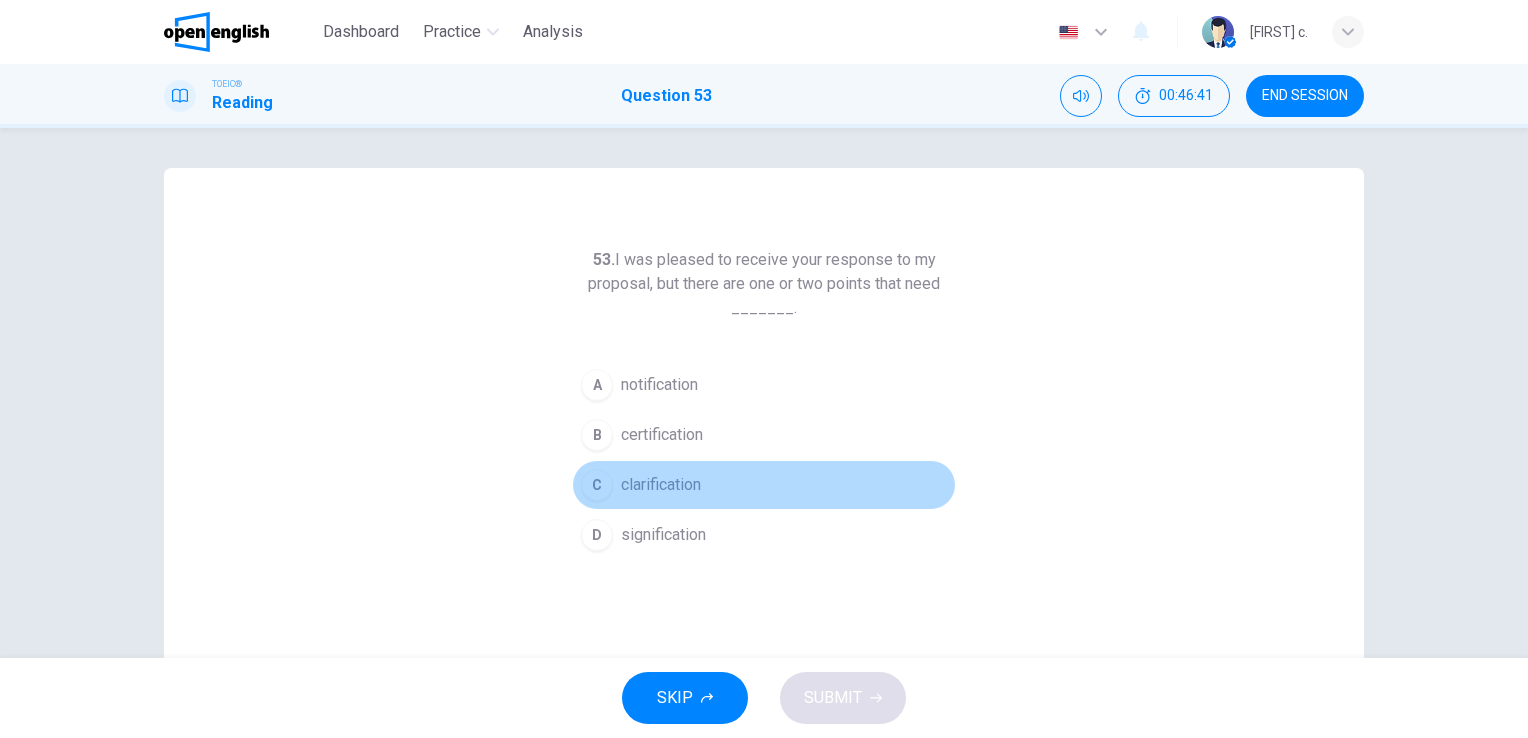 click on "clarification" at bounding box center (661, 485) 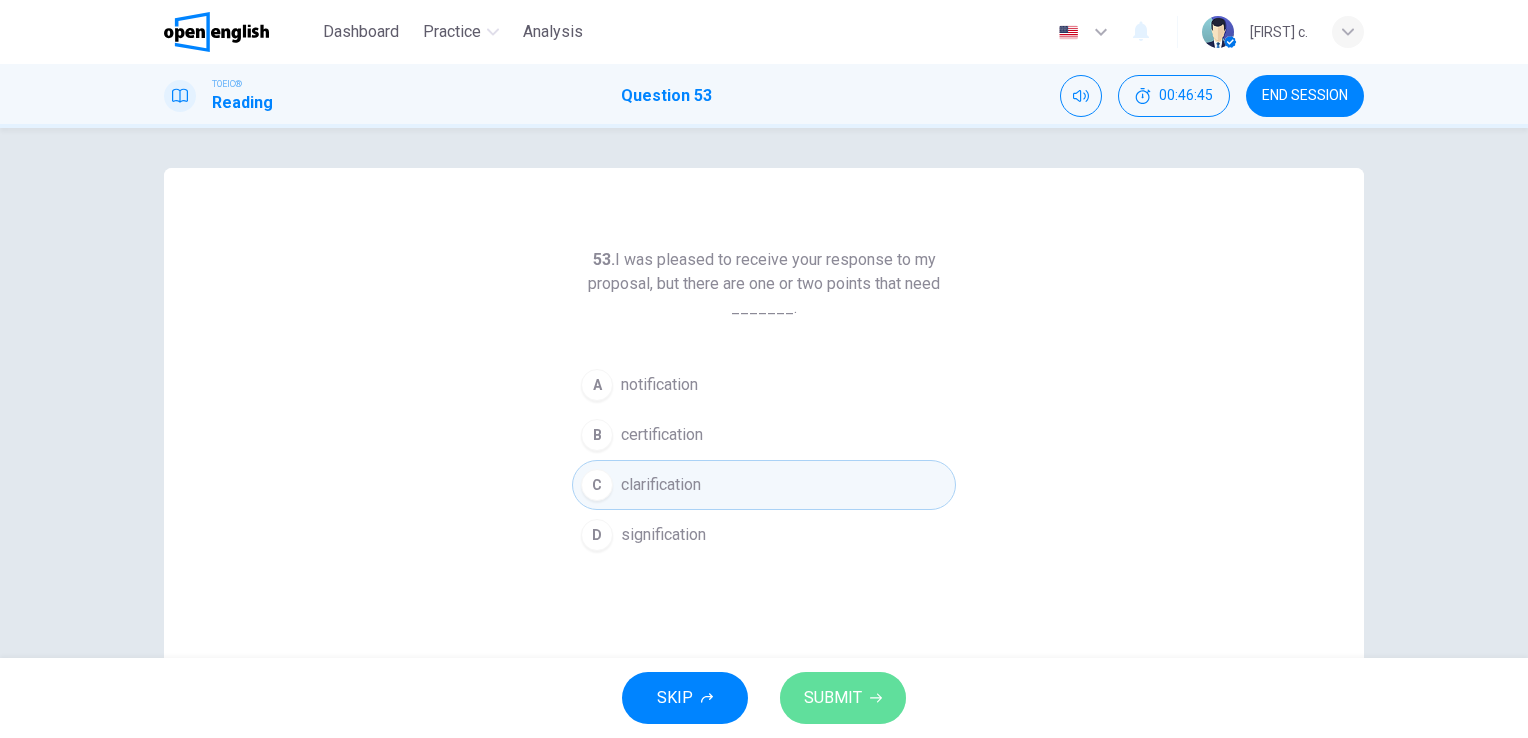 click on "SUBMIT" at bounding box center (843, 698) 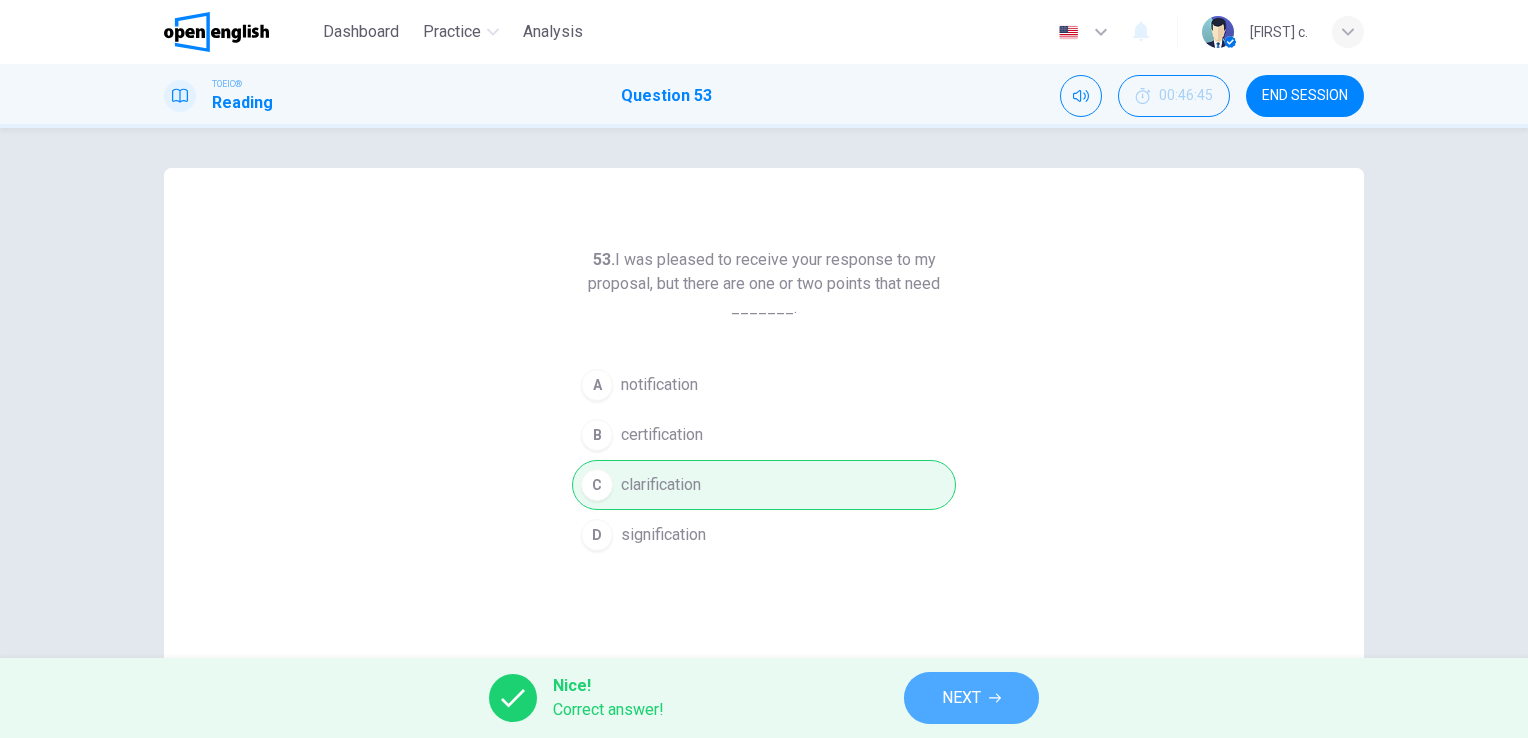 click on "NEXT" at bounding box center [961, 698] 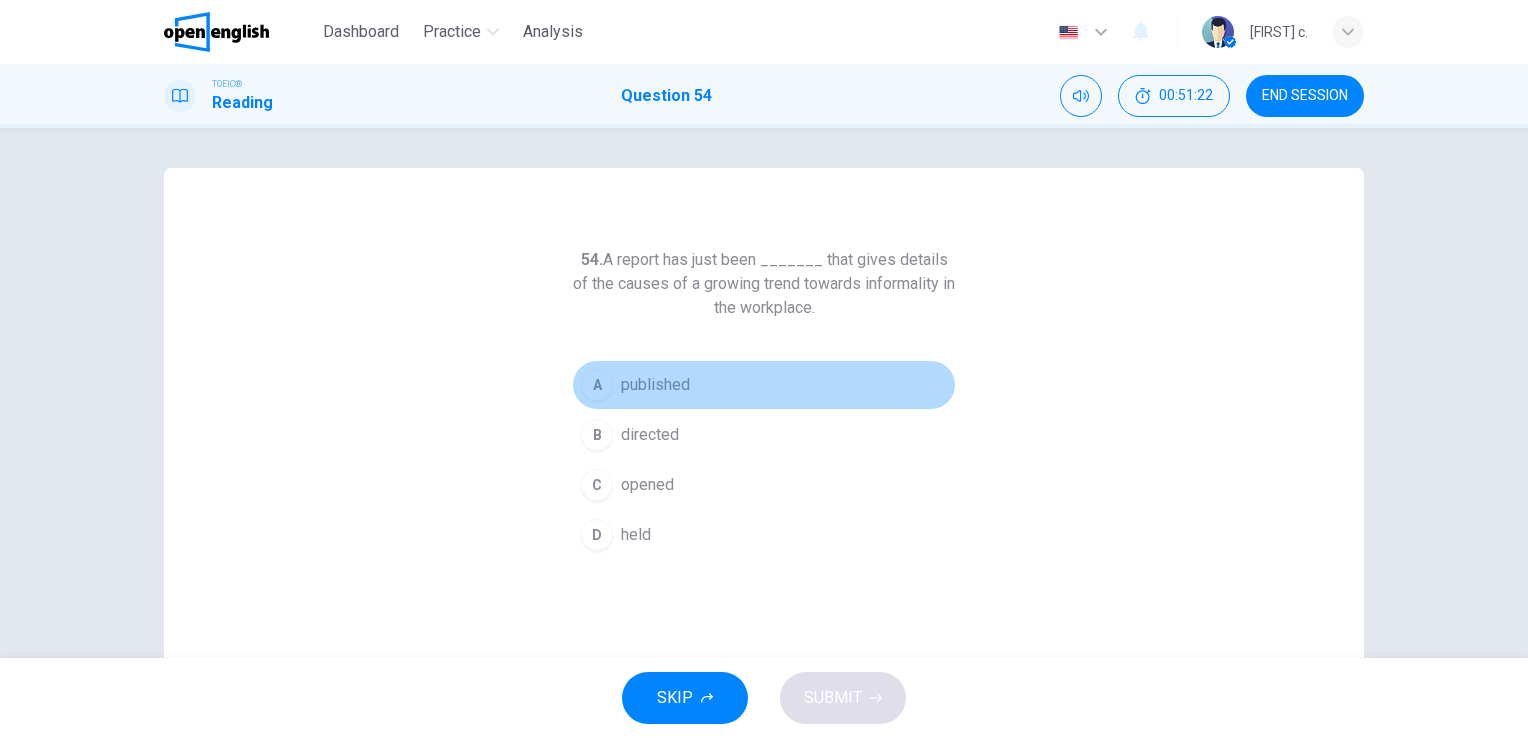 click on "published" at bounding box center [655, 385] 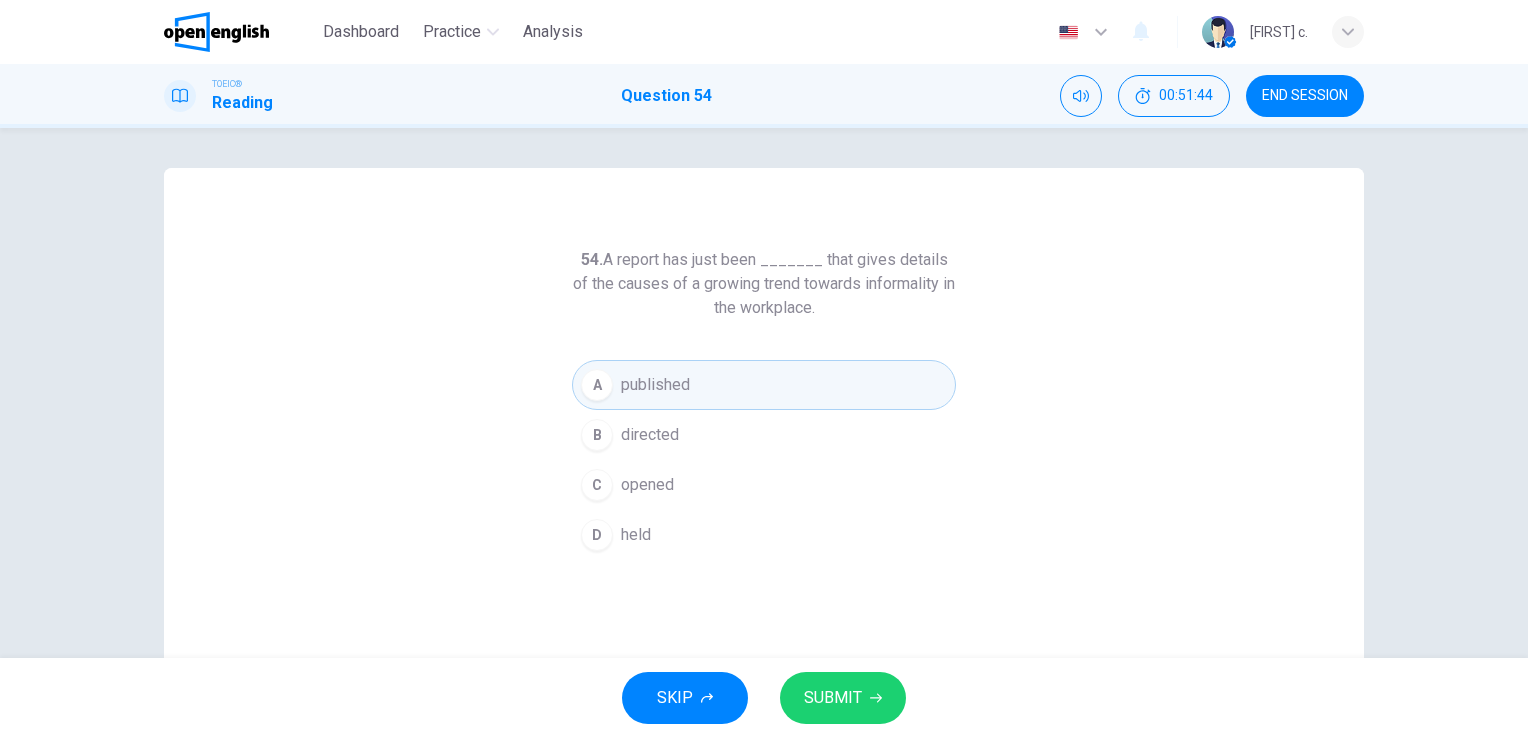 click on "SUBMIT" at bounding box center (843, 698) 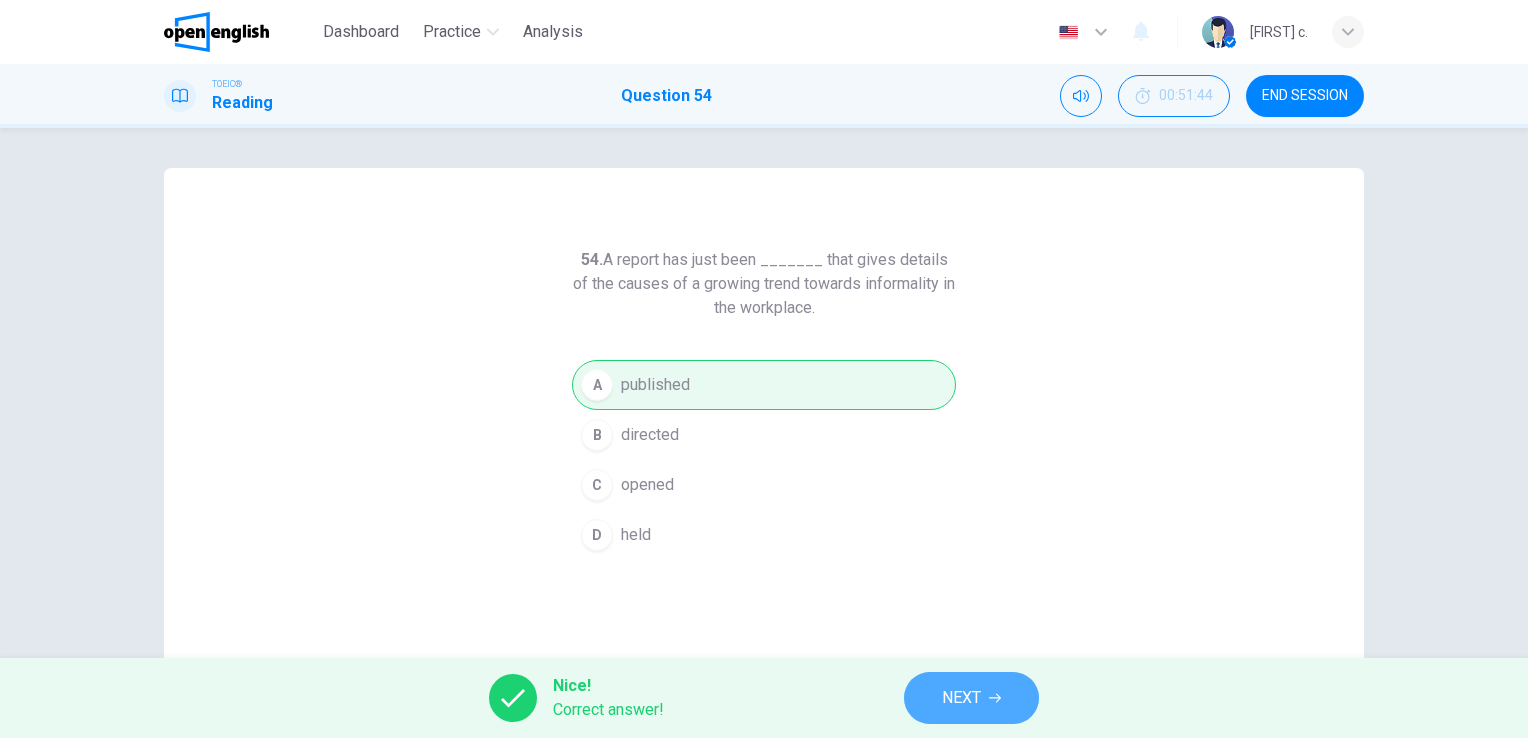 click on "NEXT" at bounding box center (971, 698) 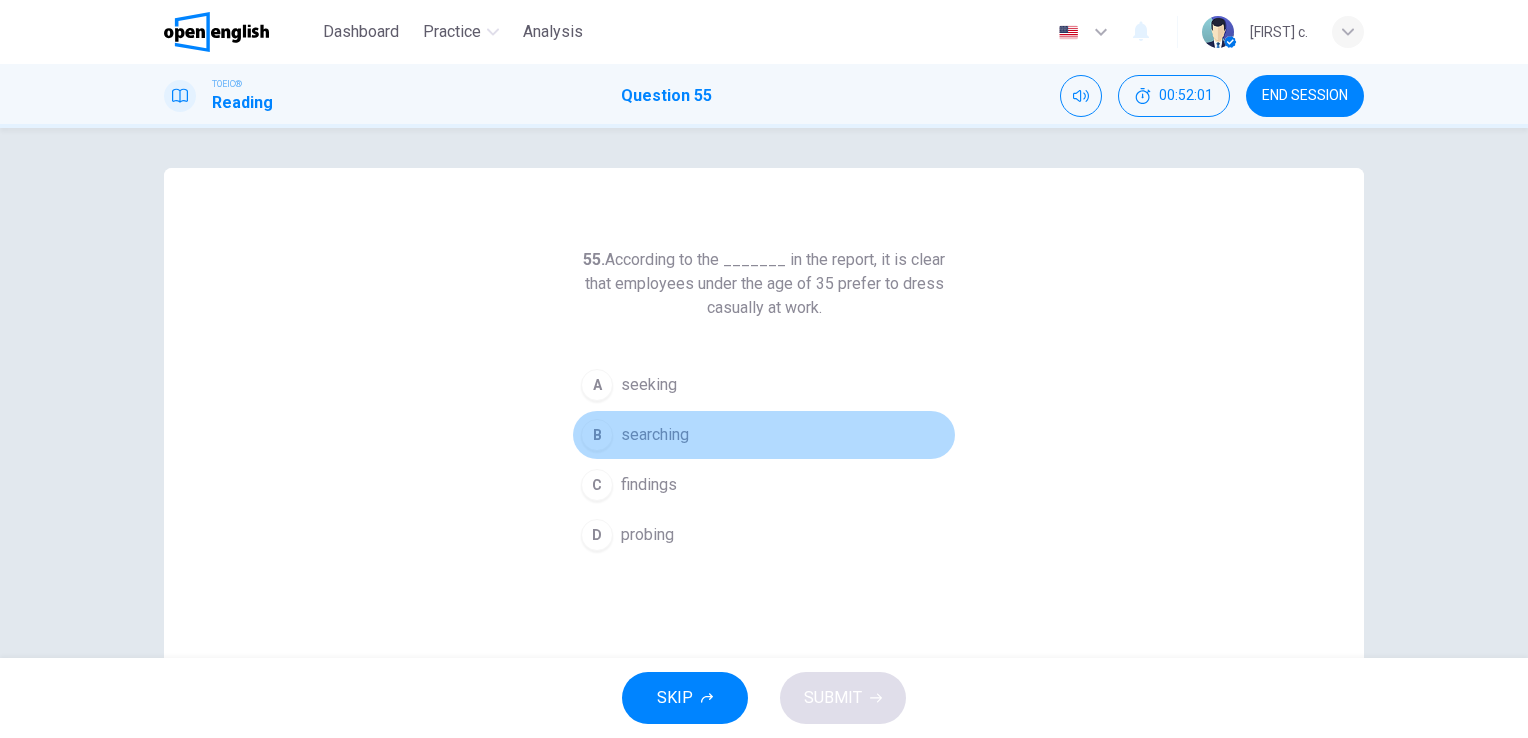 click on "B" at bounding box center [597, 435] 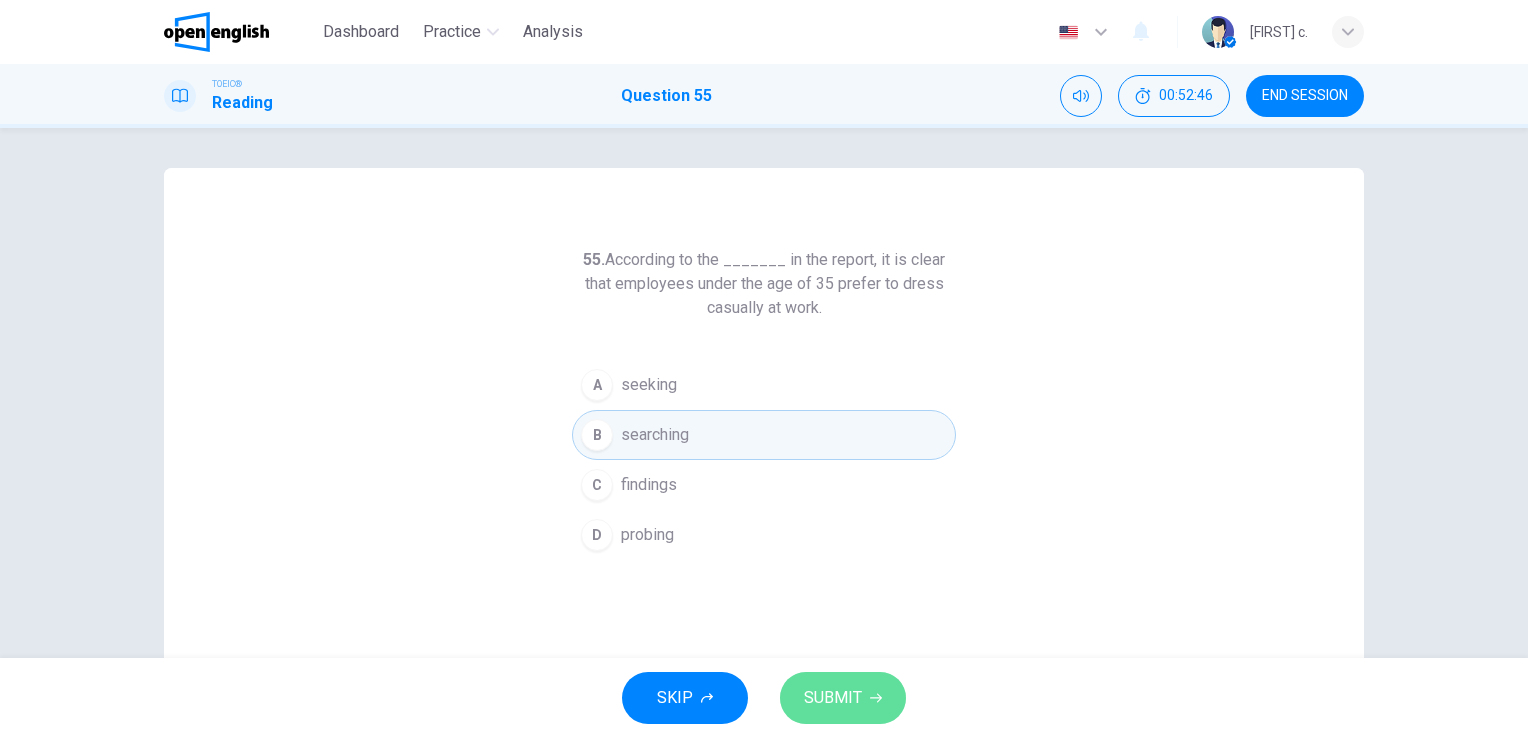 click on "SUBMIT" at bounding box center (833, 698) 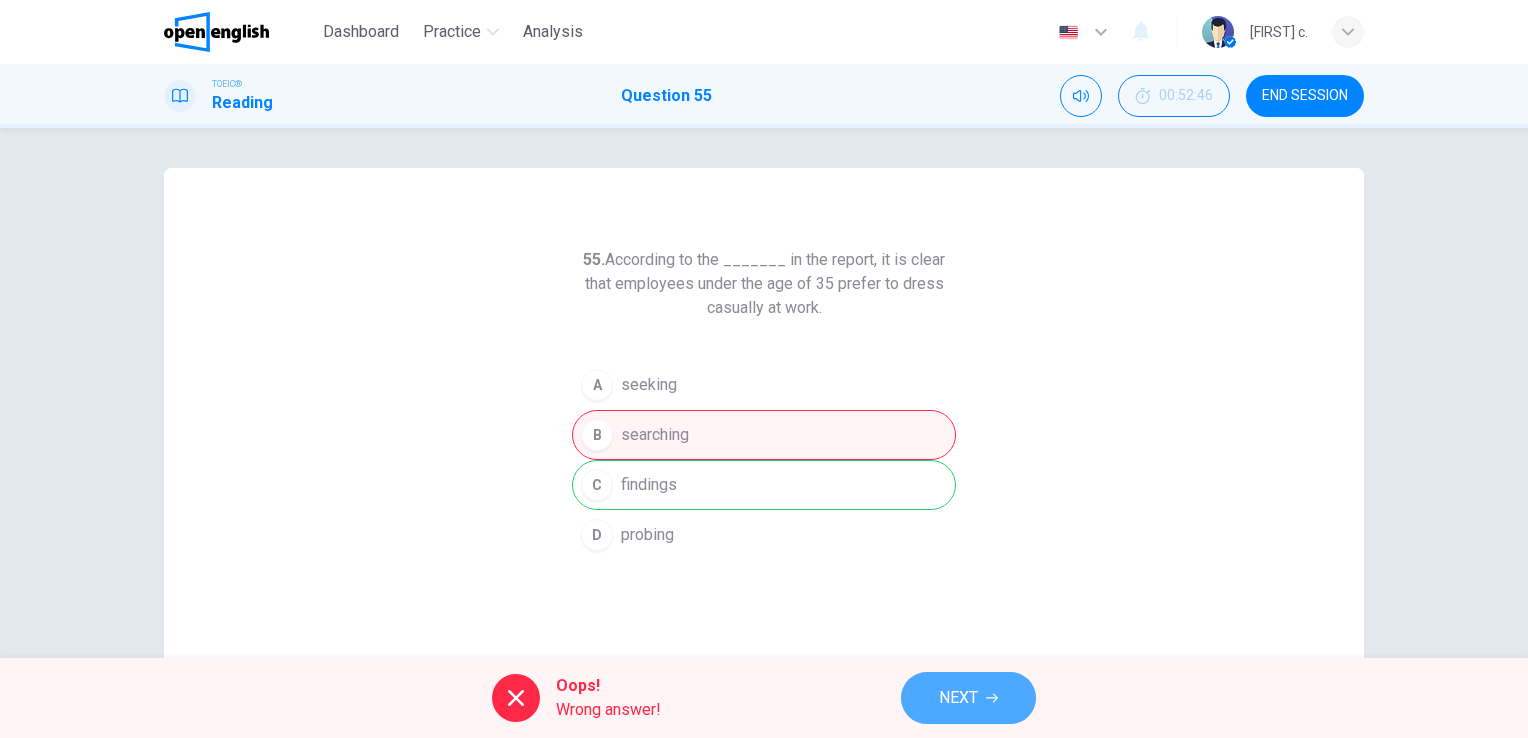 click on "NEXT" at bounding box center (958, 698) 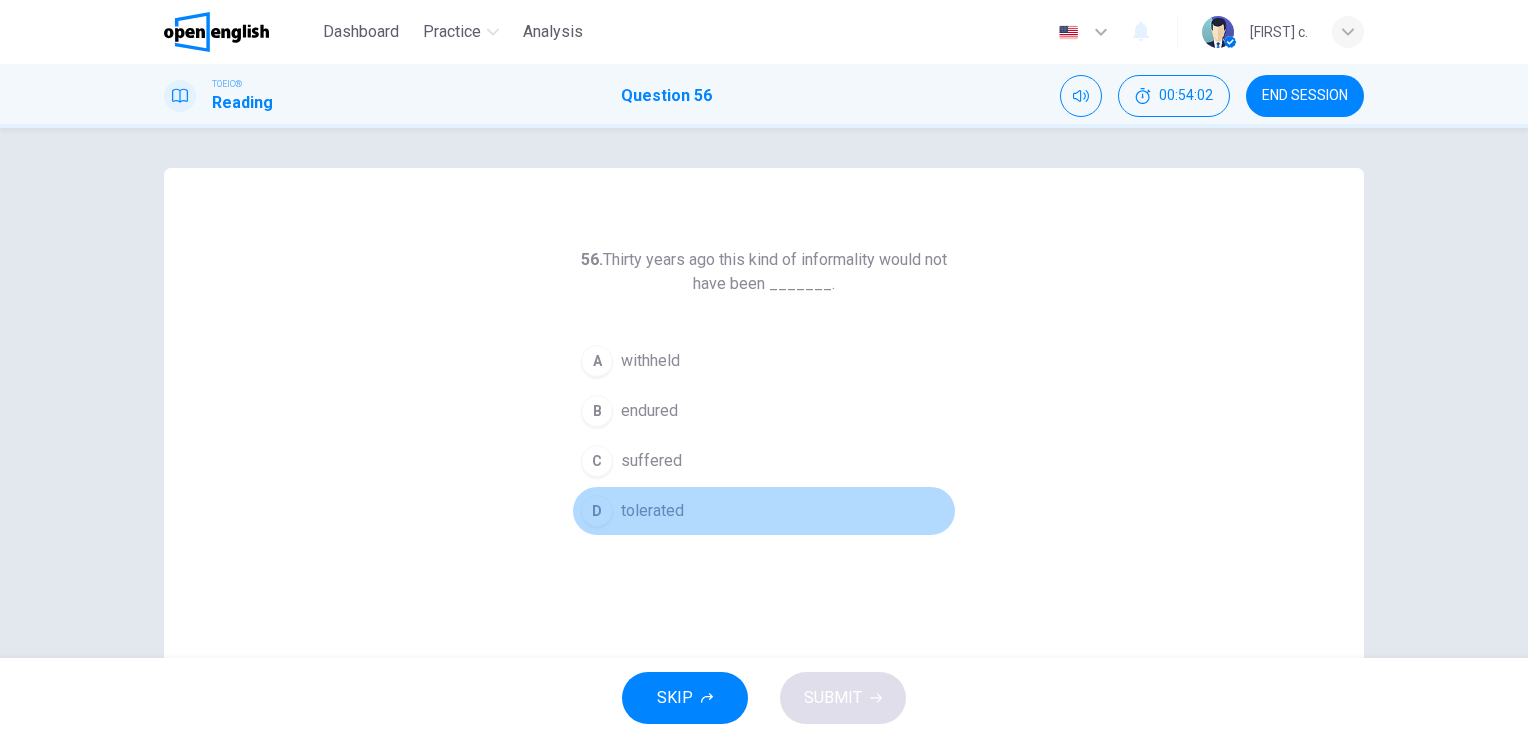 click on "tolerated" at bounding box center (652, 511) 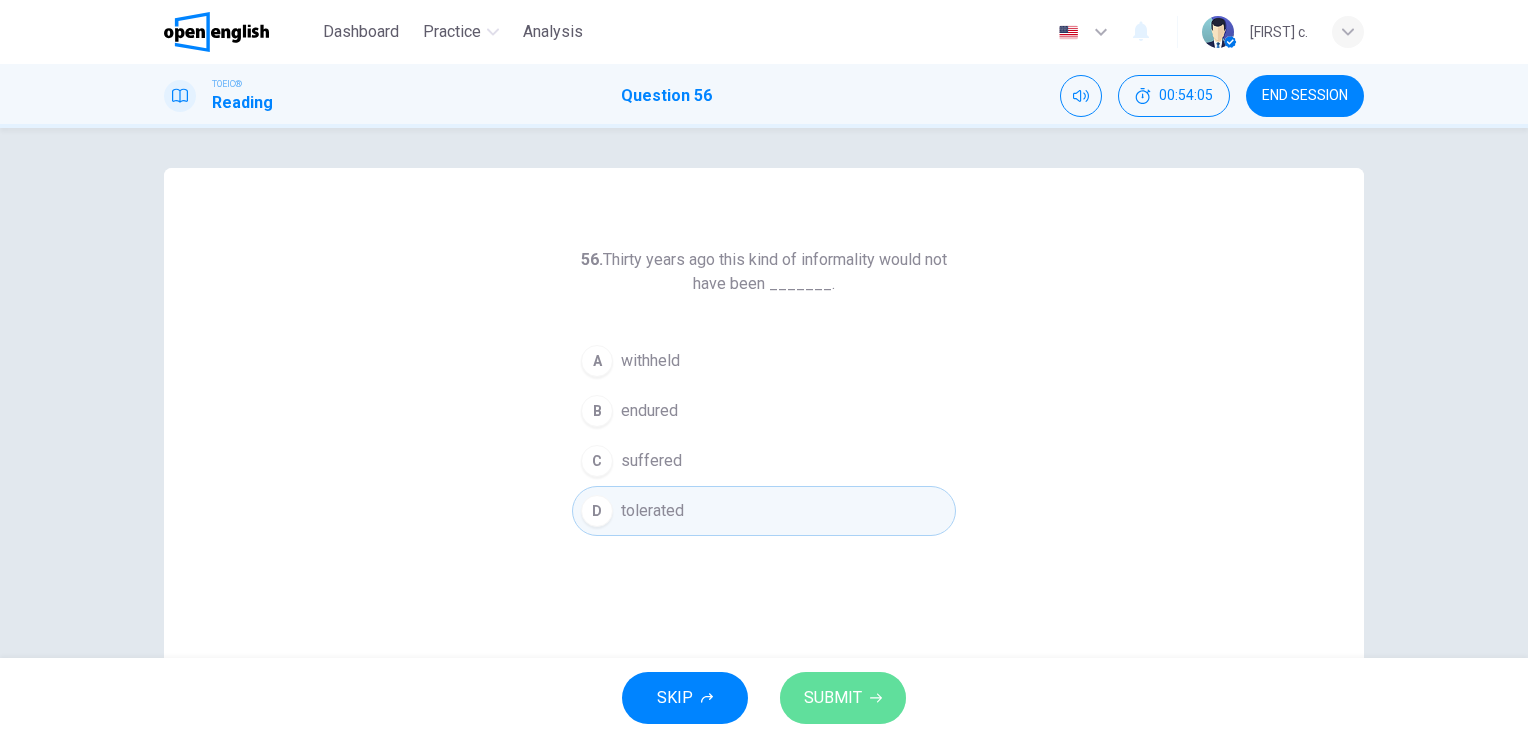 click on "SUBMIT" at bounding box center [843, 698] 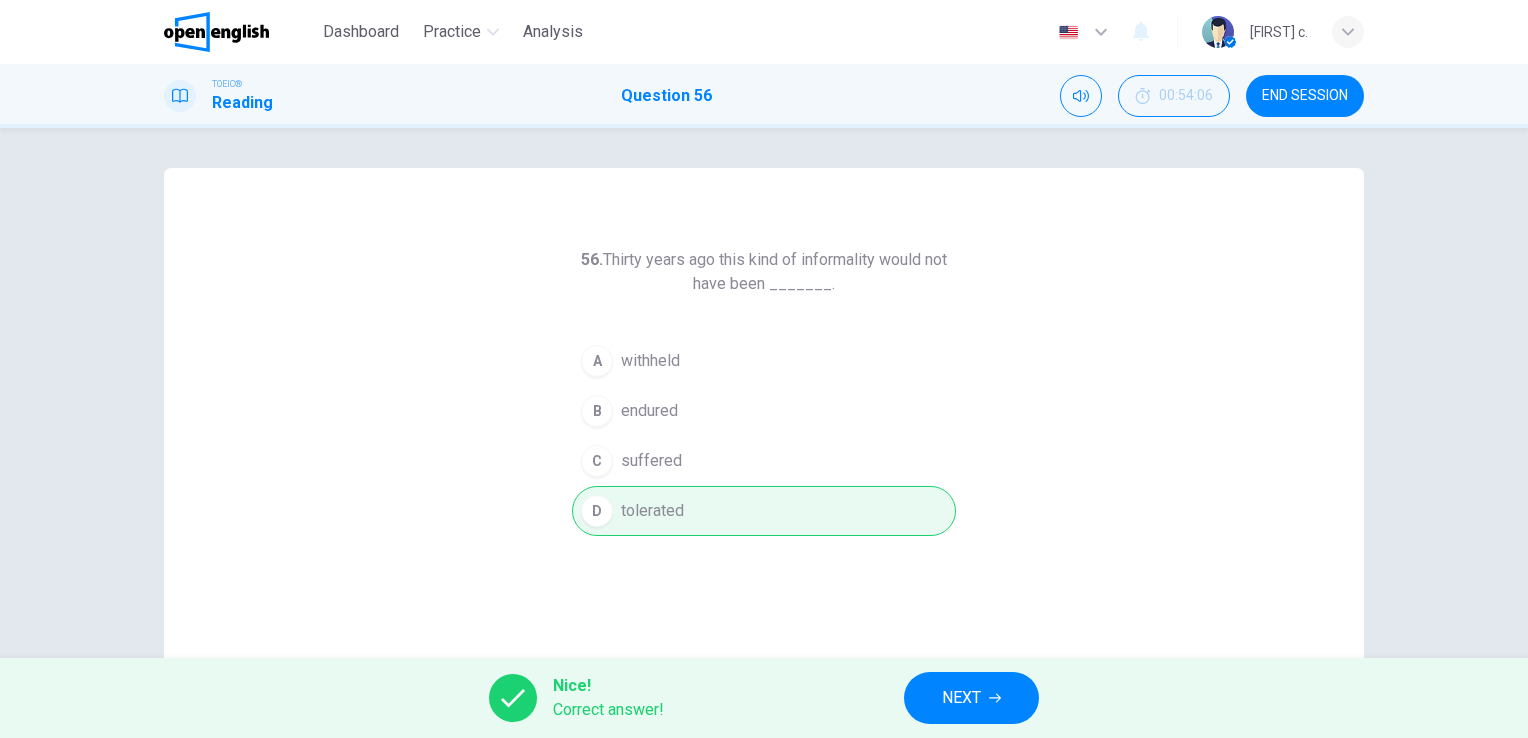 click on "NEXT" at bounding box center (971, 698) 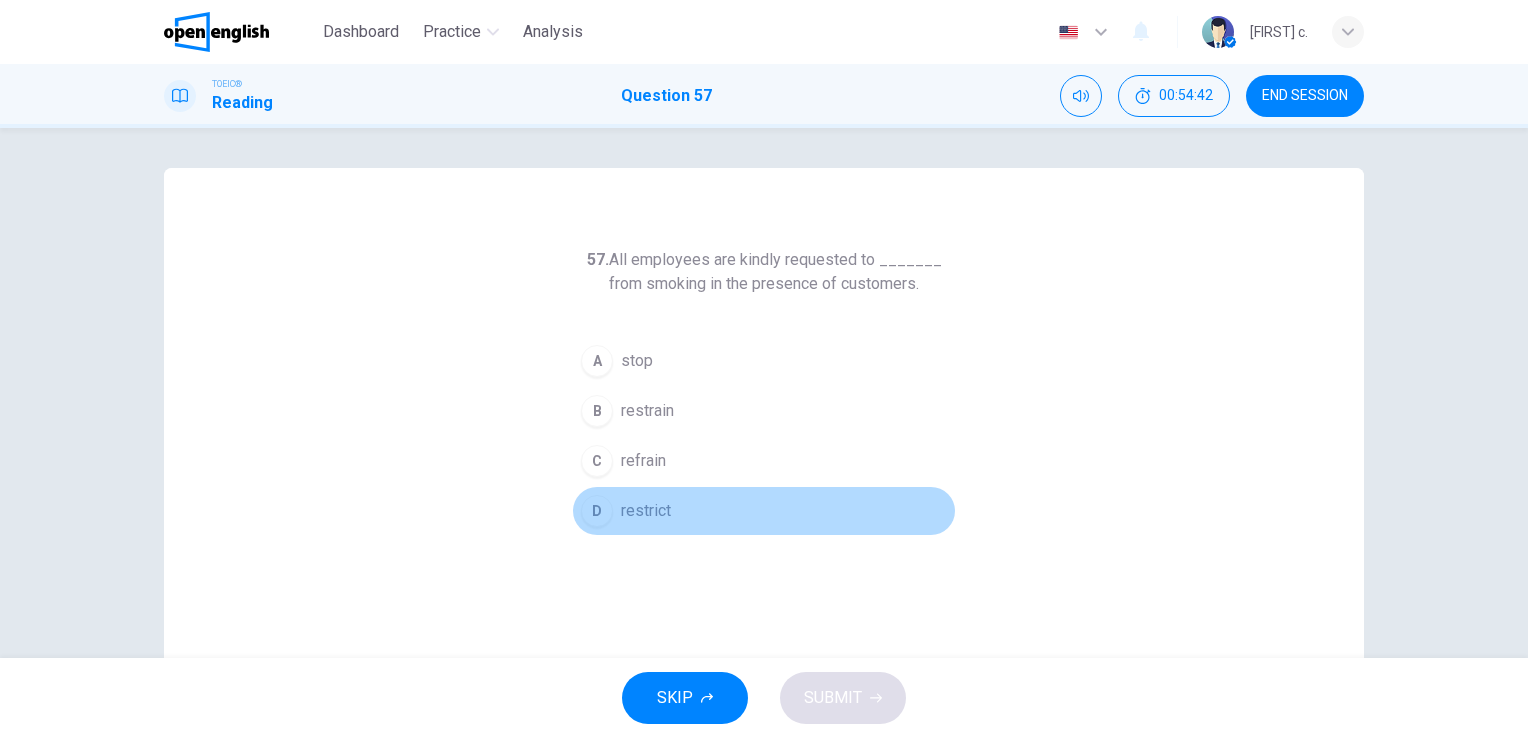click on "restrict" at bounding box center [646, 511] 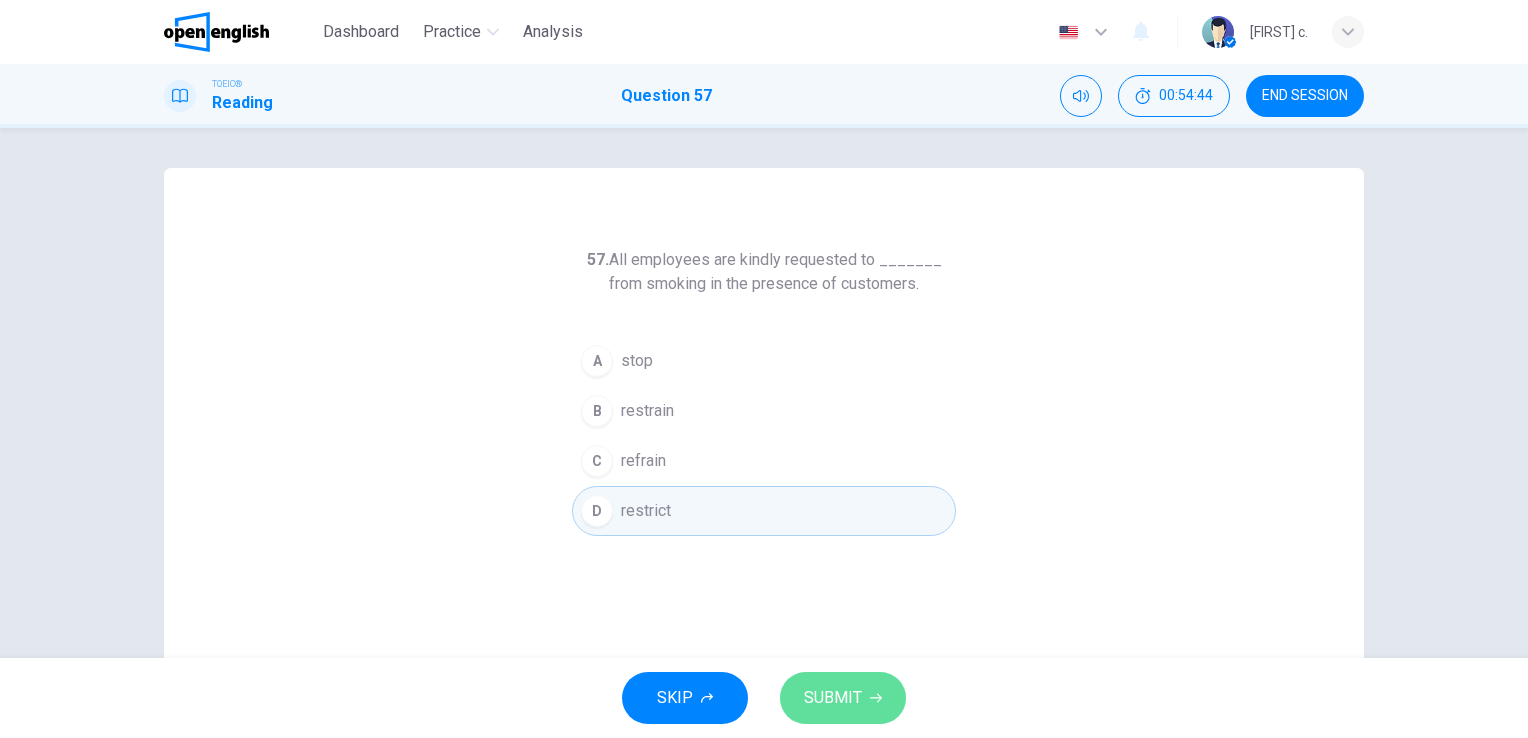 click on "SUBMIT" at bounding box center [833, 698] 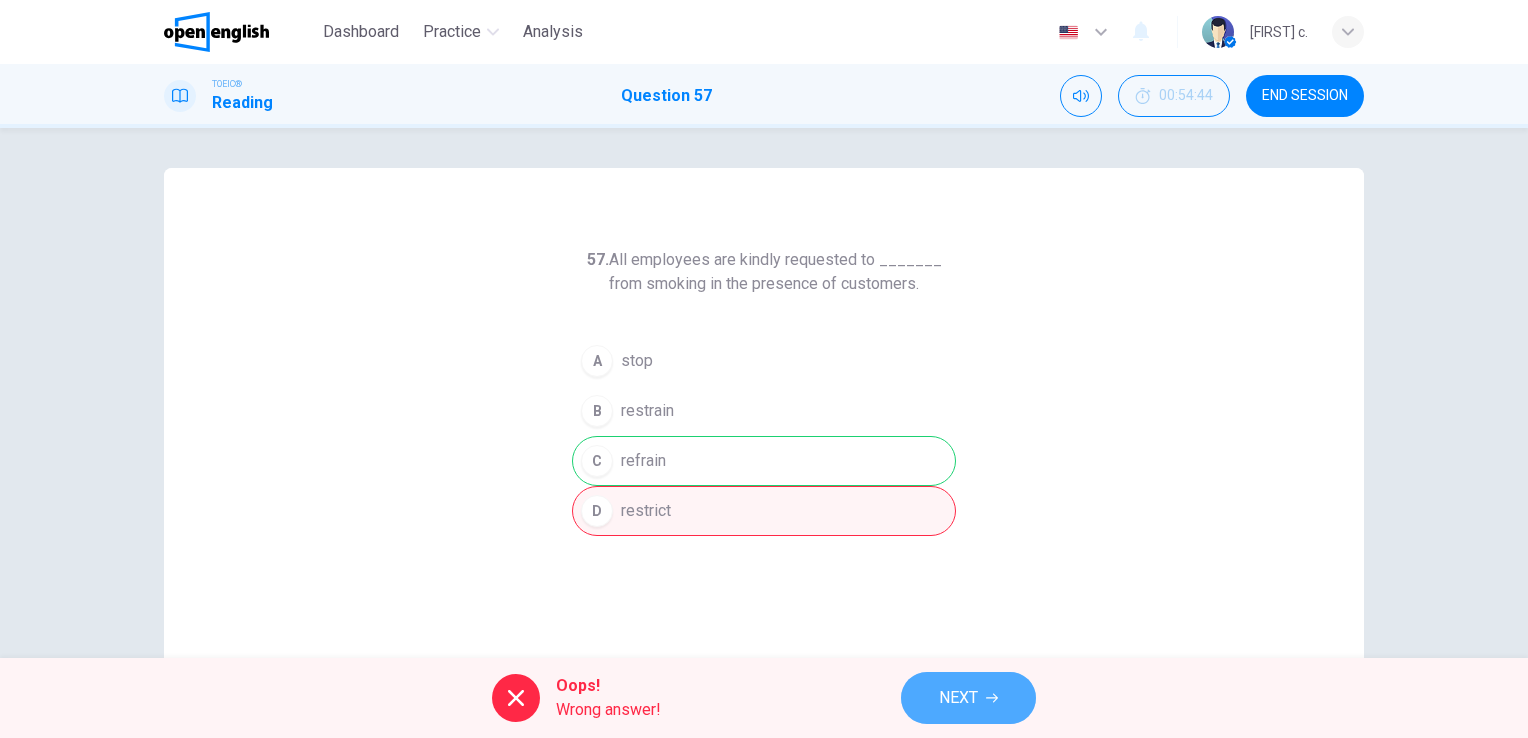 click on "NEXT" at bounding box center (958, 698) 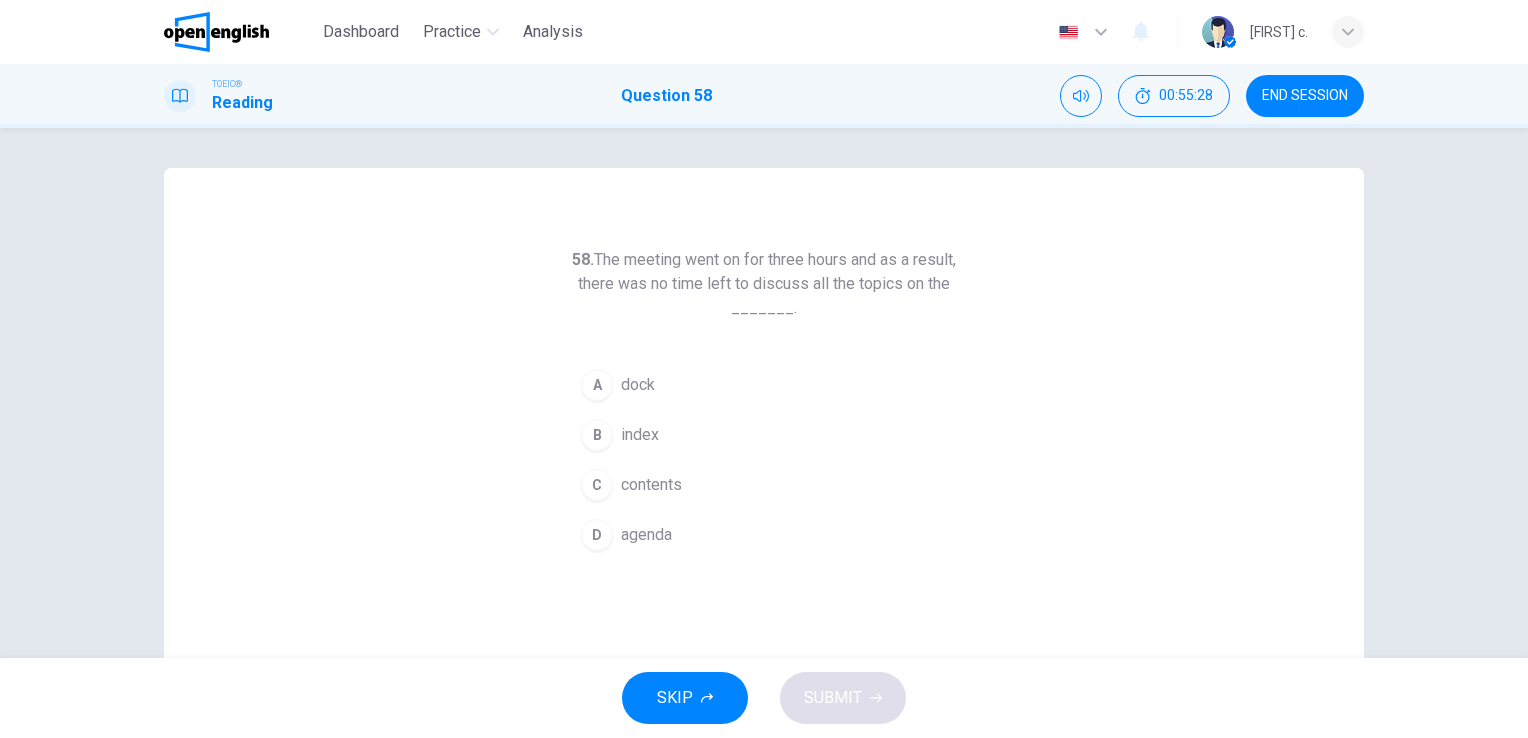 click on "agenda" at bounding box center (646, 535) 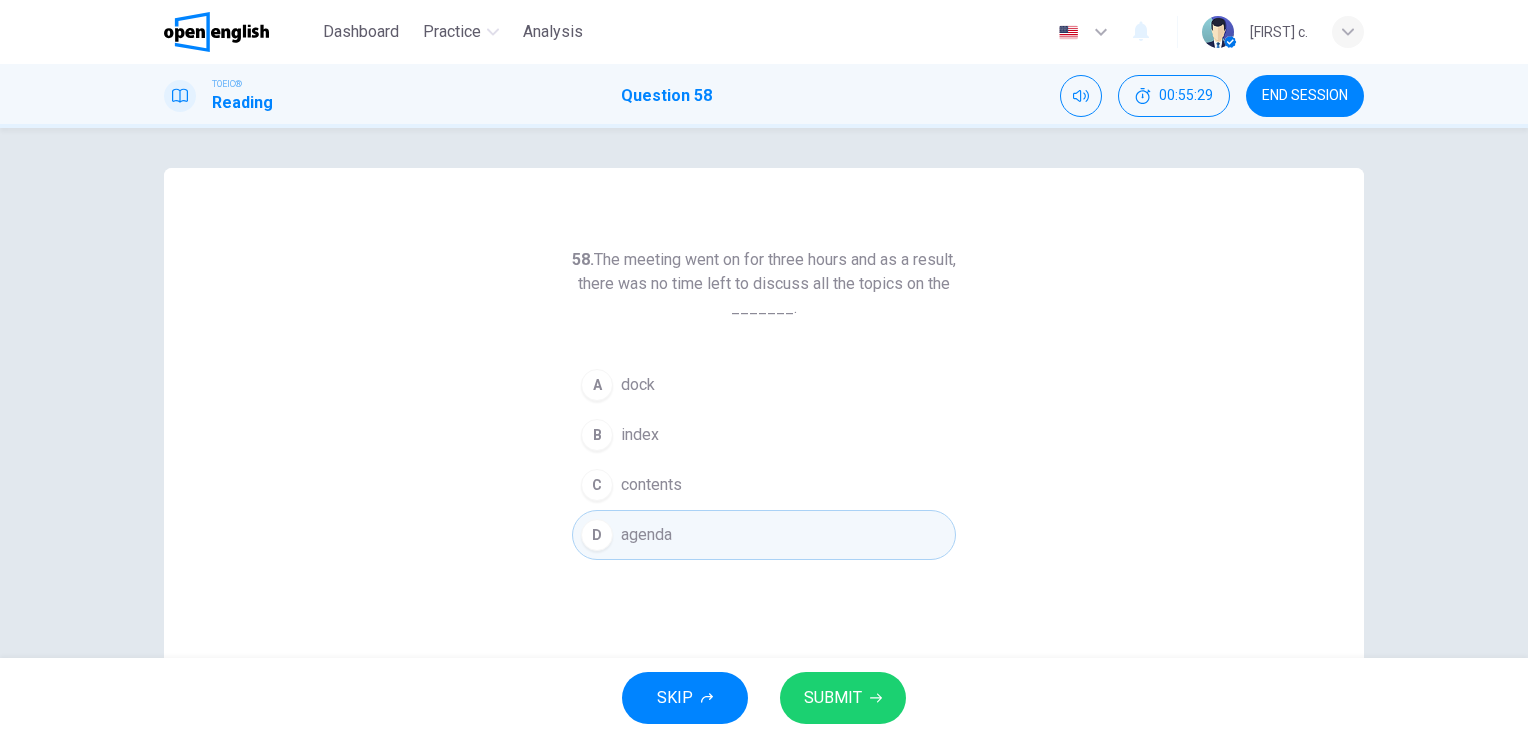 click on "SUBMIT" at bounding box center [833, 698] 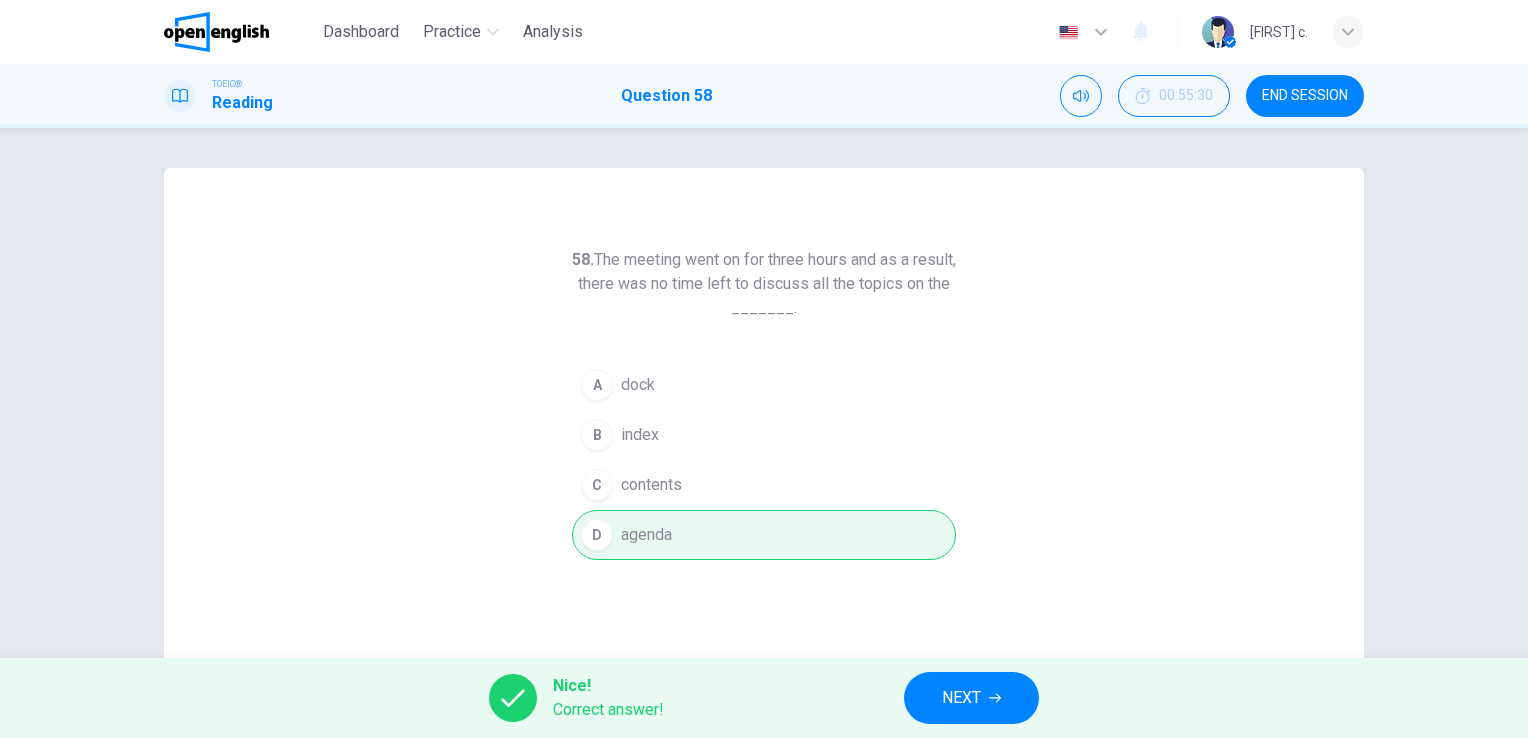 click on "NEXT" at bounding box center (971, 698) 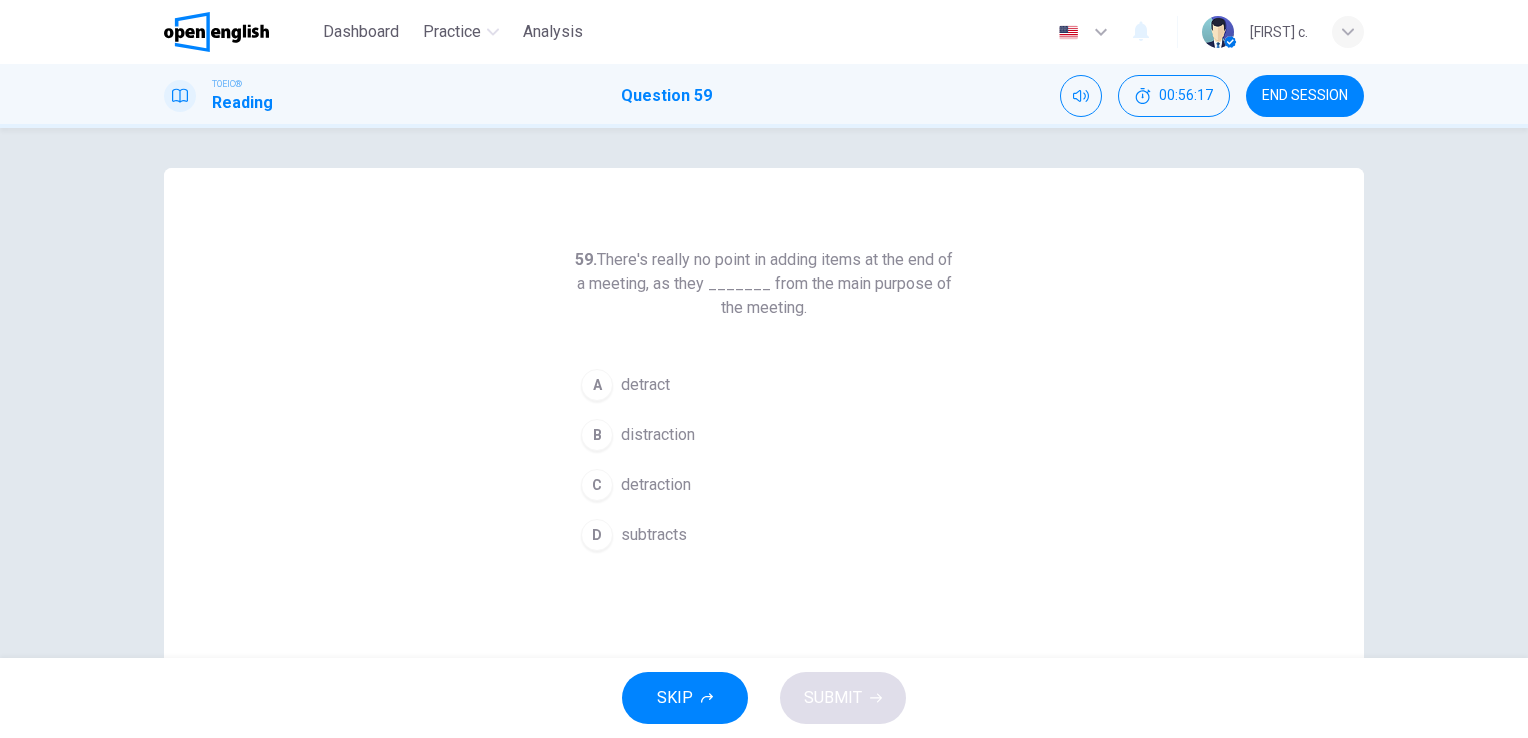 click on "distraction" at bounding box center (658, 435) 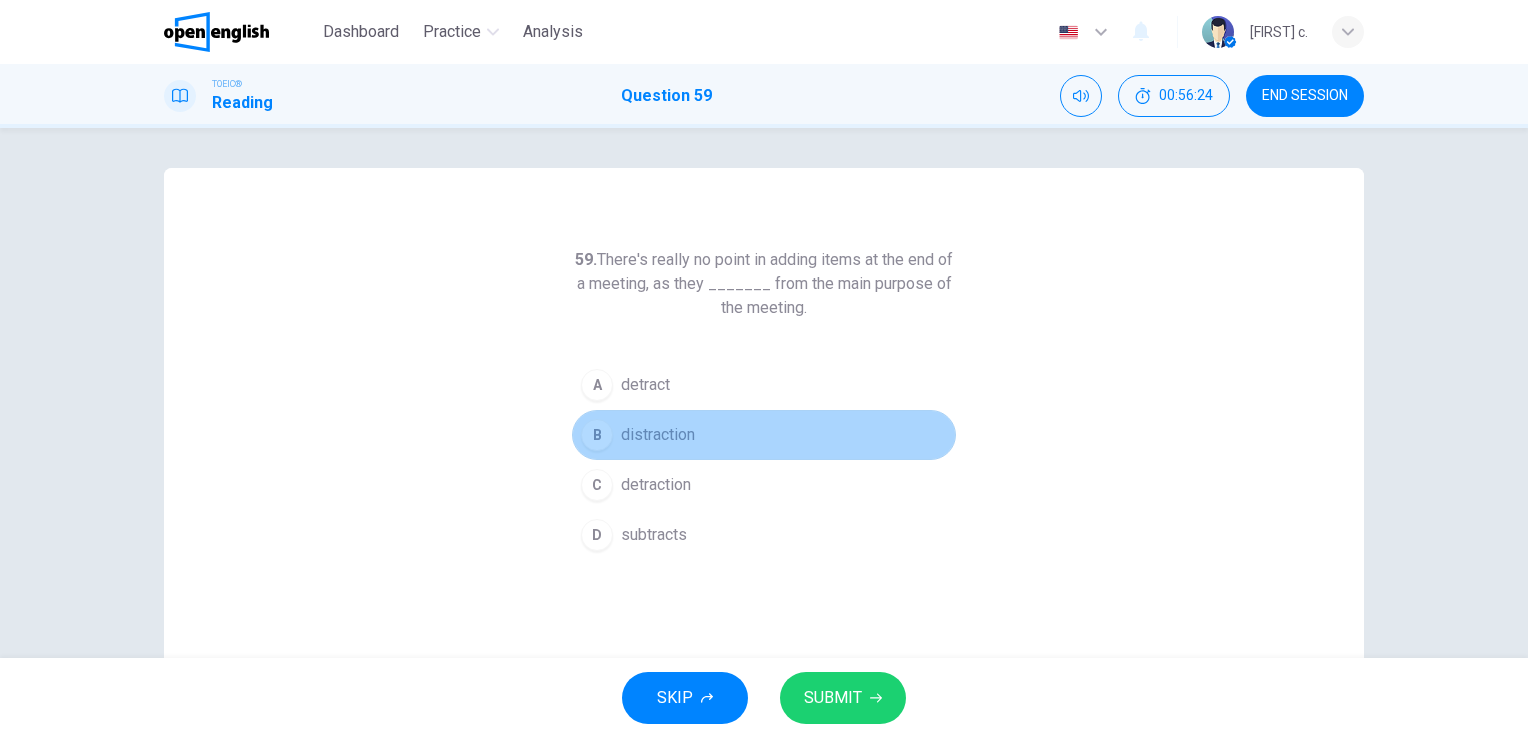 click on "distraction" at bounding box center [658, 435] 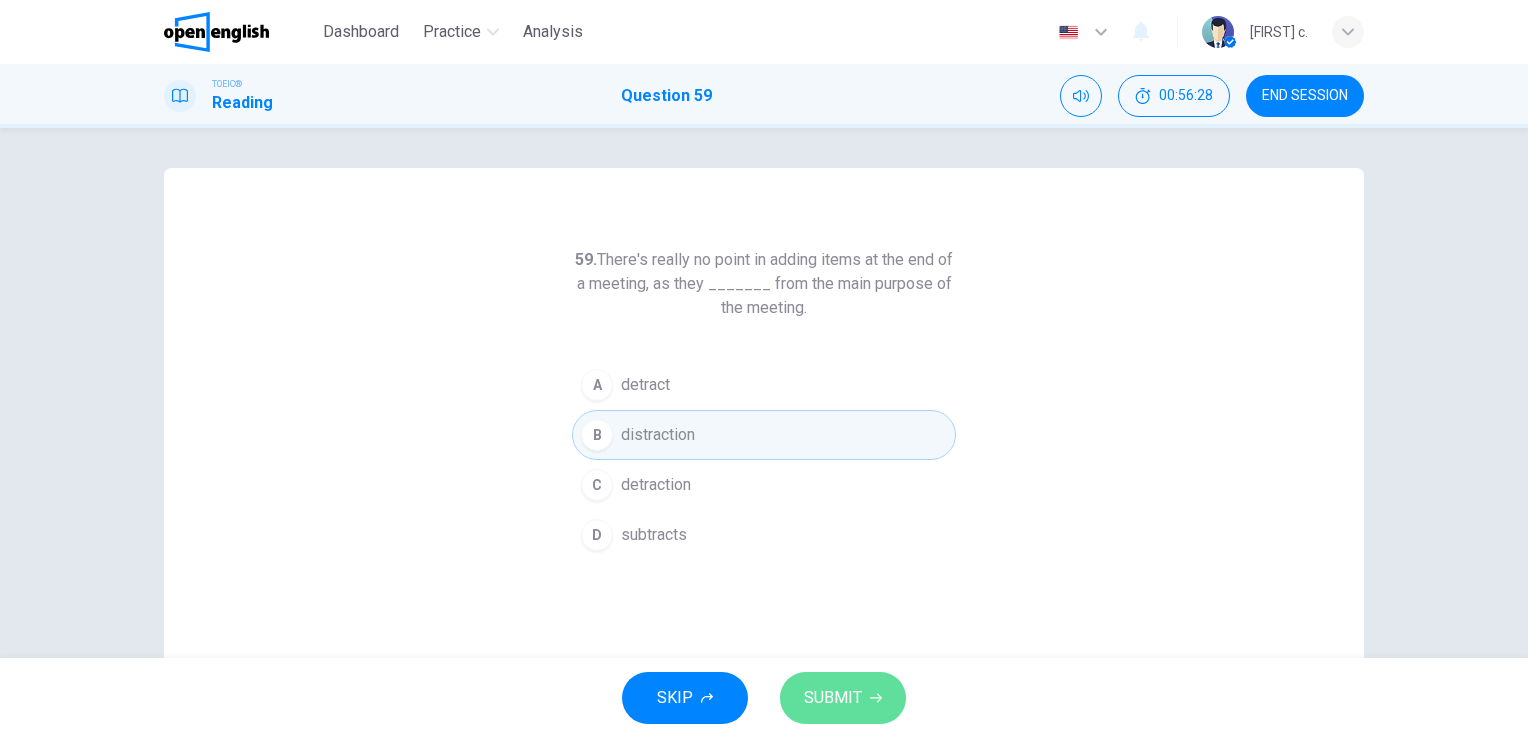 click on "SUBMIT" at bounding box center (833, 698) 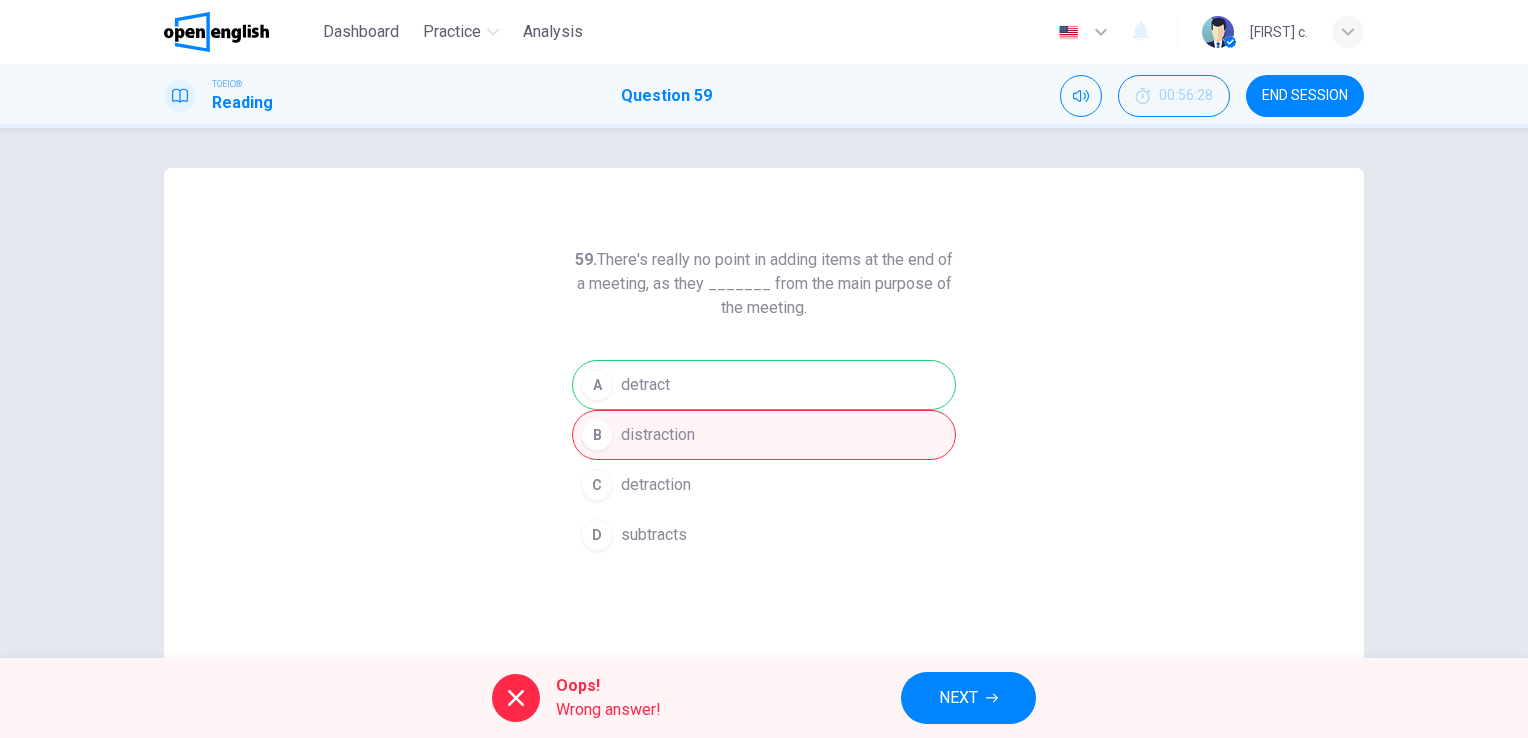 click on "NEXT" at bounding box center [958, 698] 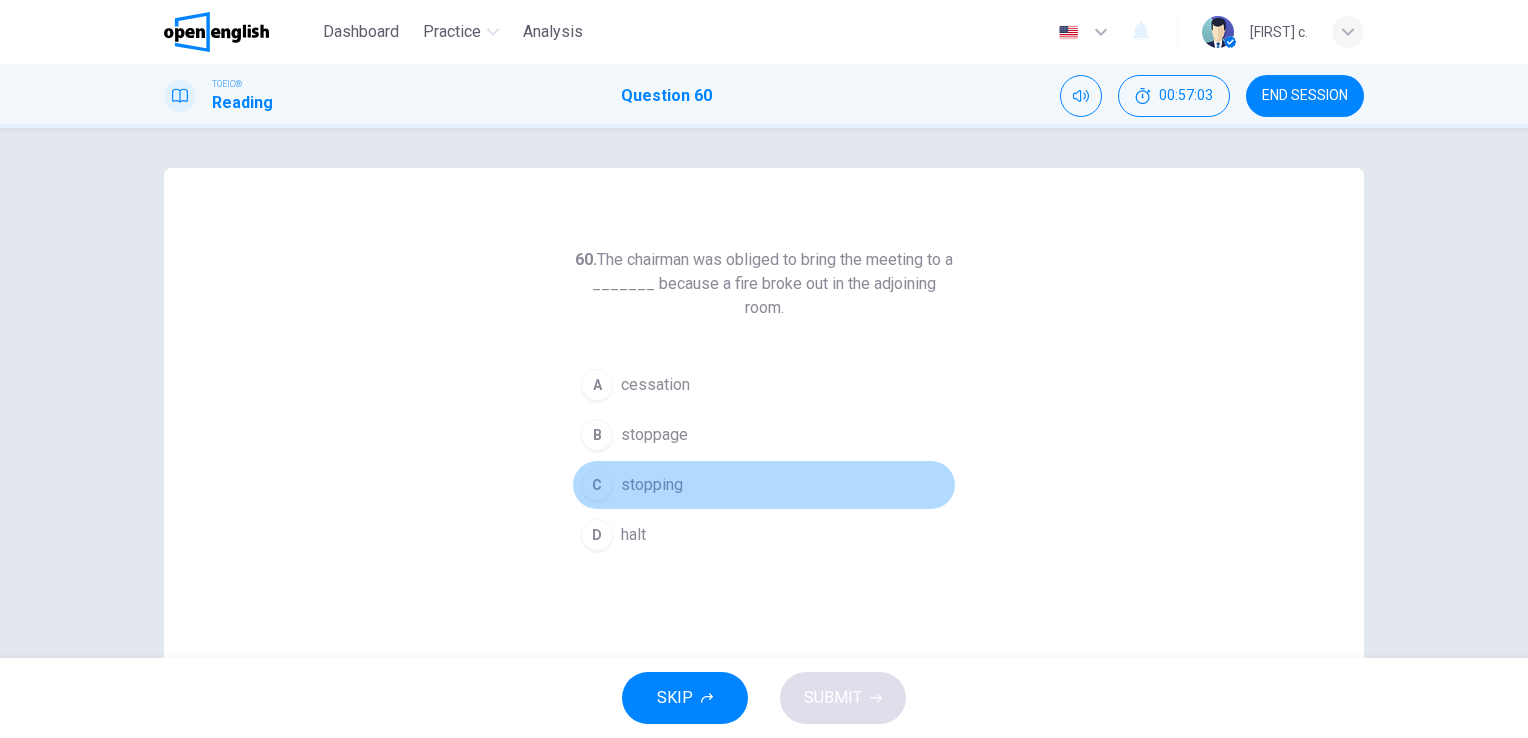 click on "stopping" at bounding box center (652, 485) 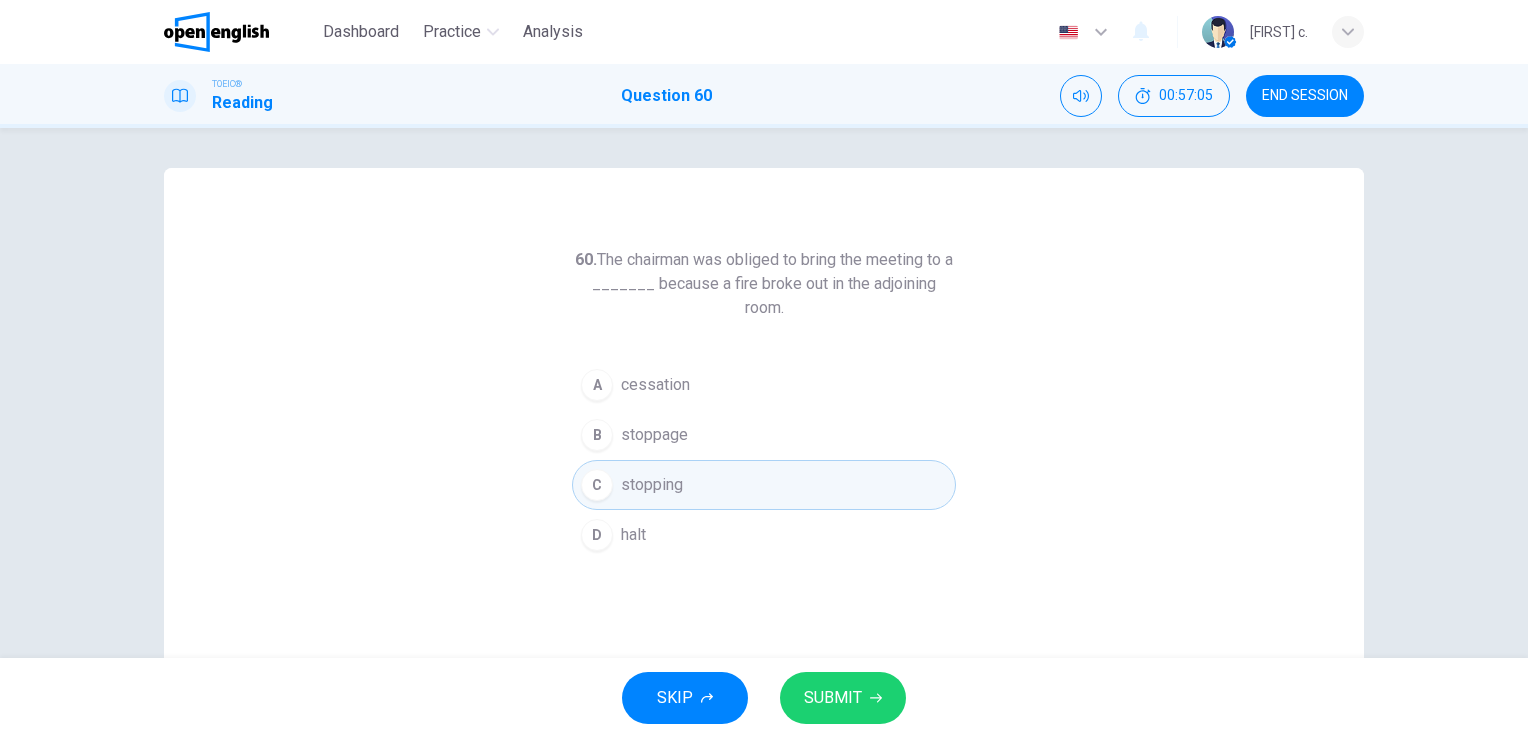 click on "SUBMIT" at bounding box center (843, 698) 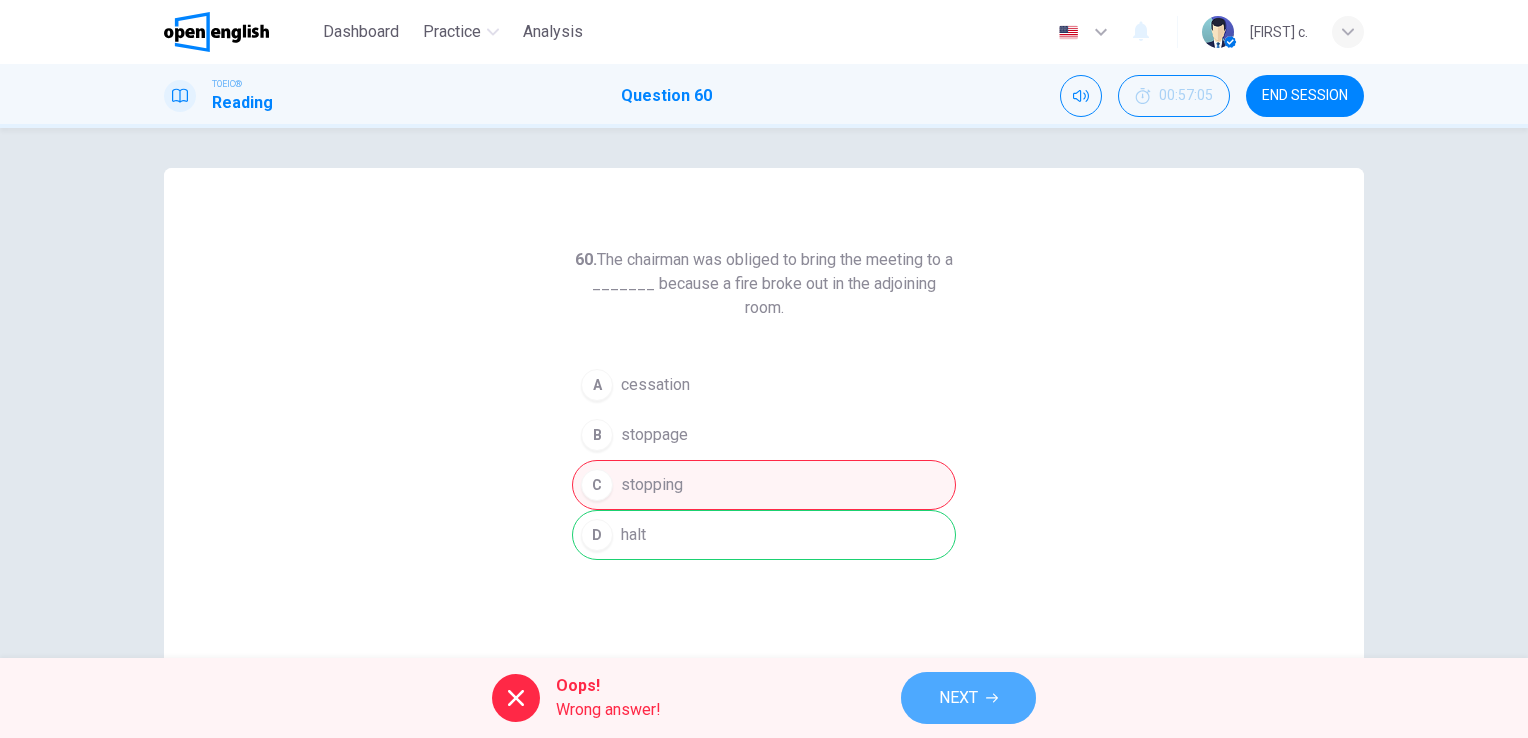 click on "NEXT" at bounding box center (958, 698) 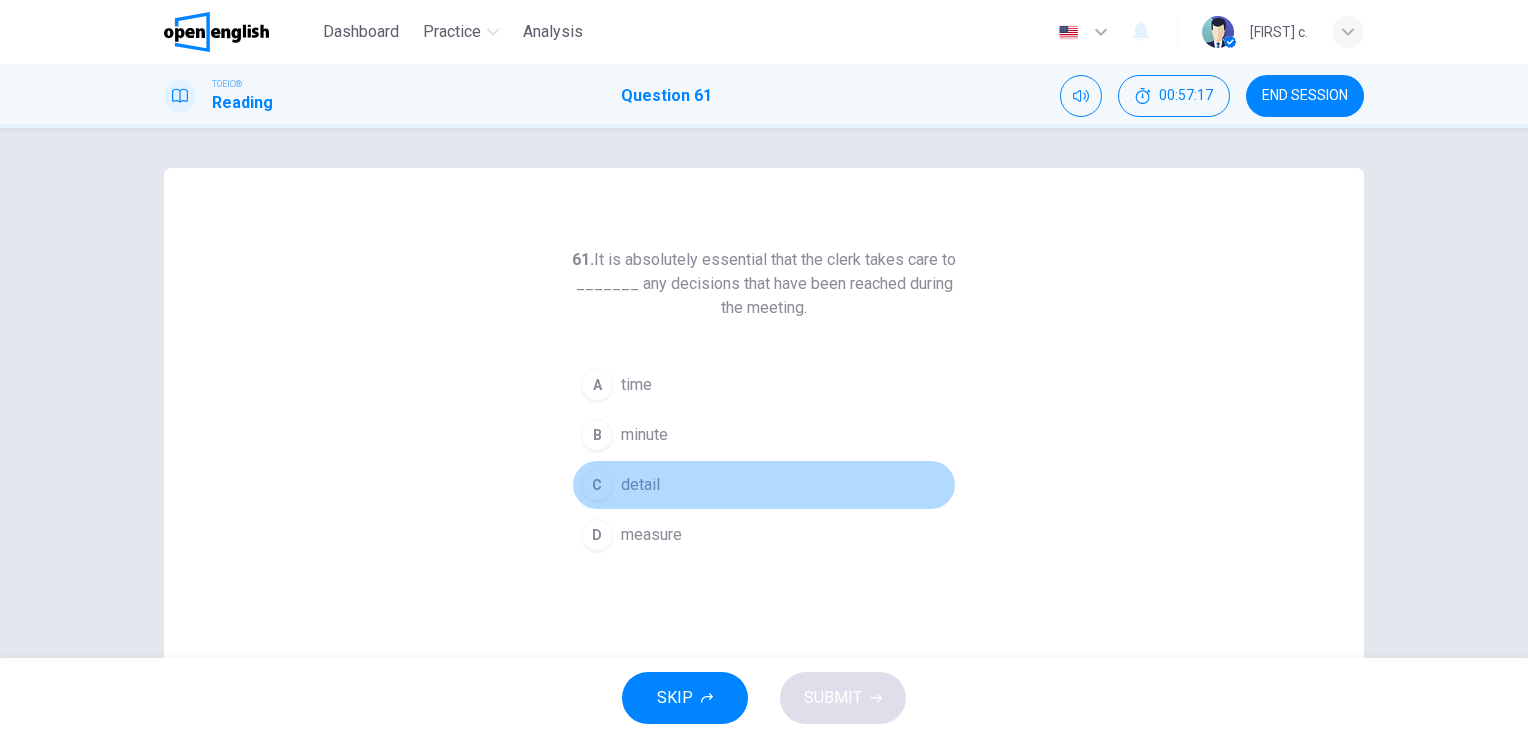 click on "detail" at bounding box center (640, 485) 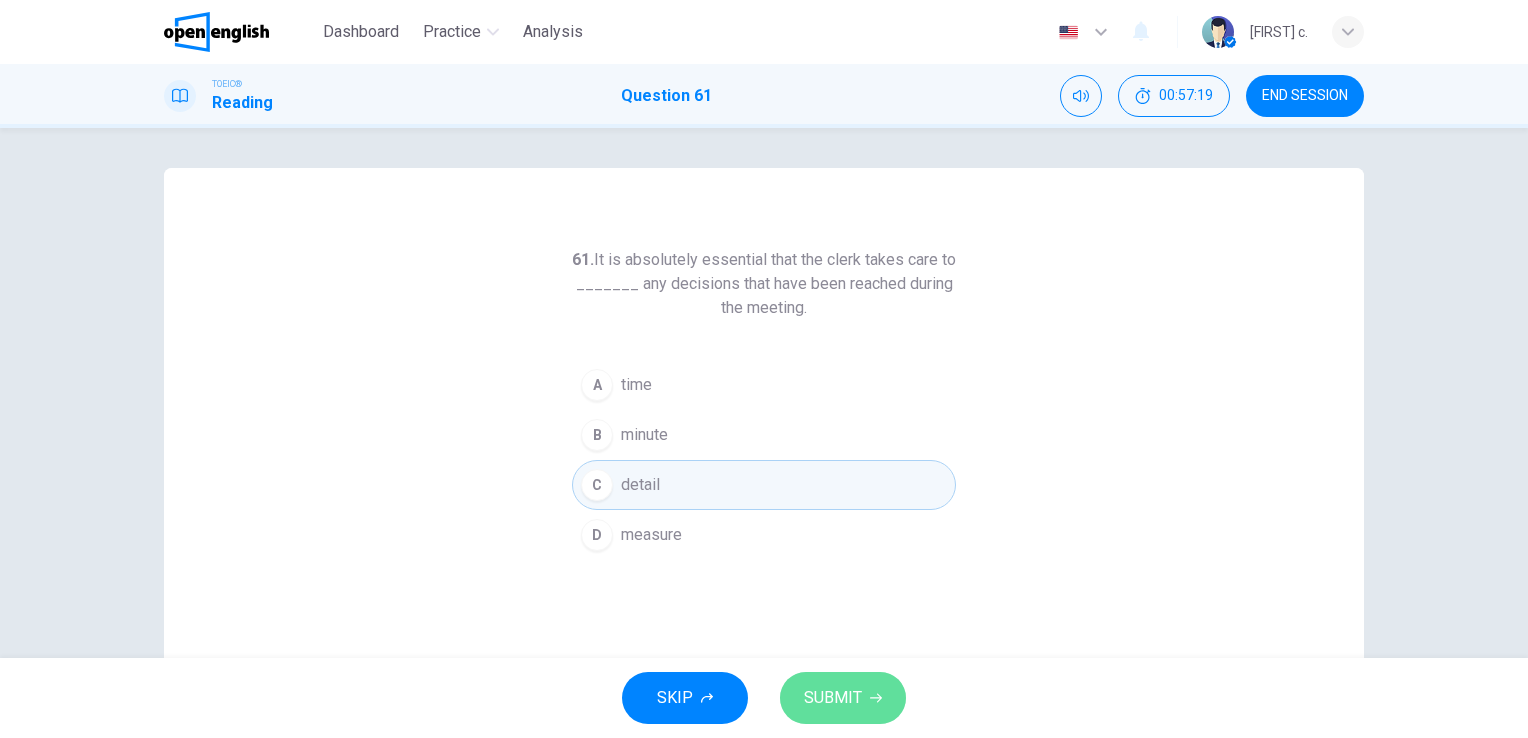click on "SUBMIT" at bounding box center (833, 698) 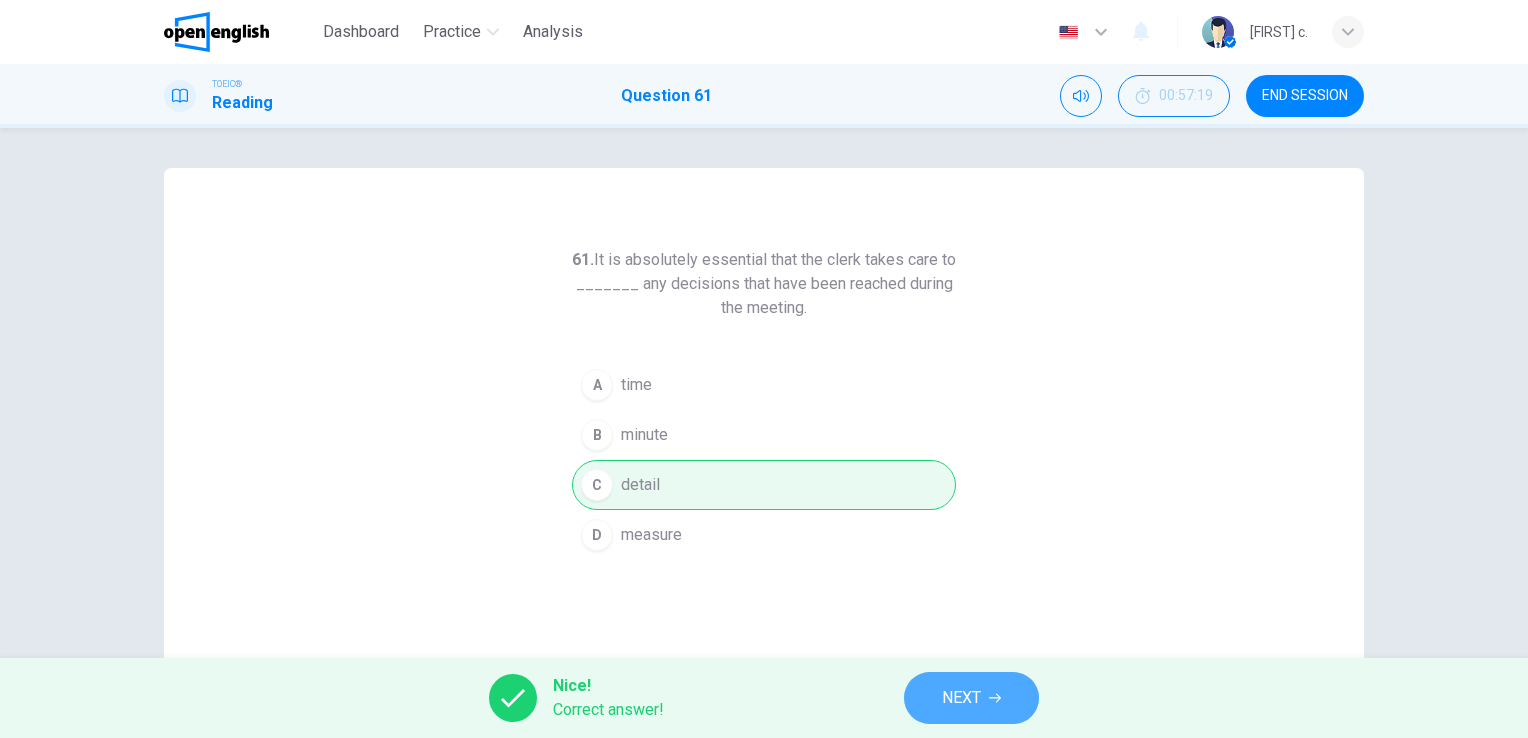 click on "NEXT" at bounding box center (961, 698) 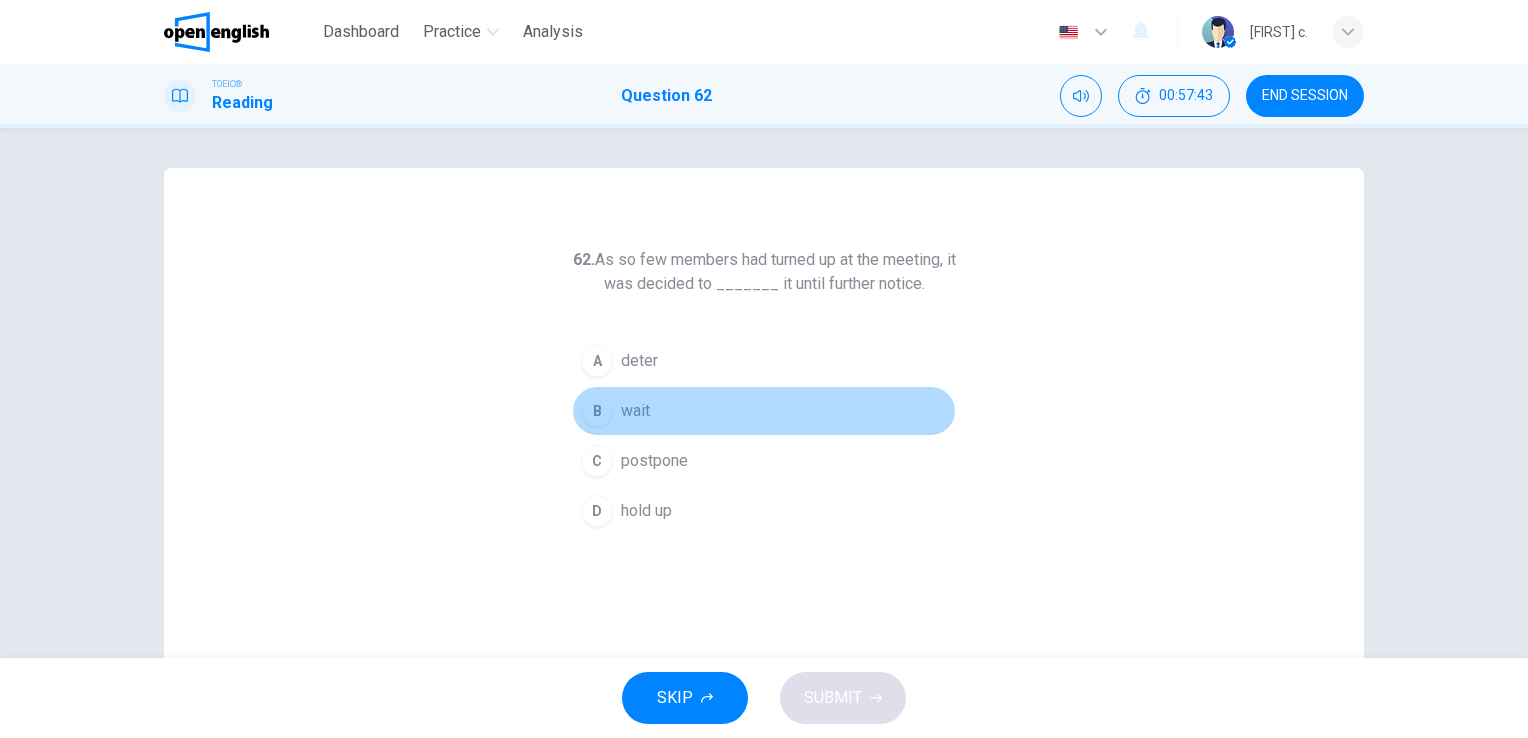 click on "wait" at bounding box center [635, 411] 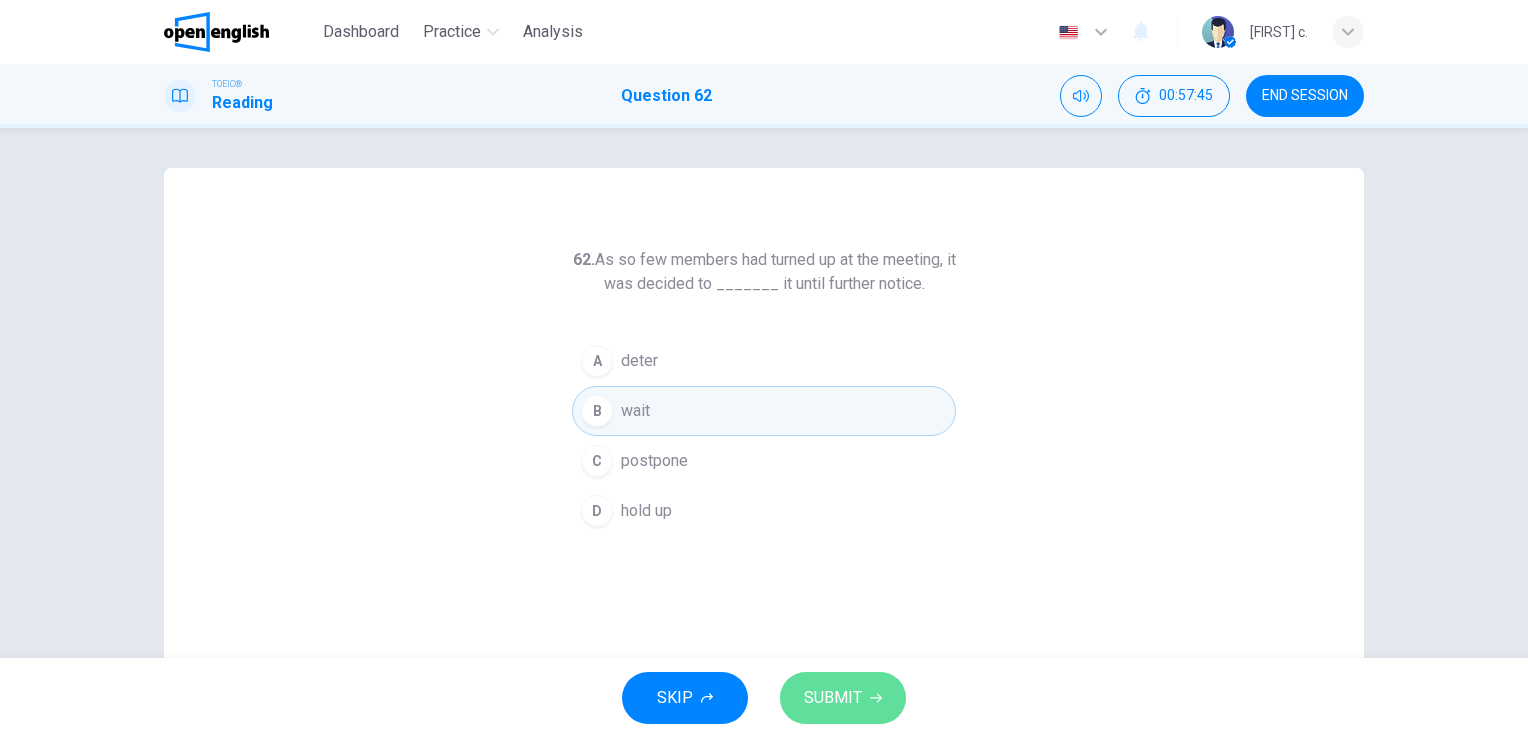 click on "SUBMIT" at bounding box center (833, 698) 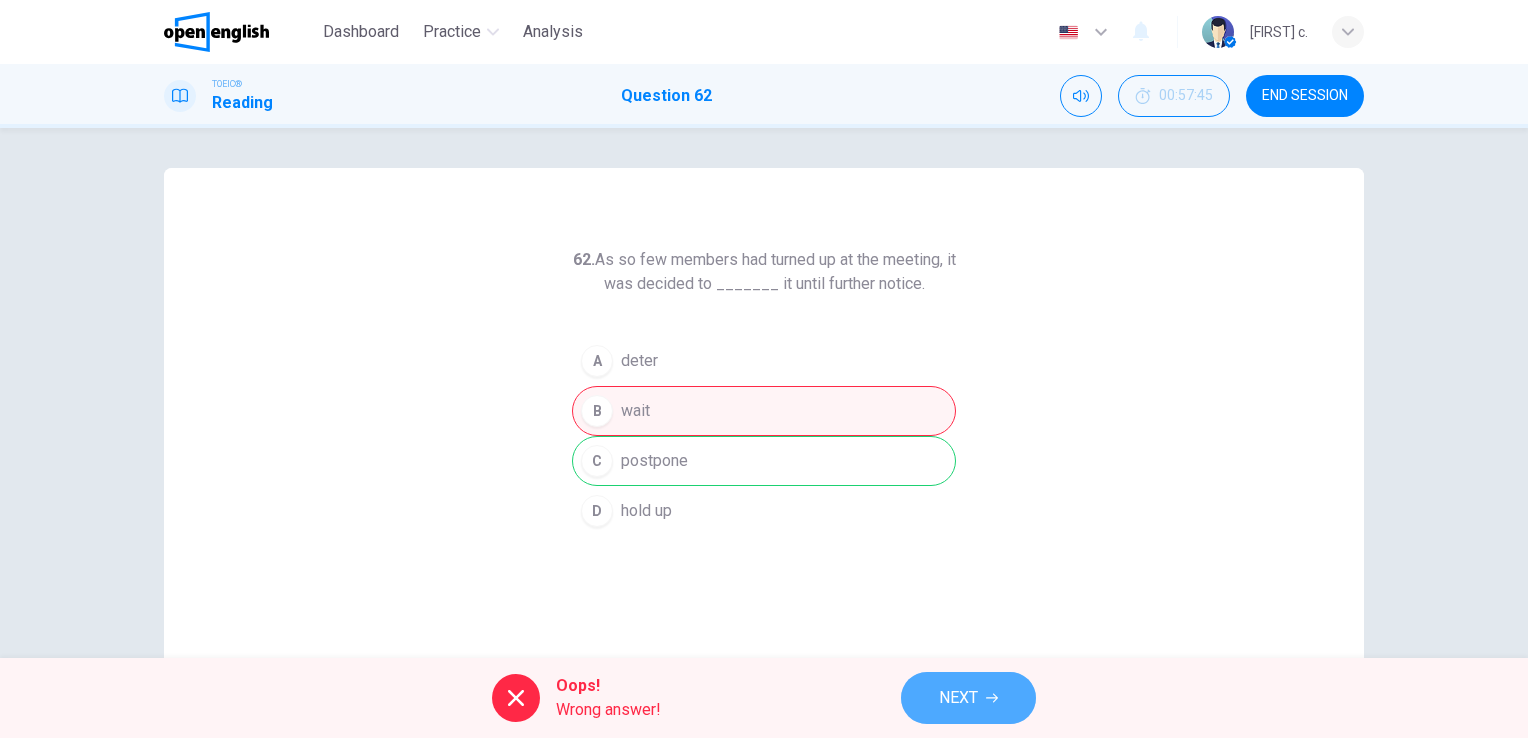 click on "NEXT" at bounding box center [968, 698] 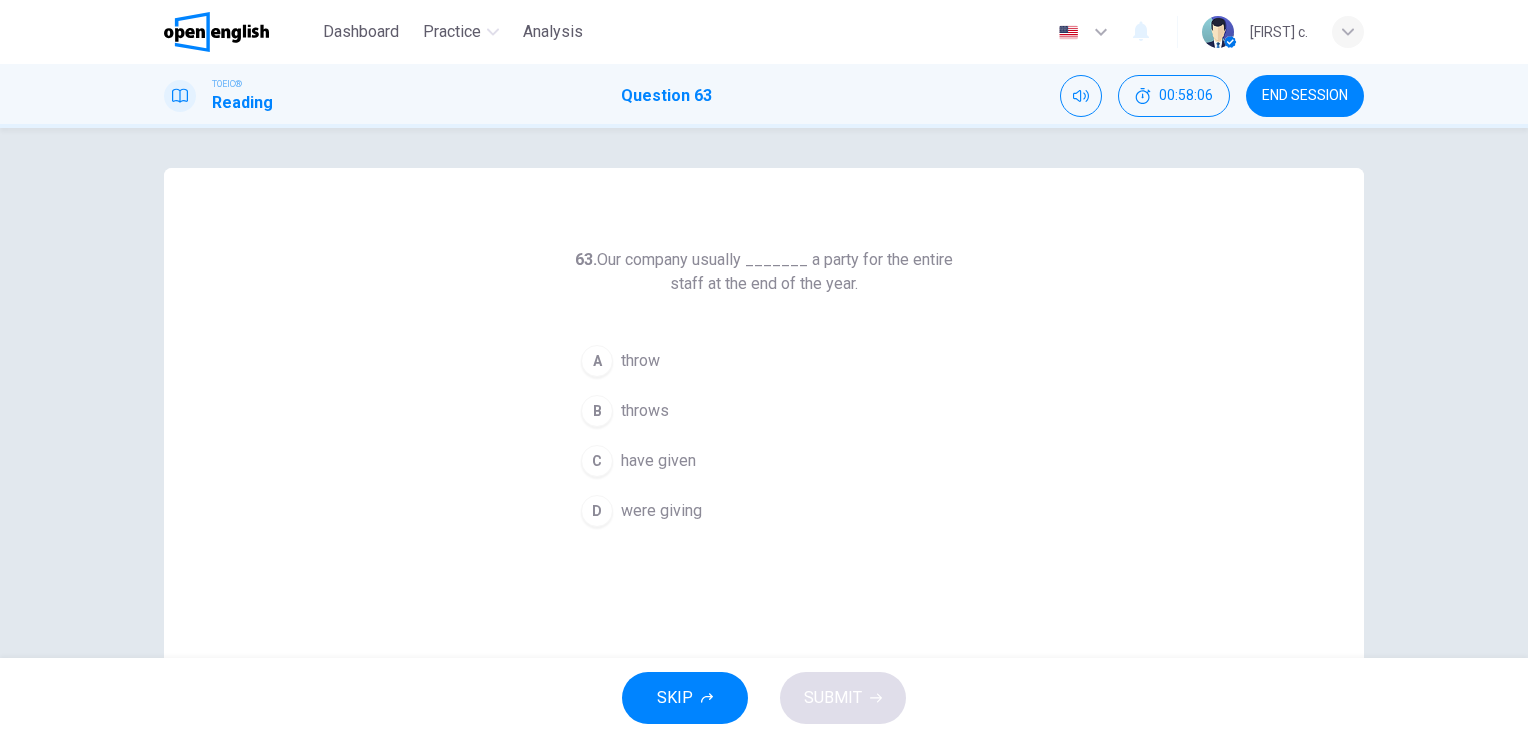 click on "have given" at bounding box center [658, 461] 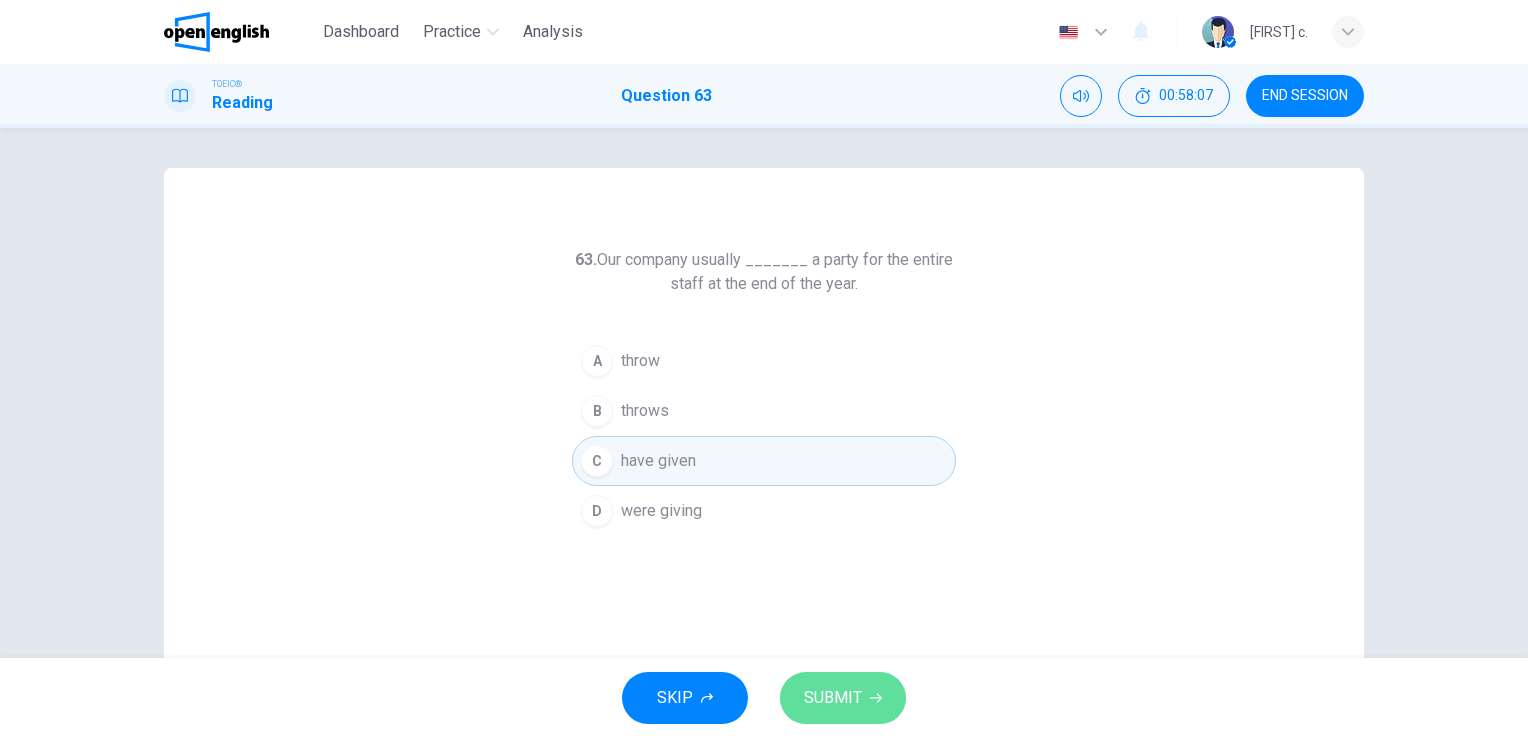 click on "SUBMIT" at bounding box center [833, 698] 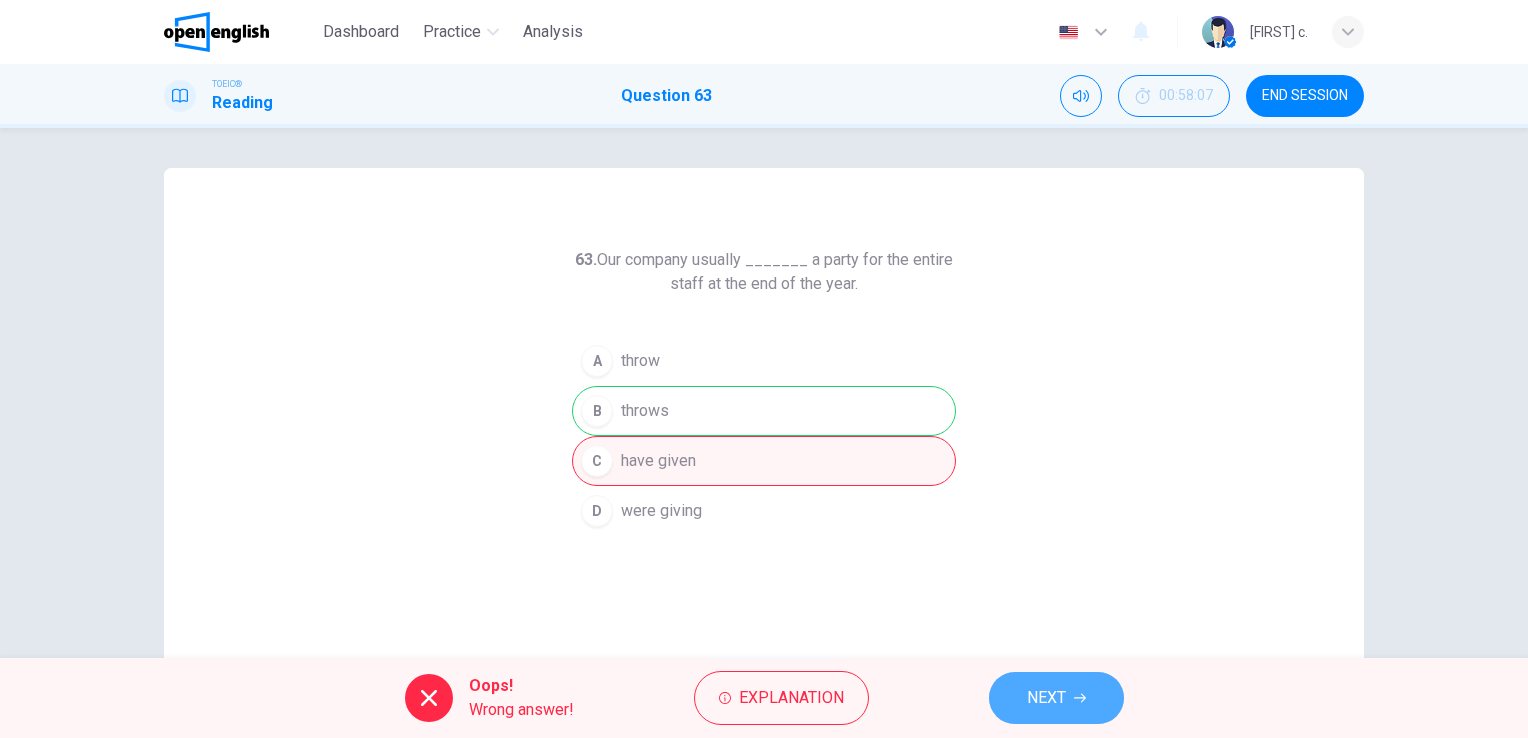 click on "NEXT" at bounding box center (1046, 698) 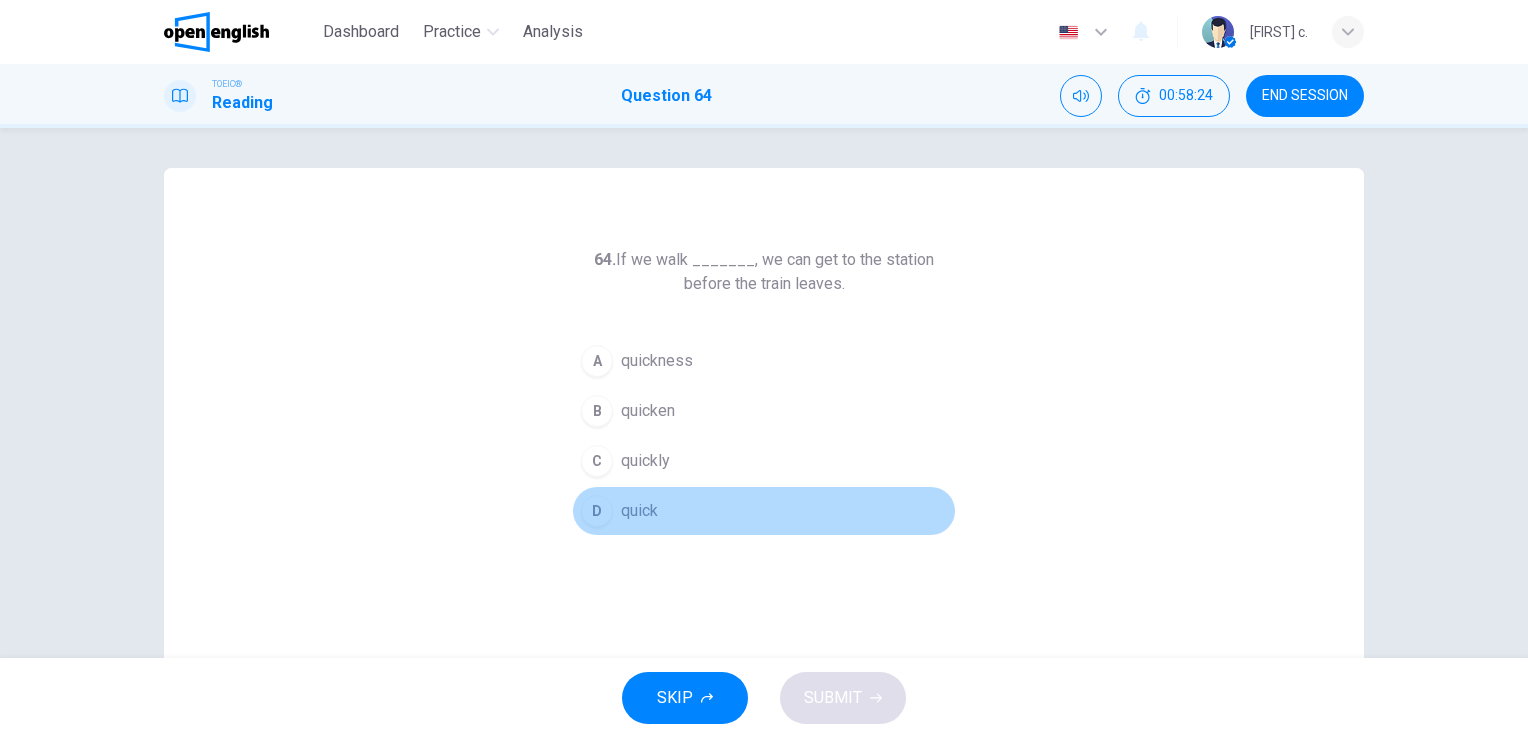 click on "D" at bounding box center [597, 511] 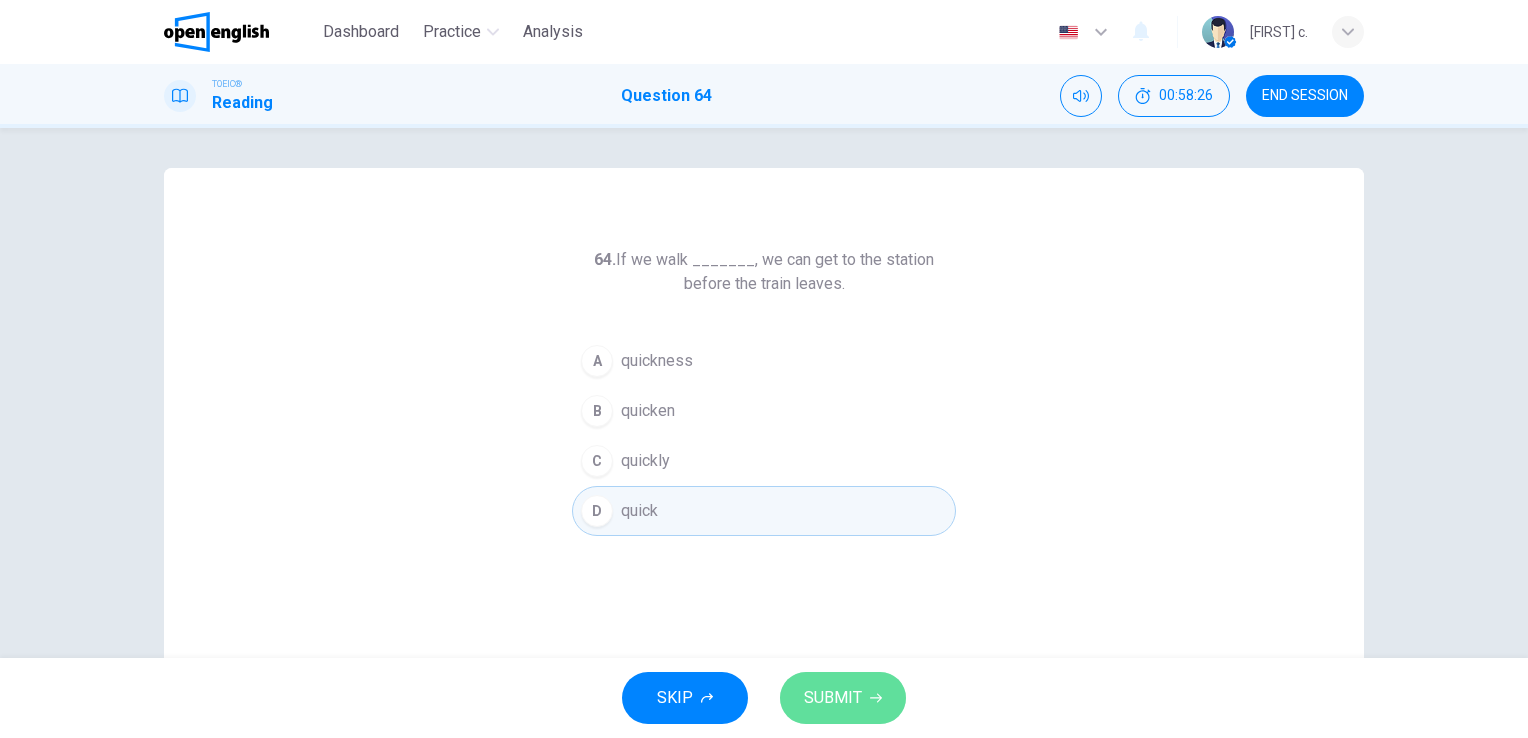 click on "SUBMIT" at bounding box center (833, 698) 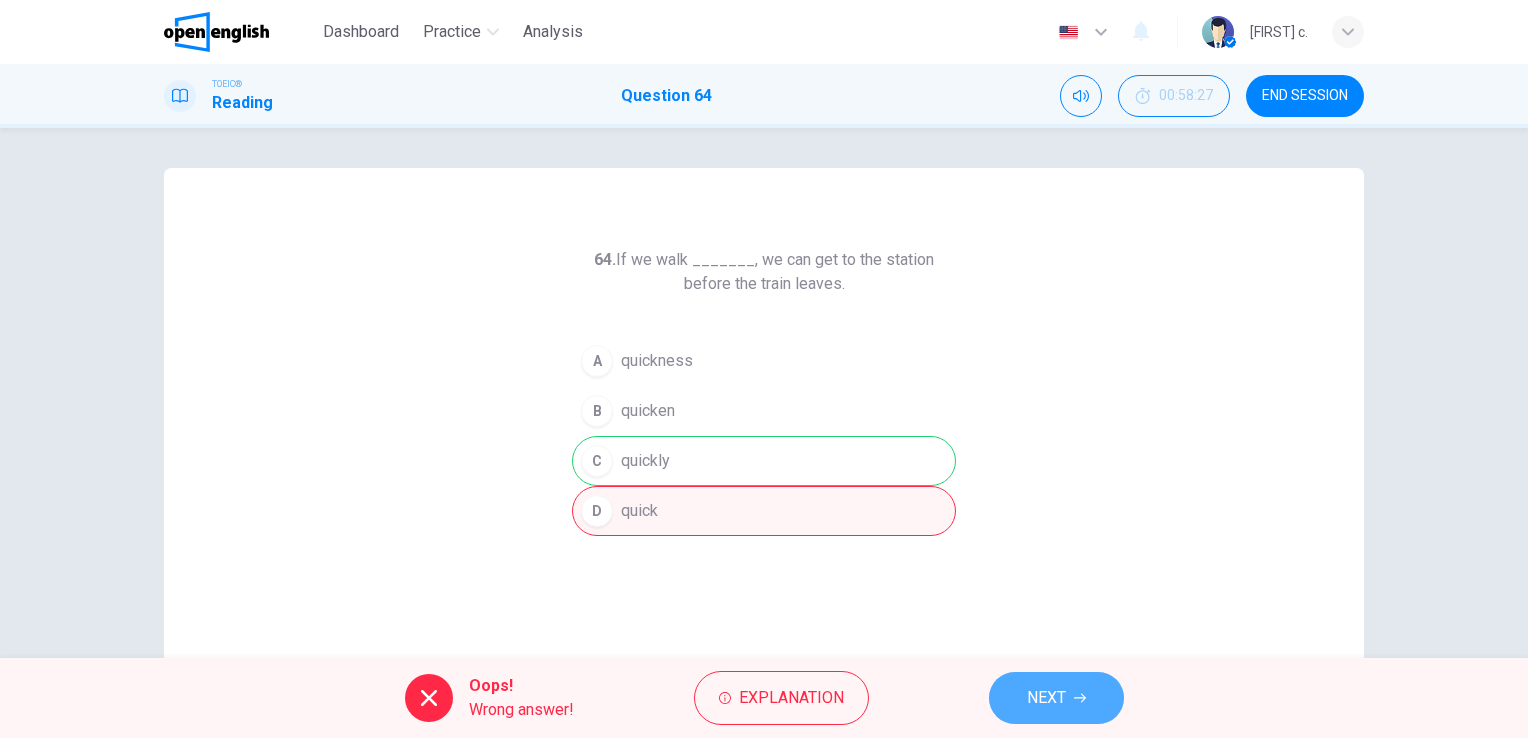 click on "NEXT" at bounding box center [1046, 698] 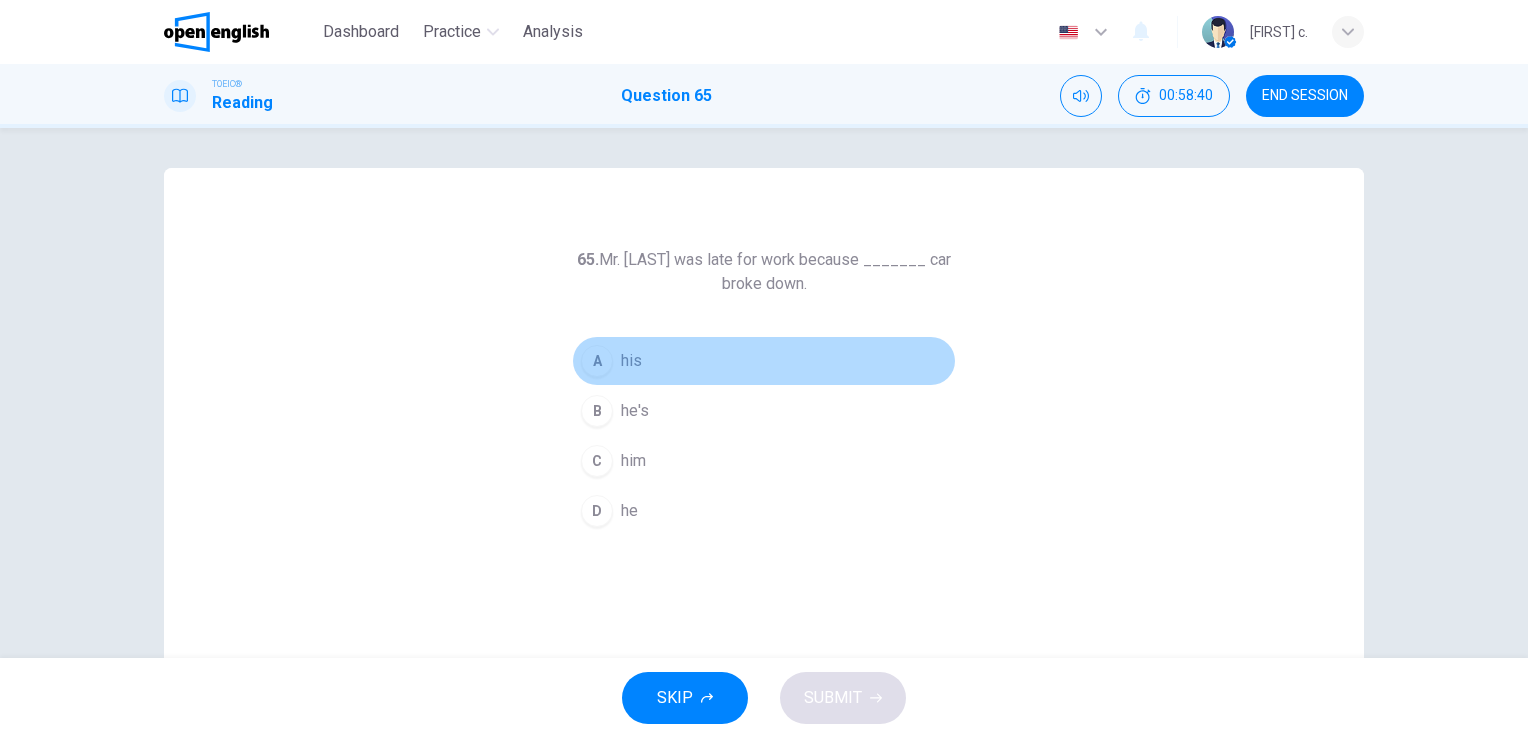 click on "his" at bounding box center (631, 361) 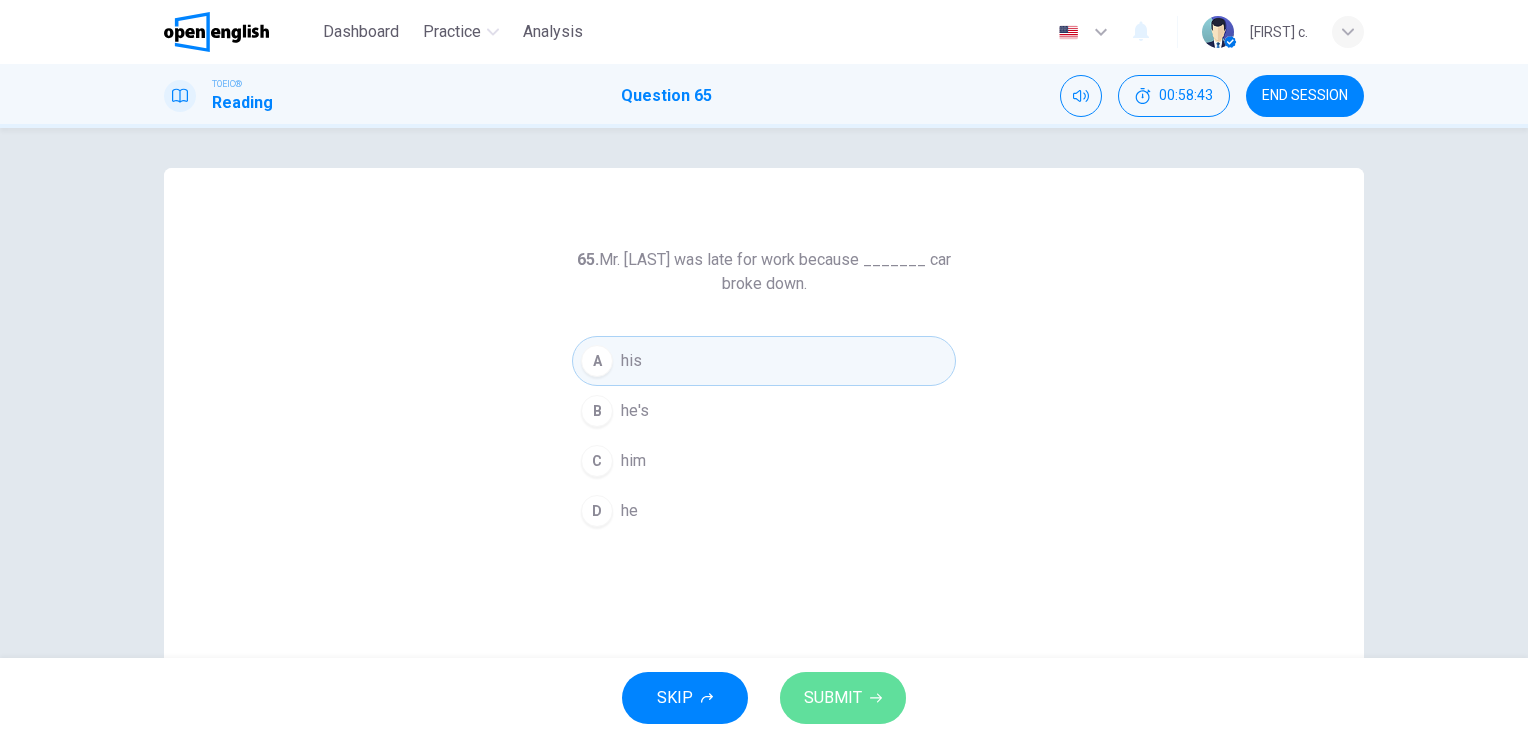 click on "SUBMIT" at bounding box center (833, 698) 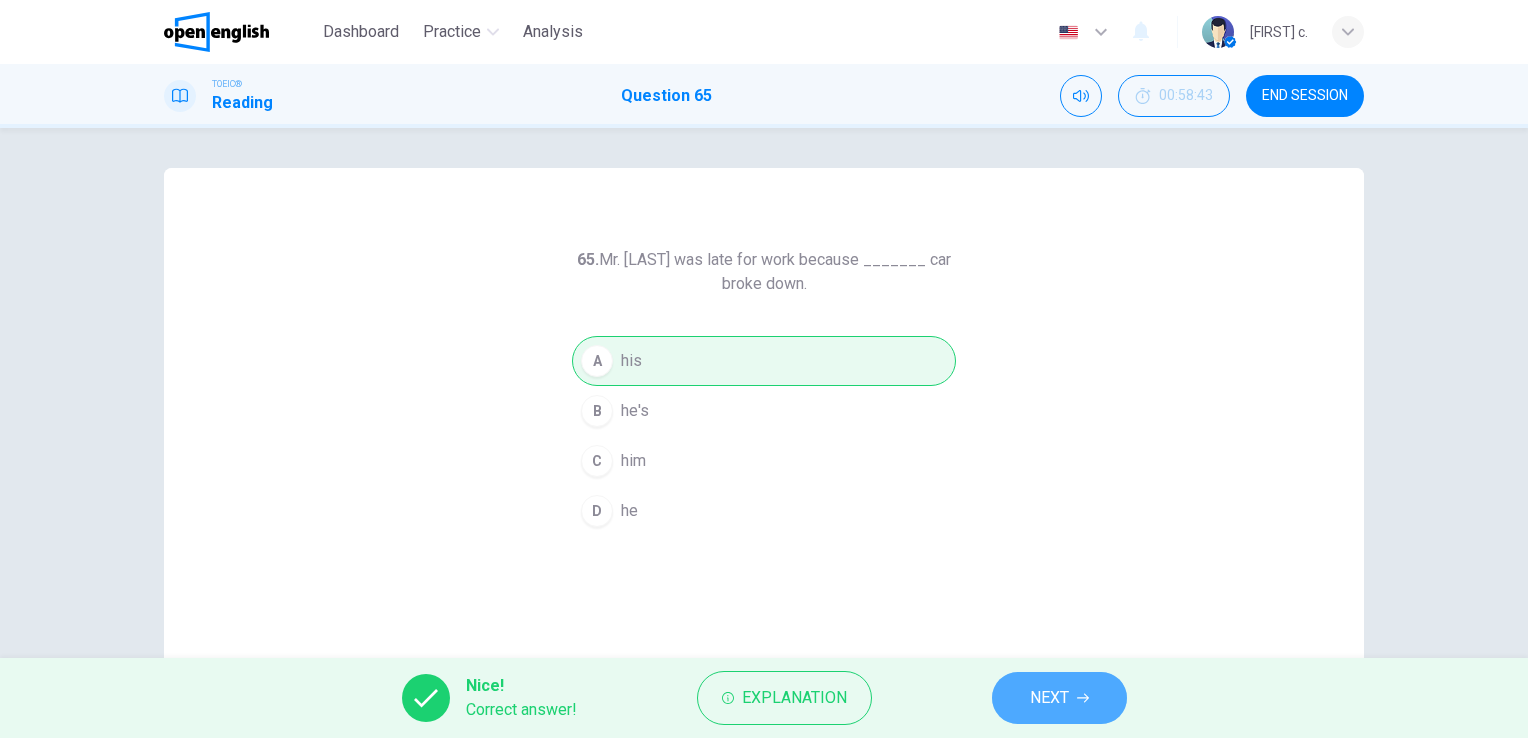 click on "NEXT" at bounding box center (1049, 698) 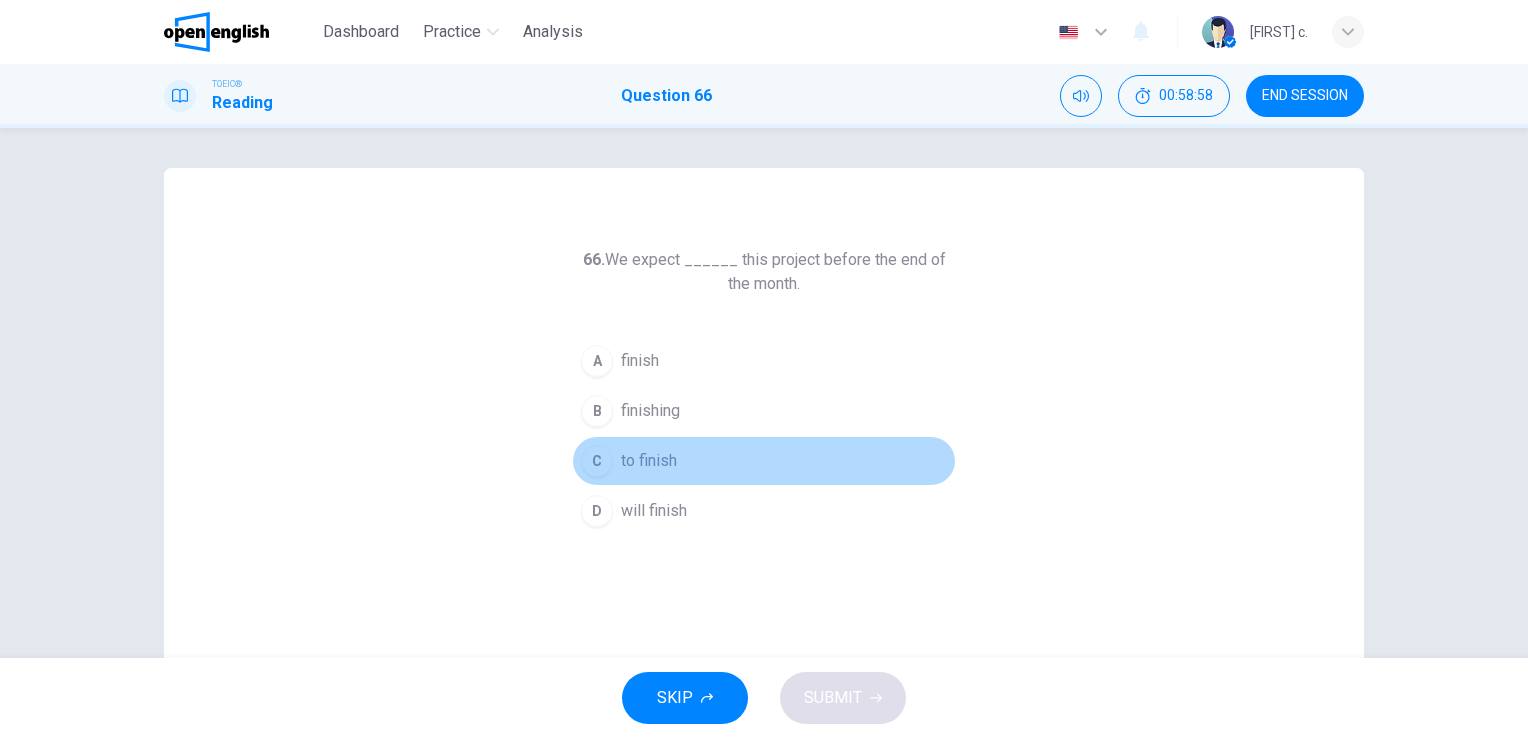 click on "C to finish" at bounding box center (764, 461) 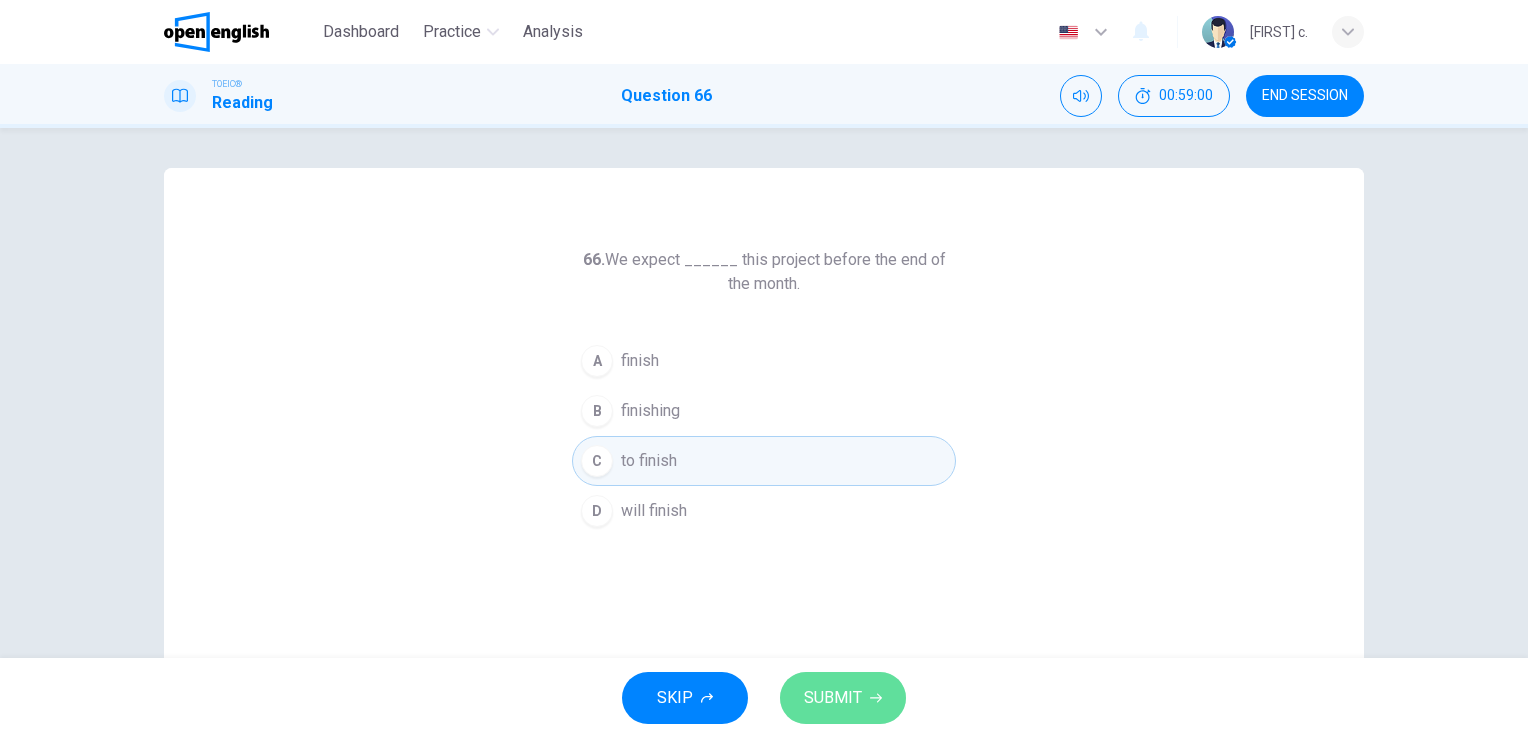 click on "SUBMIT" at bounding box center (833, 698) 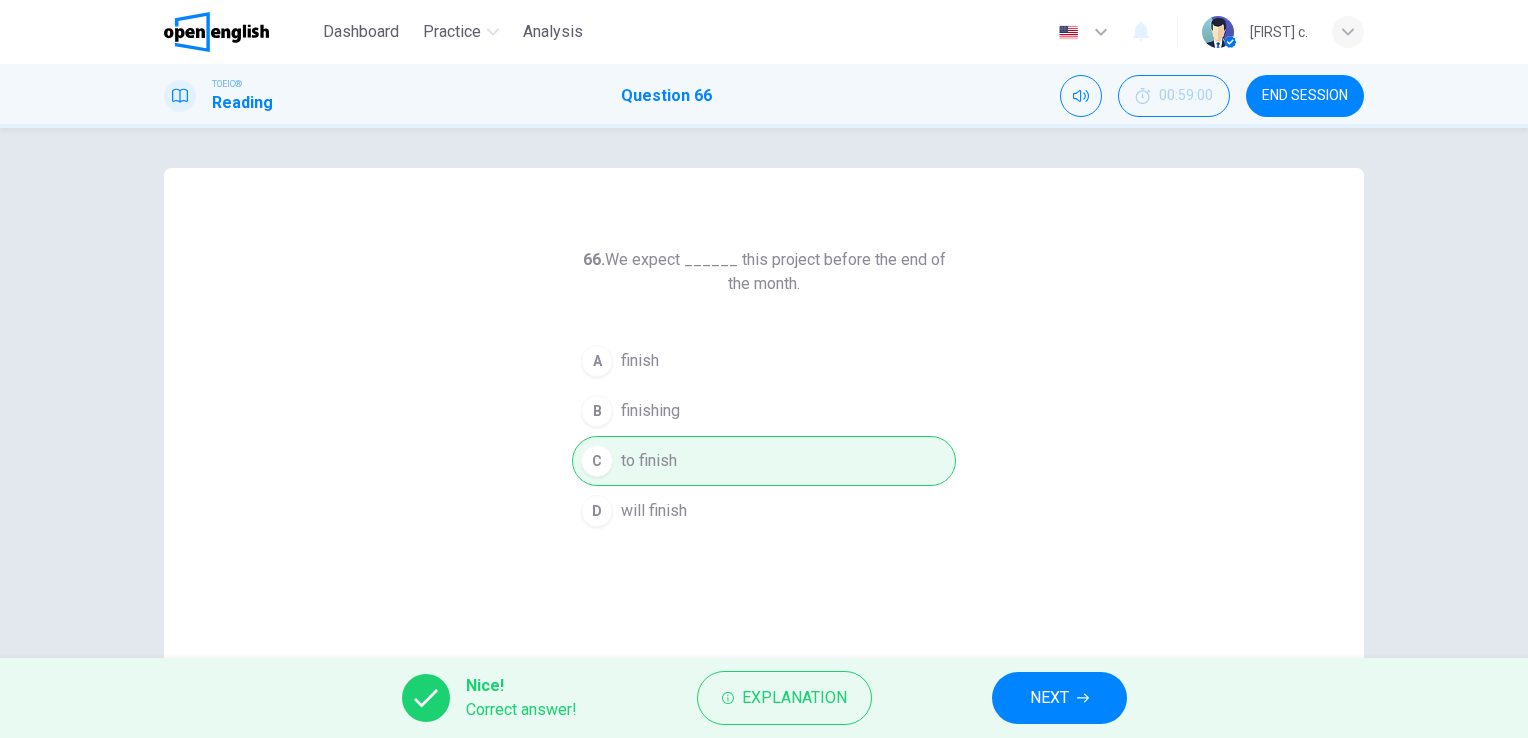 click on "NEXT" at bounding box center (1049, 698) 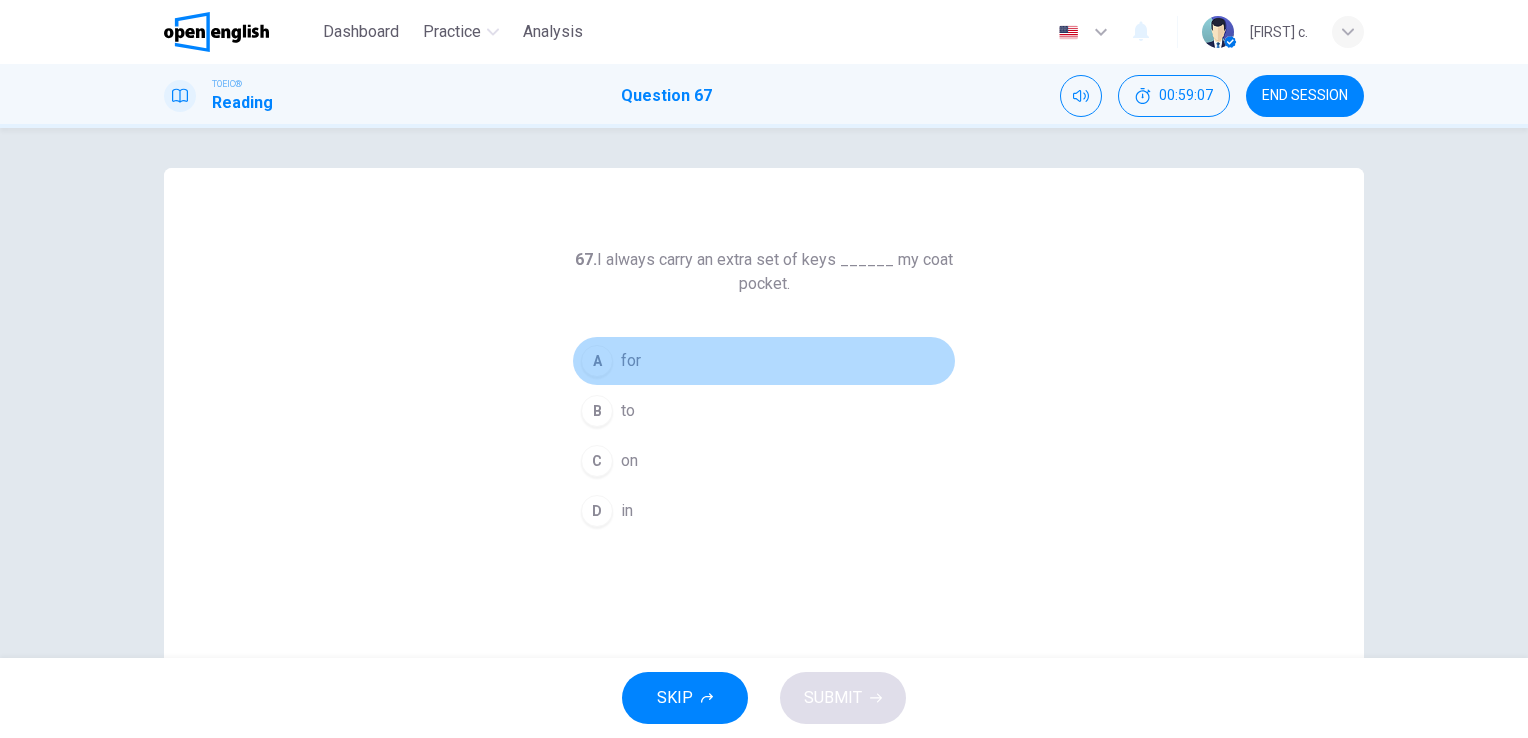 click on "A" at bounding box center [597, 361] 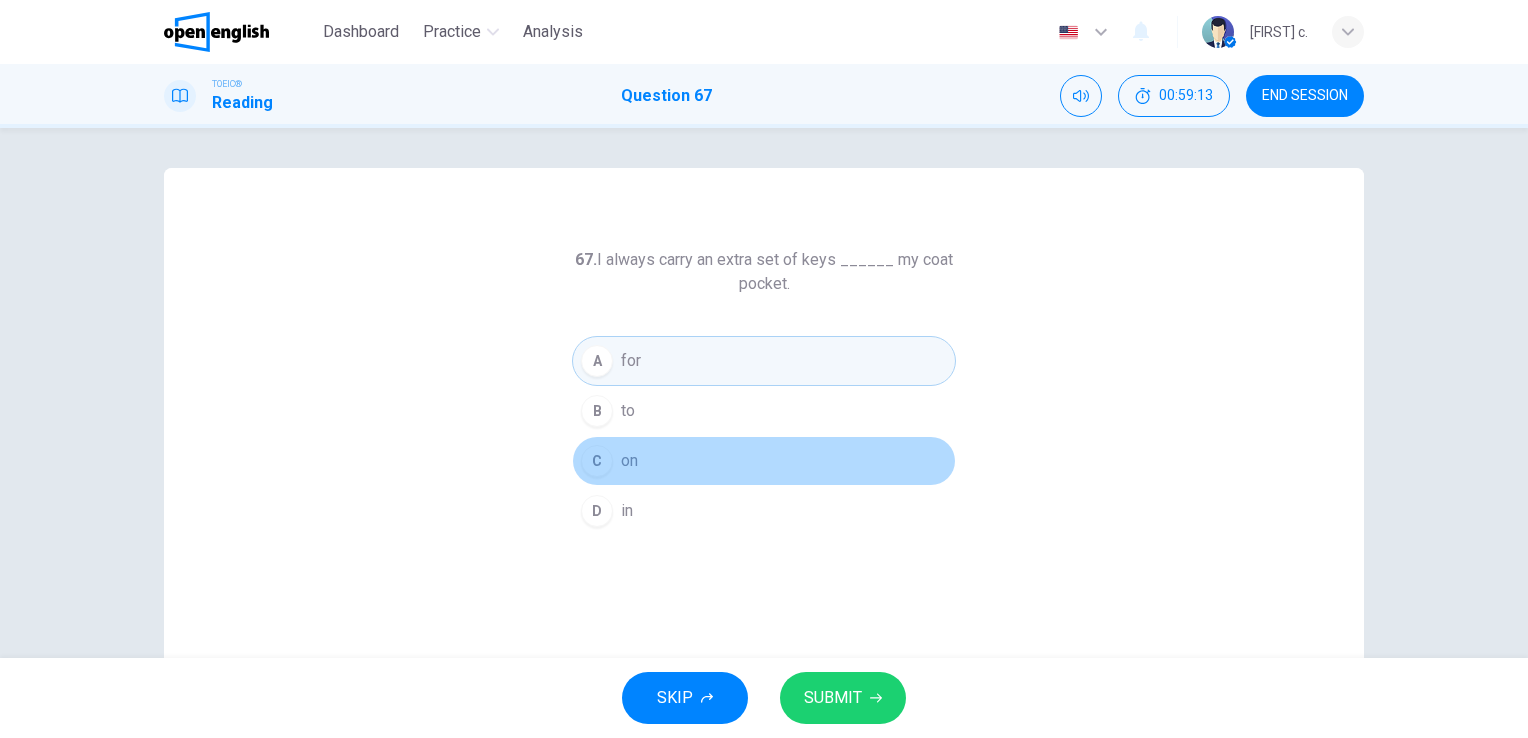 click on "C" at bounding box center [597, 461] 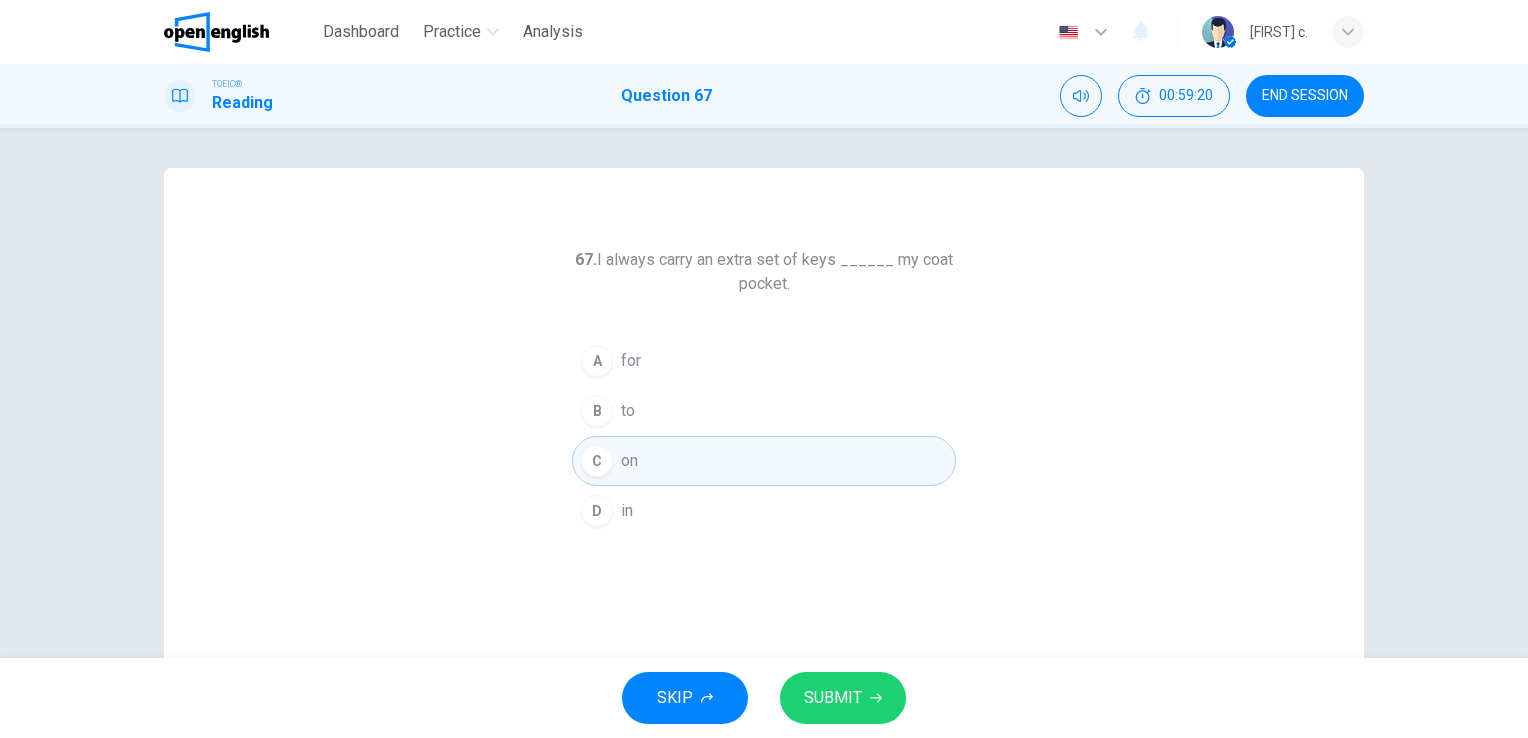 click on "D" at bounding box center (597, 511) 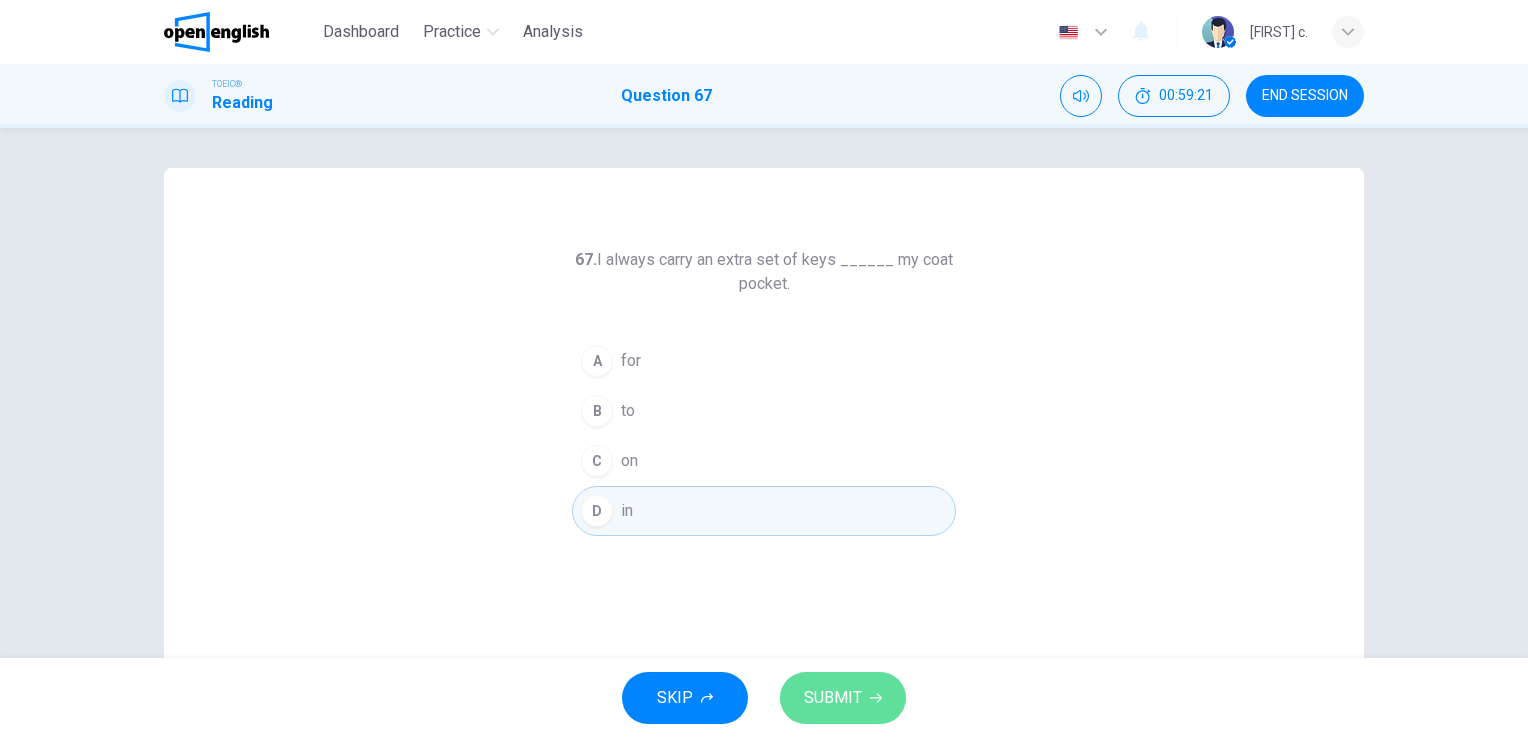 click on "SUBMIT" at bounding box center [833, 698] 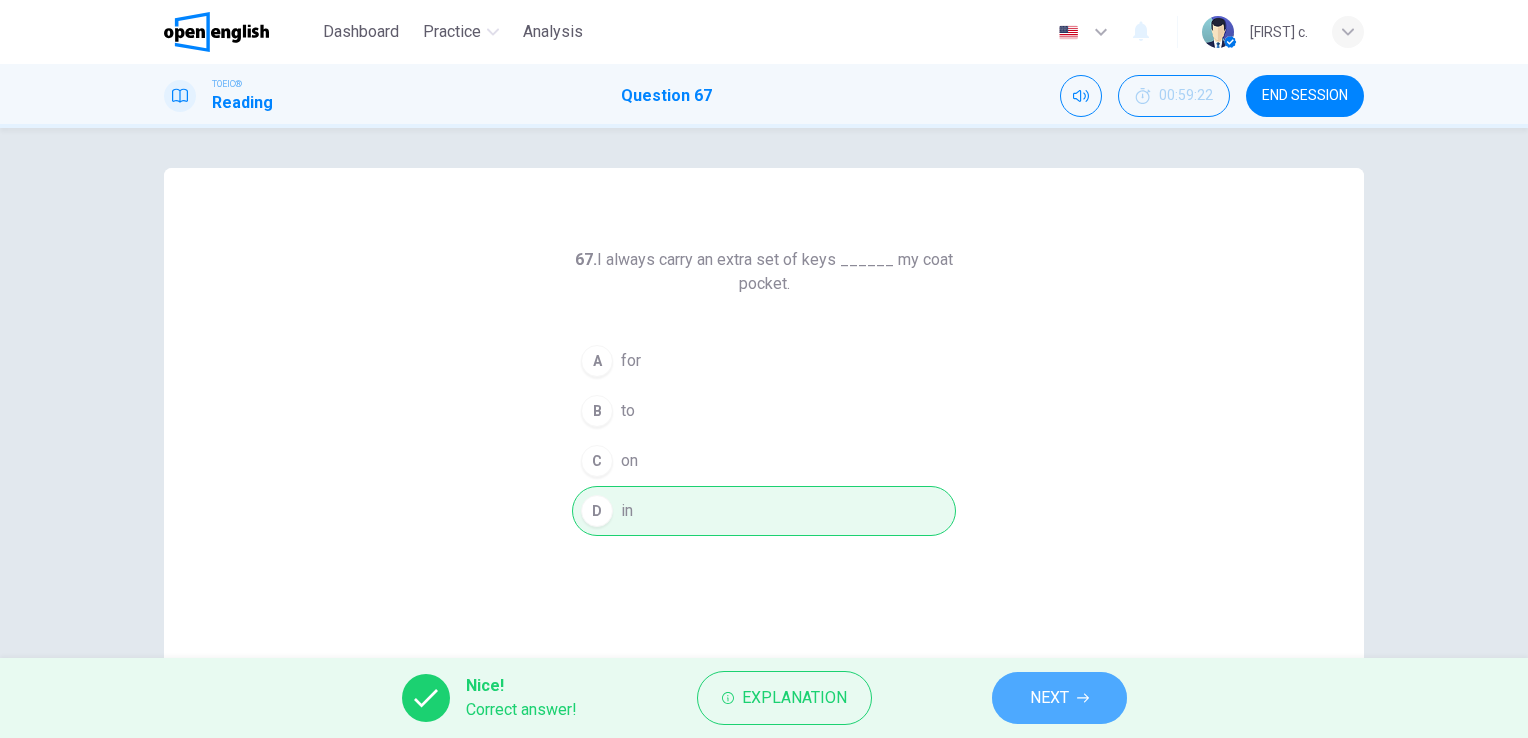click on "NEXT" at bounding box center [1049, 698] 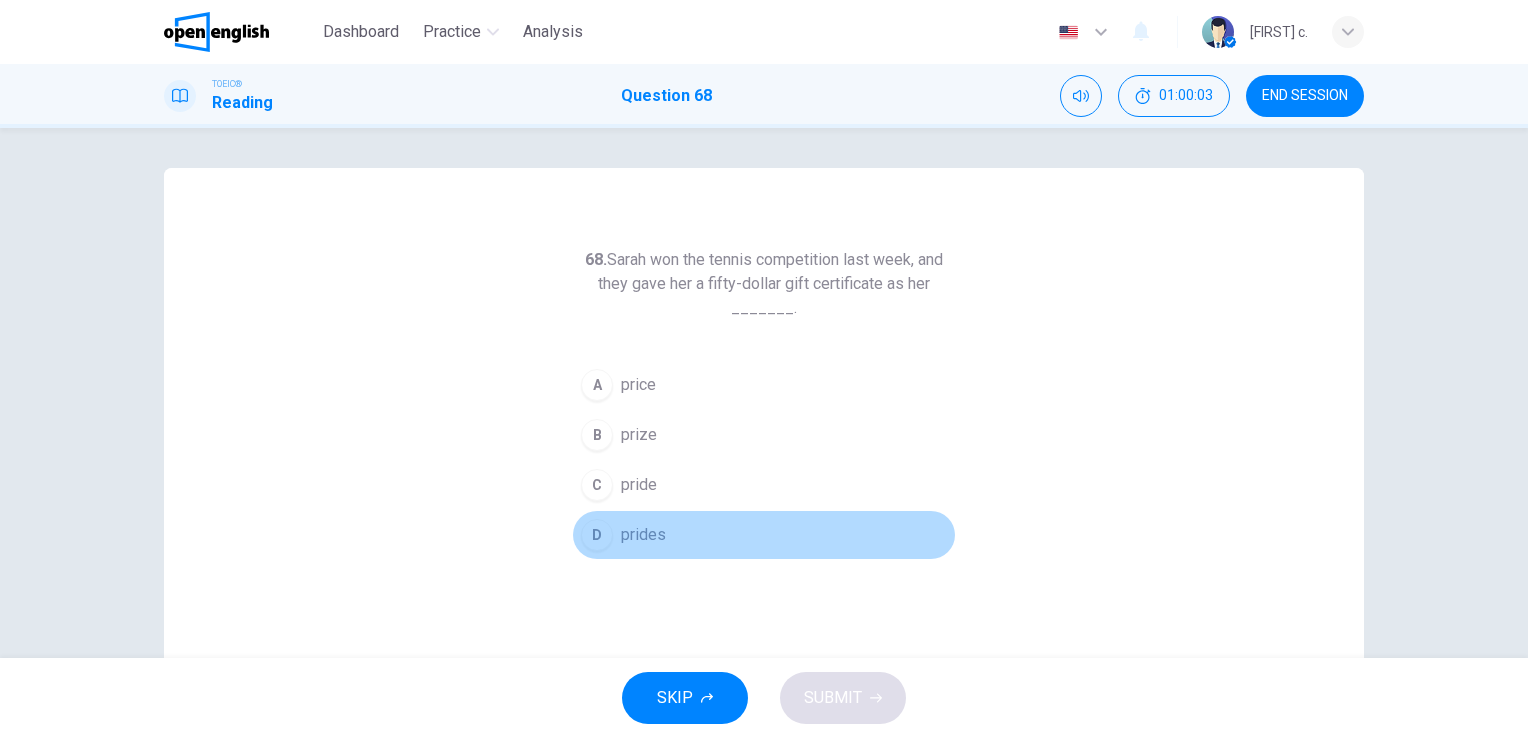 click on "D" at bounding box center [597, 535] 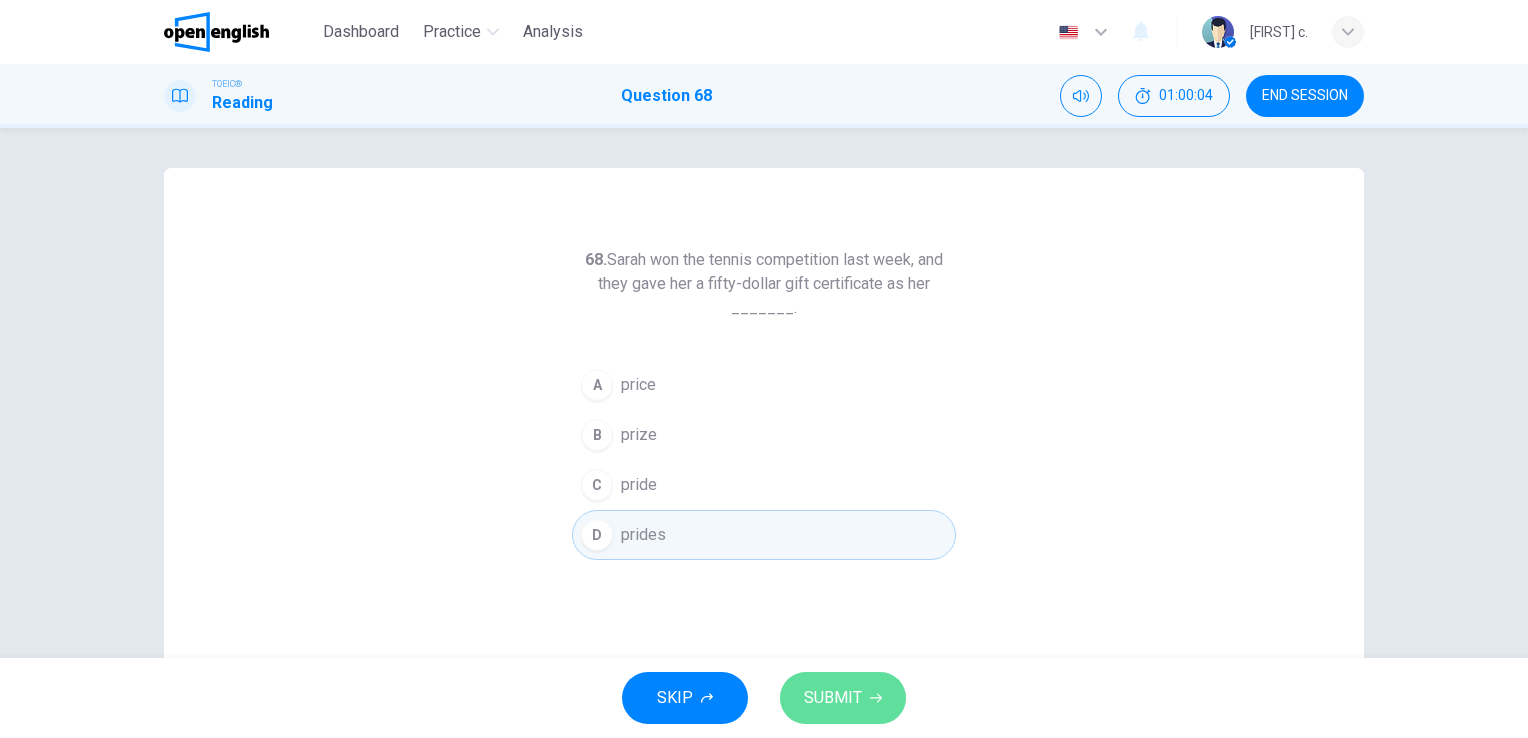 click on "SUBMIT" at bounding box center (833, 698) 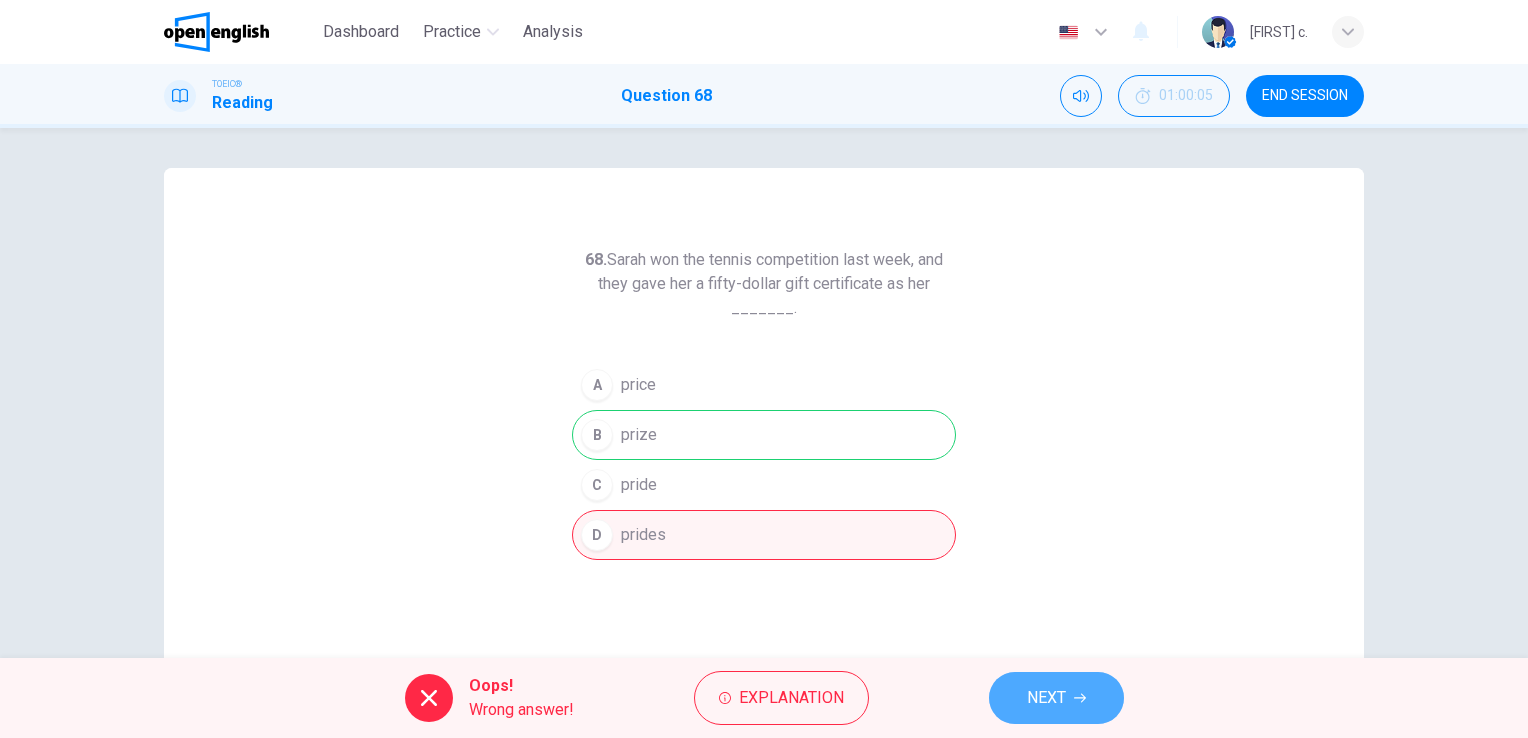 click on "NEXT" at bounding box center (1046, 698) 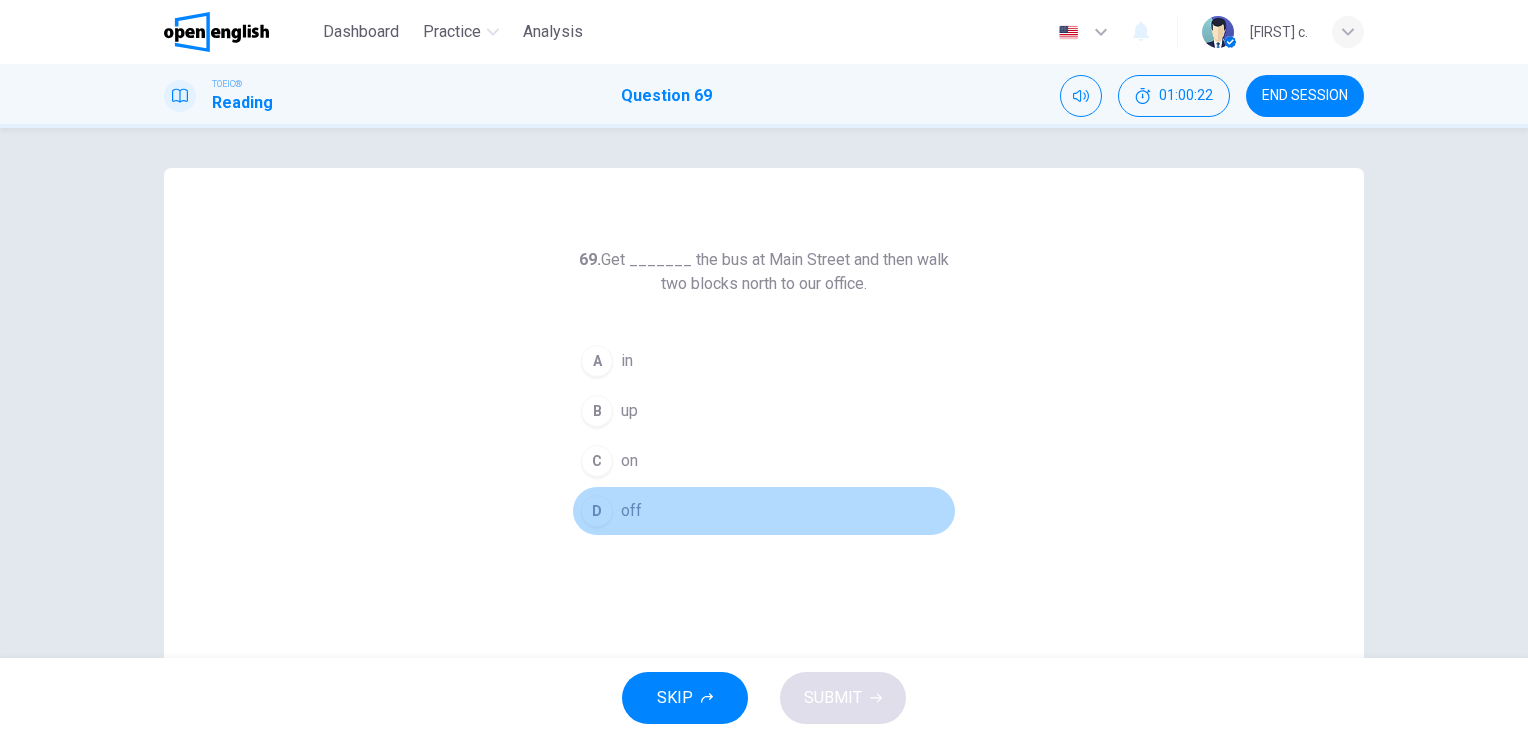 click on "D" at bounding box center (597, 511) 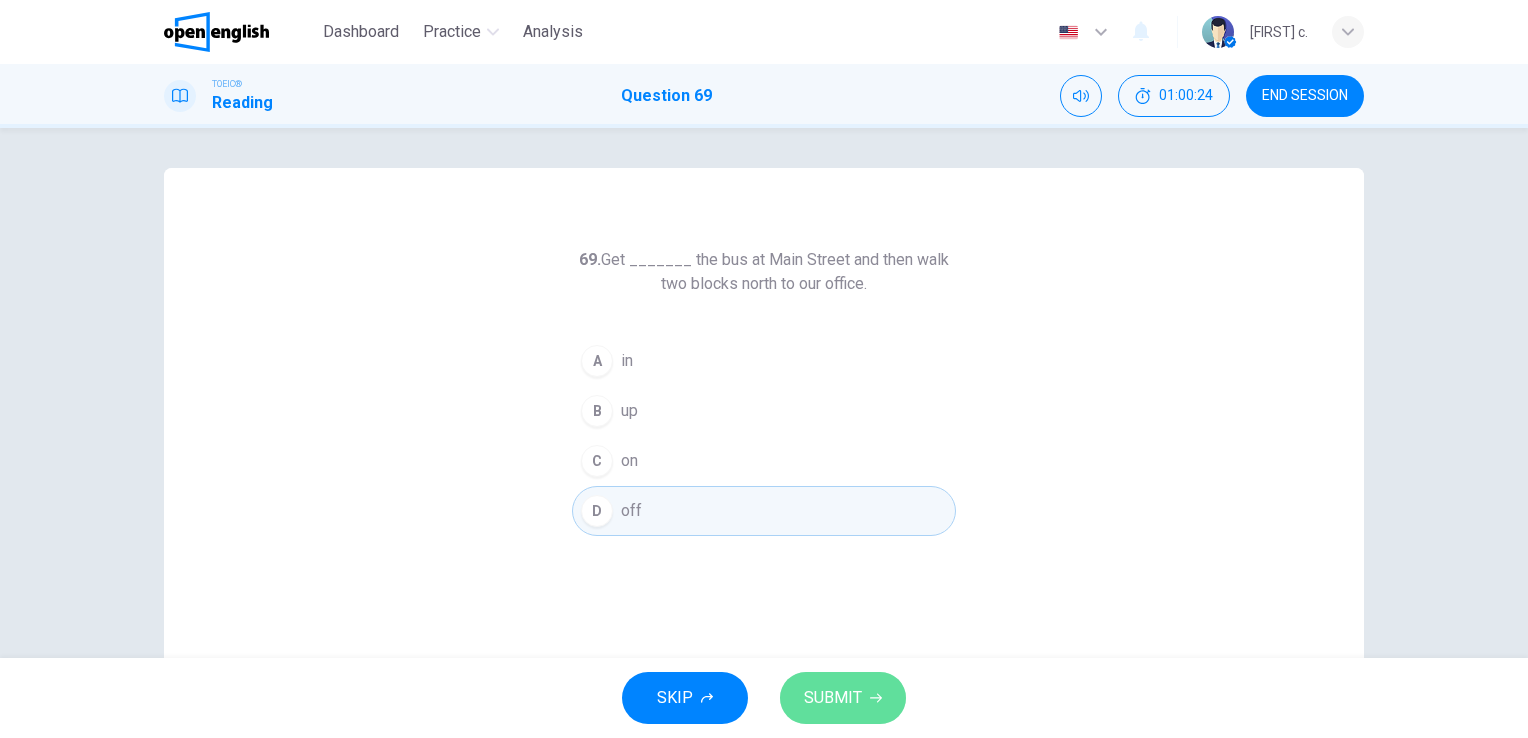 click on "SUBMIT" at bounding box center [833, 698] 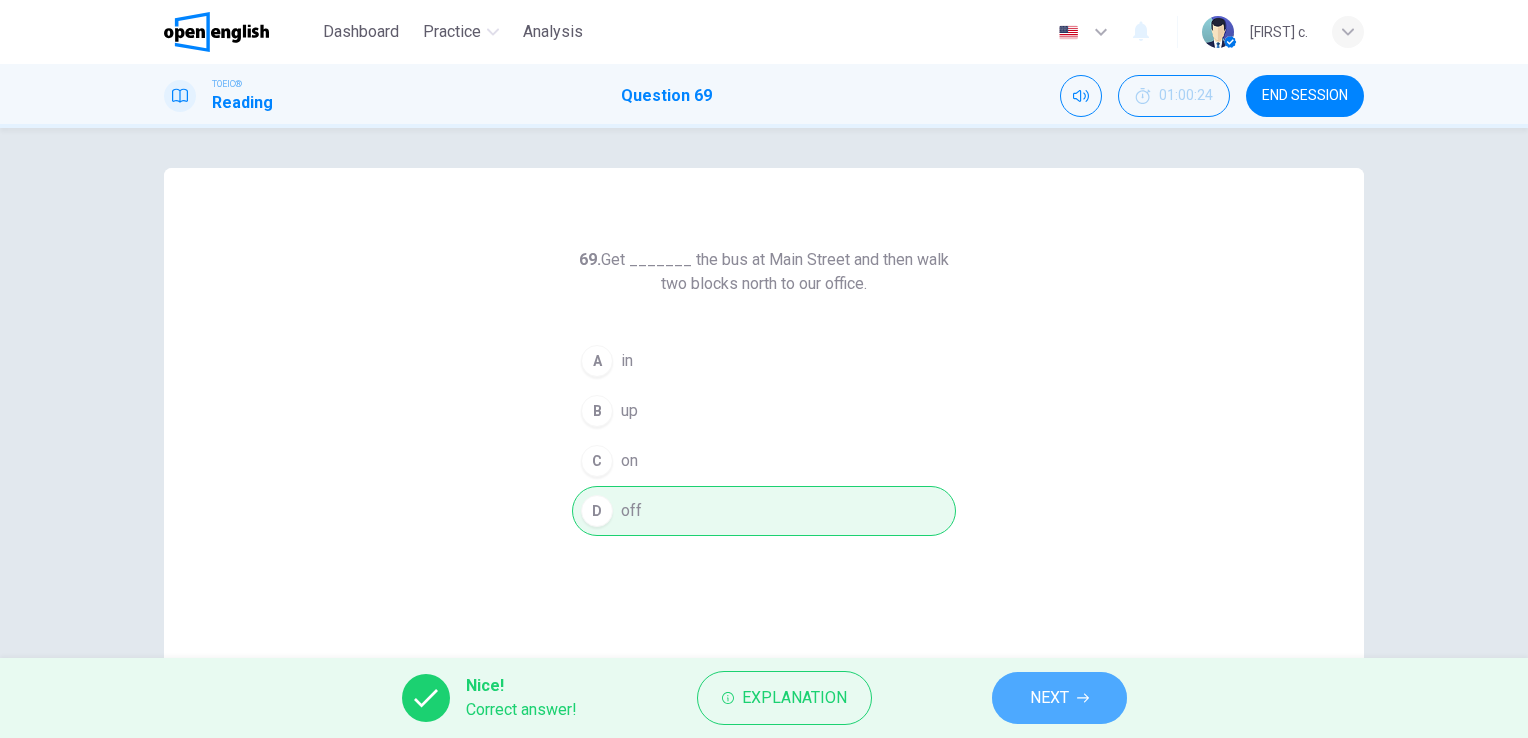 click on "NEXT" at bounding box center [1049, 698] 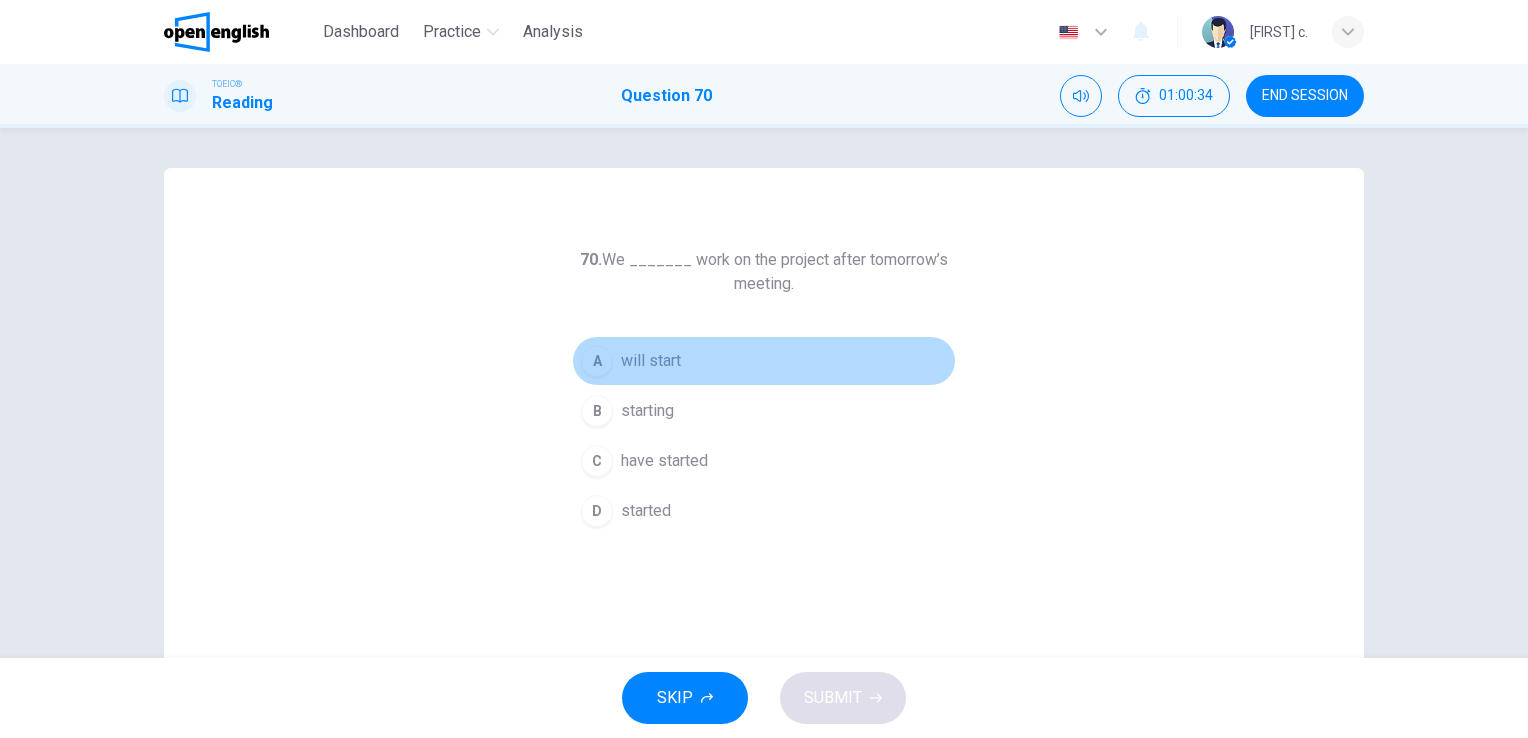 click on "will start" at bounding box center (651, 361) 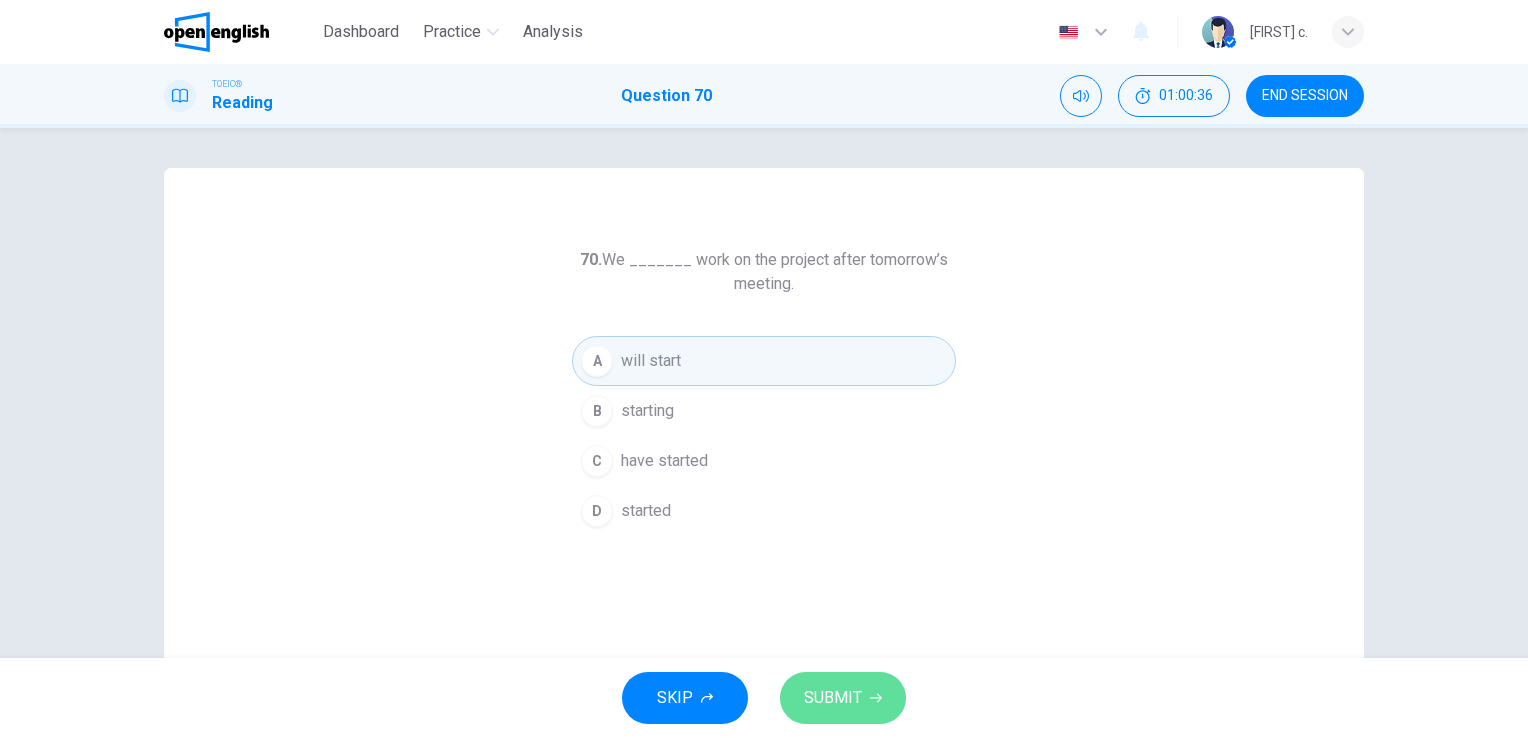 click on "SUBMIT" at bounding box center (833, 698) 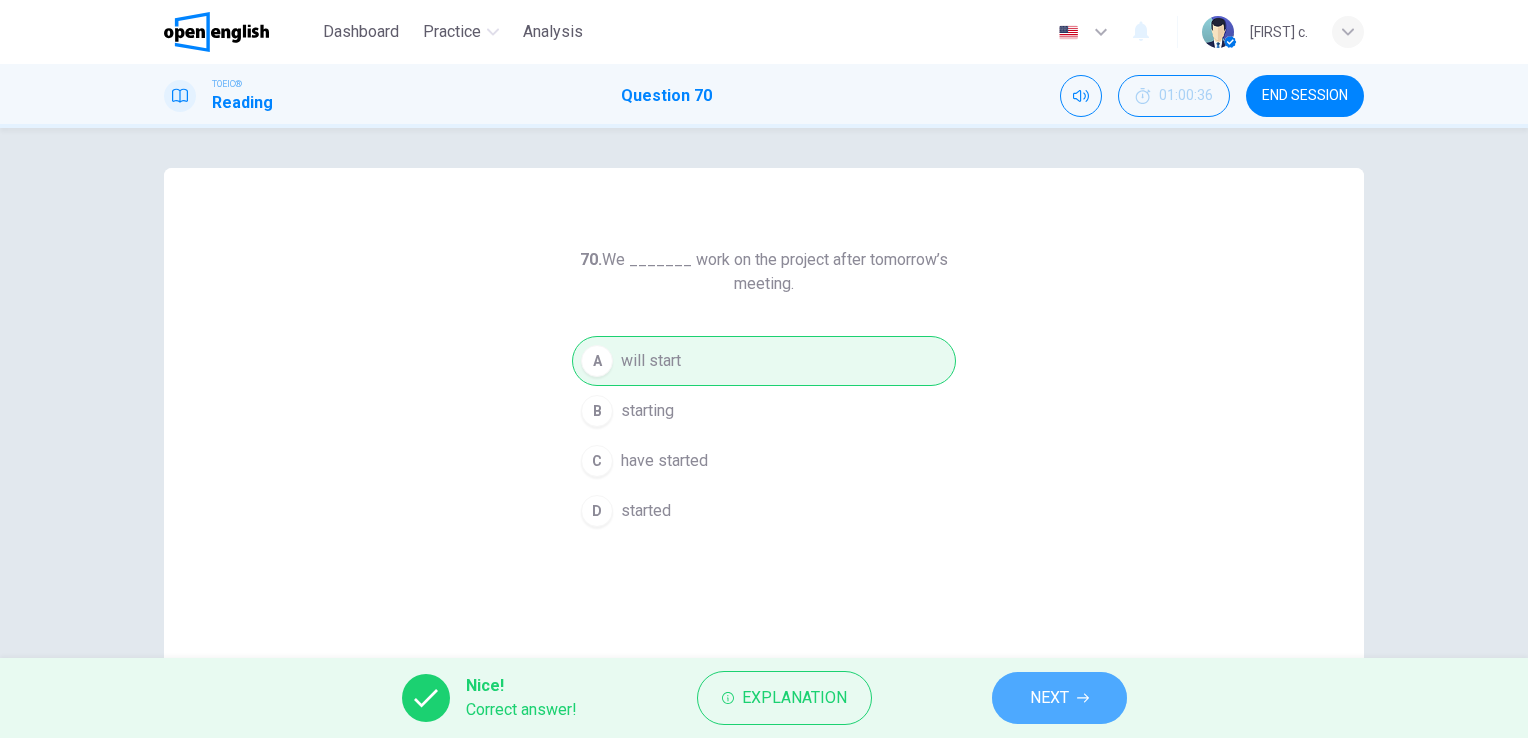 click on "NEXT" at bounding box center [1049, 698] 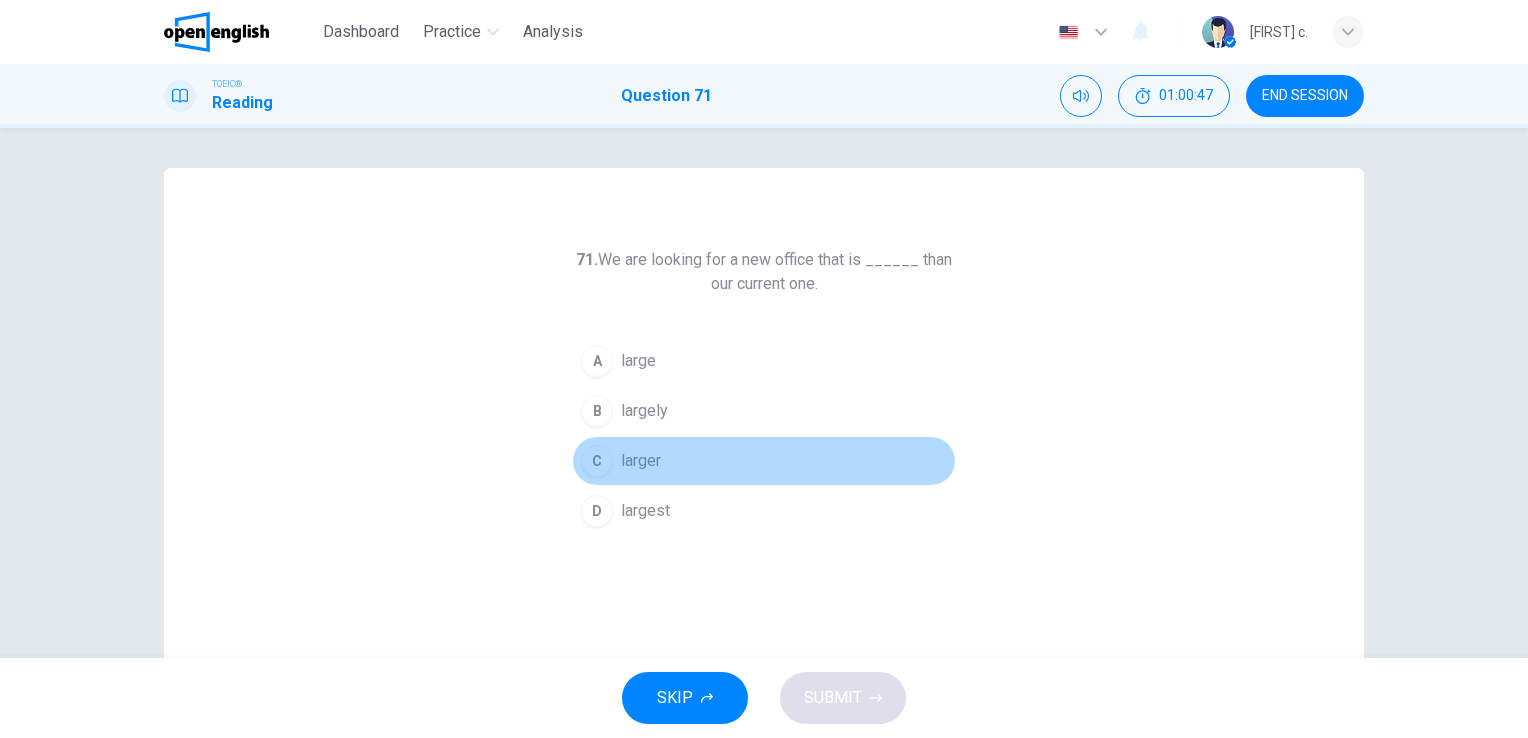 click on "C" at bounding box center (597, 461) 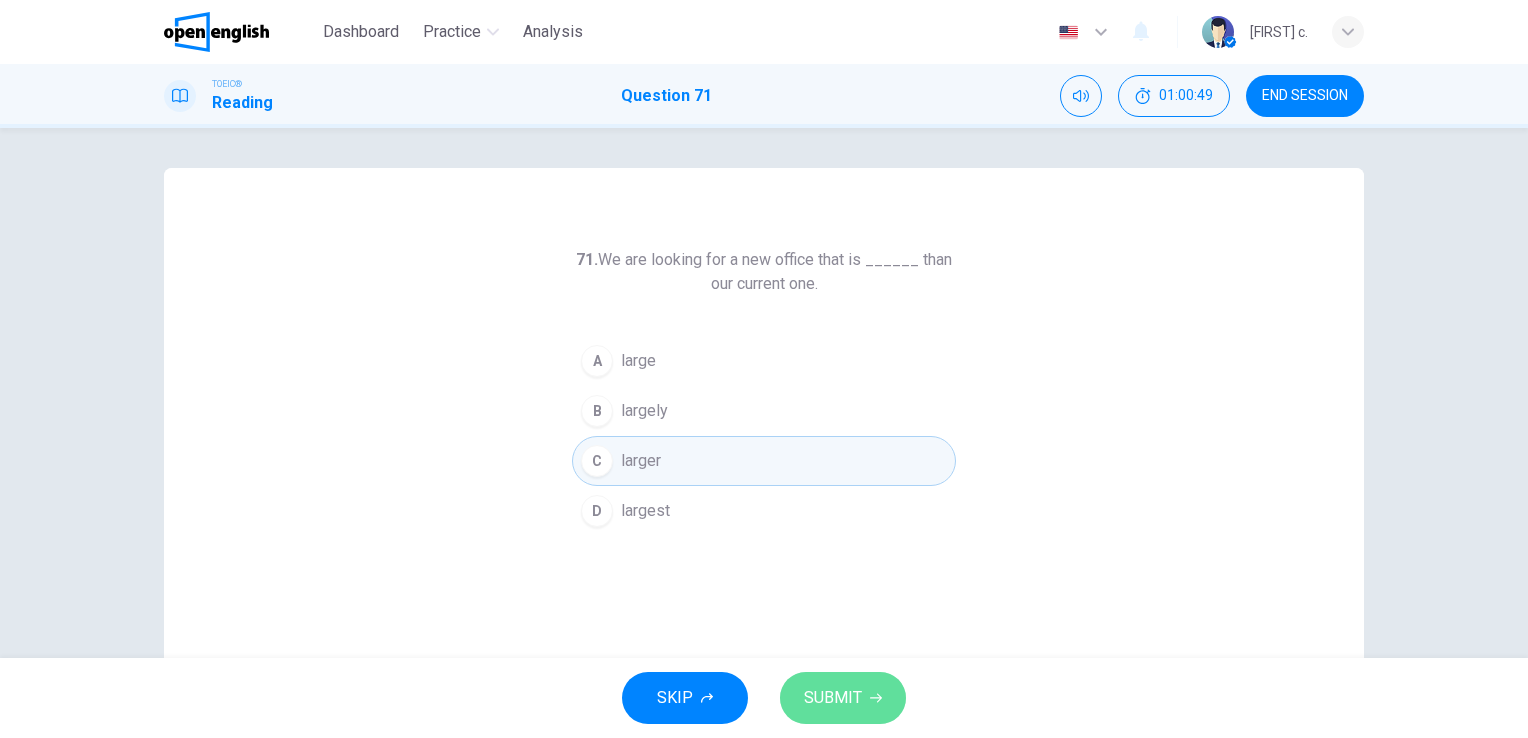 click on "SUBMIT" at bounding box center (833, 698) 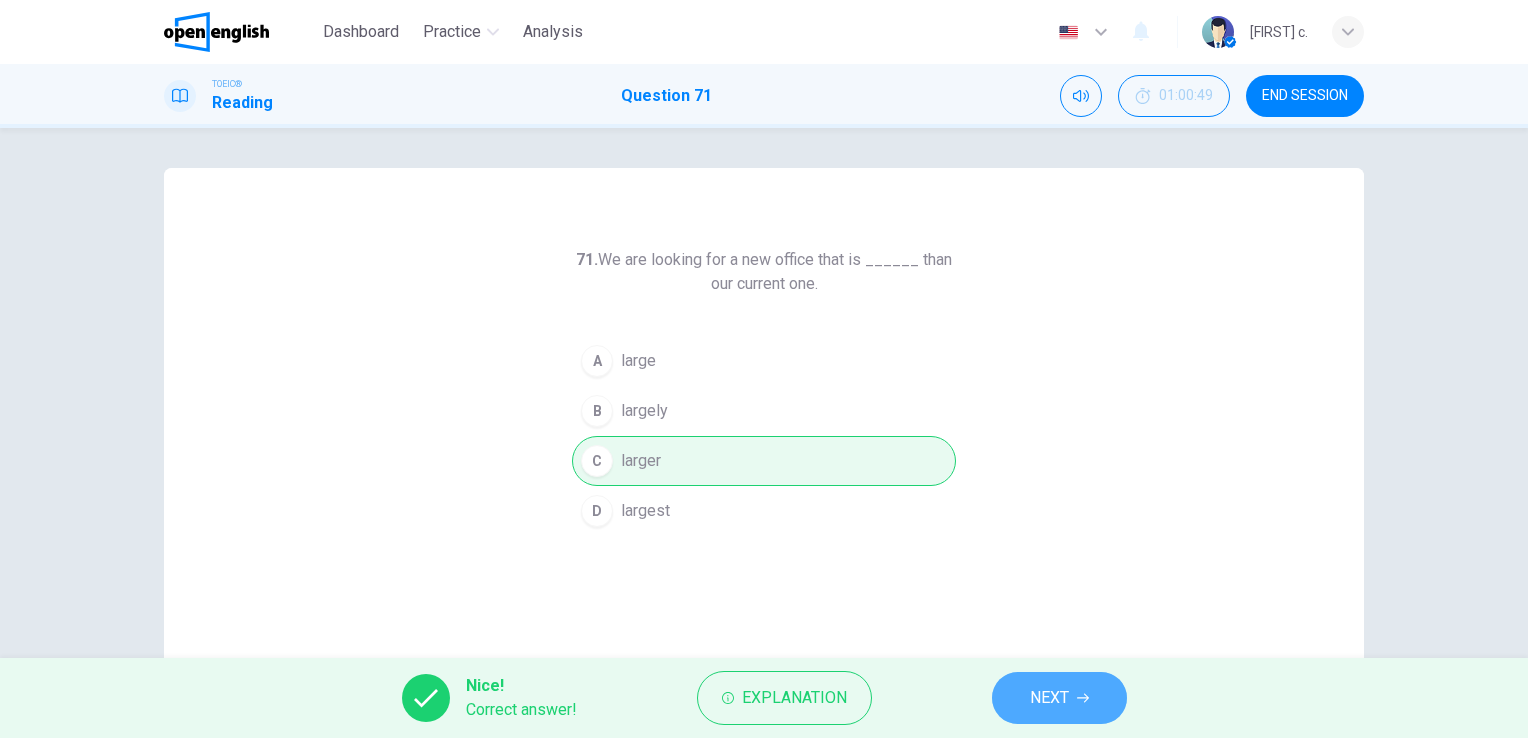 click on "NEXT" at bounding box center [1049, 698] 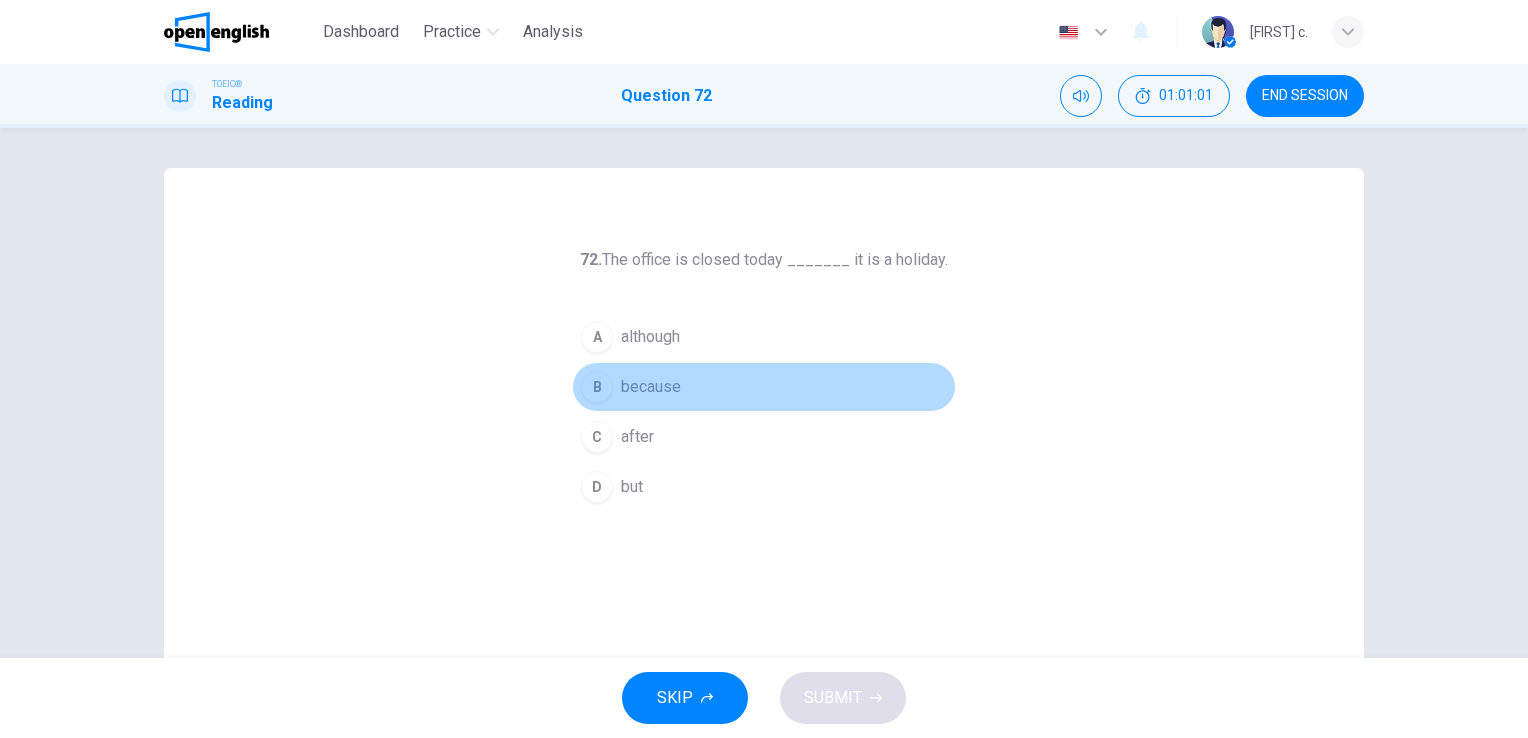 click on "B" at bounding box center [597, 387] 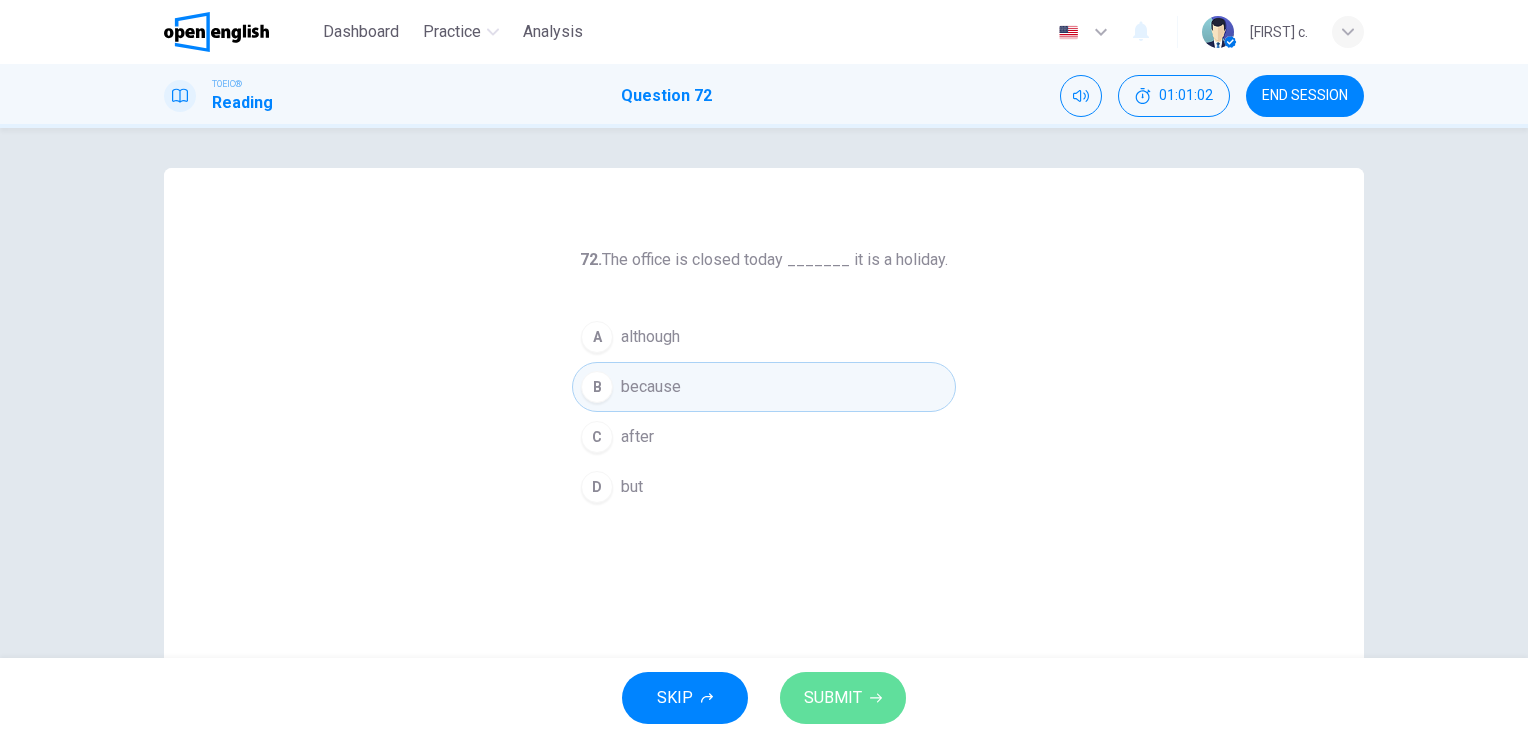 click on "SUBMIT" at bounding box center [833, 698] 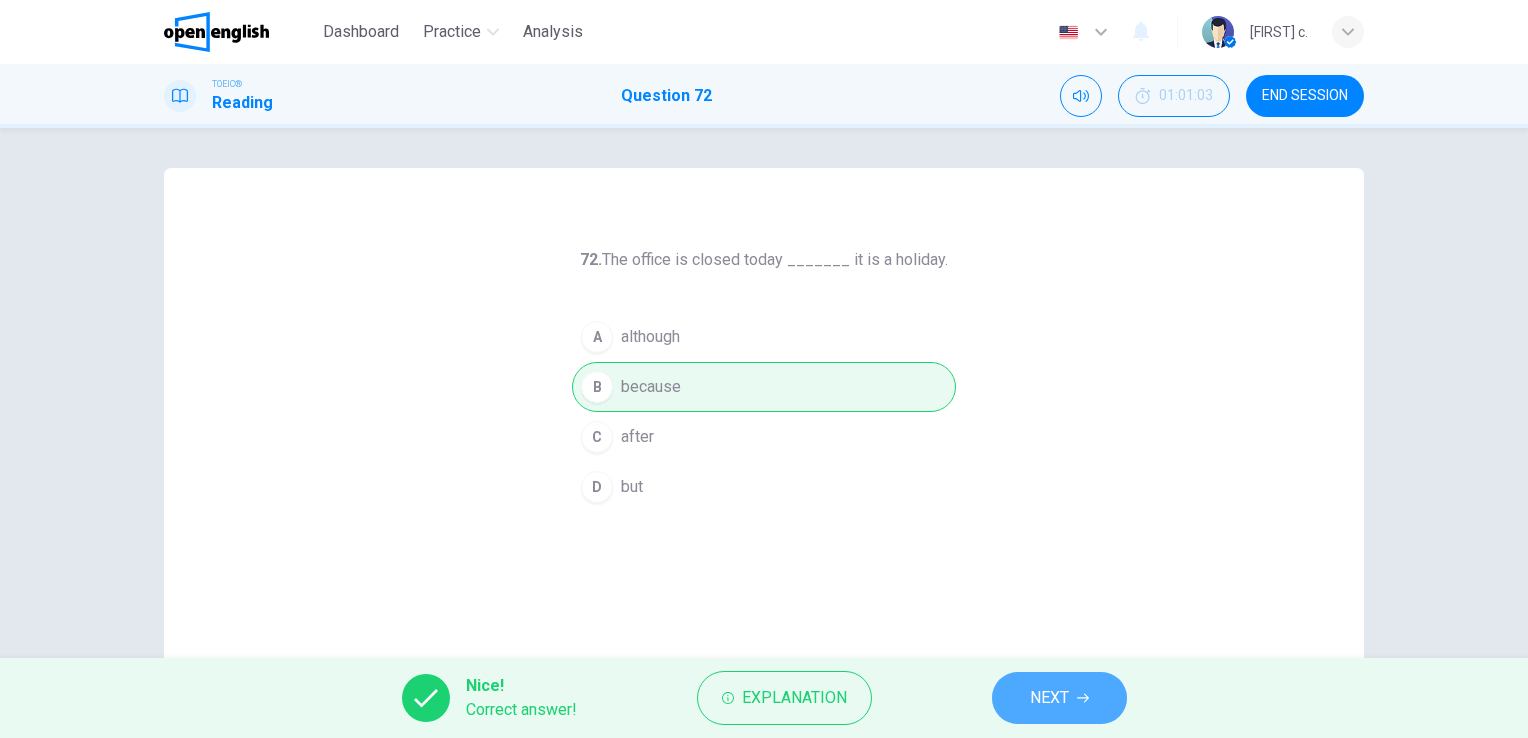 click on "NEXT" at bounding box center [1049, 698] 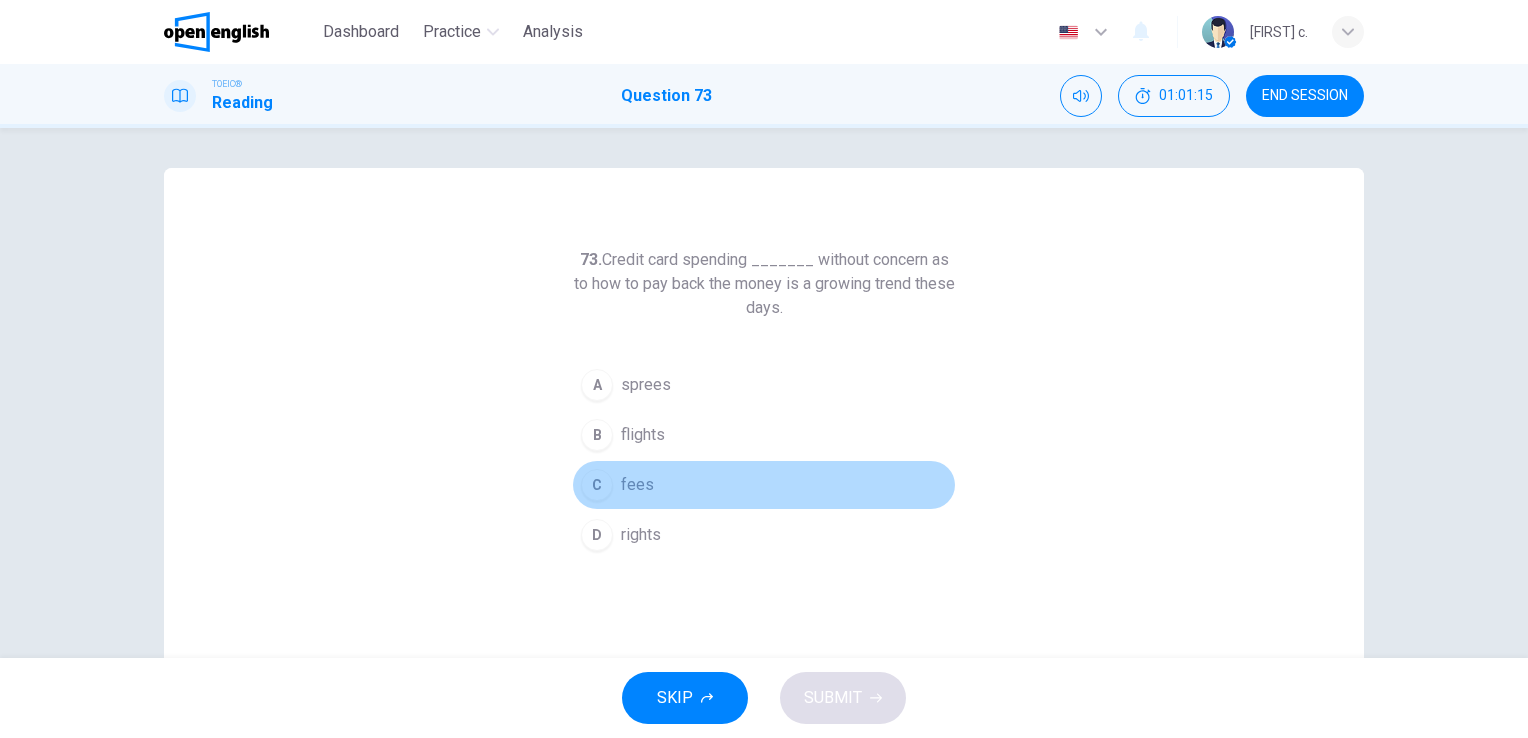 click on "C" at bounding box center [597, 485] 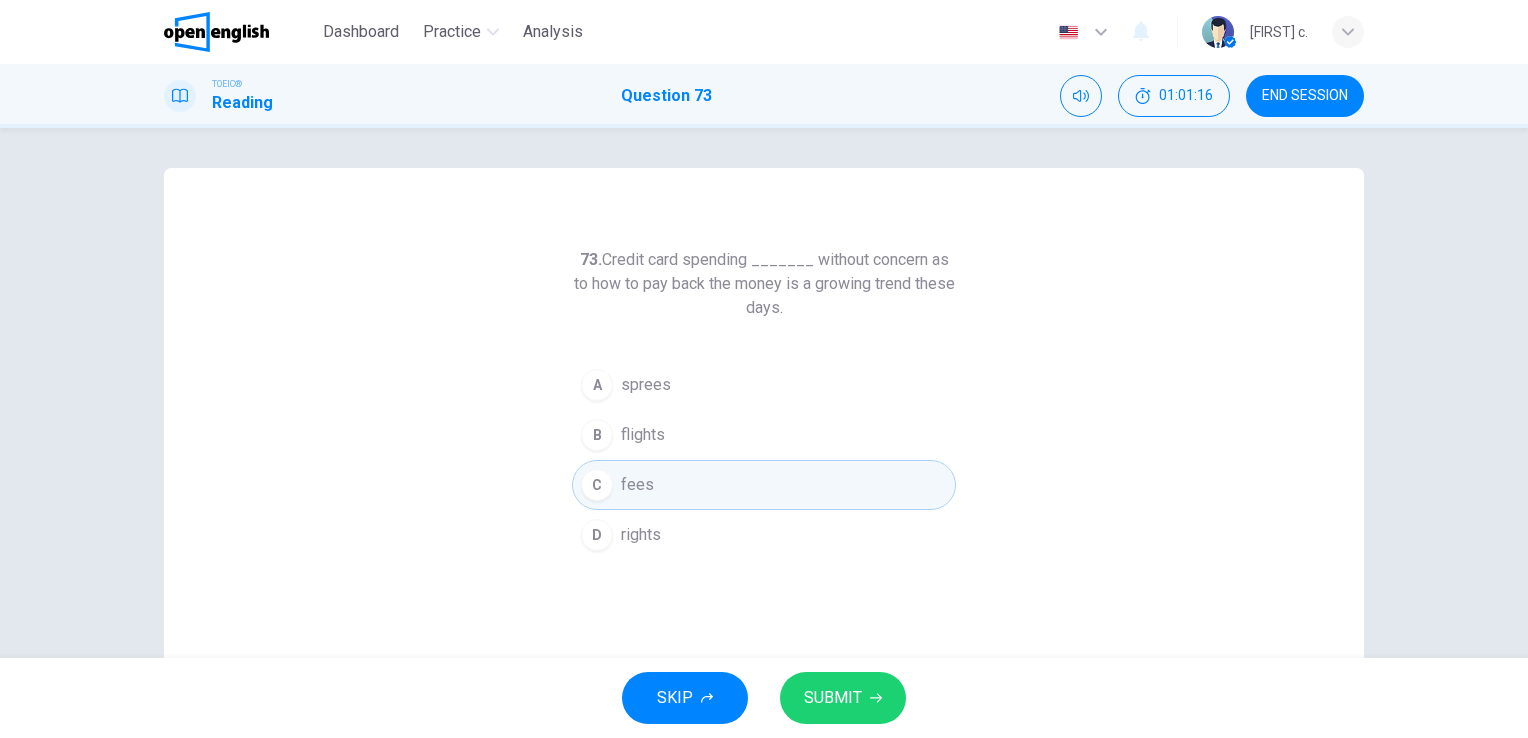 click on "SUBMIT" at bounding box center [833, 698] 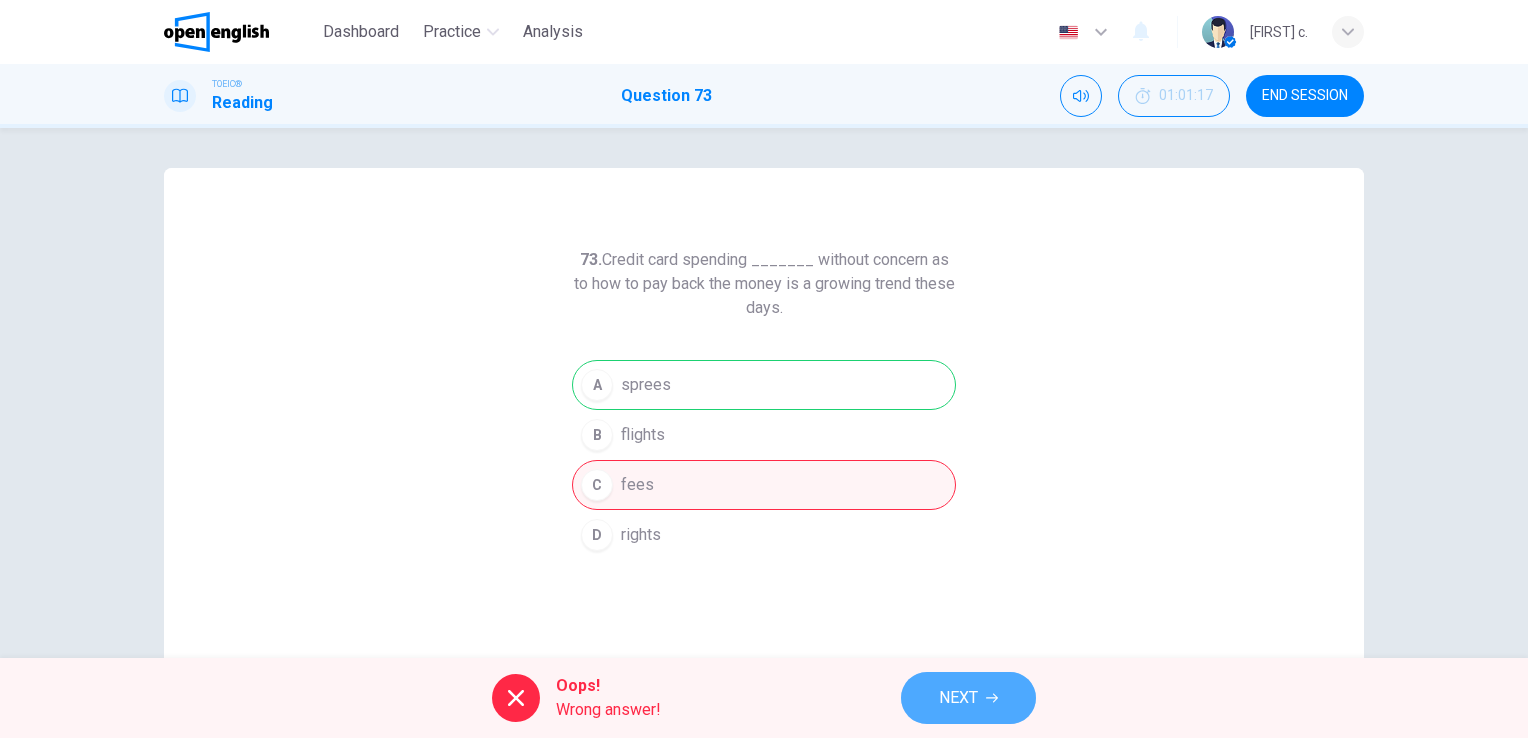 click on "NEXT" at bounding box center [968, 698] 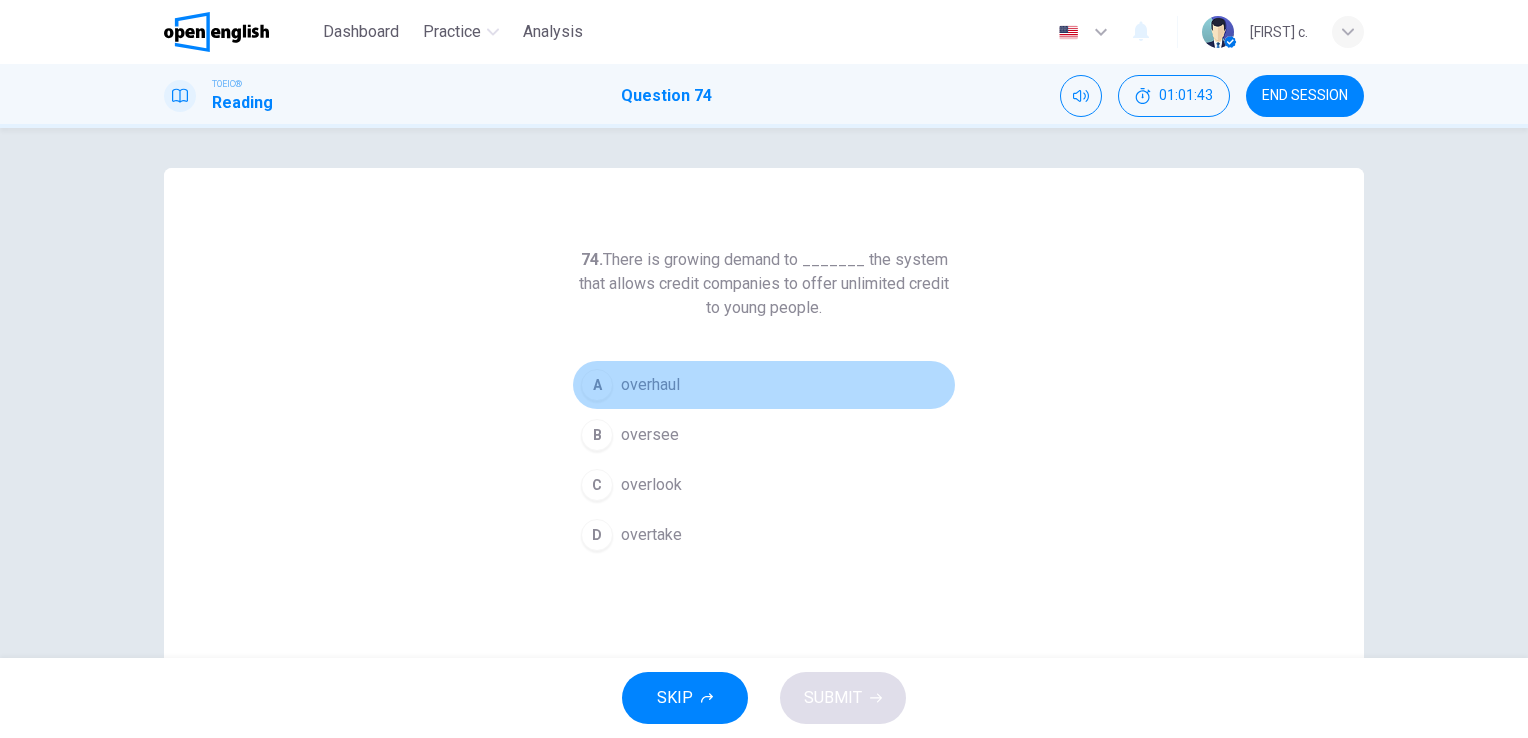 click on "overhaul" at bounding box center (650, 385) 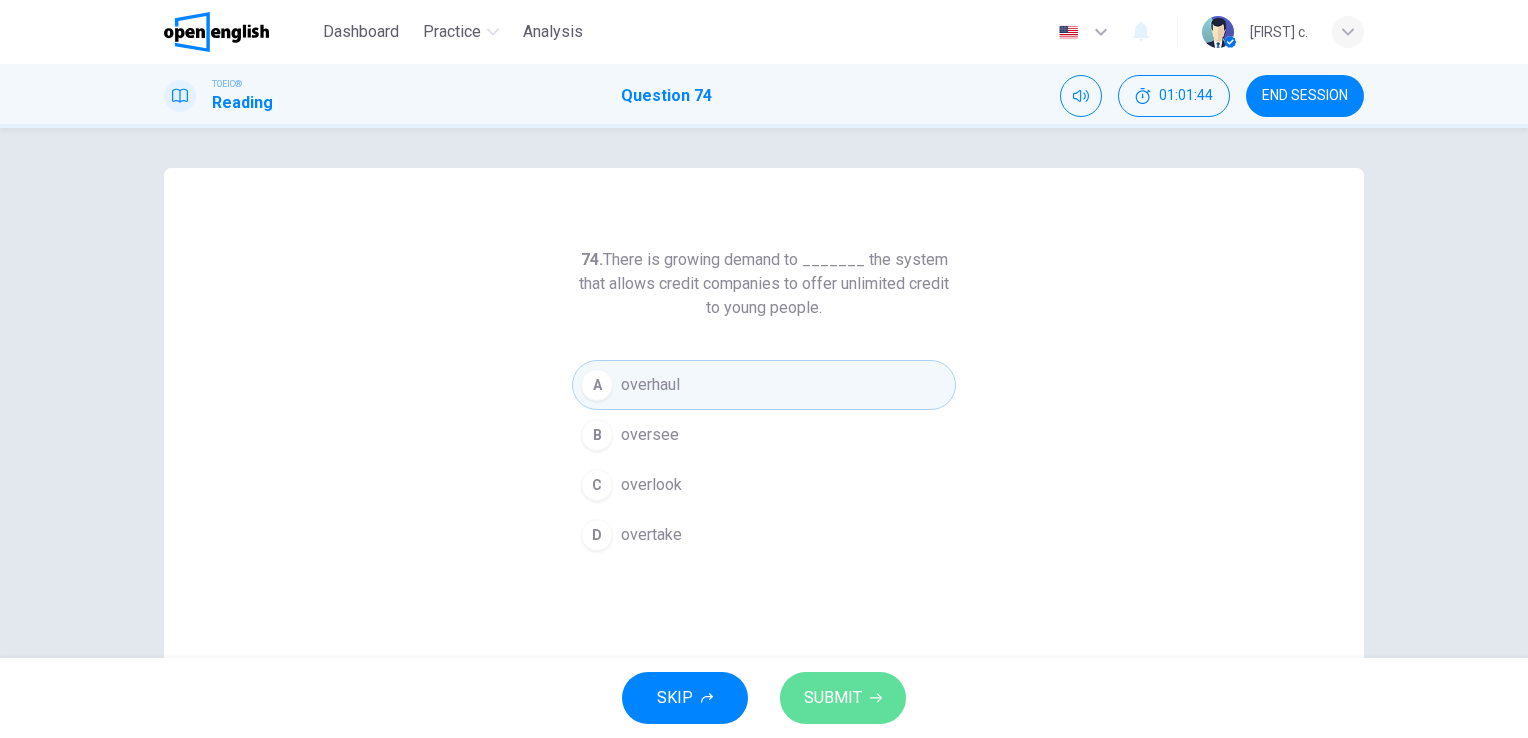 click on "SUBMIT" at bounding box center [833, 698] 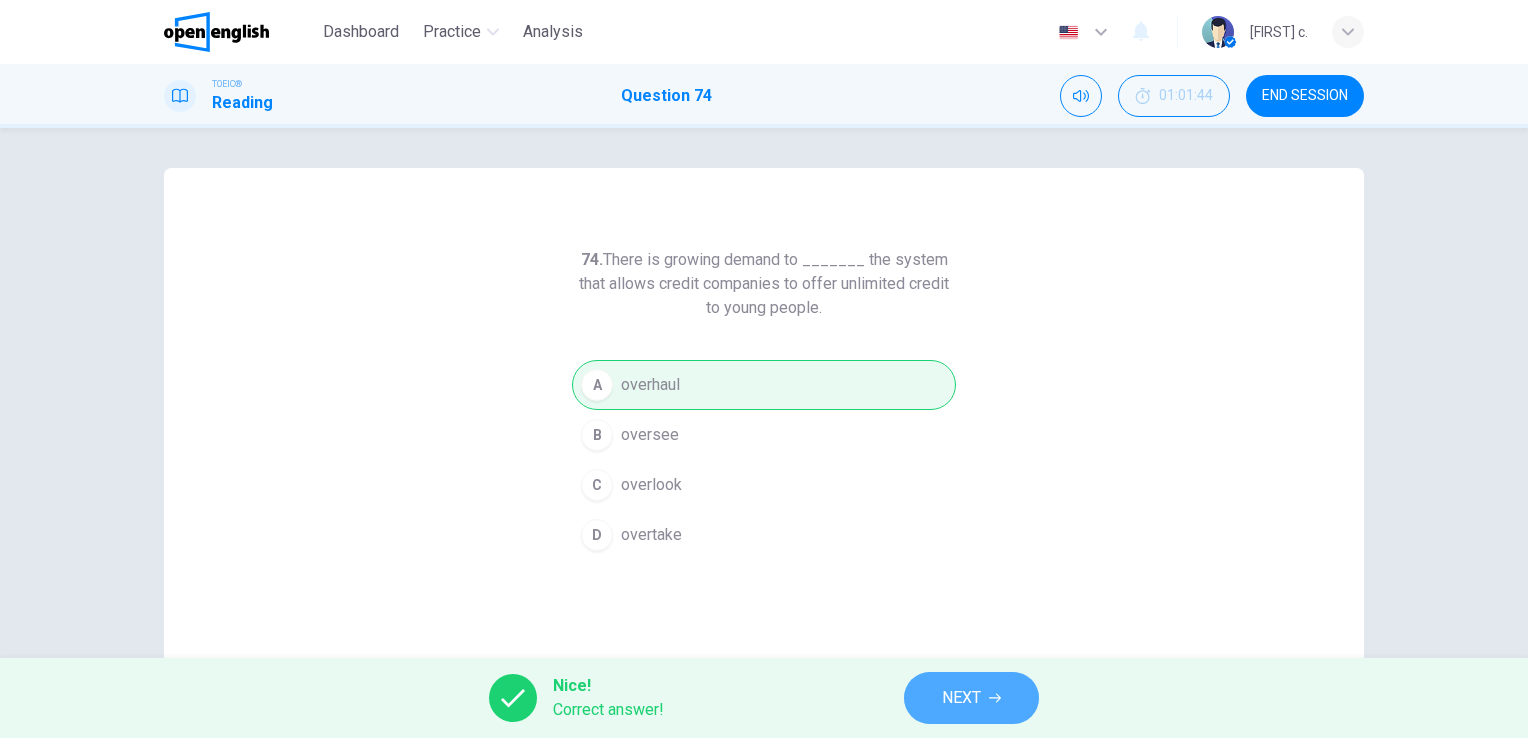click on "NEXT" at bounding box center (961, 698) 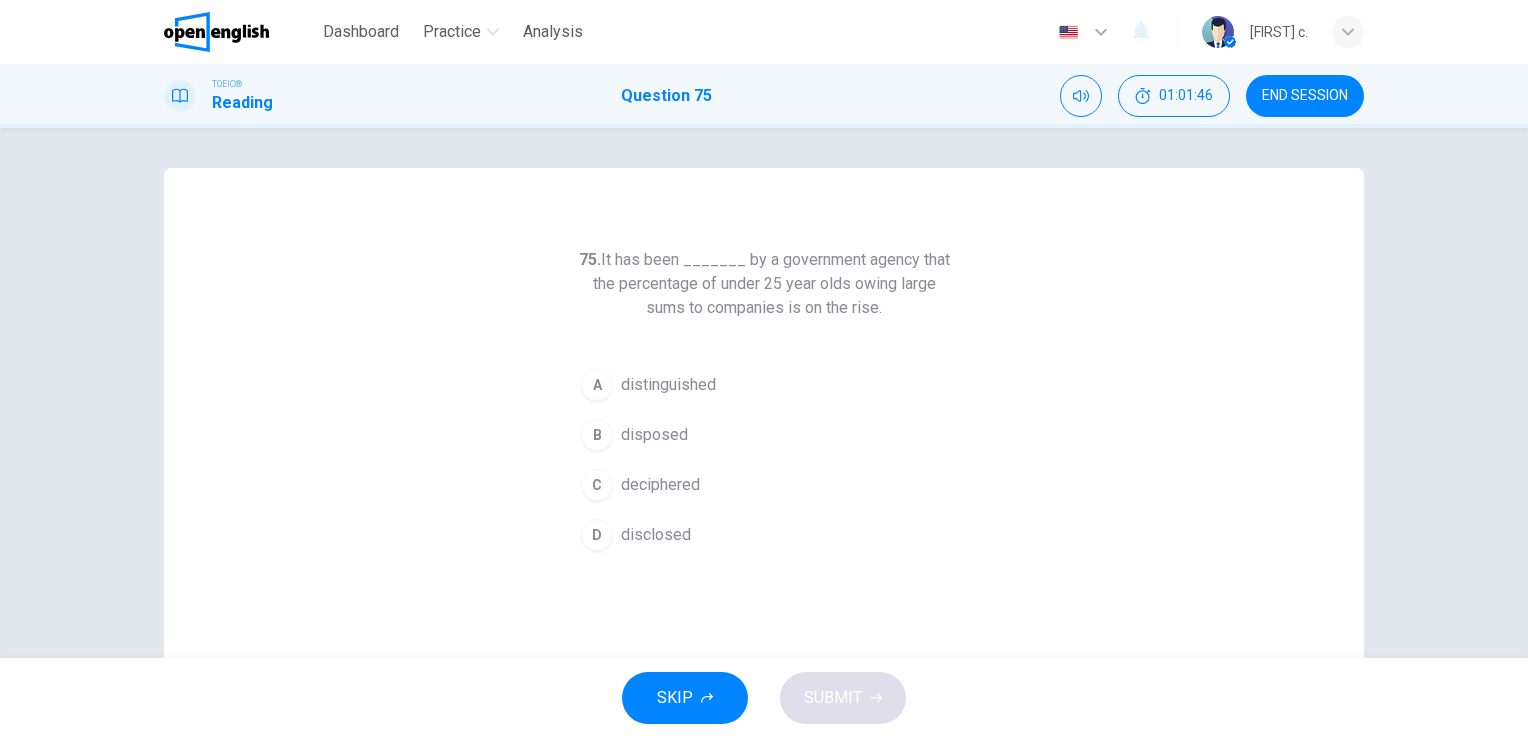 click on "SKIP SUBMIT" at bounding box center (764, 698) 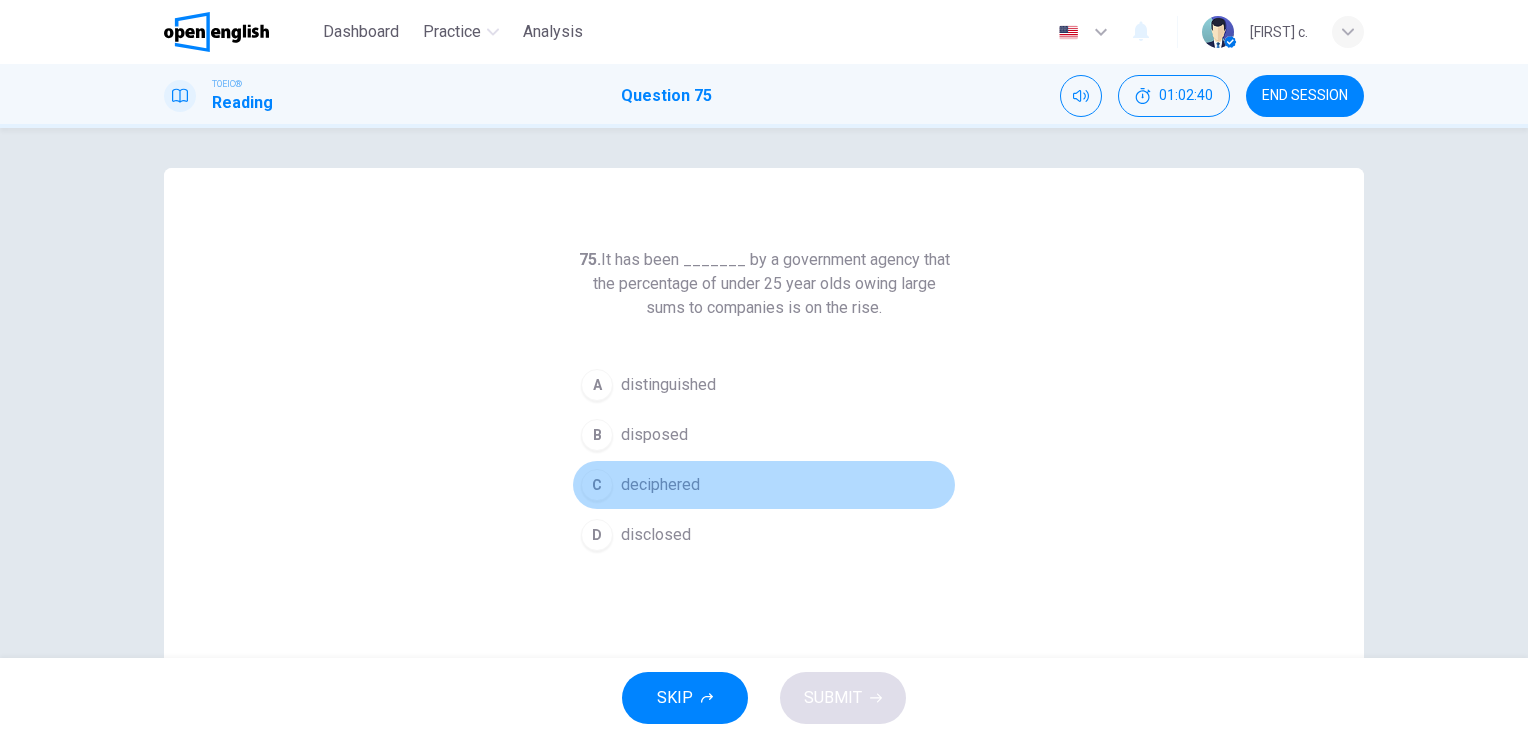 click on "C" at bounding box center [597, 485] 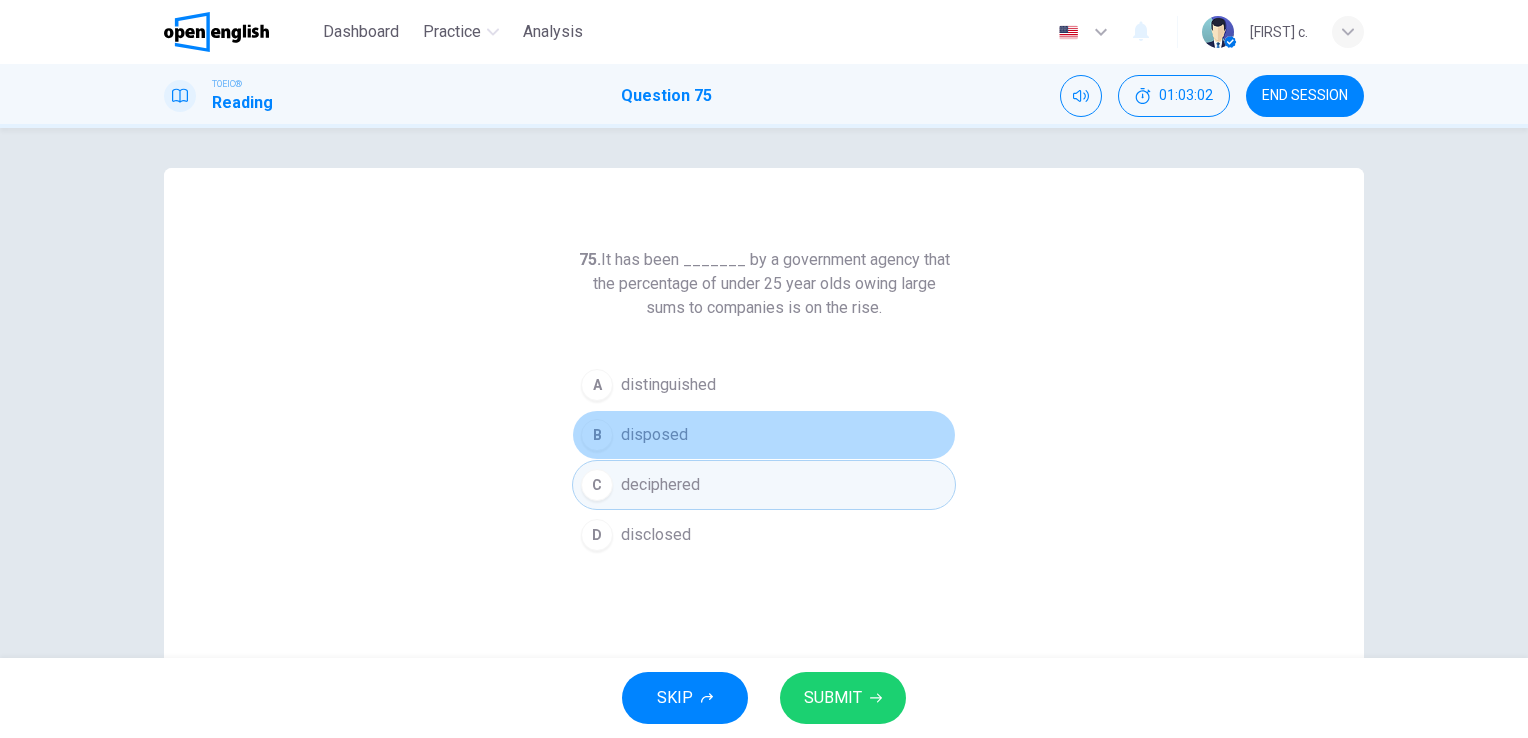 click on "B disposed" at bounding box center [764, 435] 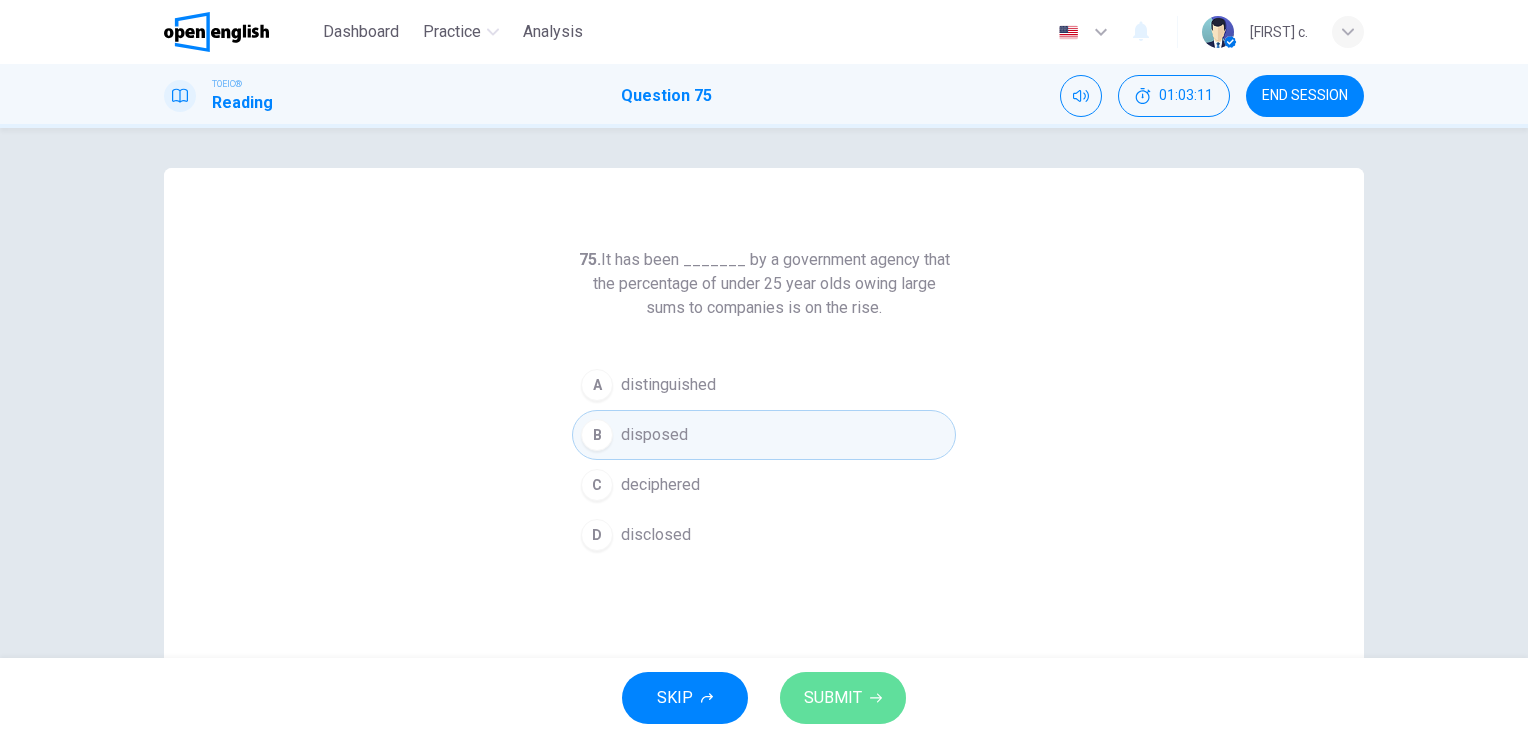 click on "SUBMIT" at bounding box center (833, 698) 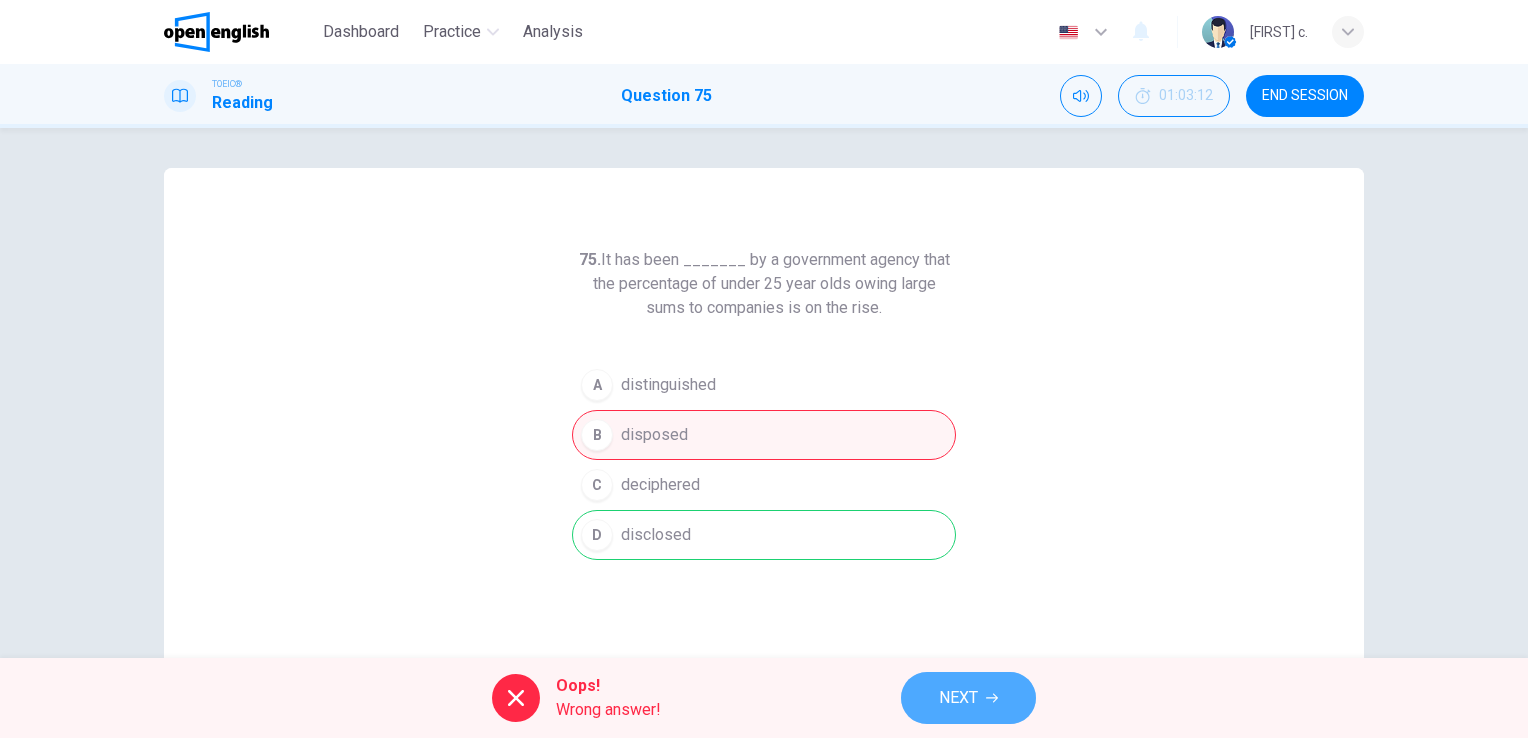 click on "NEXT" at bounding box center (968, 698) 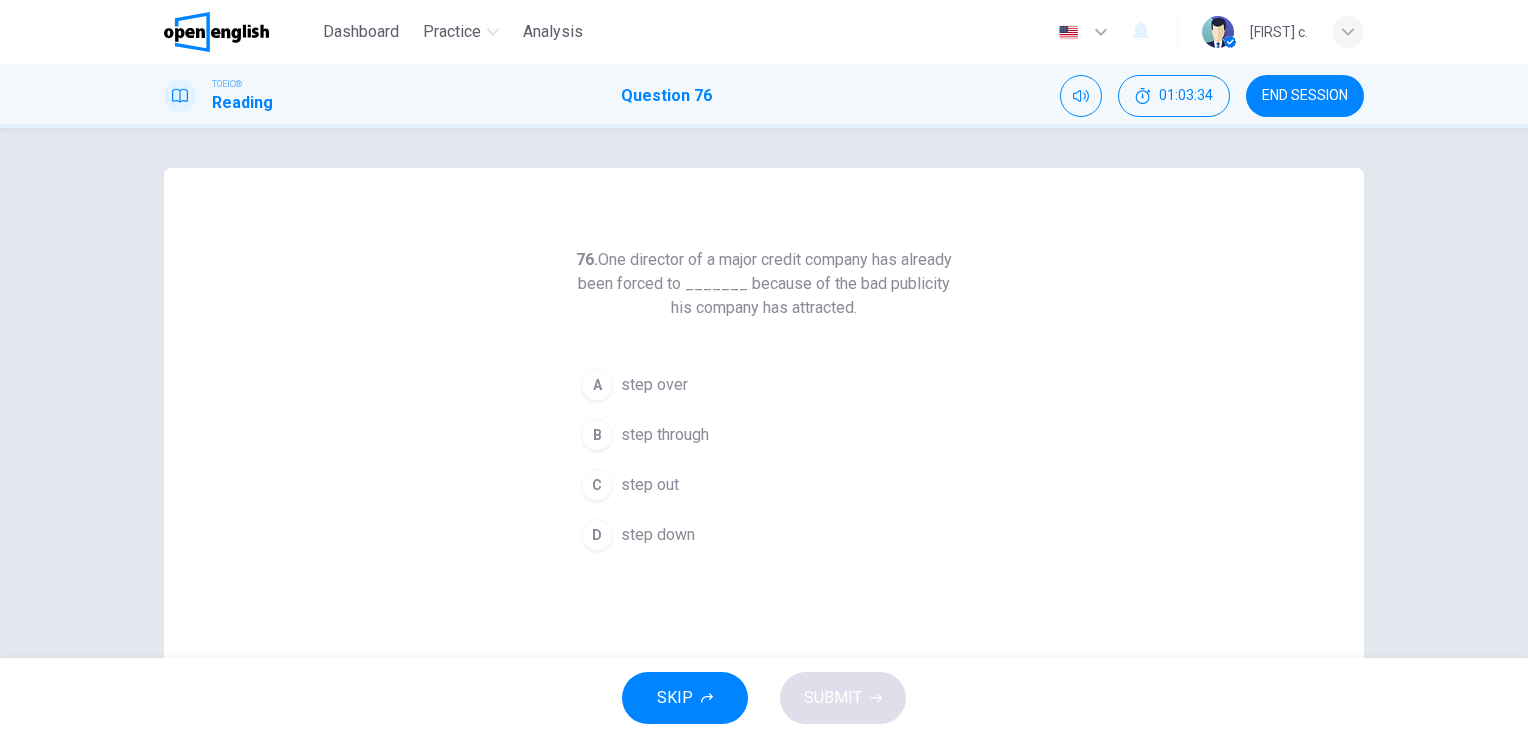 click on "step over" at bounding box center (654, 385) 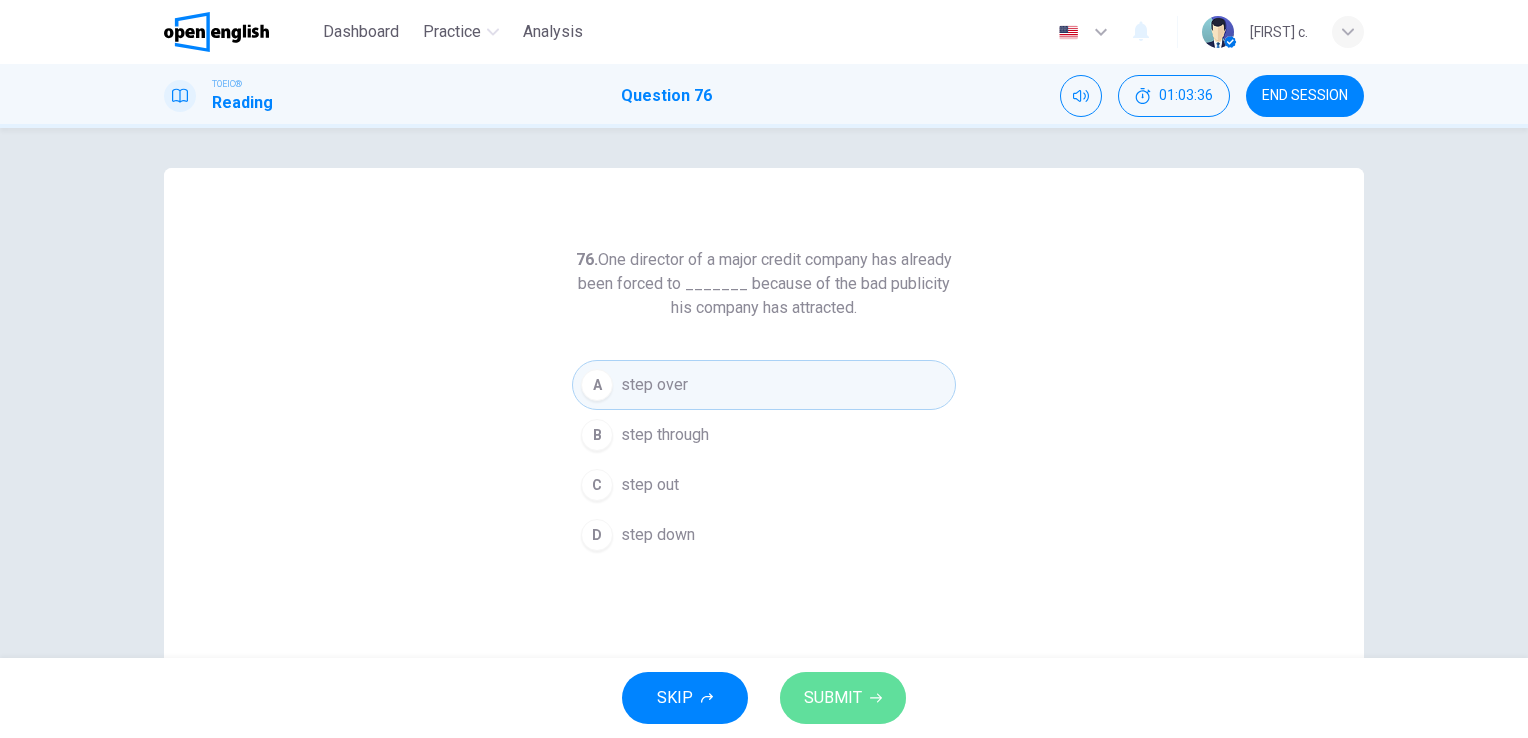 click on "SUBMIT" at bounding box center (833, 698) 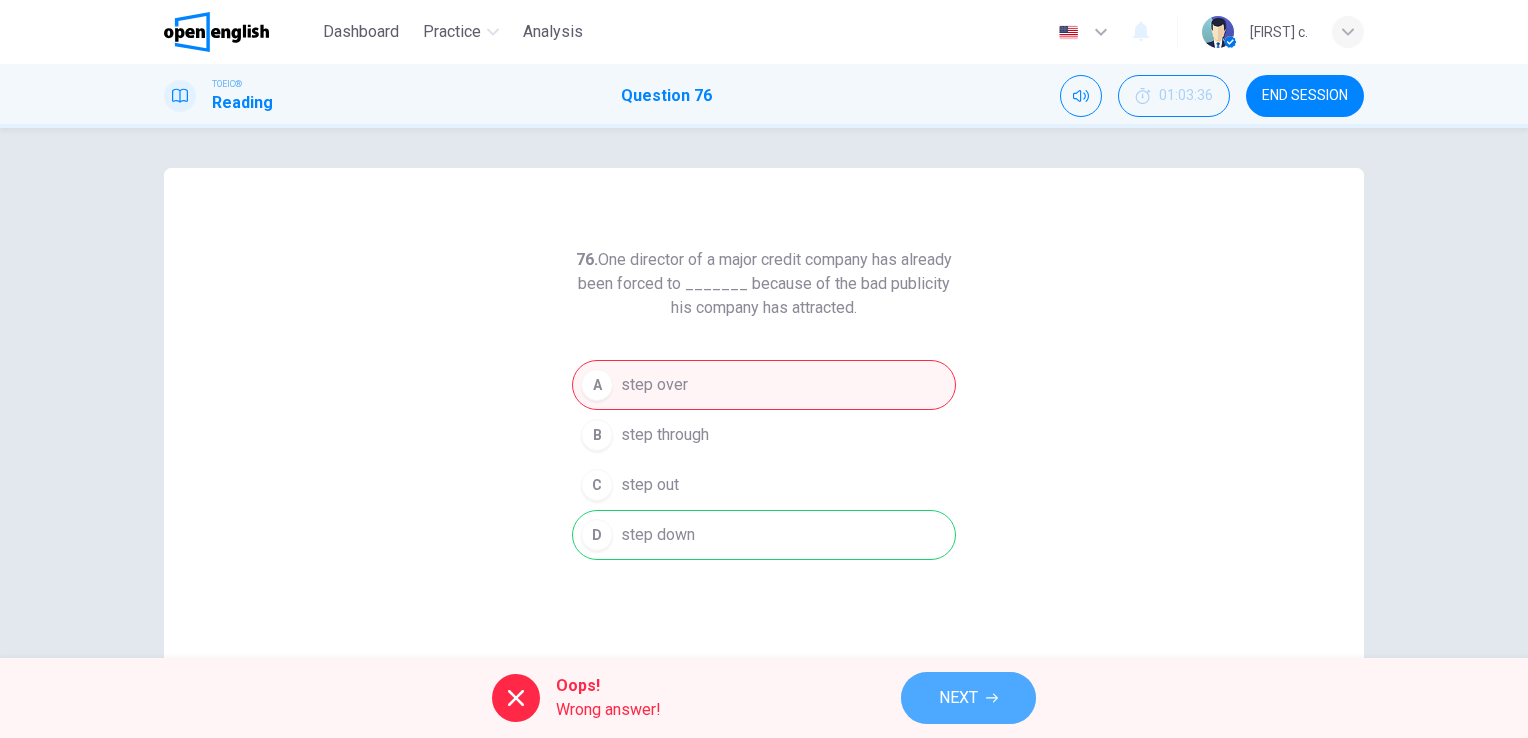 click on "NEXT" at bounding box center (958, 698) 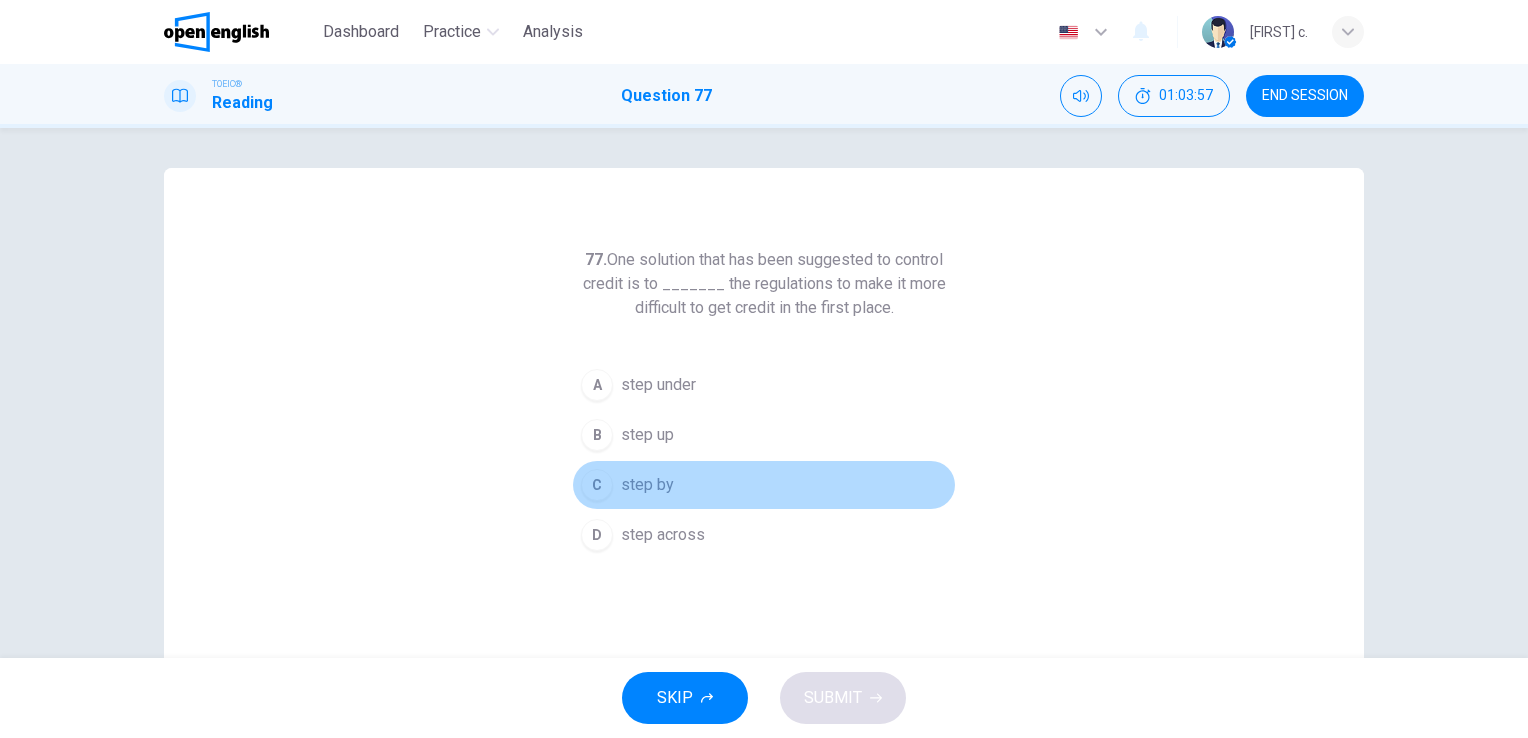 click on "C" at bounding box center (597, 485) 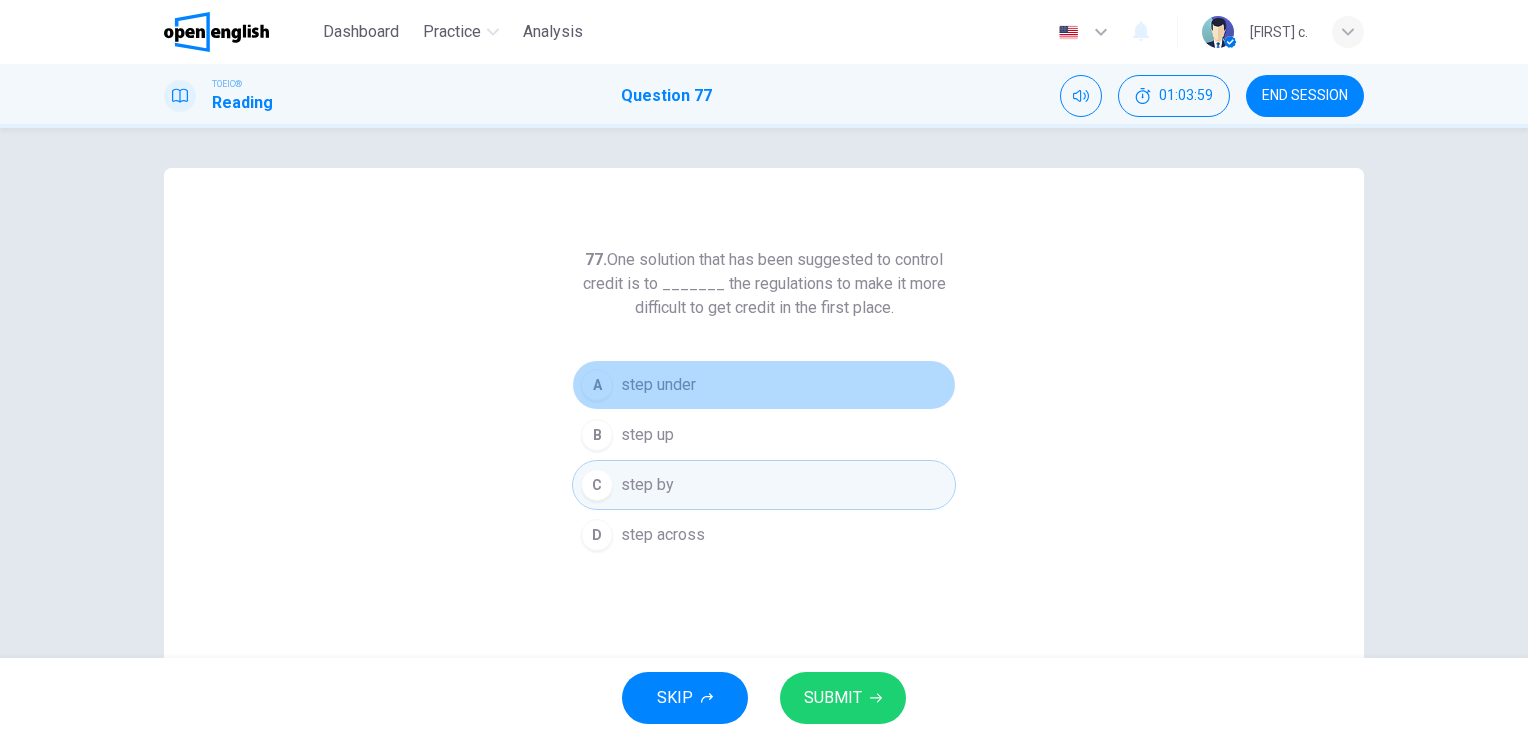click on "step under" at bounding box center (658, 385) 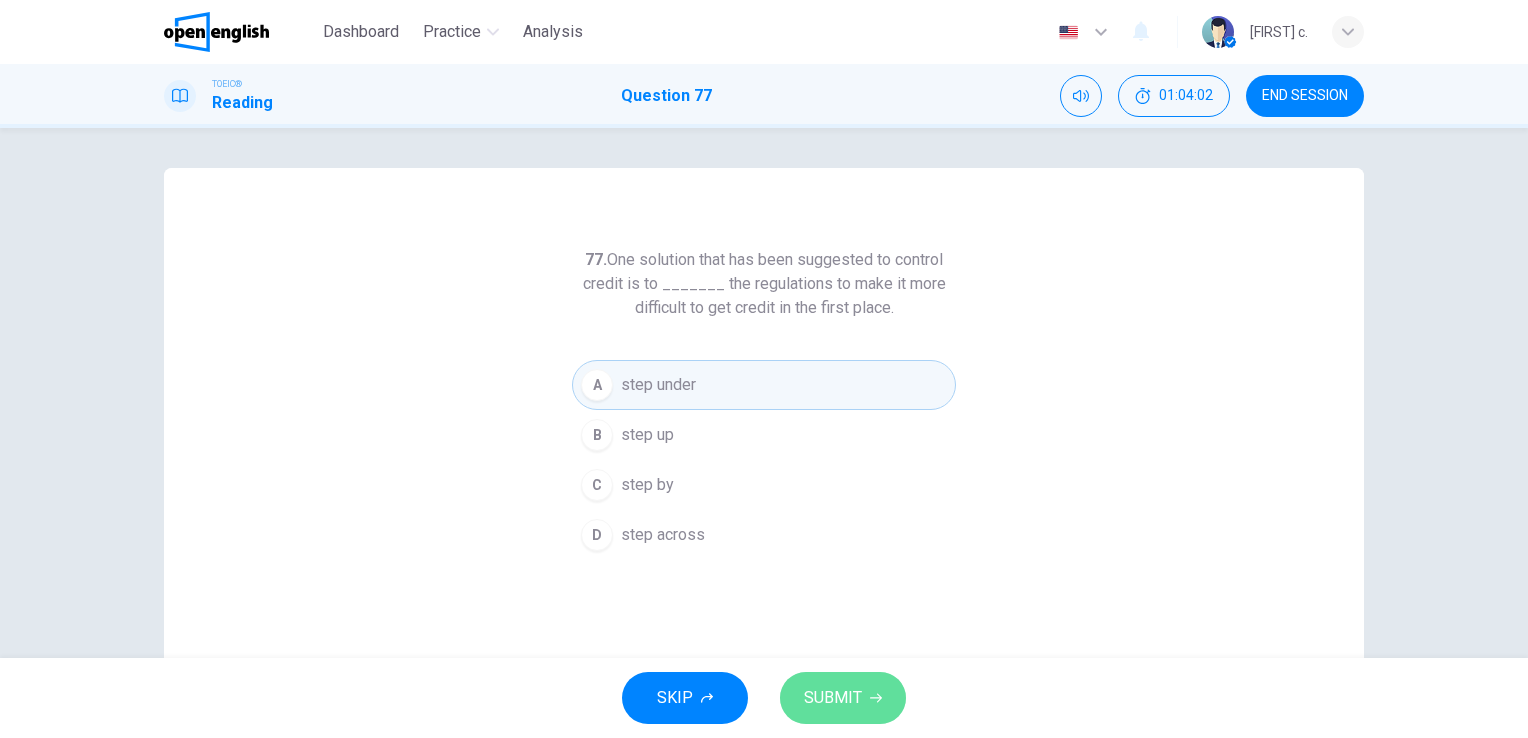 click on "SUBMIT" at bounding box center [833, 698] 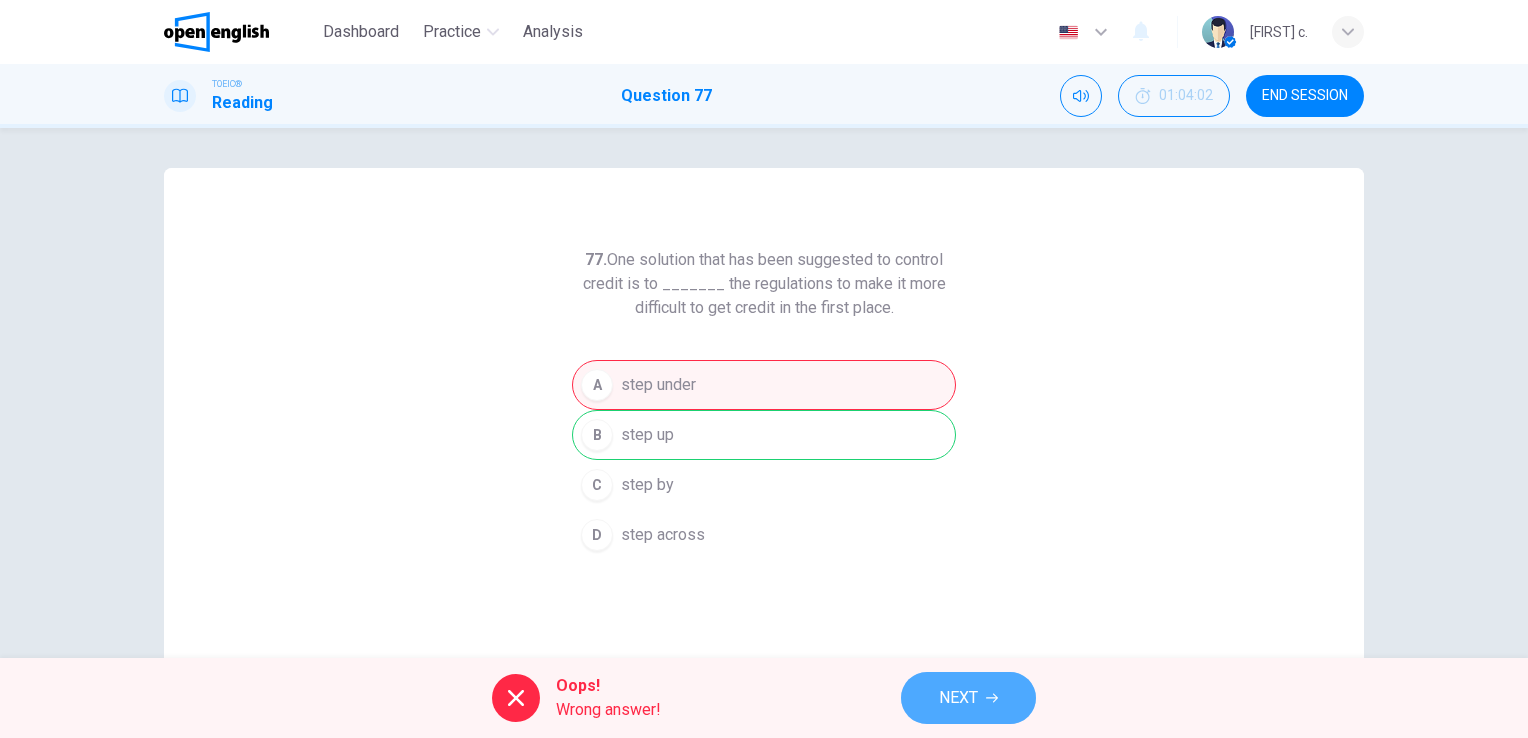 click on "NEXT" at bounding box center (958, 698) 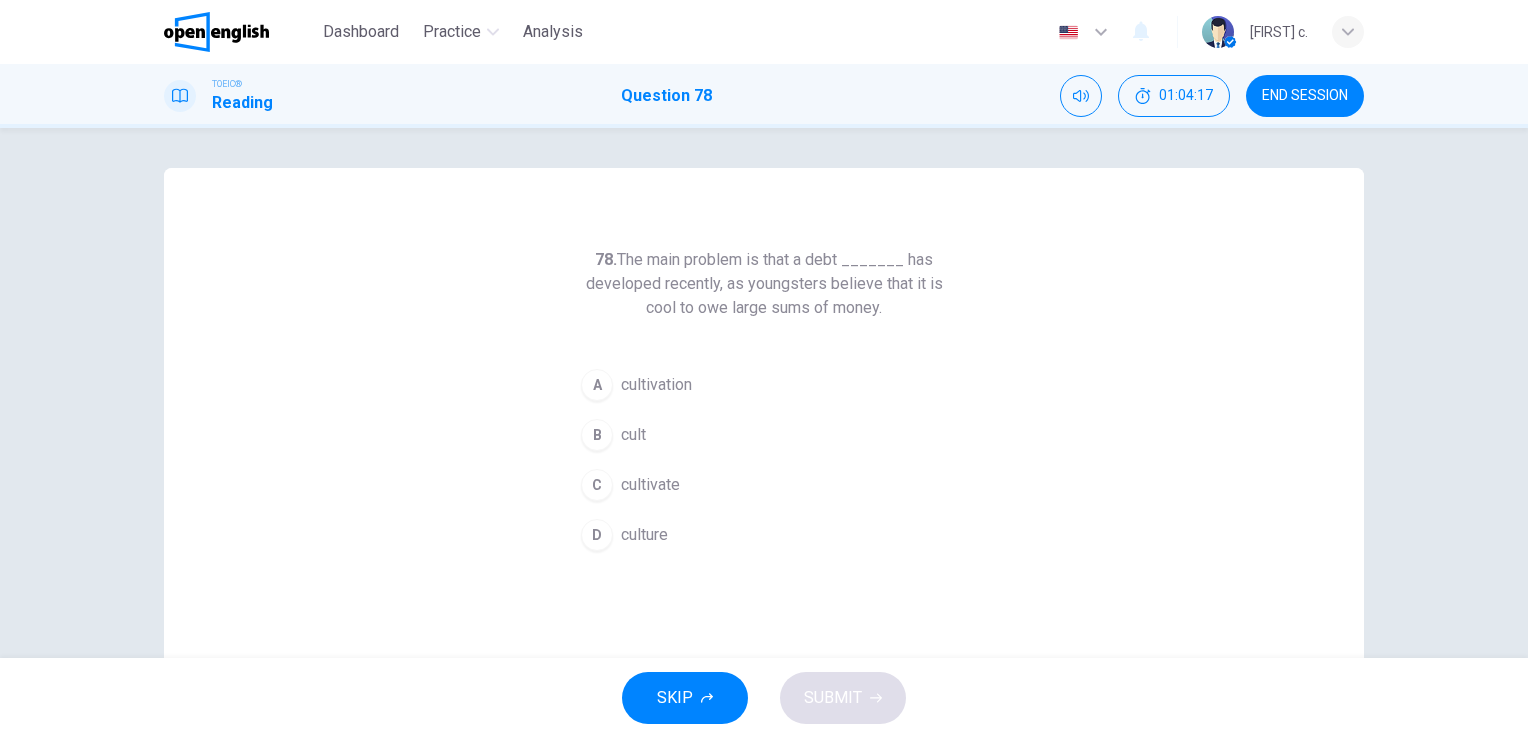 click on "cultivate" at bounding box center (650, 485) 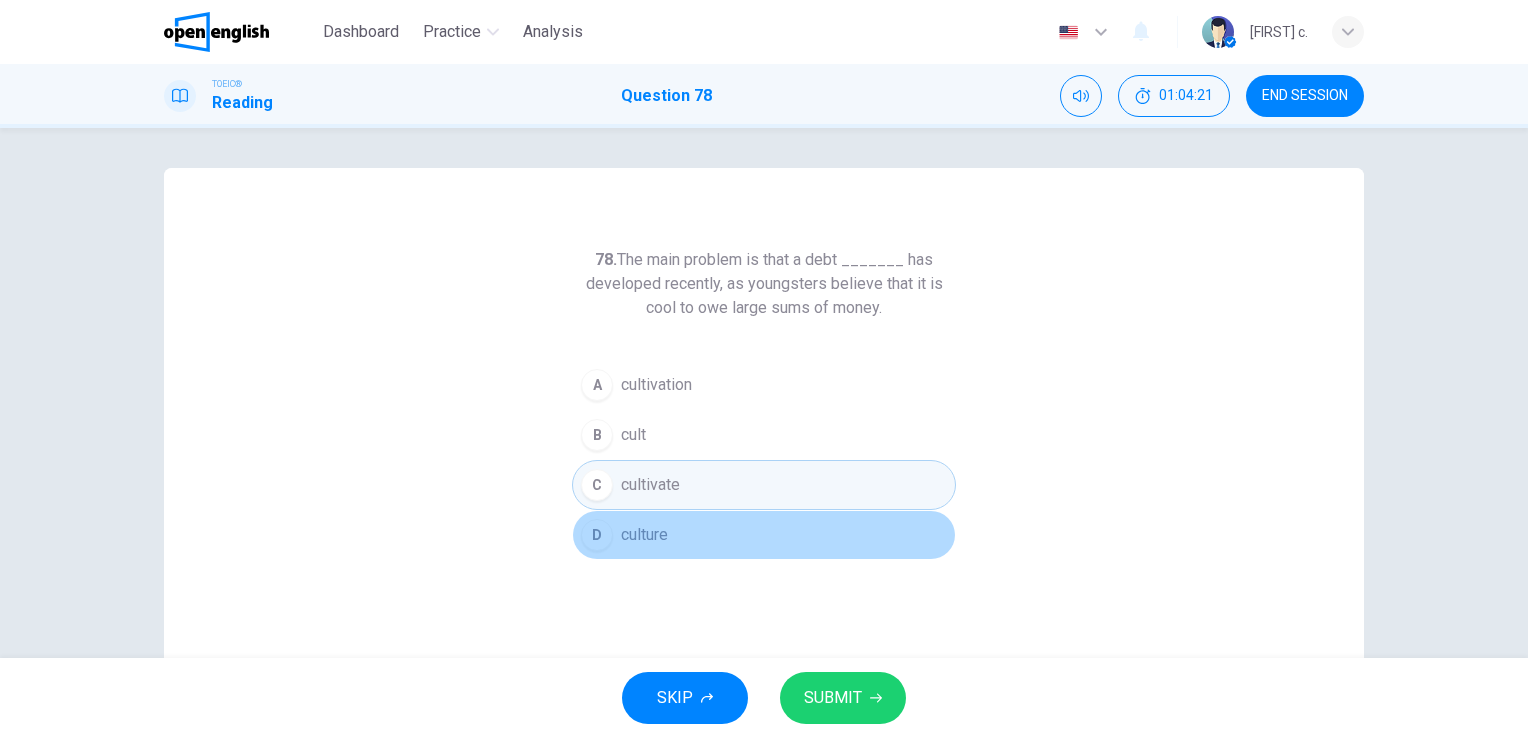 click on "D culture" at bounding box center (764, 535) 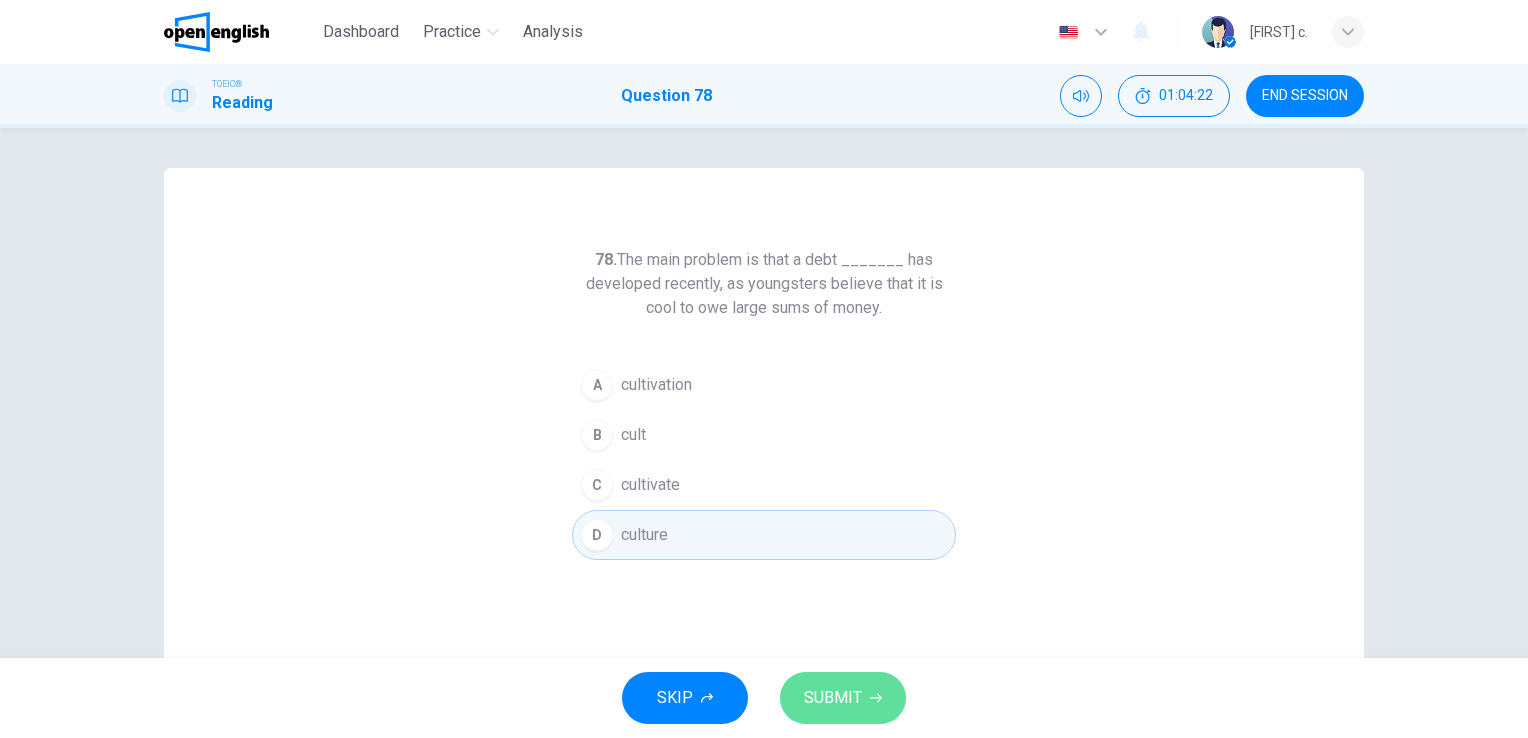 click on "SUBMIT" at bounding box center (843, 698) 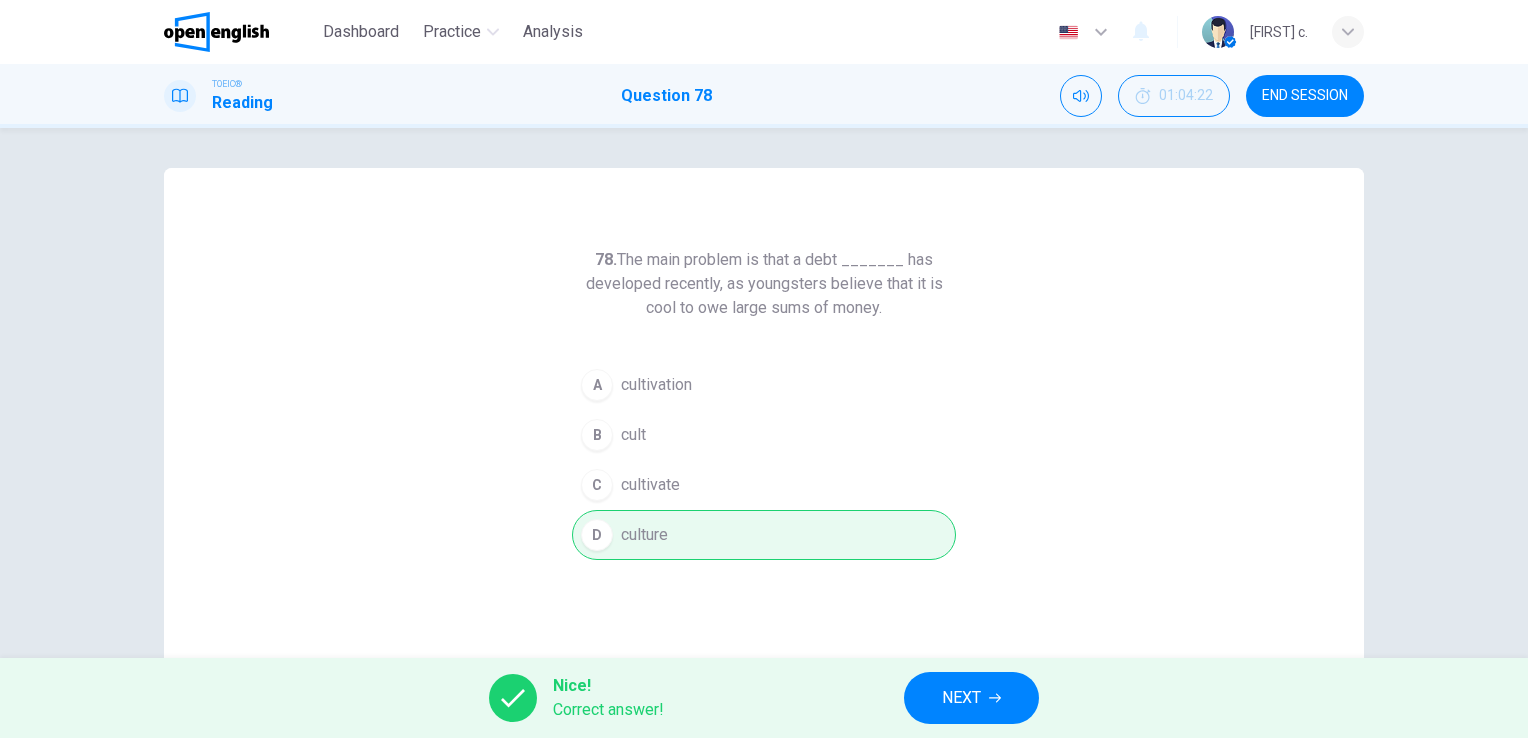 click on "NEXT" at bounding box center [961, 698] 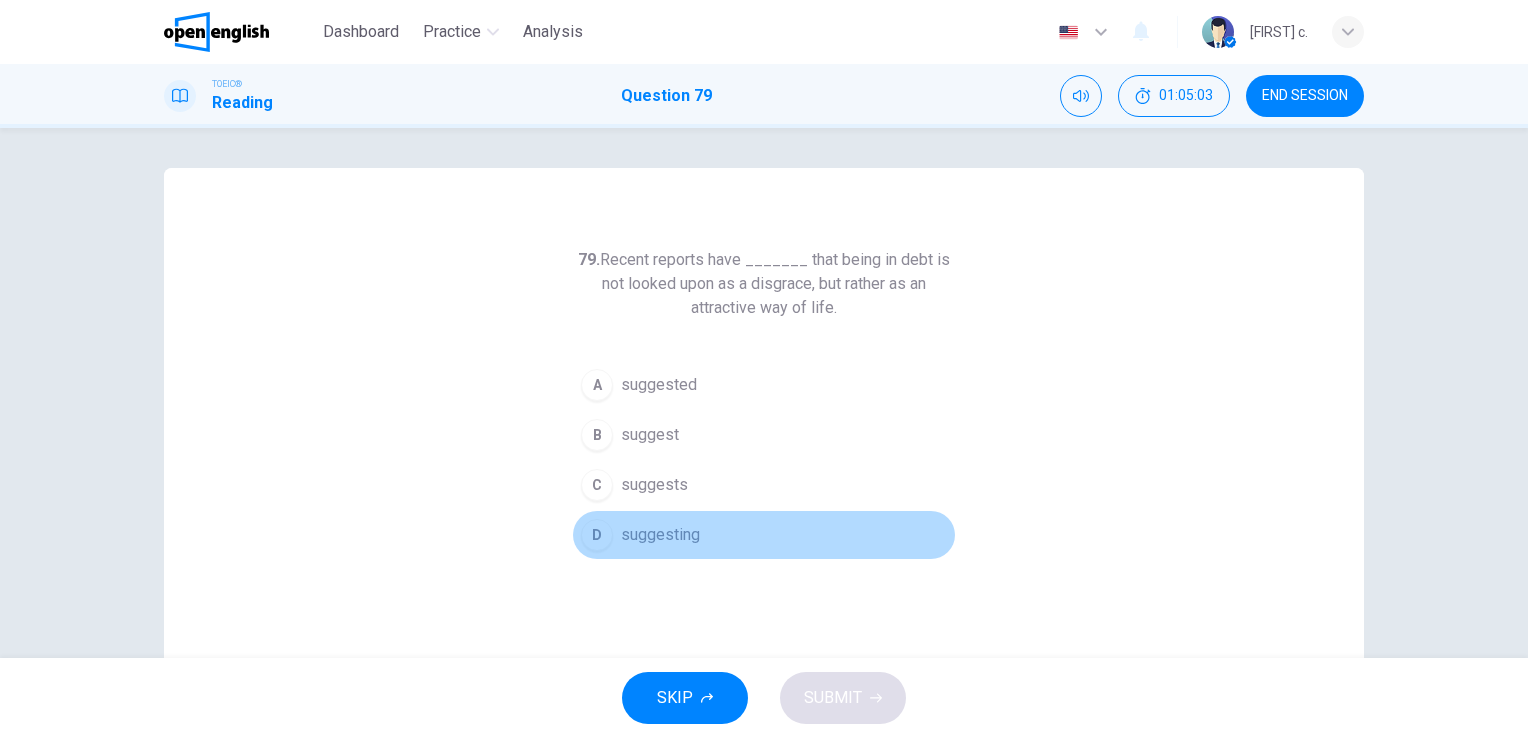 click on "suggesting" at bounding box center (660, 535) 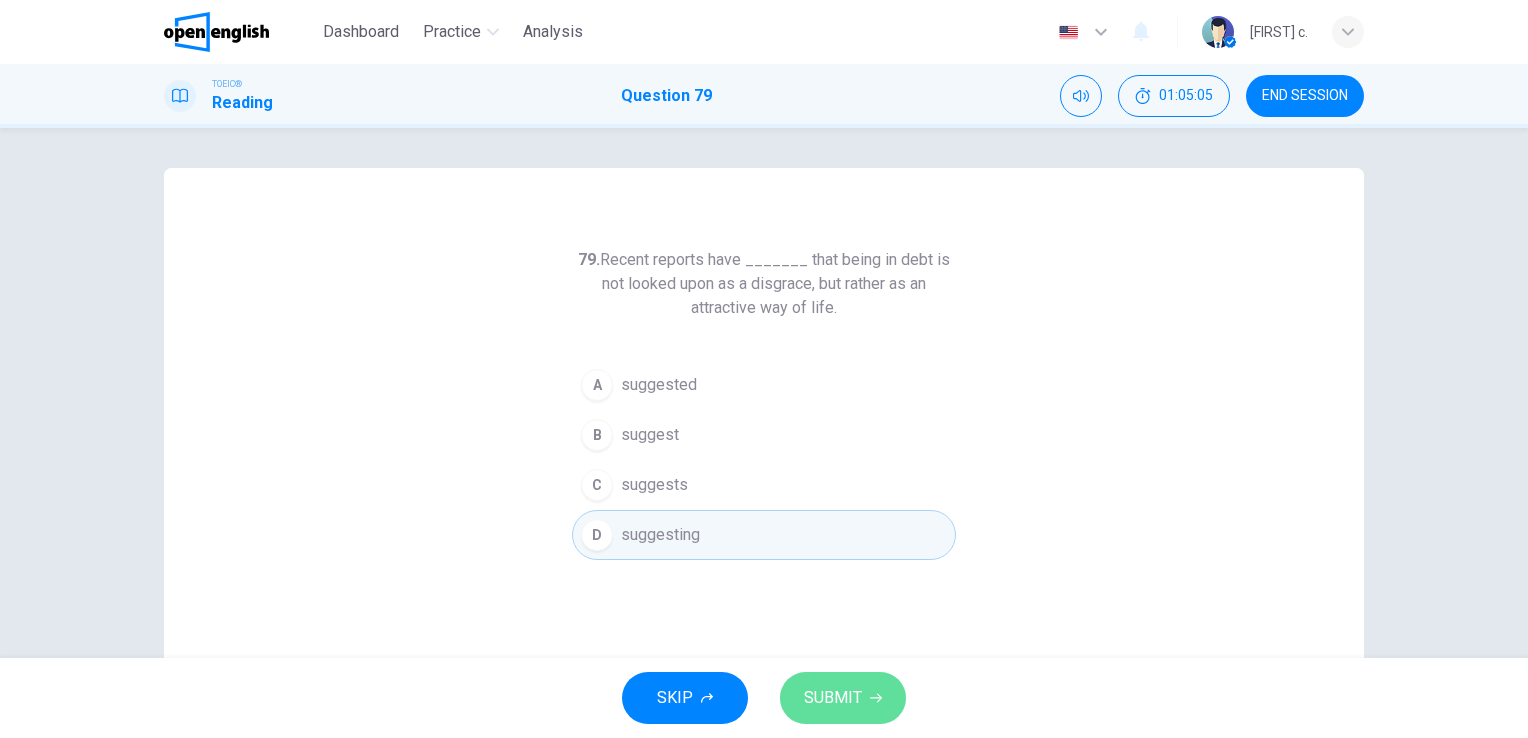 click on "SUBMIT" at bounding box center (833, 698) 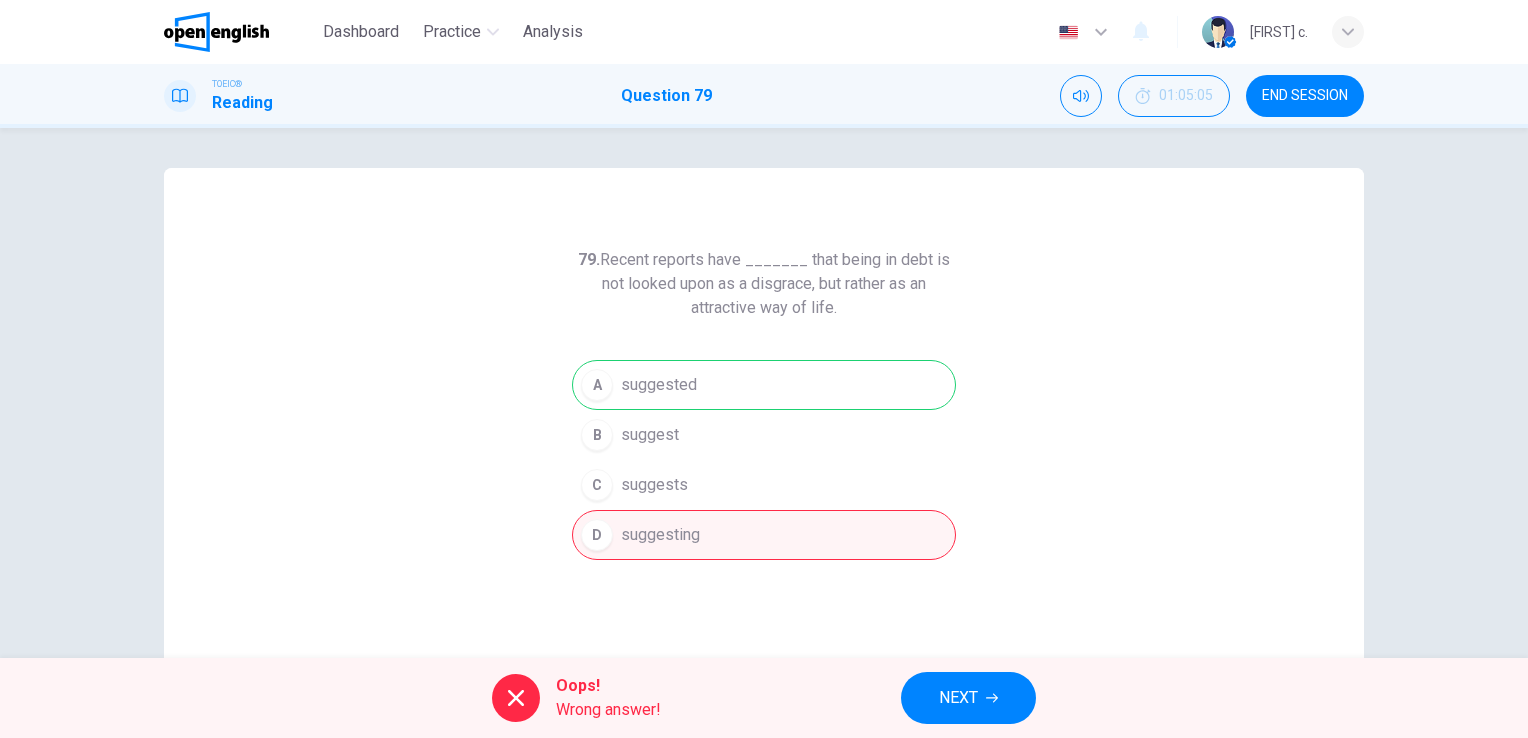 click on "NEXT" at bounding box center [958, 698] 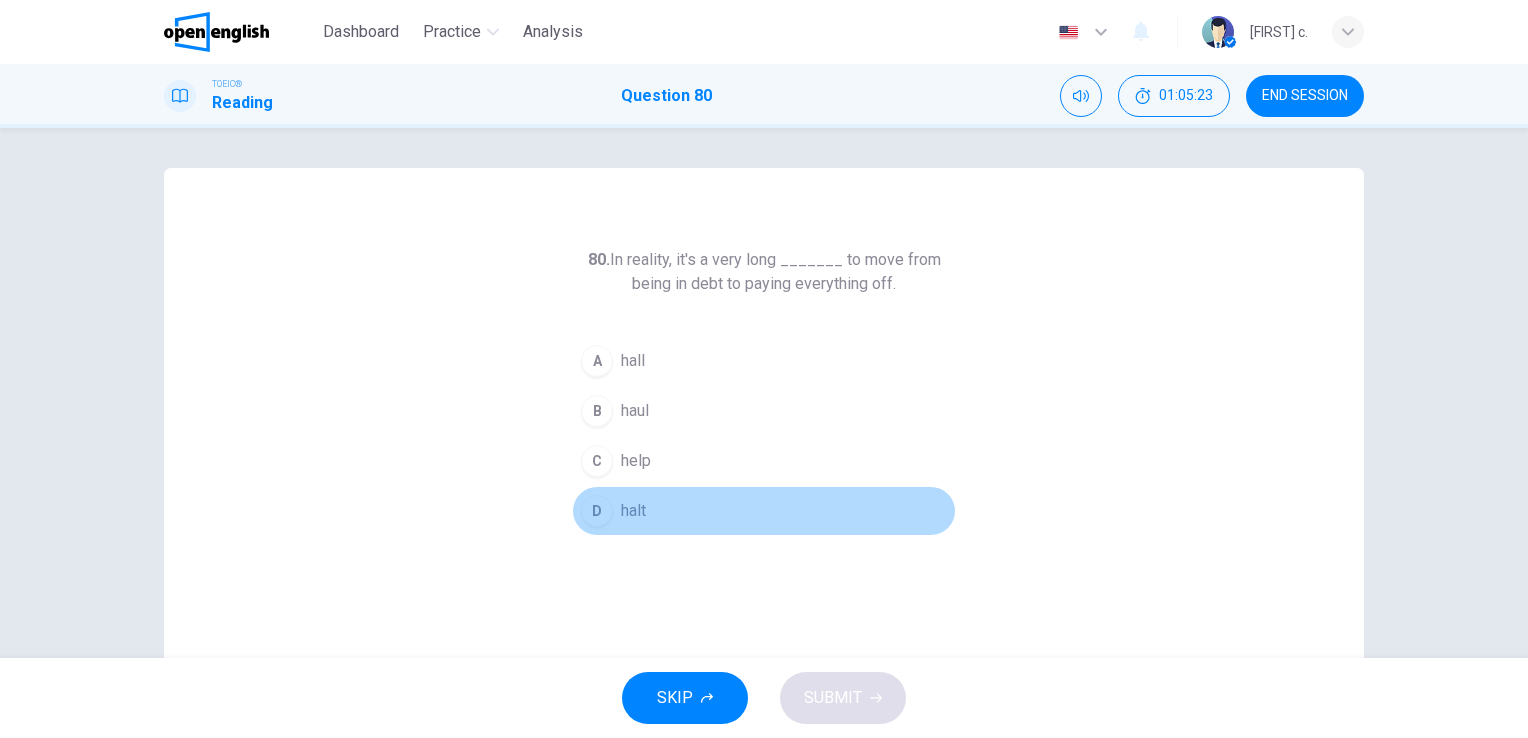 click on "D" at bounding box center (597, 511) 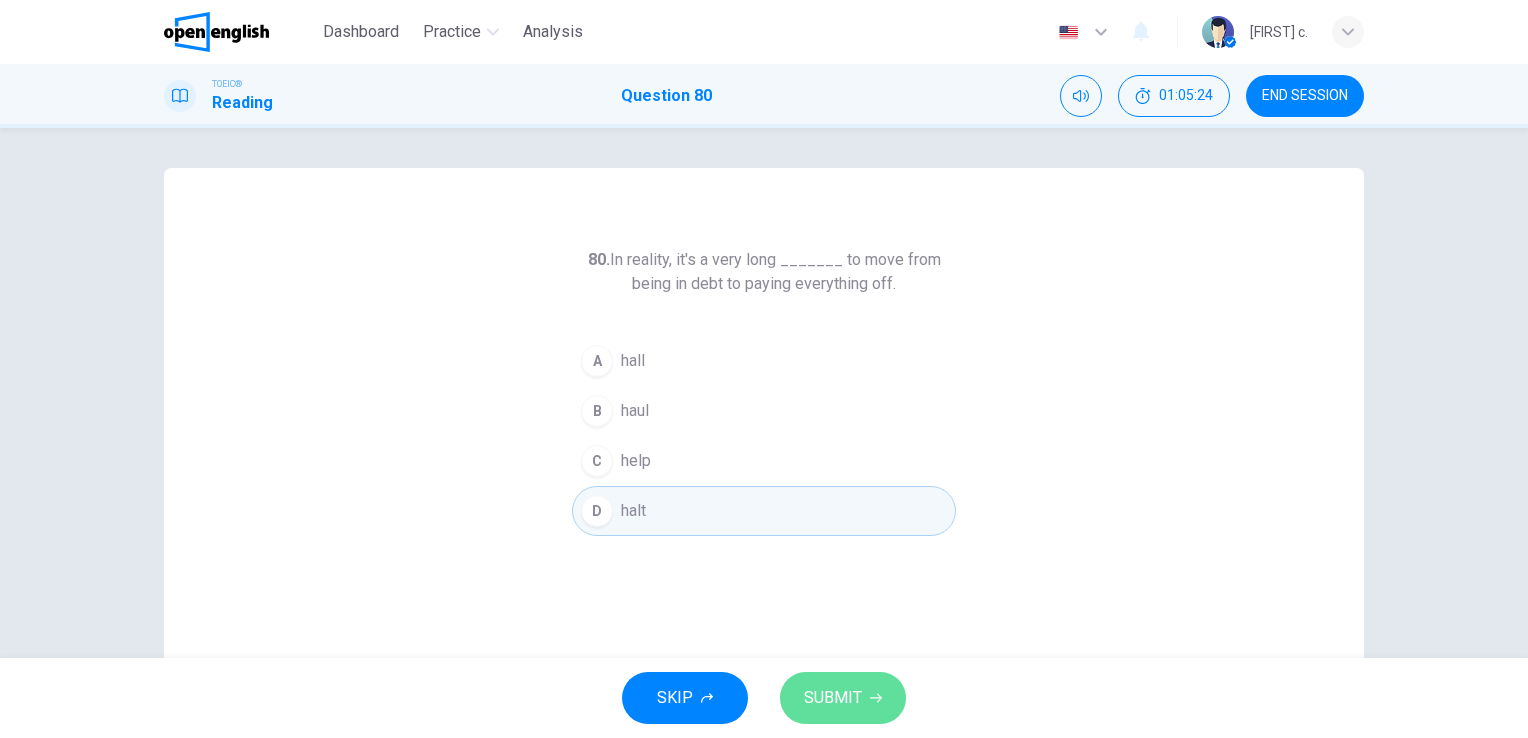 click on "SUBMIT" at bounding box center [833, 698] 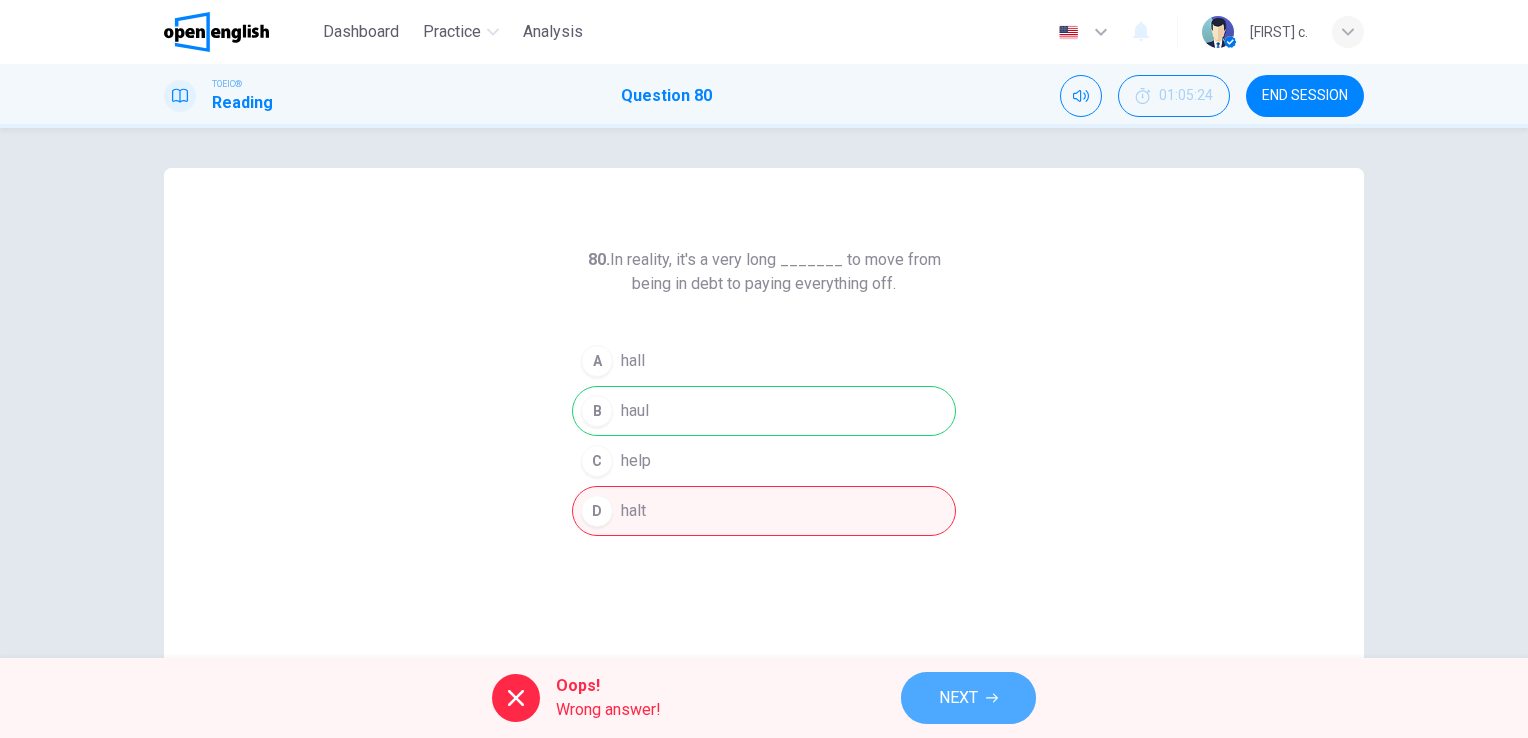 click on "NEXT" at bounding box center [958, 698] 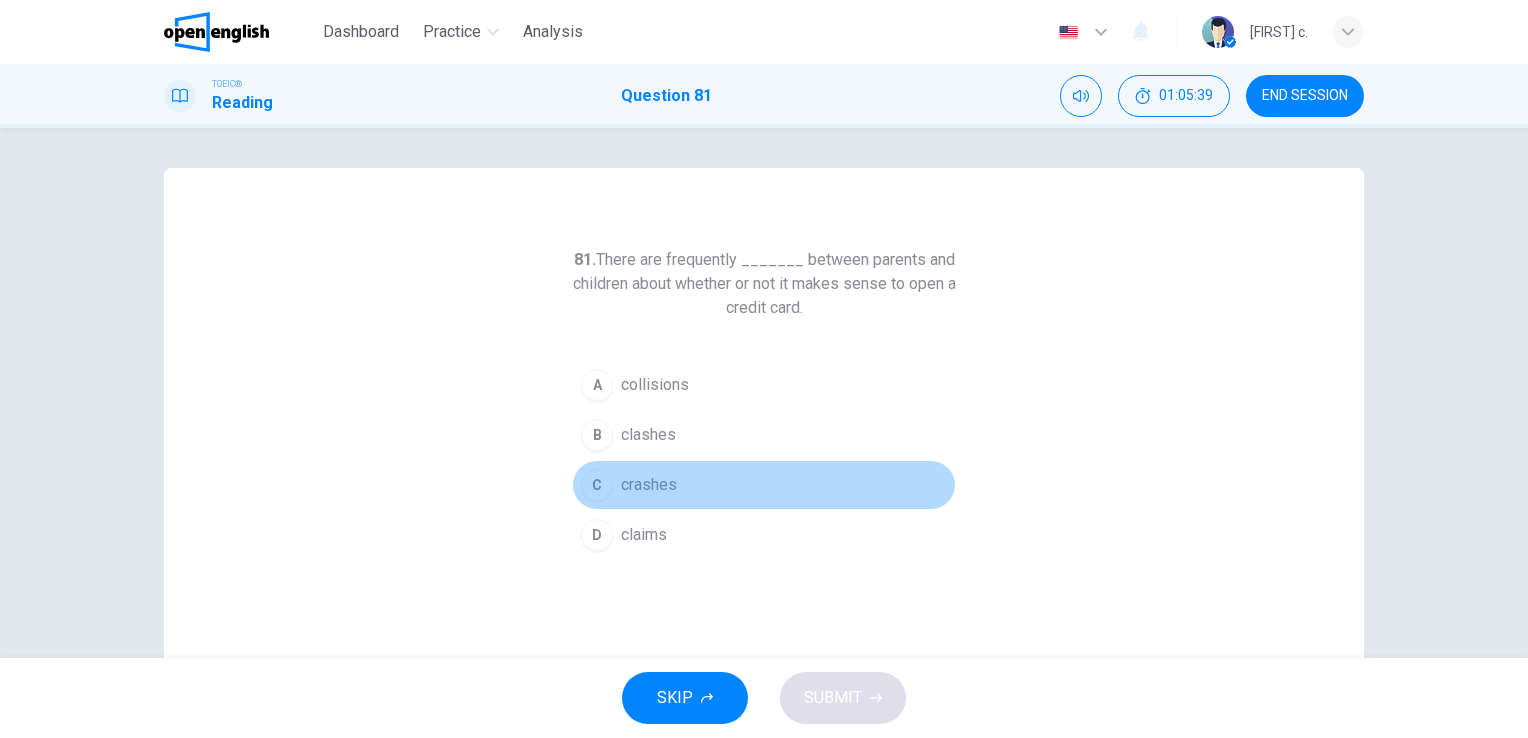 click on "crashes" at bounding box center (649, 485) 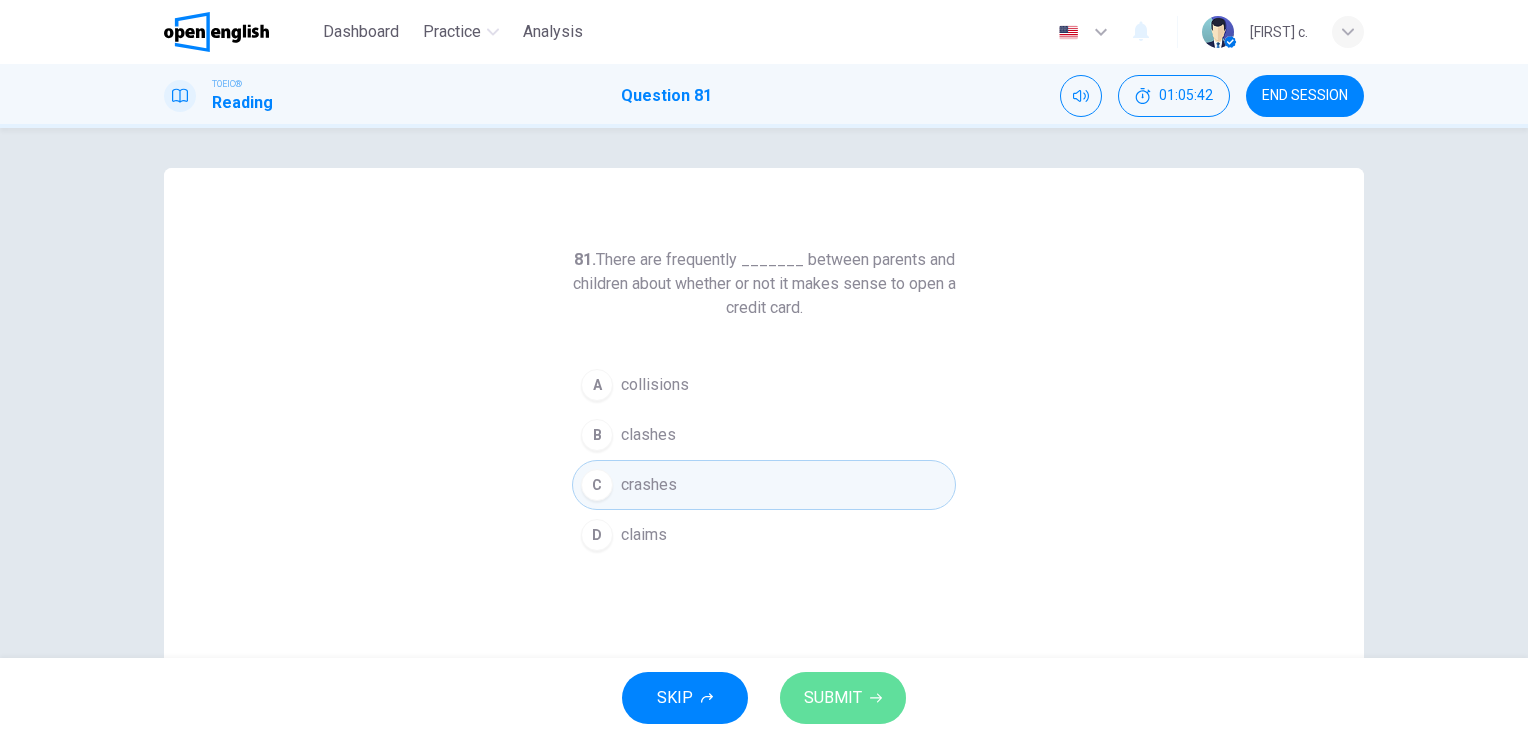 click on "SUBMIT" at bounding box center (833, 698) 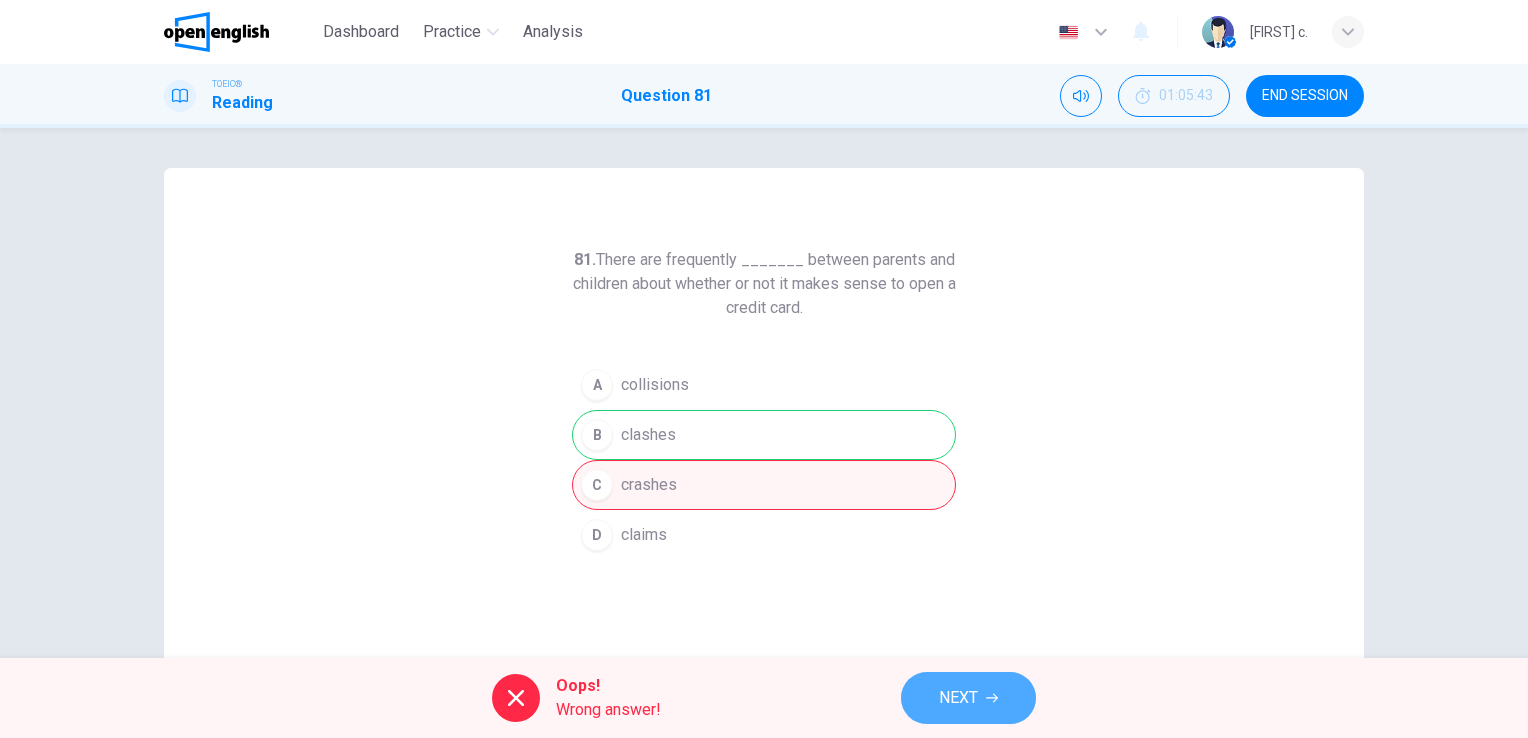 click on "NEXT" at bounding box center [958, 698] 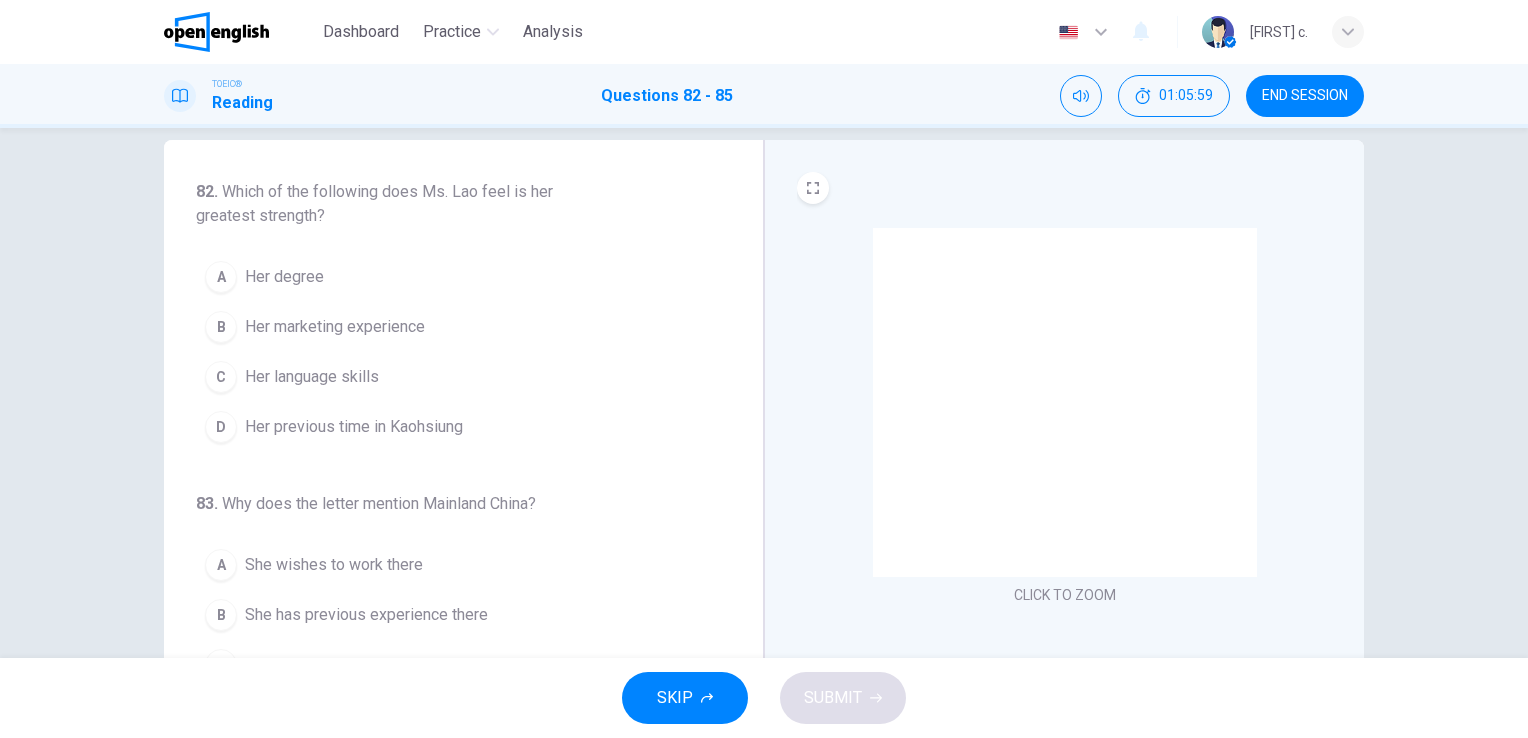 scroll, scrollTop: 30, scrollLeft: 0, axis: vertical 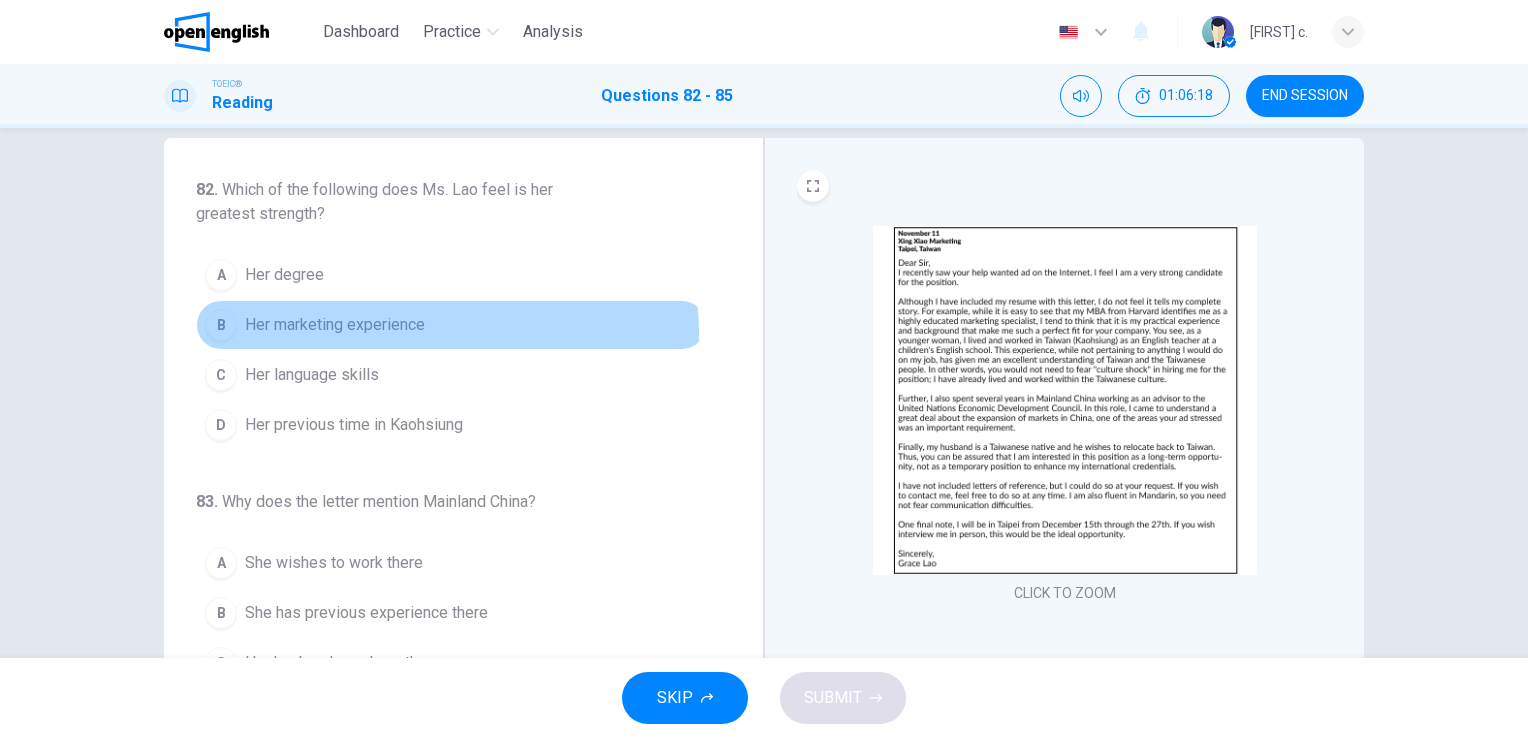 click on "B Her marketing experience" at bounding box center [451, 325] 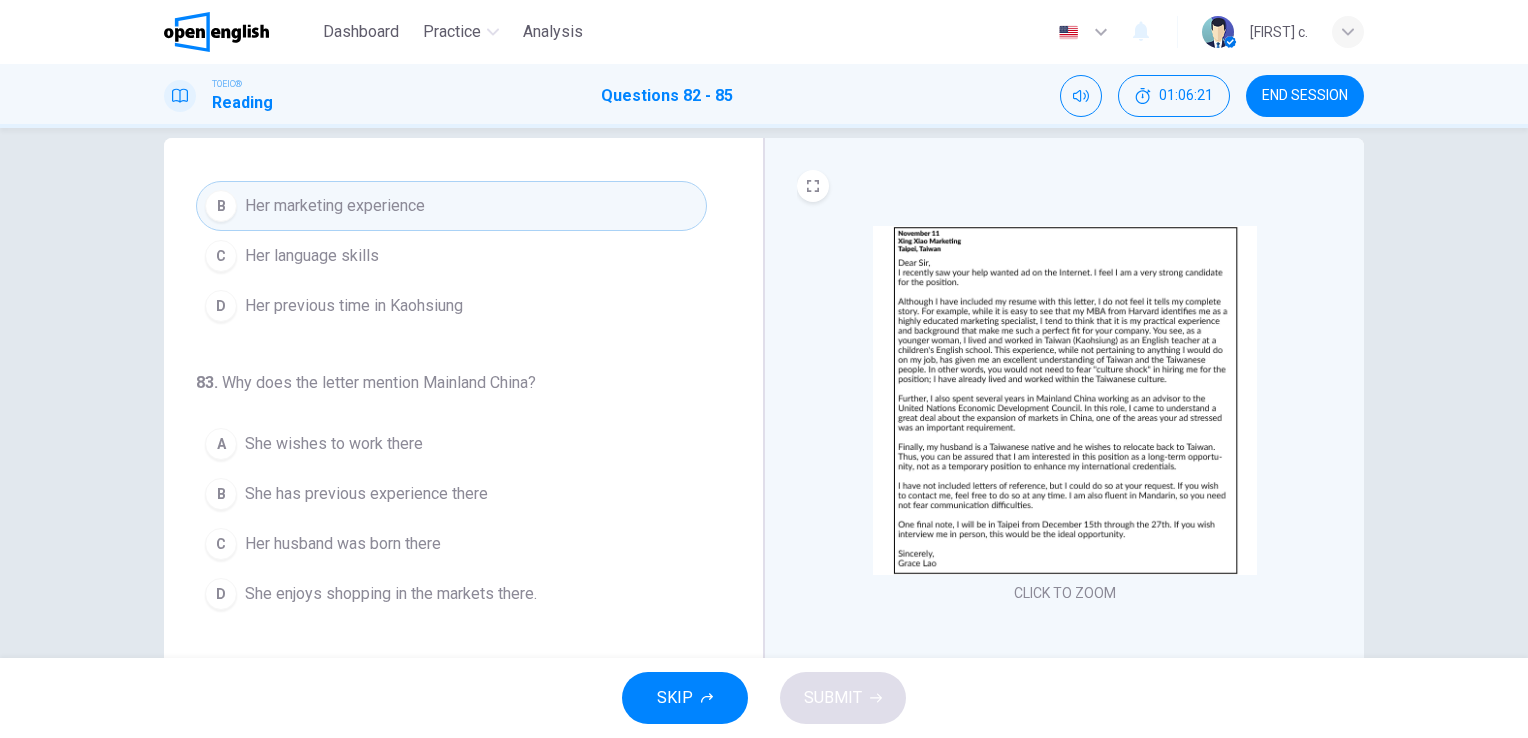 scroll, scrollTop: 120, scrollLeft: 0, axis: vertical 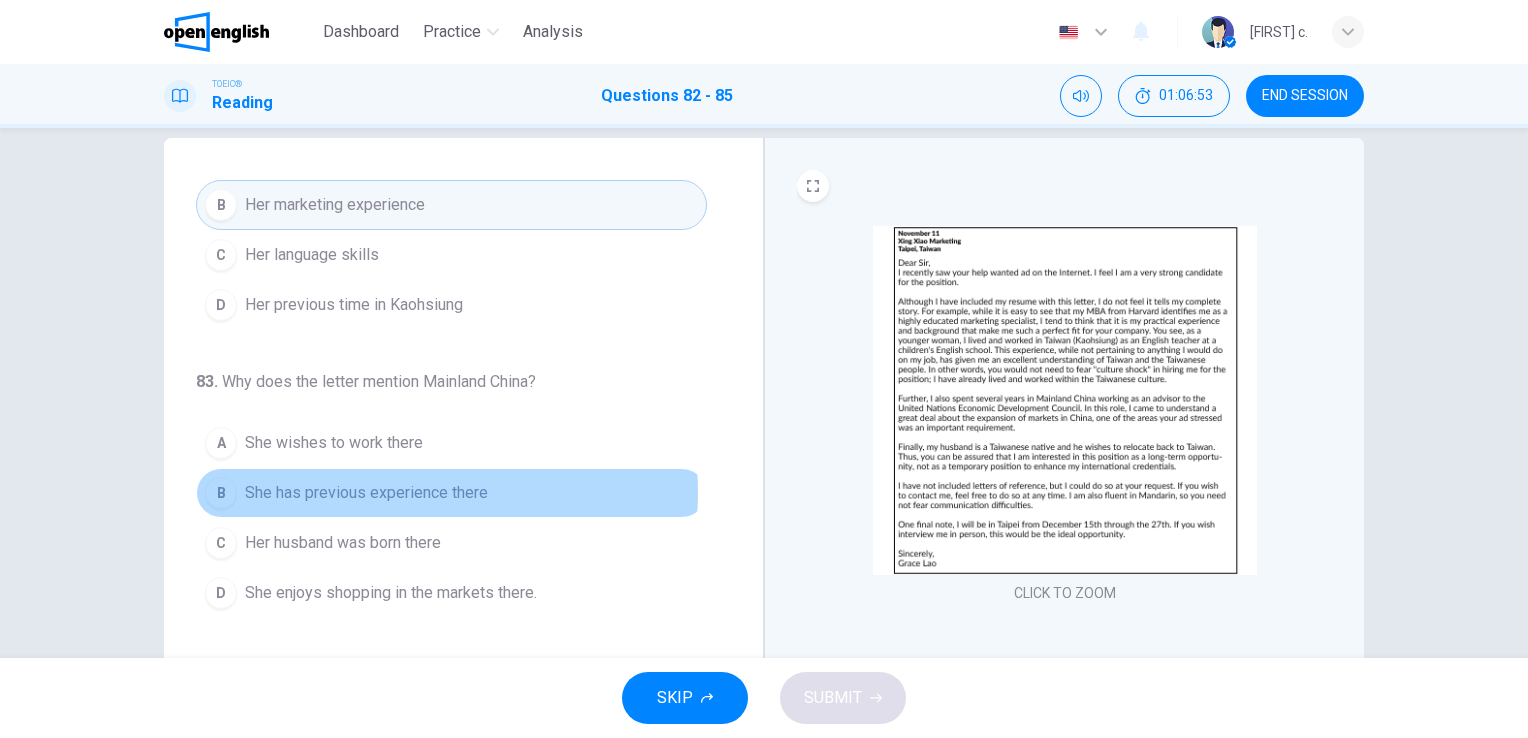 click on "She has previous experience there" at bounding box center [366, 493] 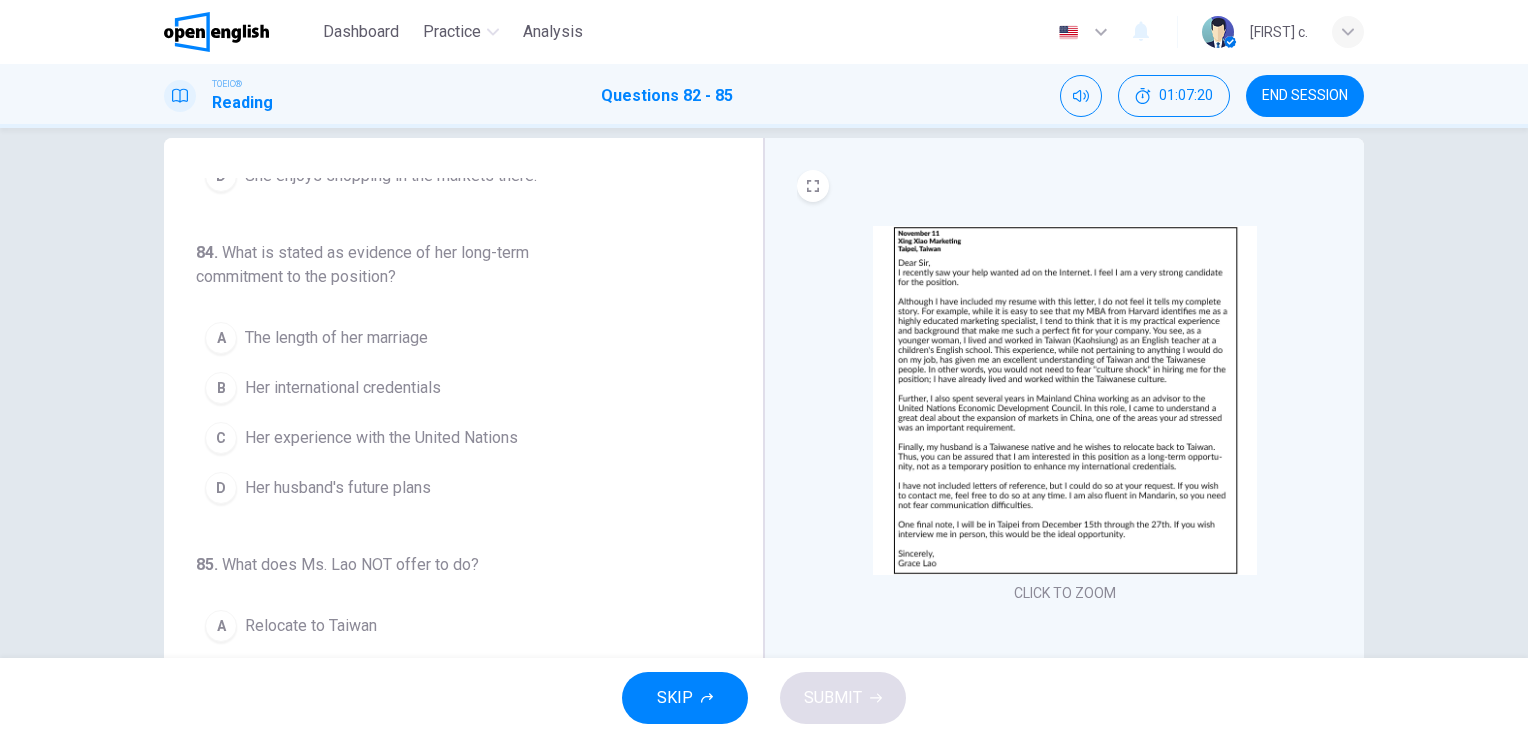 scroll, scrollTop: 538, scrollLeft: 0, axis: vertical 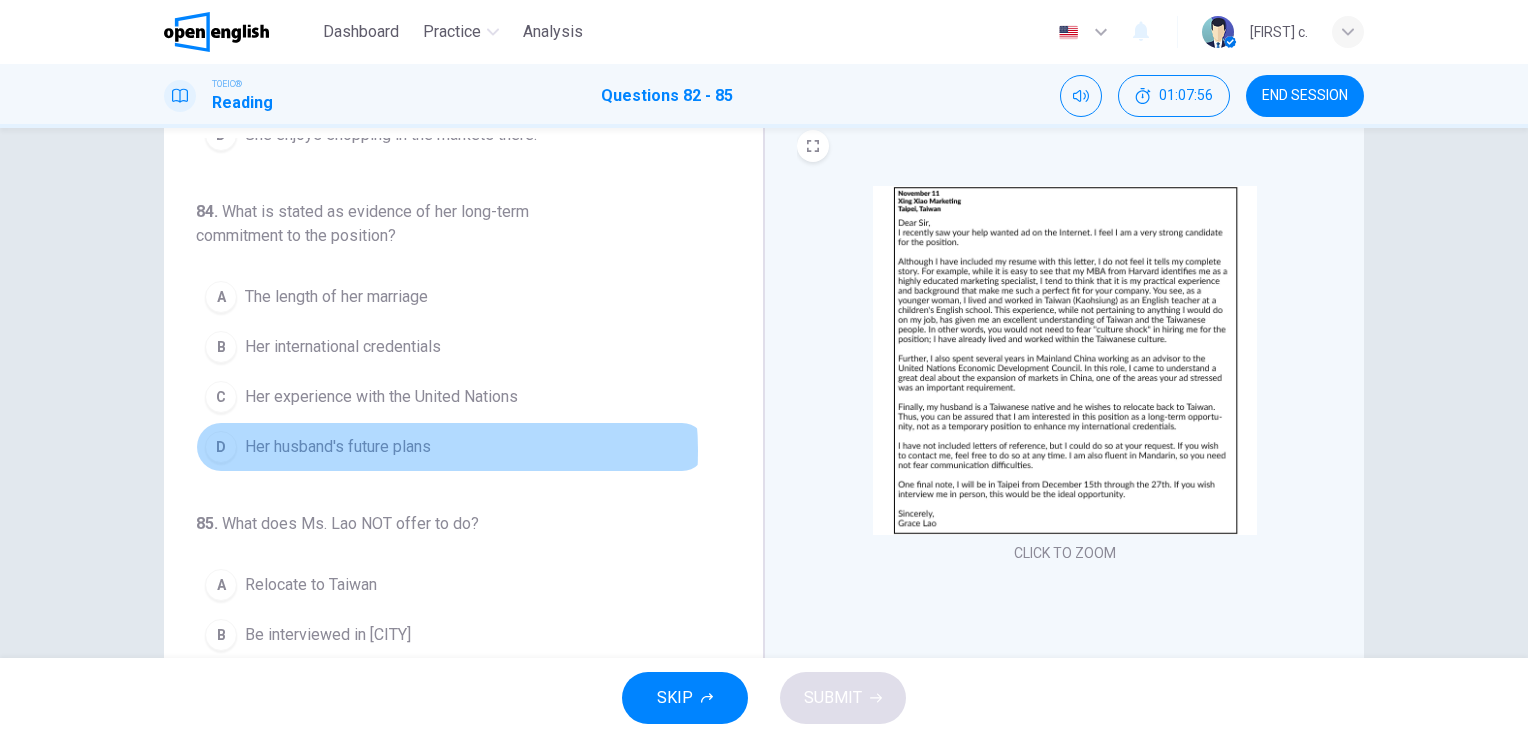 click on "Her husband's future plans" at bounding box center [338, 447] 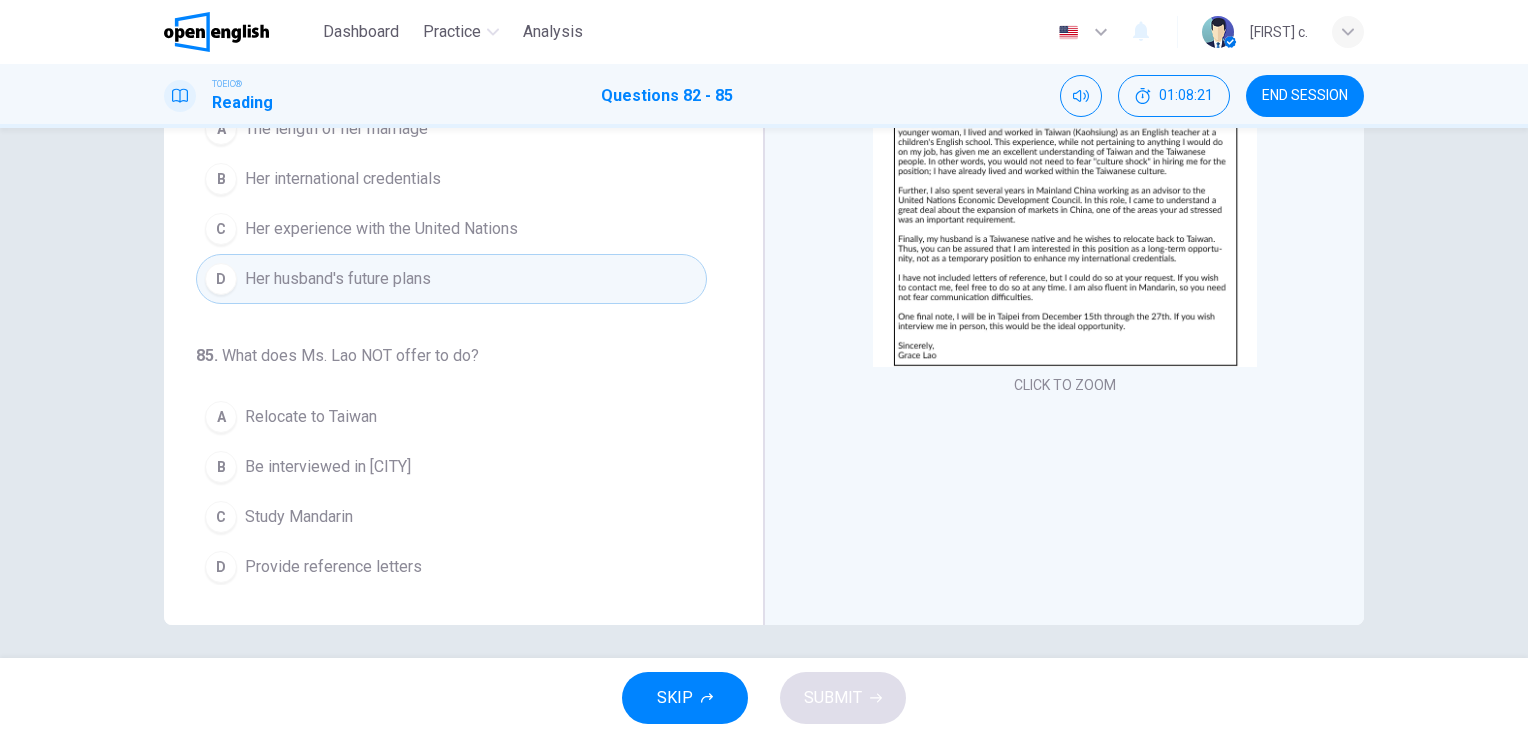 scroll, scrollTop: 240, scrollLeft: 0, axis: vertical 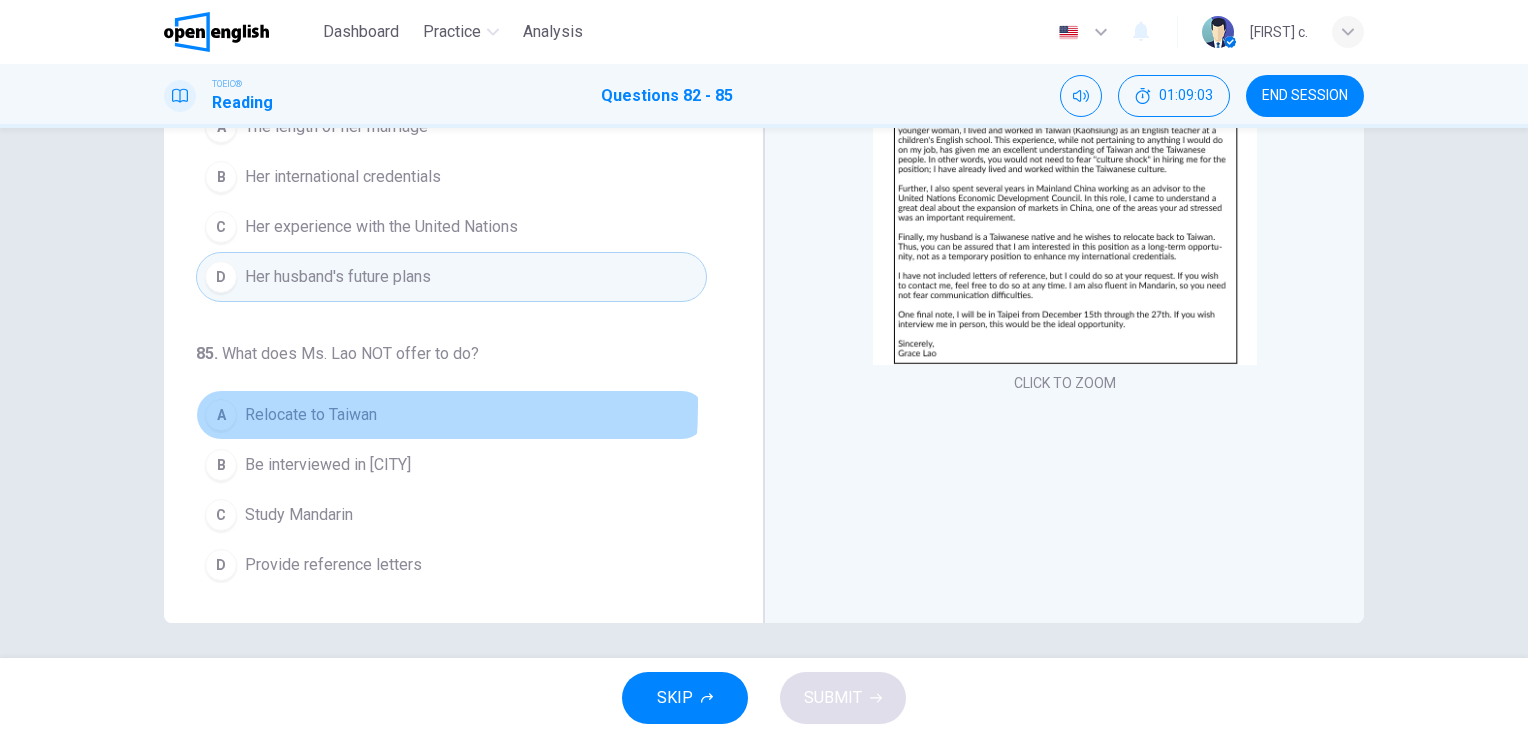 click on "Relocate to Taiwan" at bounding box center (311, 415) 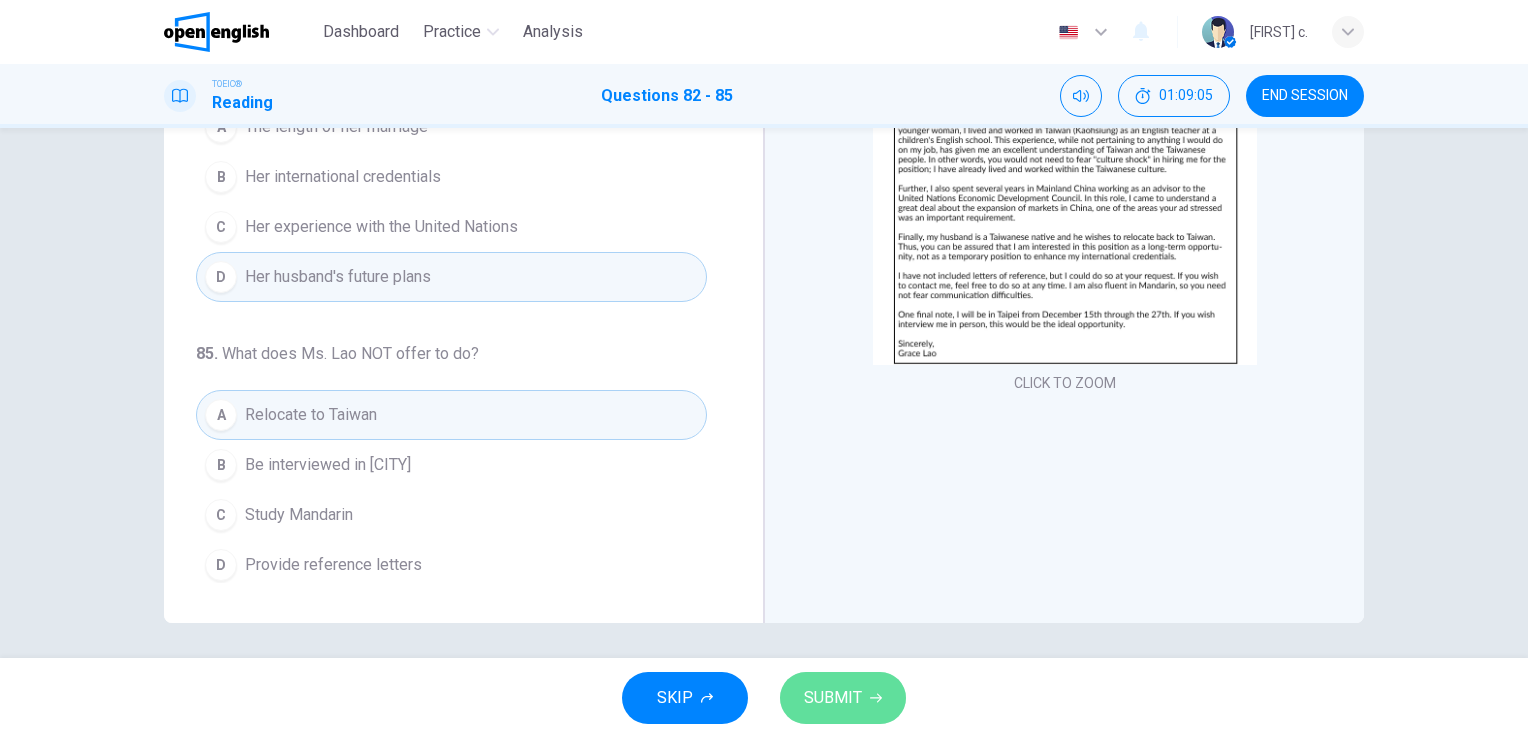 click on "SUBMIT" at bounding box center (833, 698) 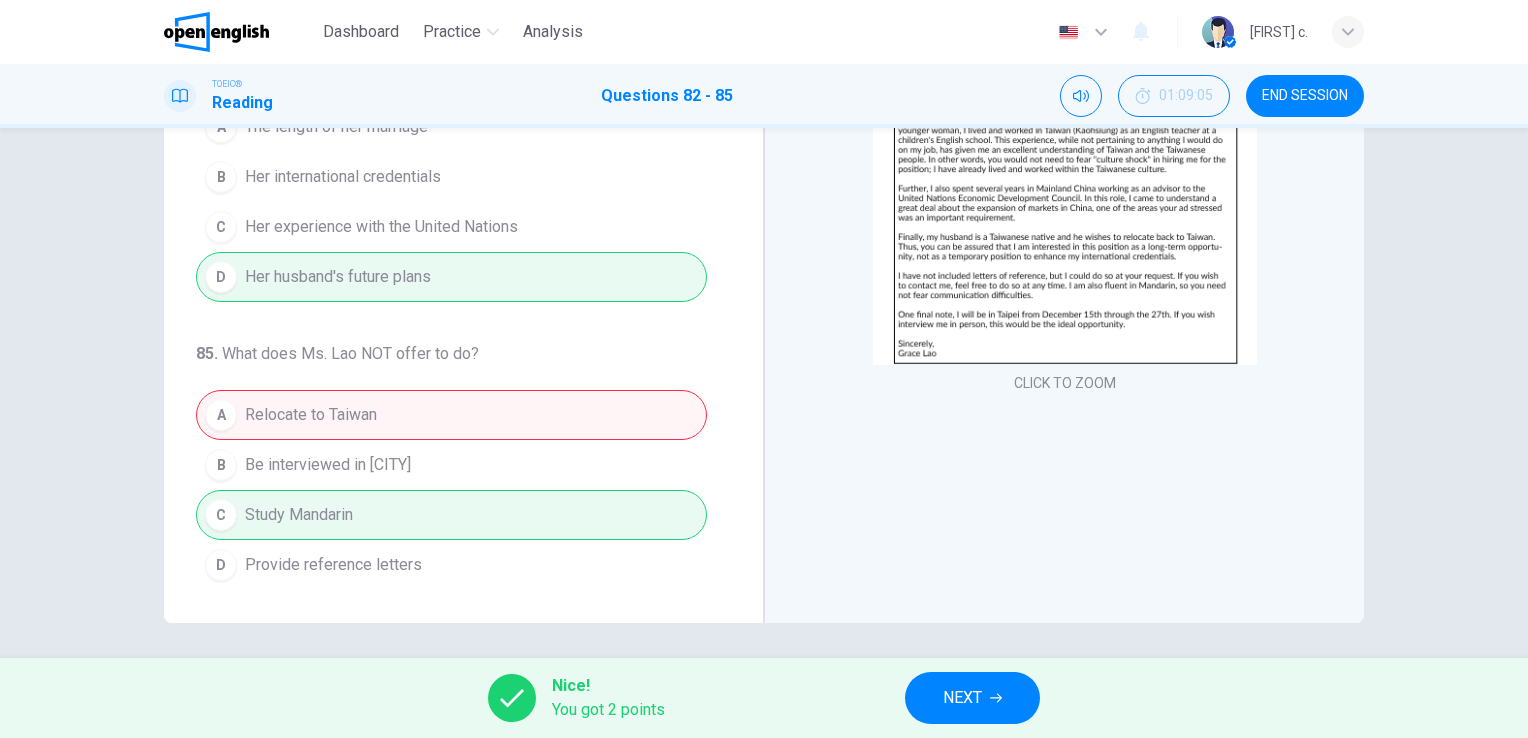 click on "A Relocate to [COUNTRY] B Be interviewed in [CITY] C Study [LANGUAGE] D Provide reference letters" at bounding box center [451, 490] 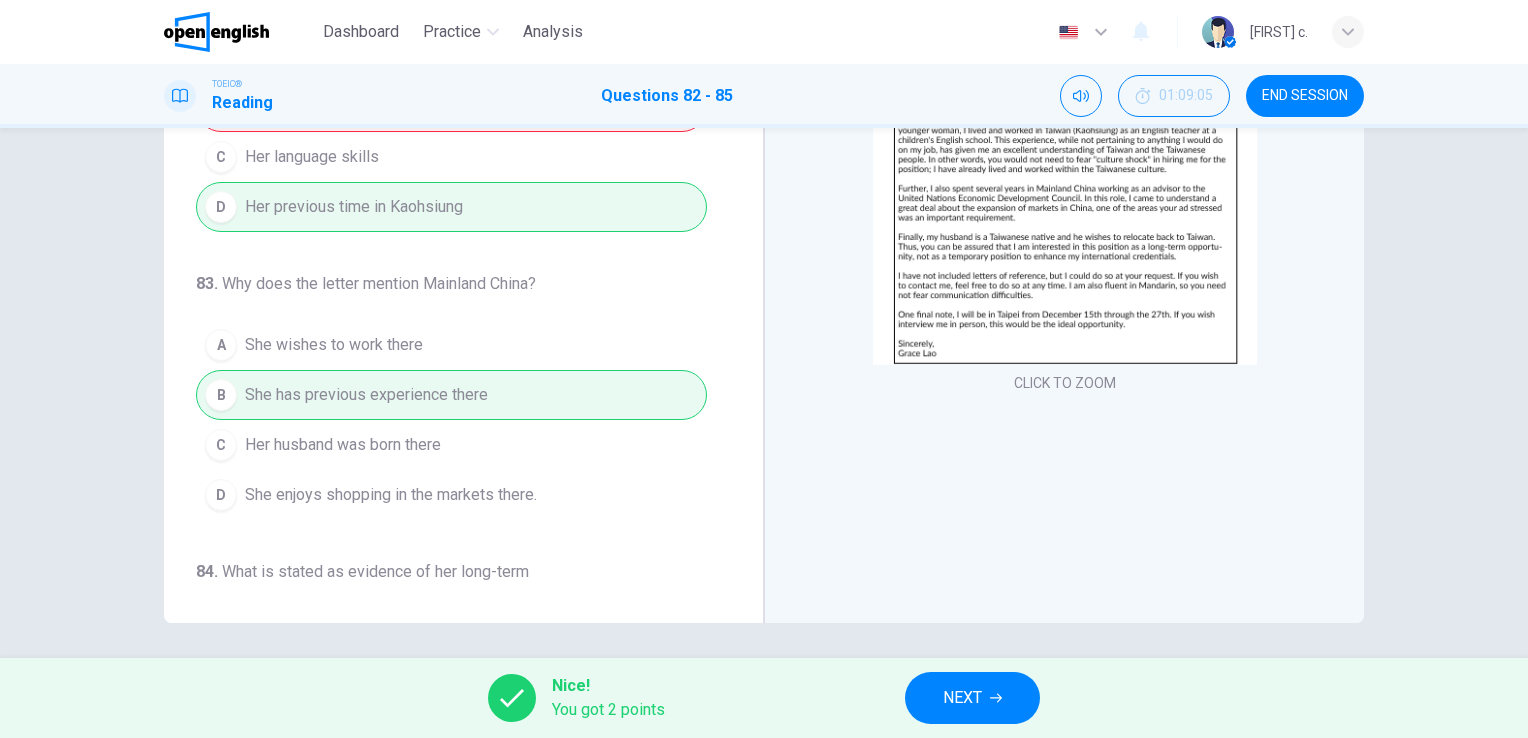 scroll, scrollTop: 0, scrollLeft: 0, axis: both 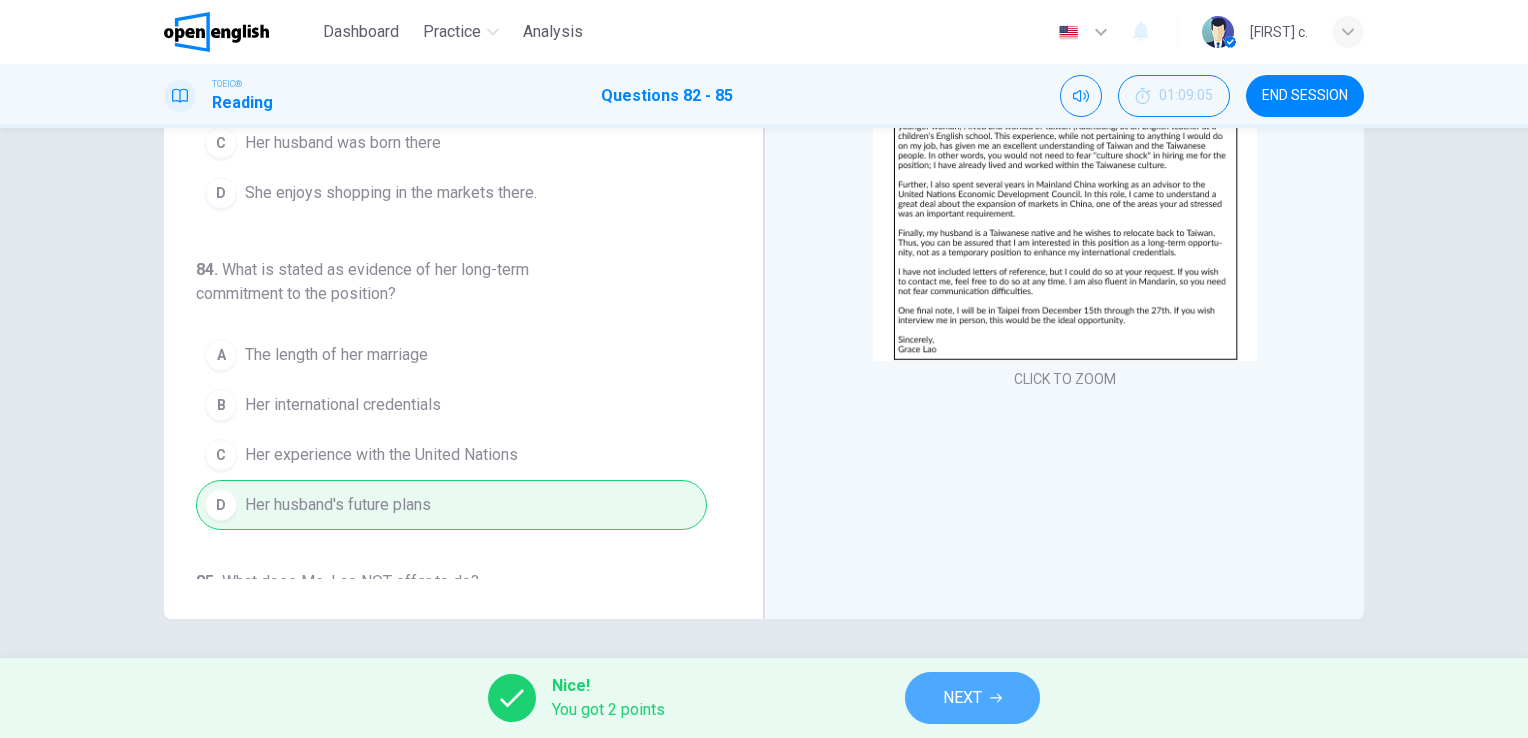 click on "NEXT" at bounding box center (962, 698) 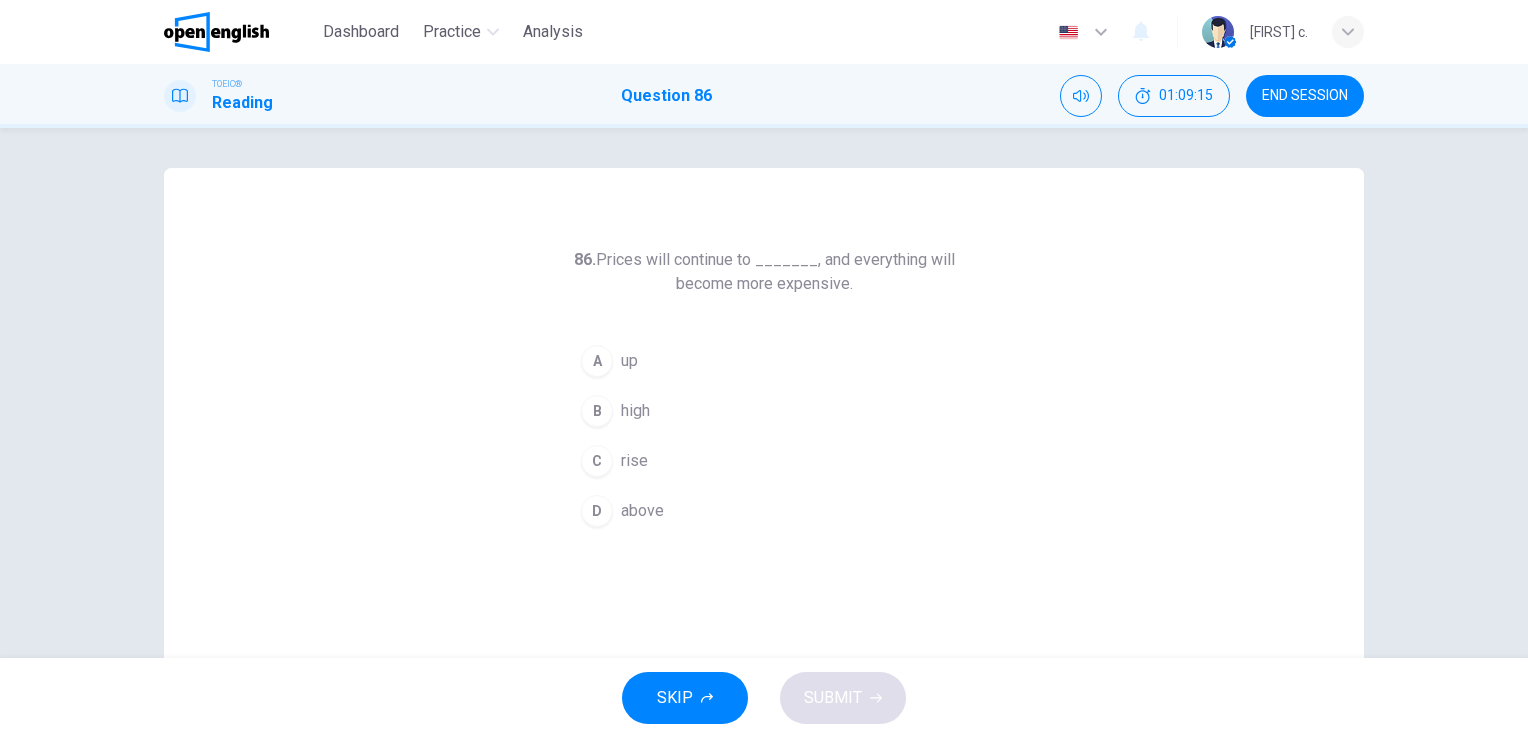 click on "rise" at bounding box center [634, 461] 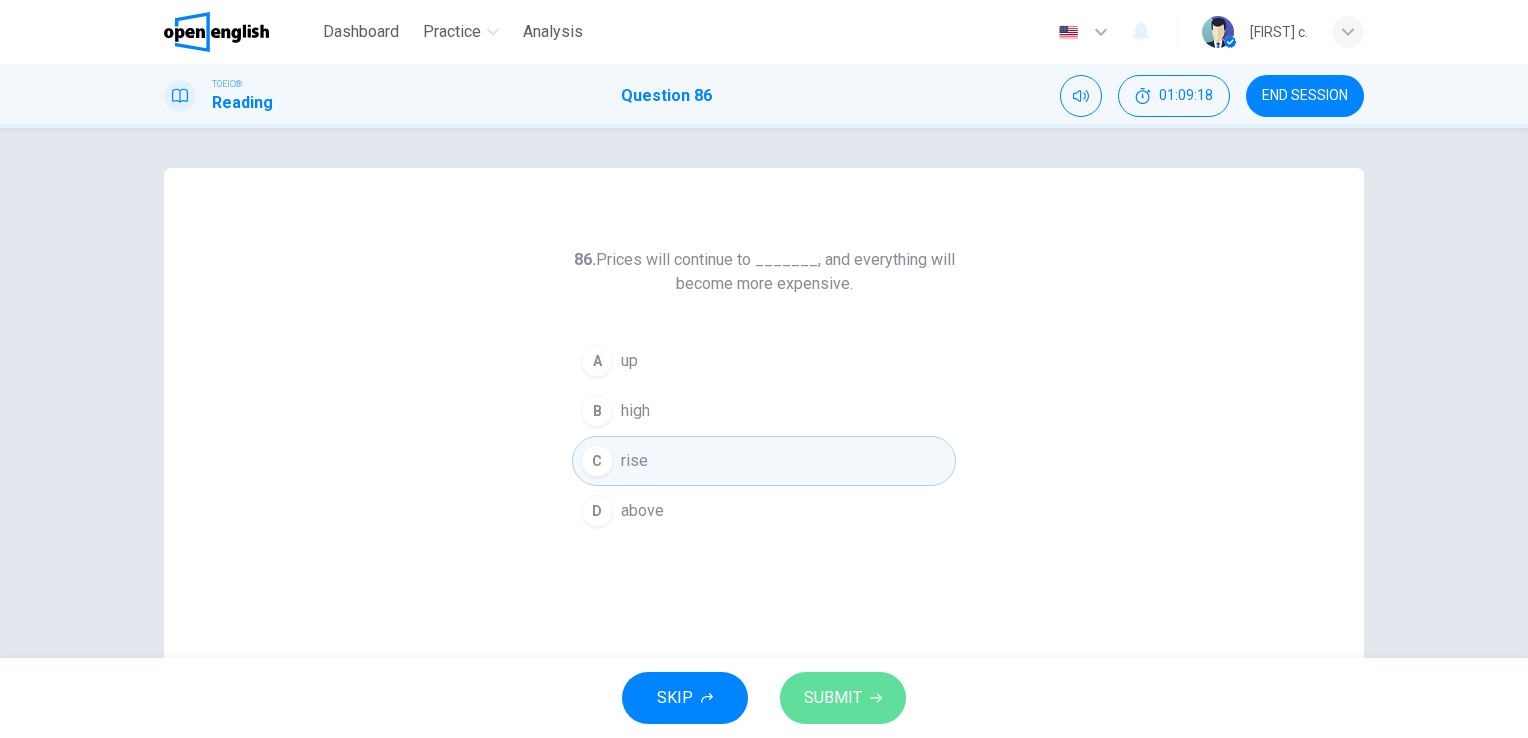 click on "SUBMIT" at bounding box center (843, 698) 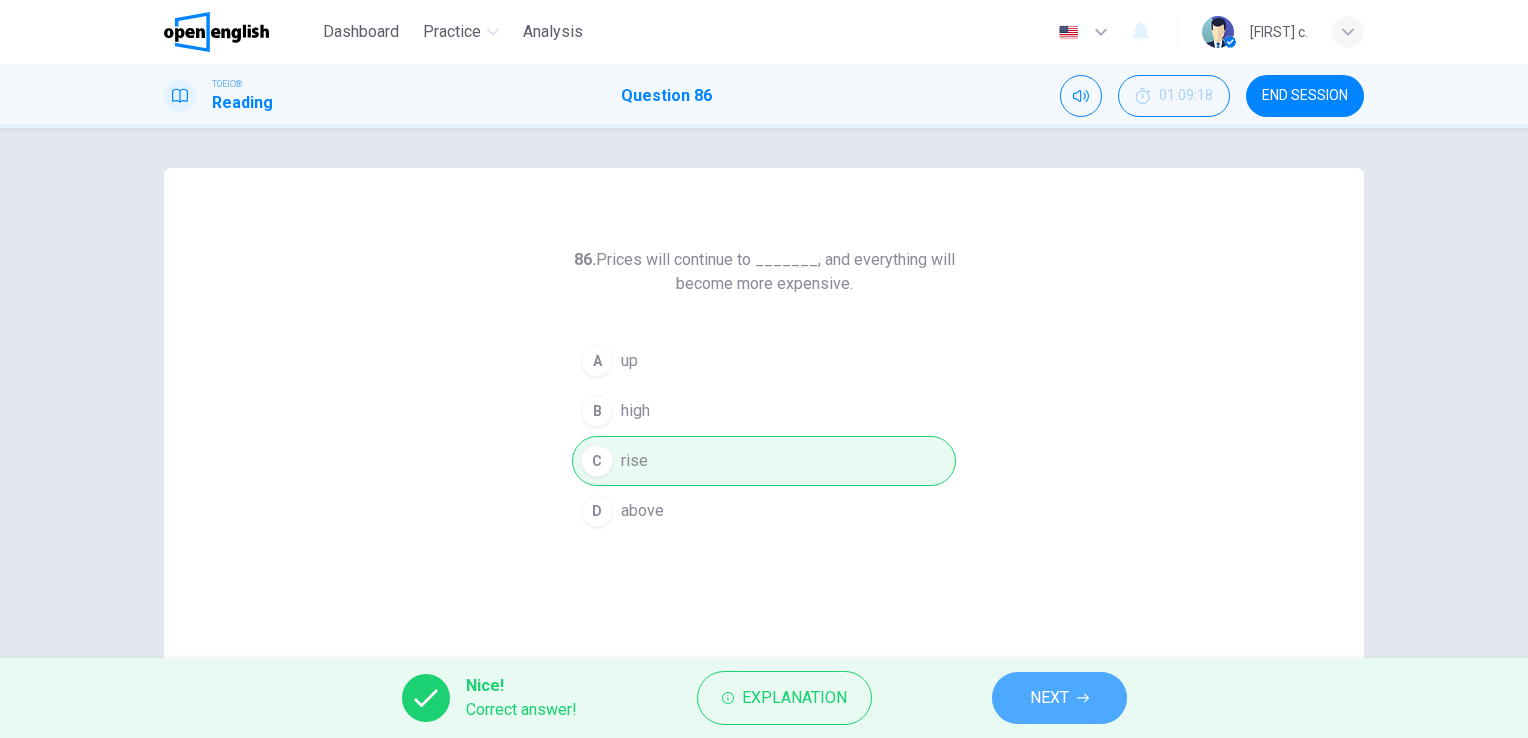 click on "NEXT" at bounding box center [1049, 698] 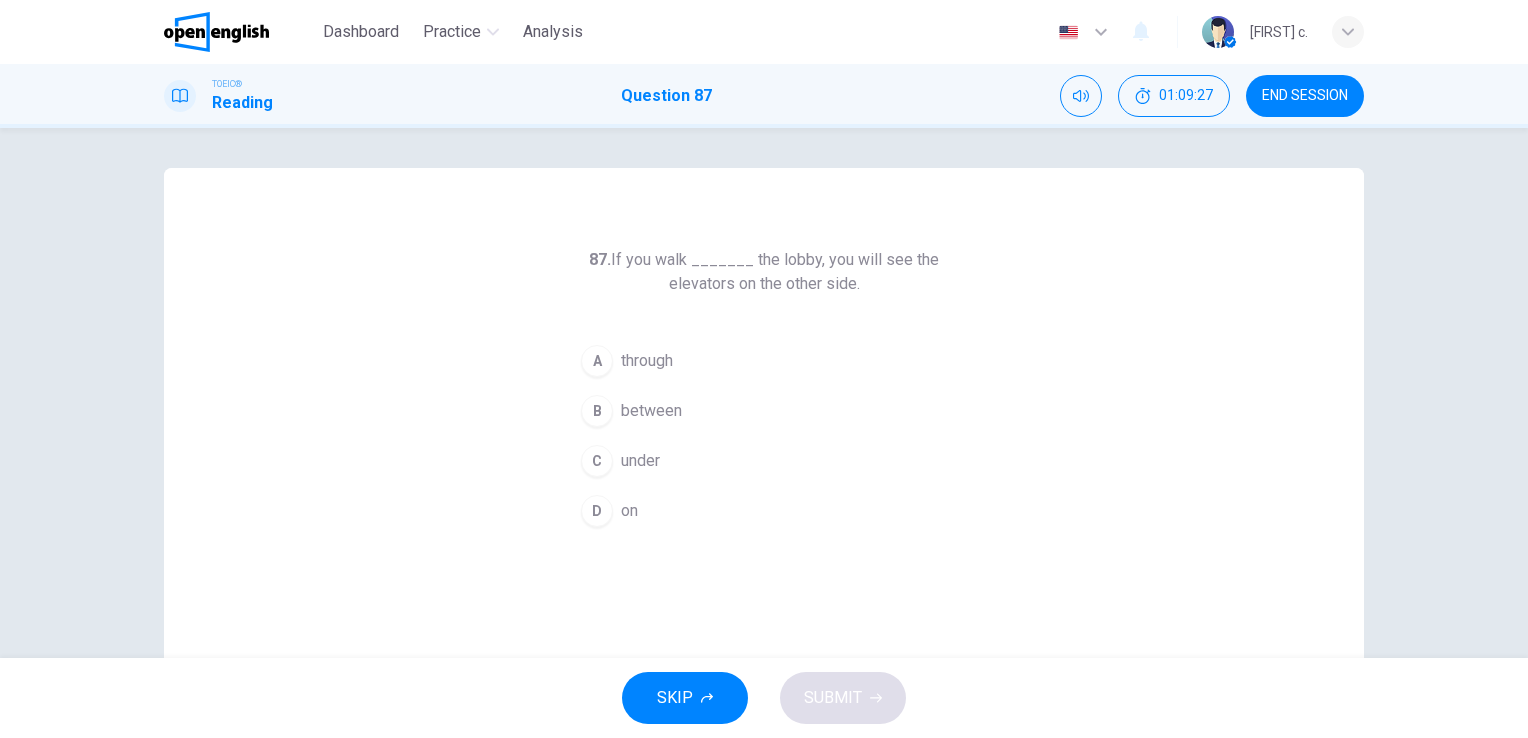 click on "through" at bounding box center [647, 361] 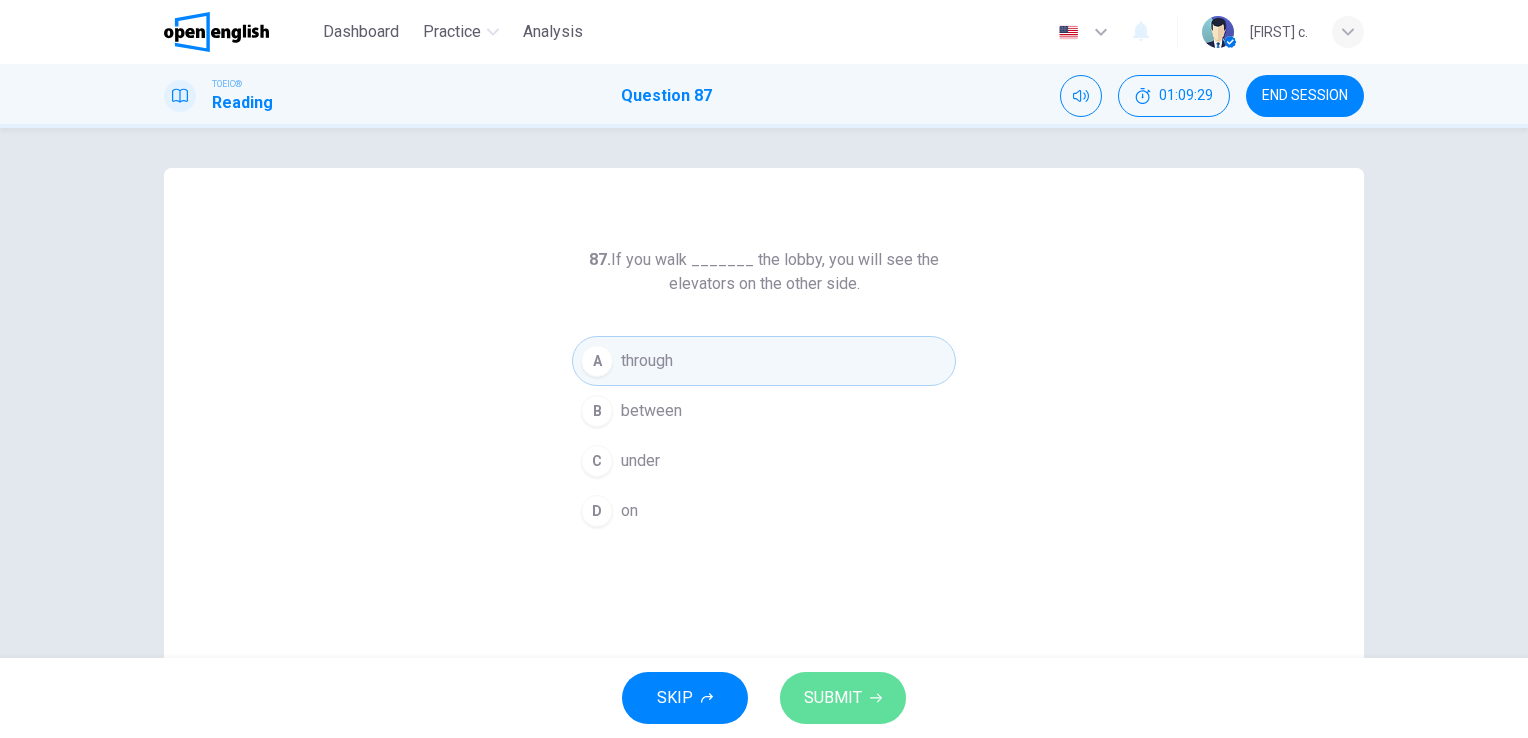 click on "SUBMIT" at bounding box center (833, 698) 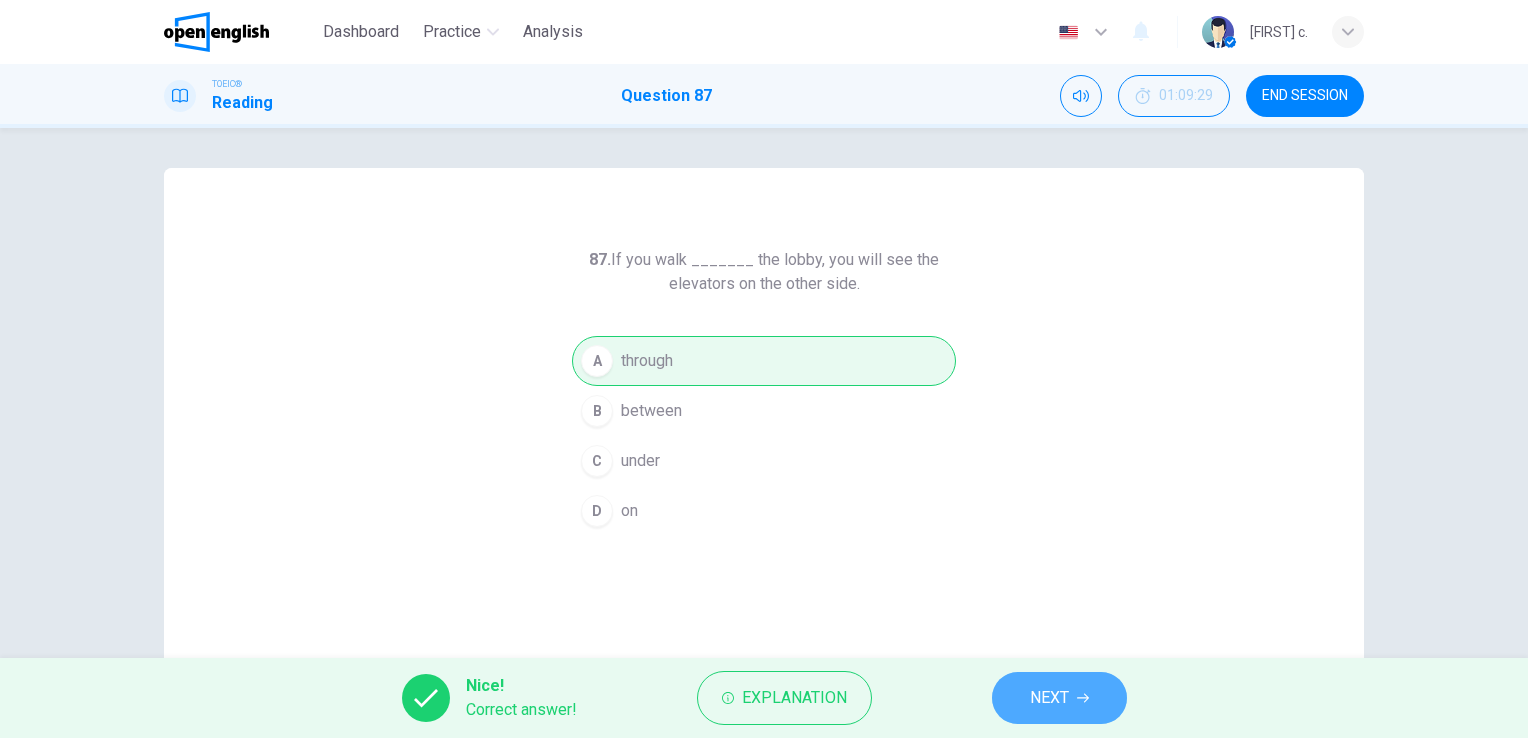 click on "NEXT" at bounding box center [1049, 698] 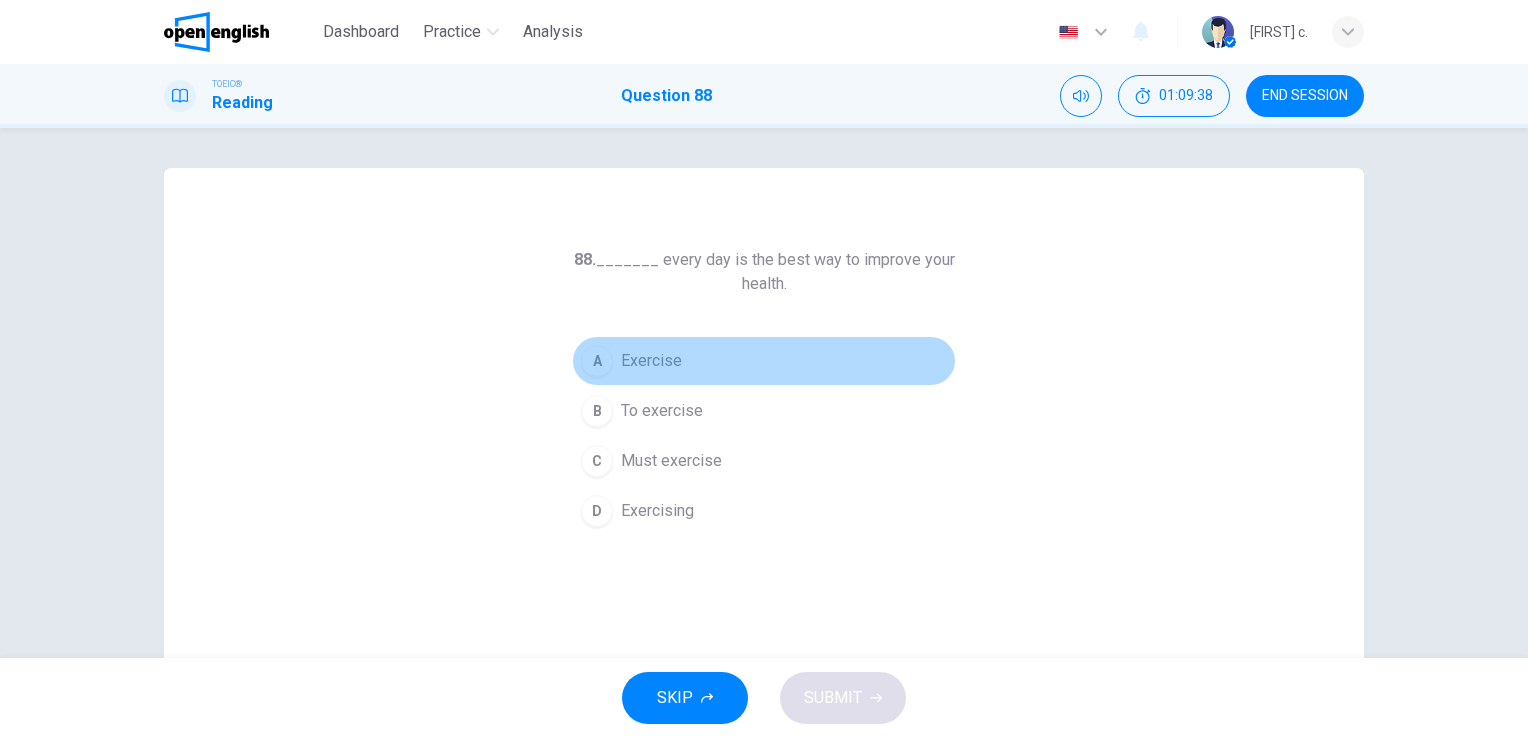 click on "Exercise" at bounding box center (651, 361) 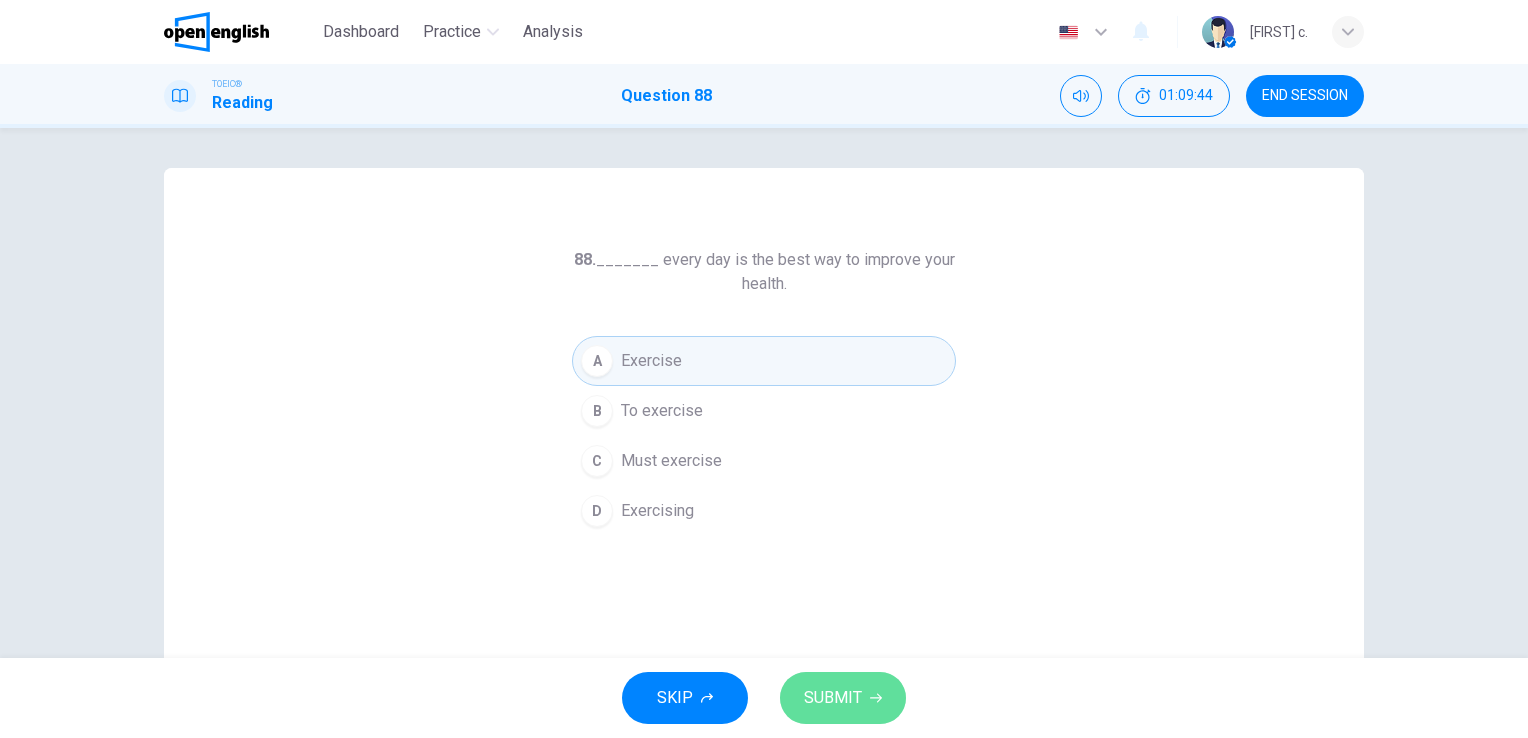 click on "SUBMIT" at bounding box center (833, 698) 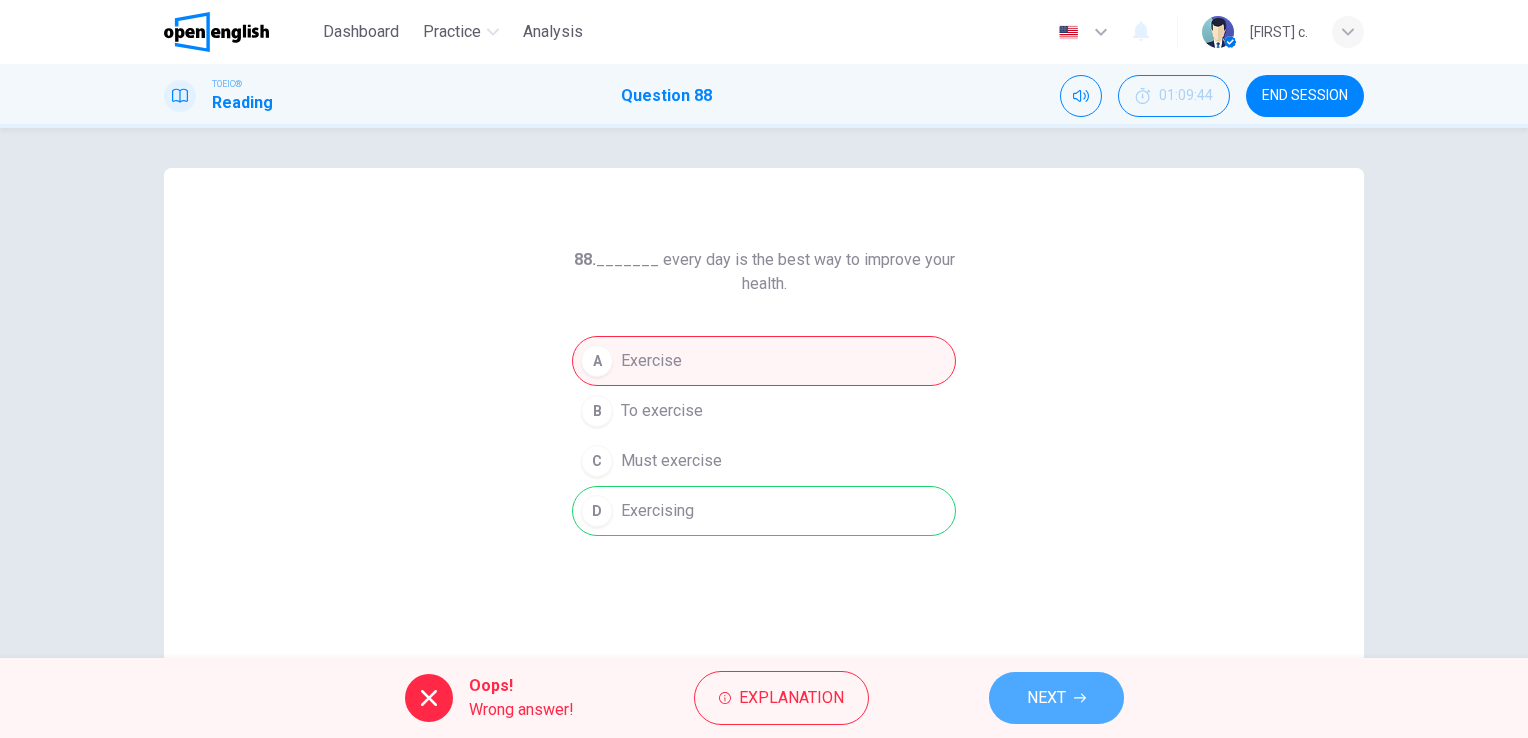 click on "NEXT" at bounding box center [1046, 698] 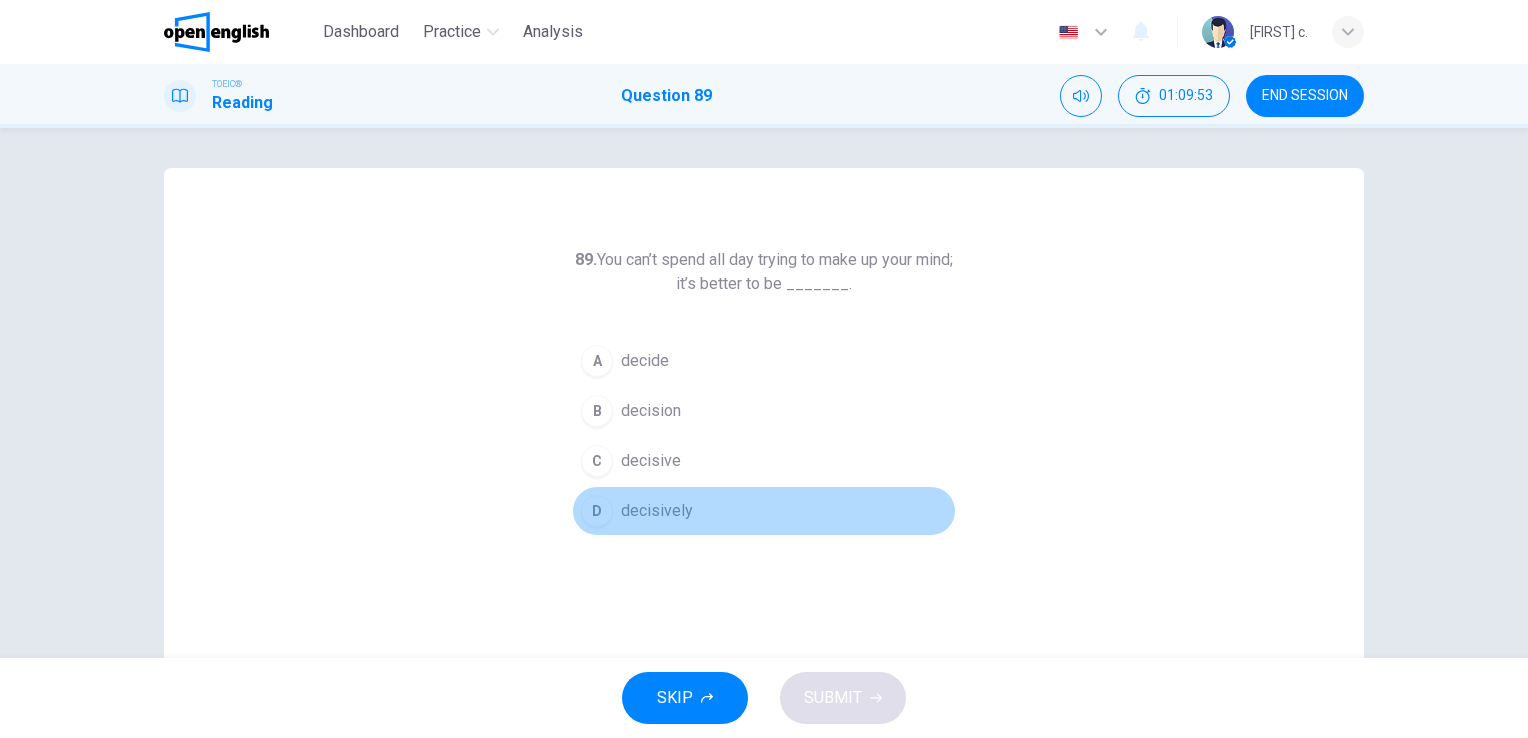 click on "decisively" at bounding box center [657, 511] 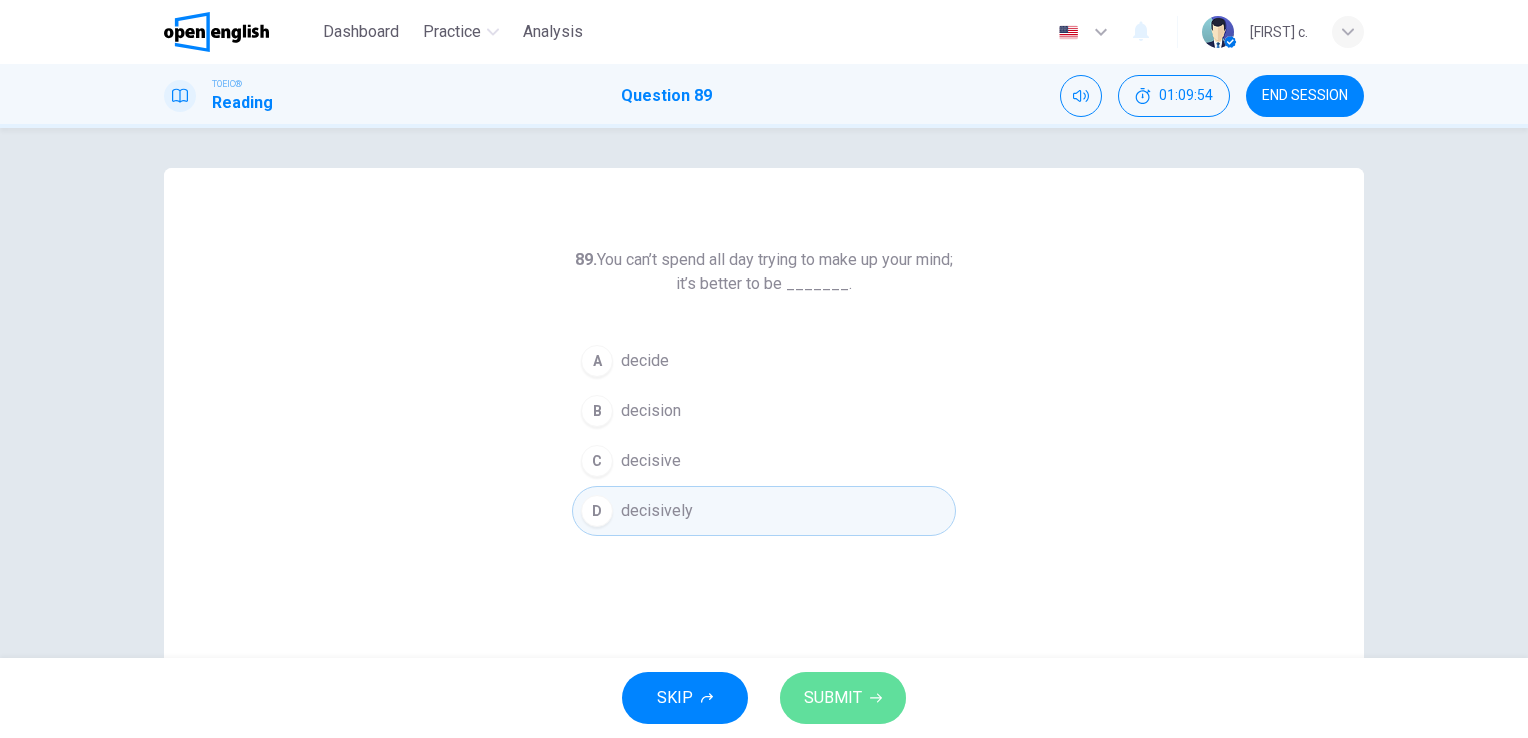 click on "SUBMIT" at bounding box center [833, 698] 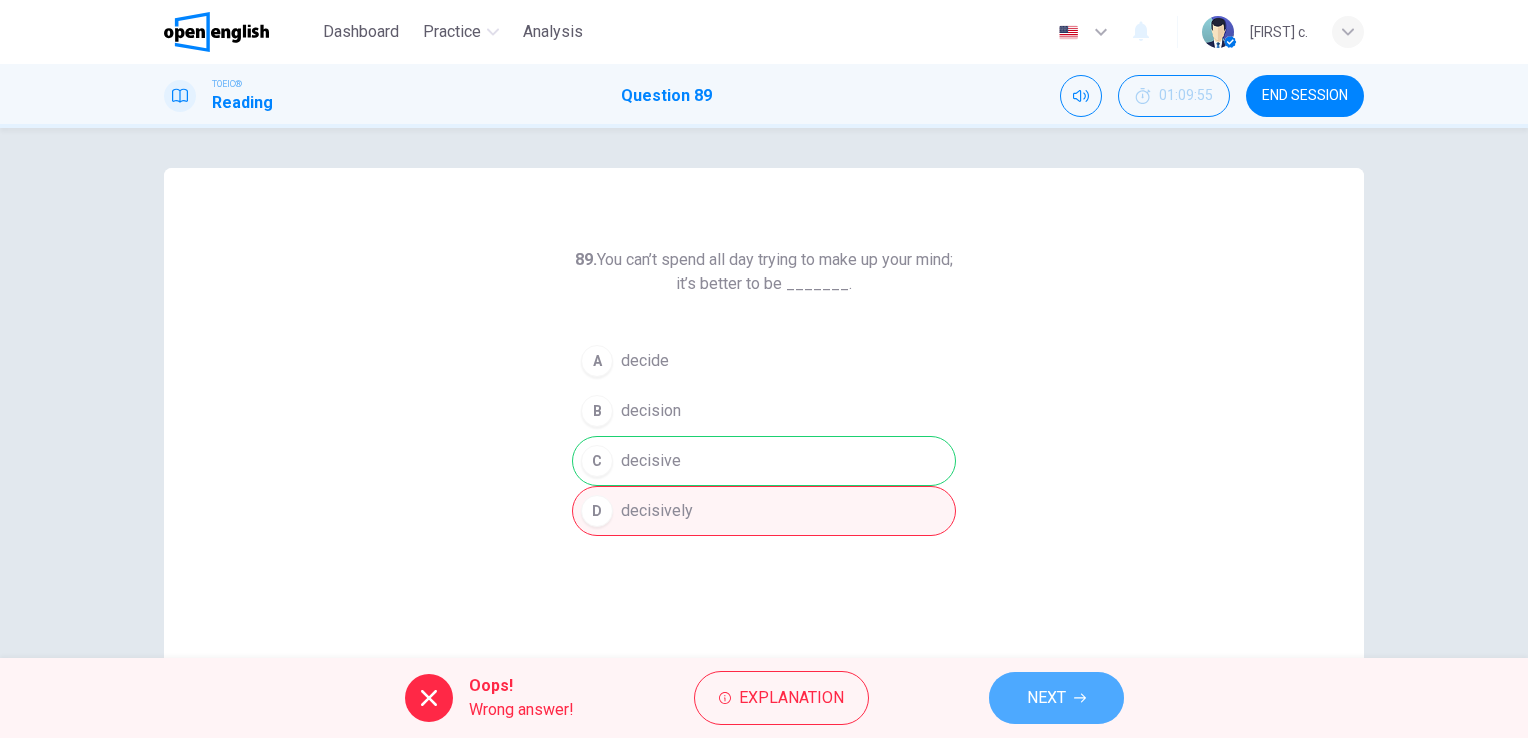 click on "NEXT" at bounding box center (1056, 698) 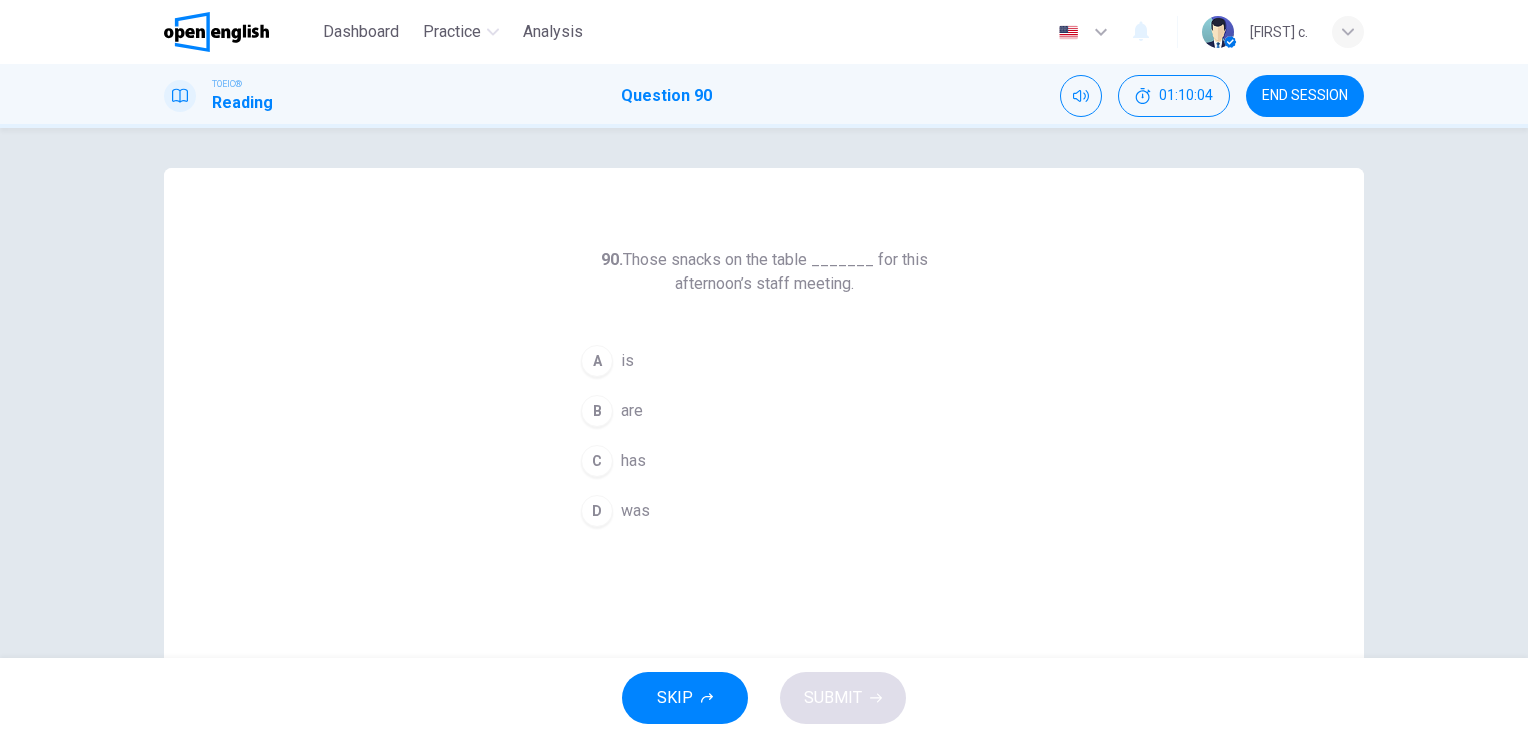 click on "are" at bounding box center [632, 411] 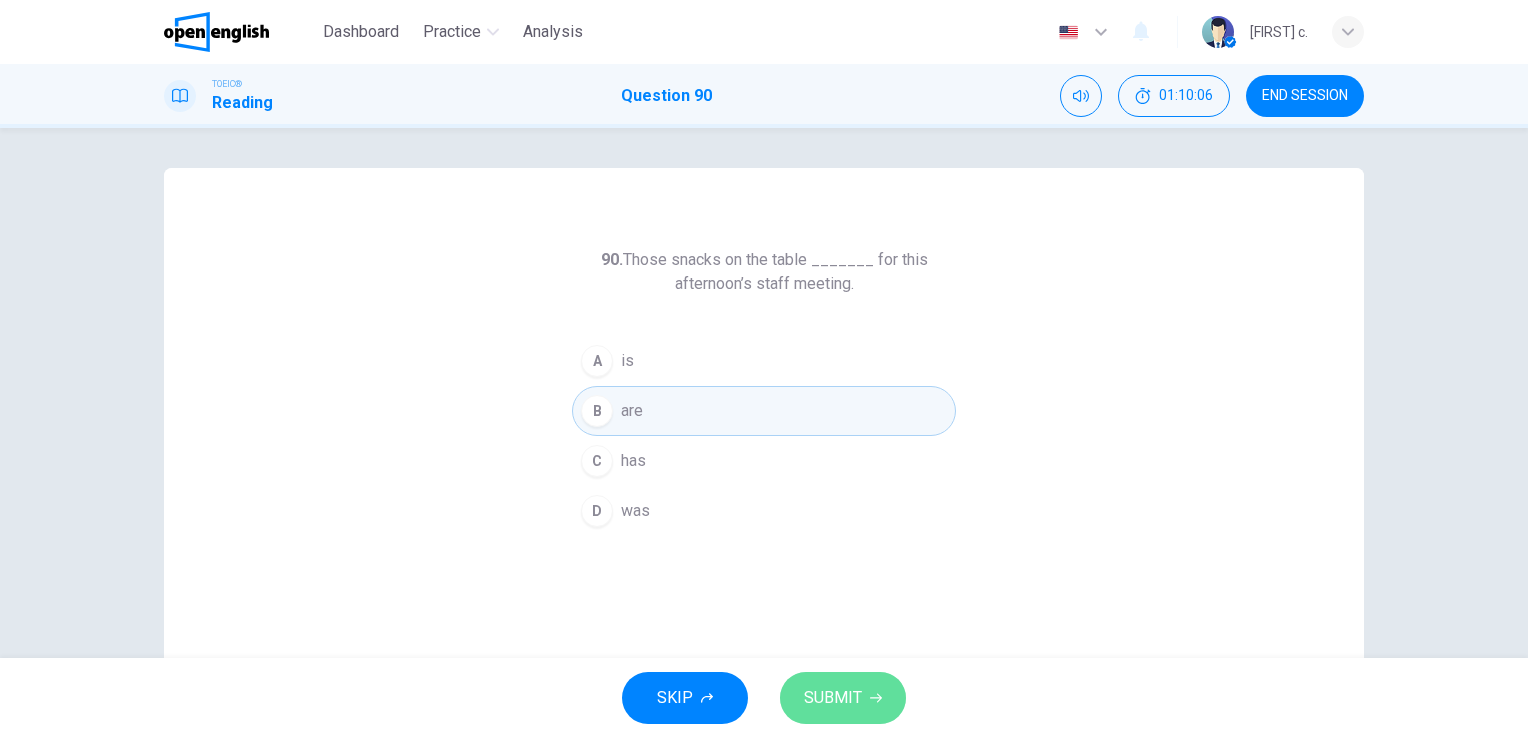click on "SUBMIT" at bounding box center (833, 698) 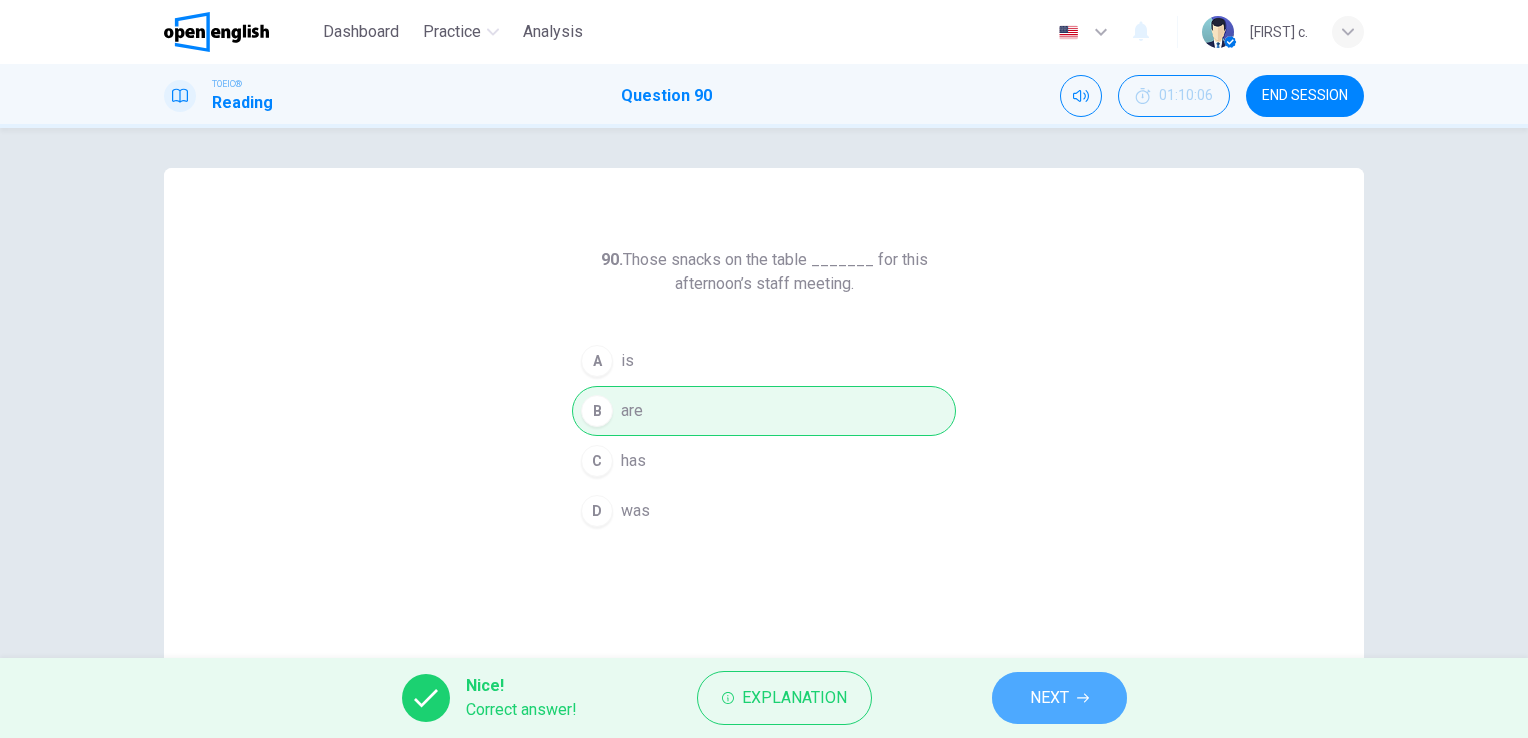 click 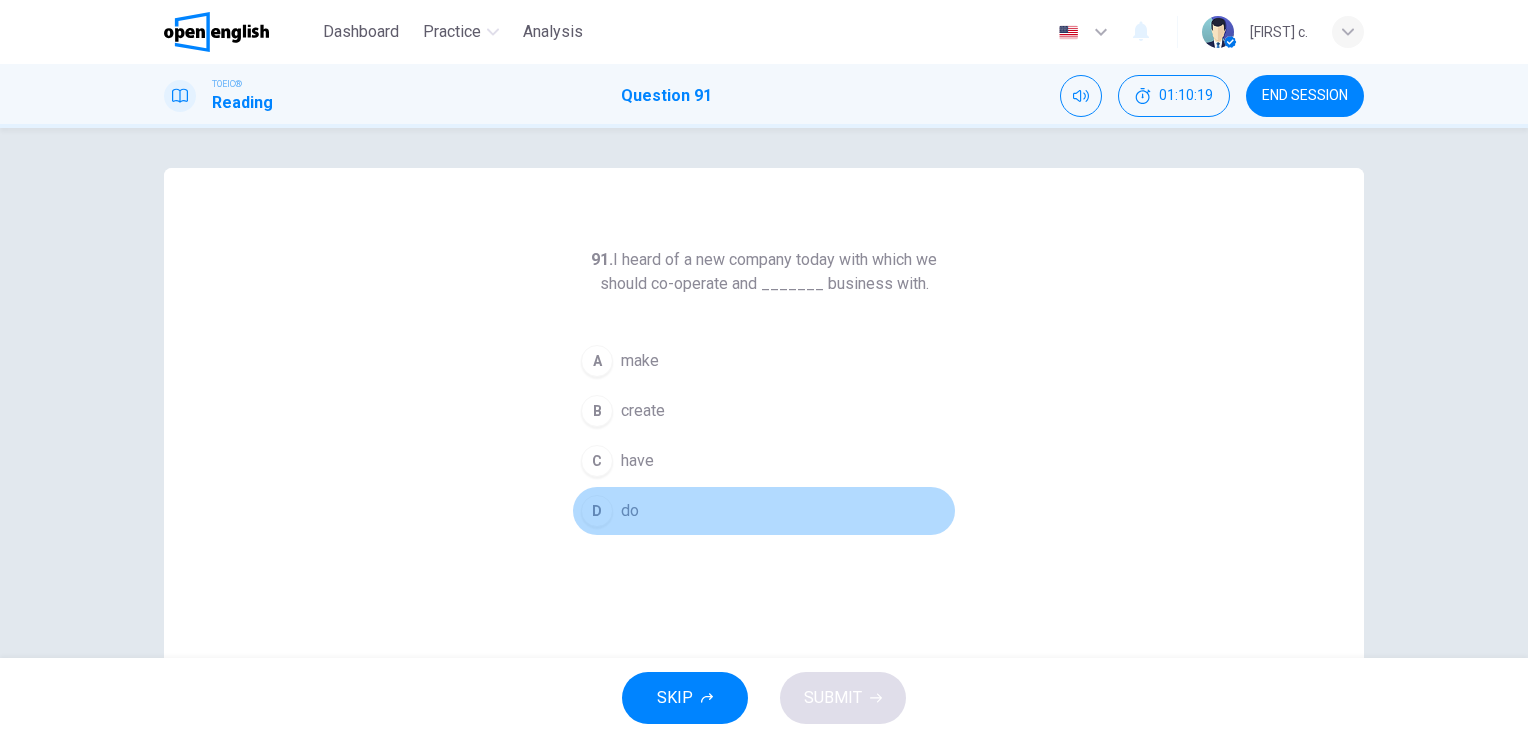 click on "D" at bounding box center (597, 511) 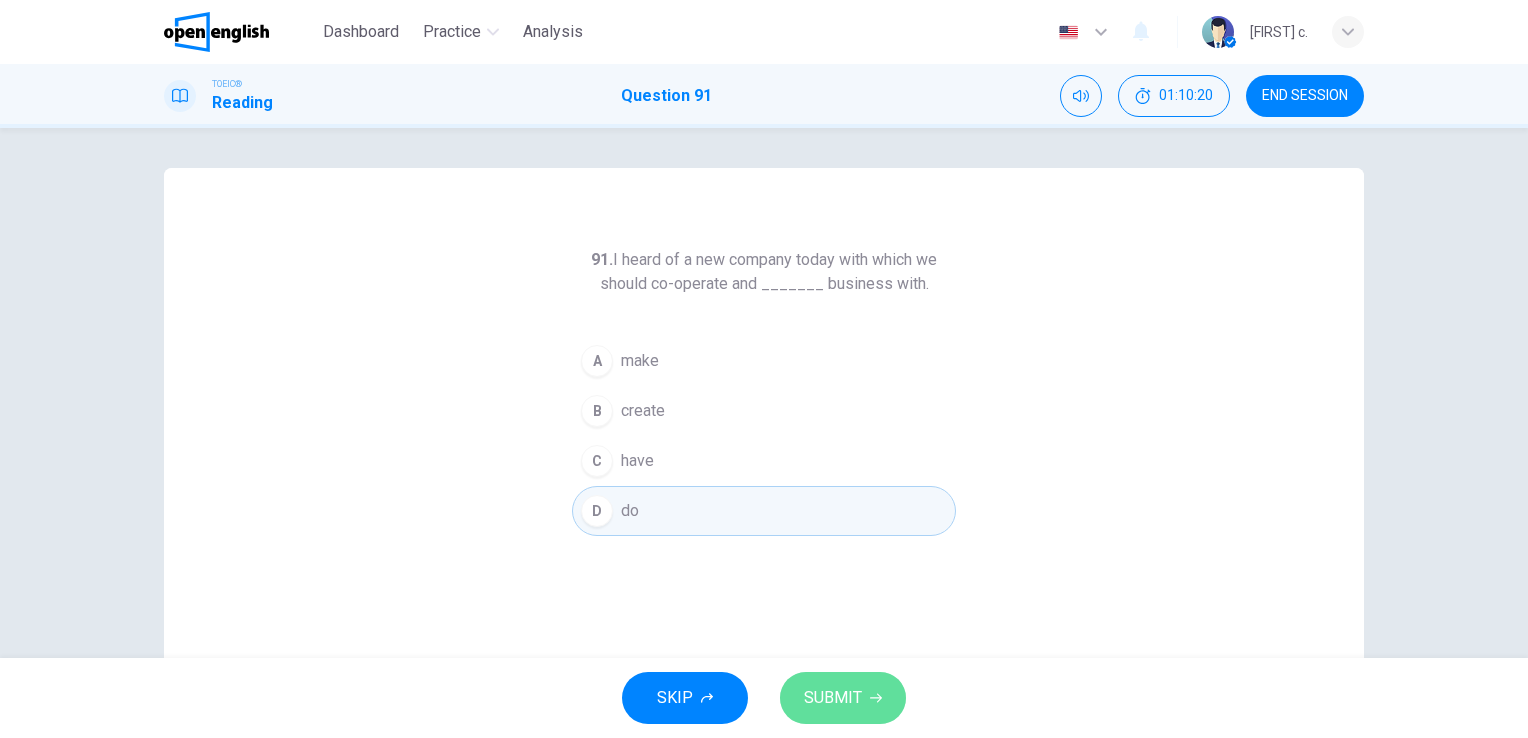 click on "SUBMIT" at bounding box center [833, 698] 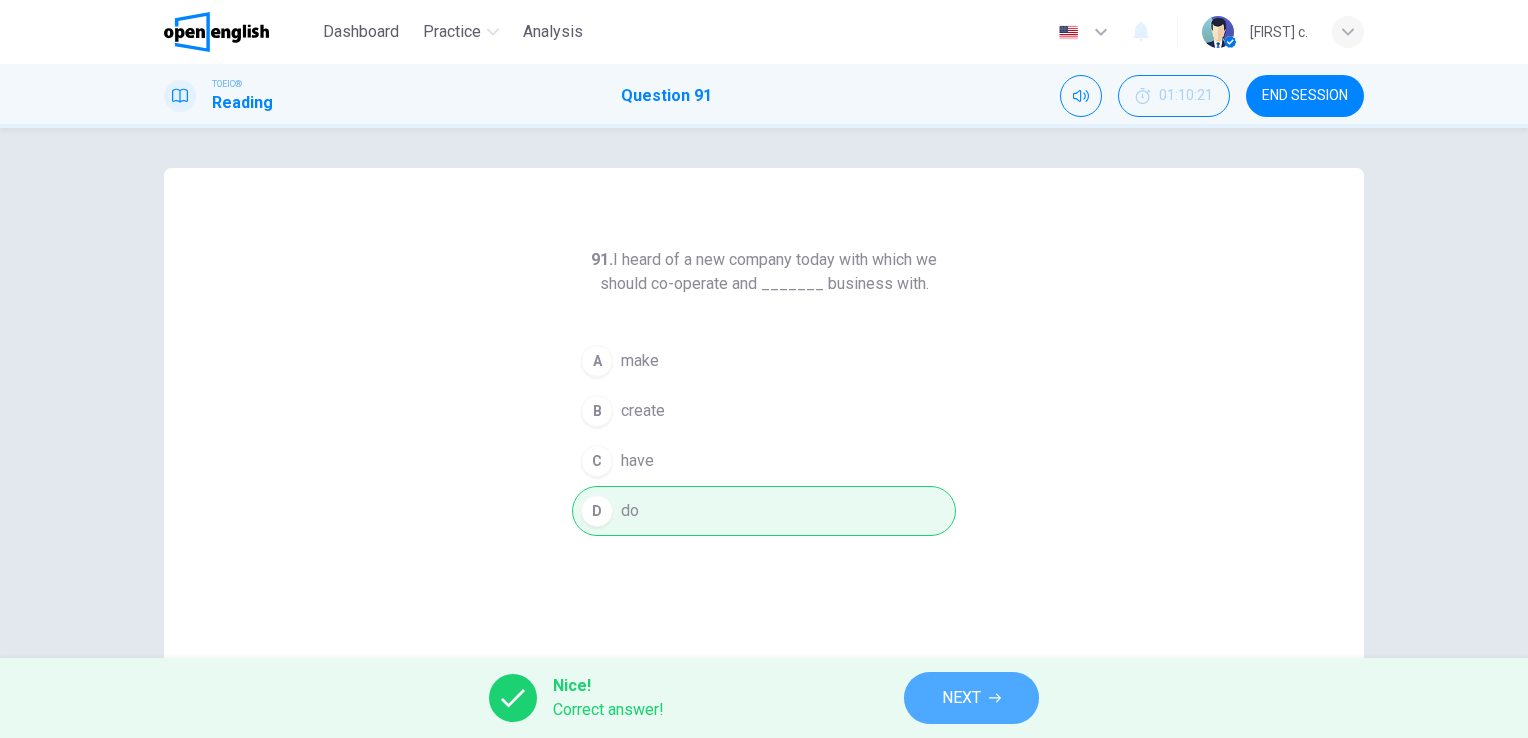 click on "NEXT" at bounding box center (971, 698) 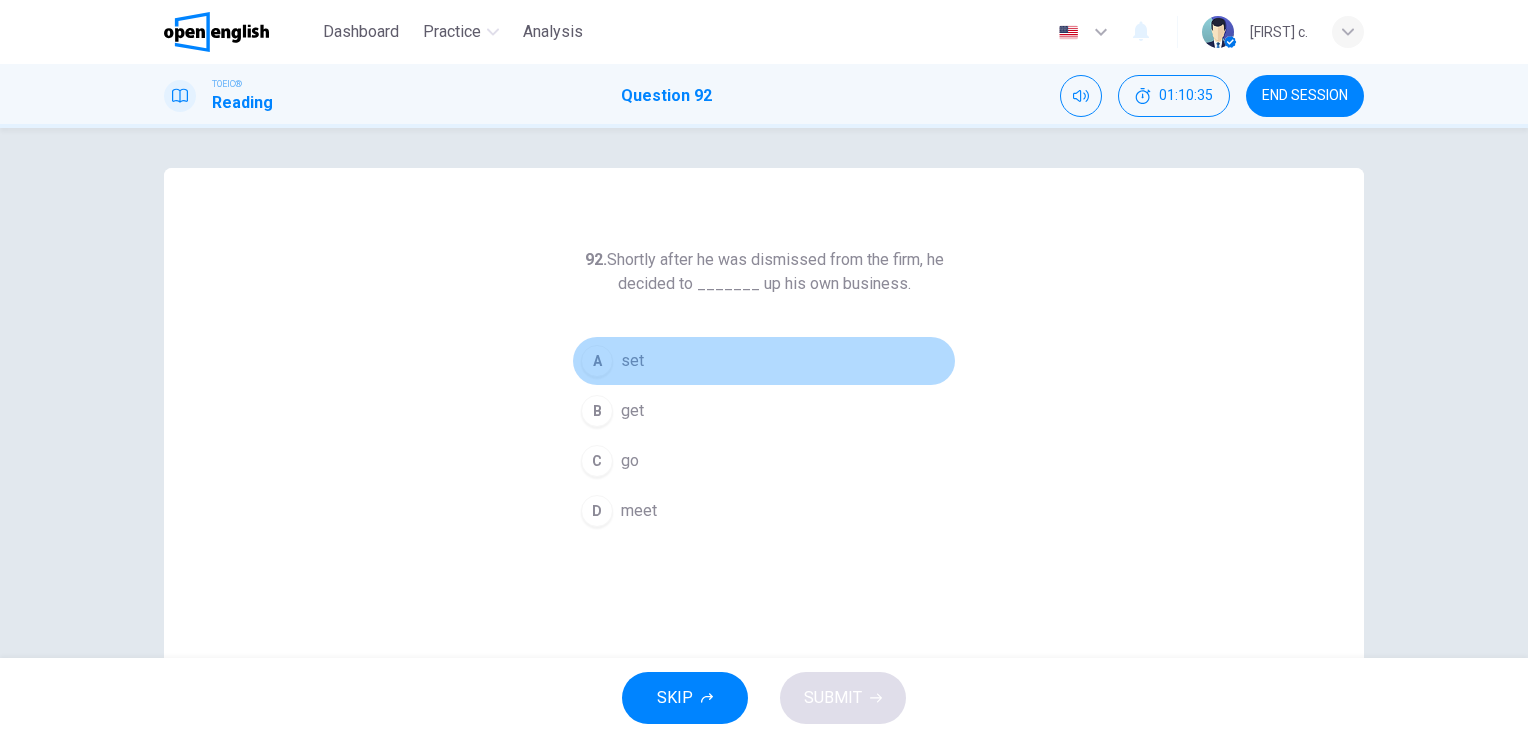click on "A" at bounding box center (597, 361) 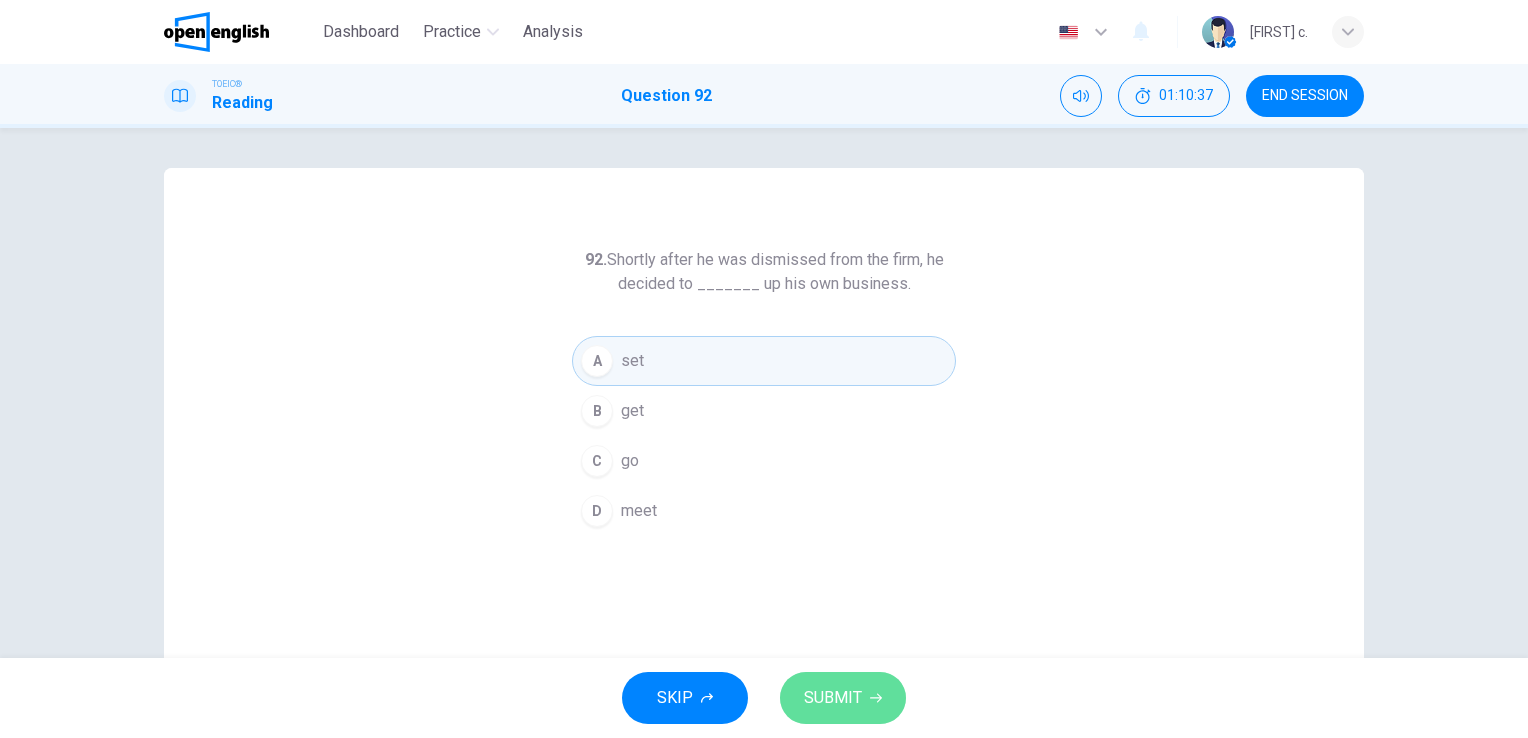 click on "SUBMIT" at bounding box center (833, 698) 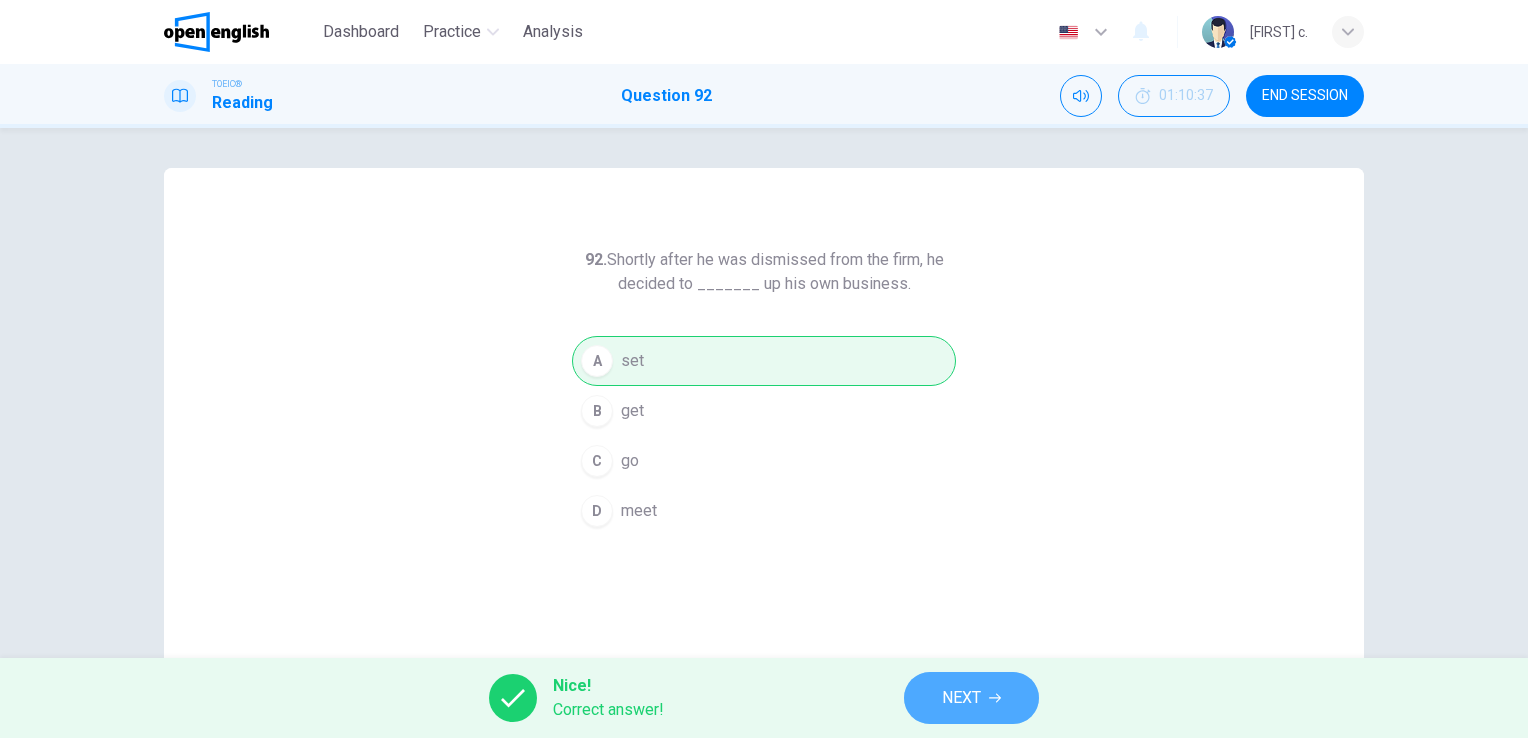 click on "NEXT" at bounding box center (961, 698) 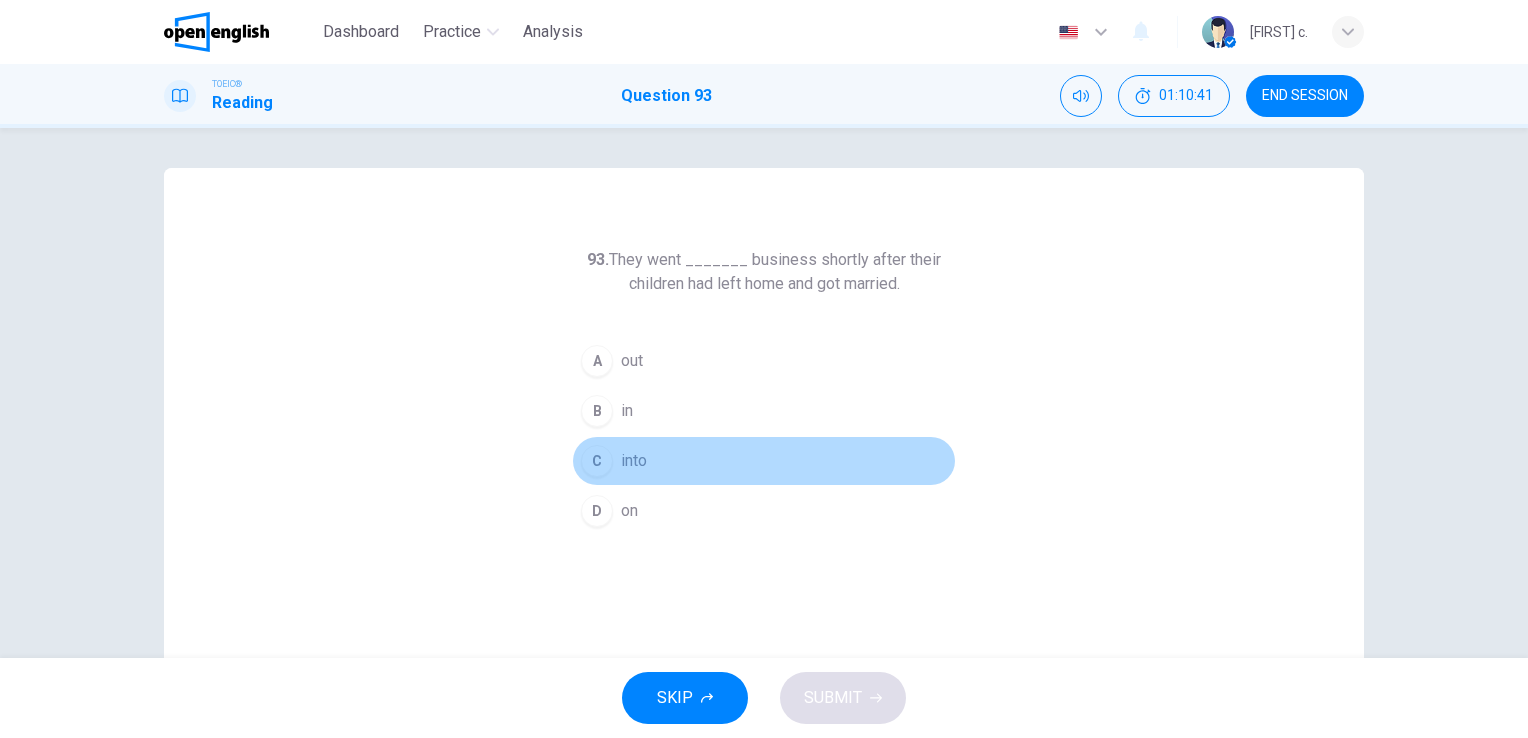 click on "into" at bounding box center (634, 461) 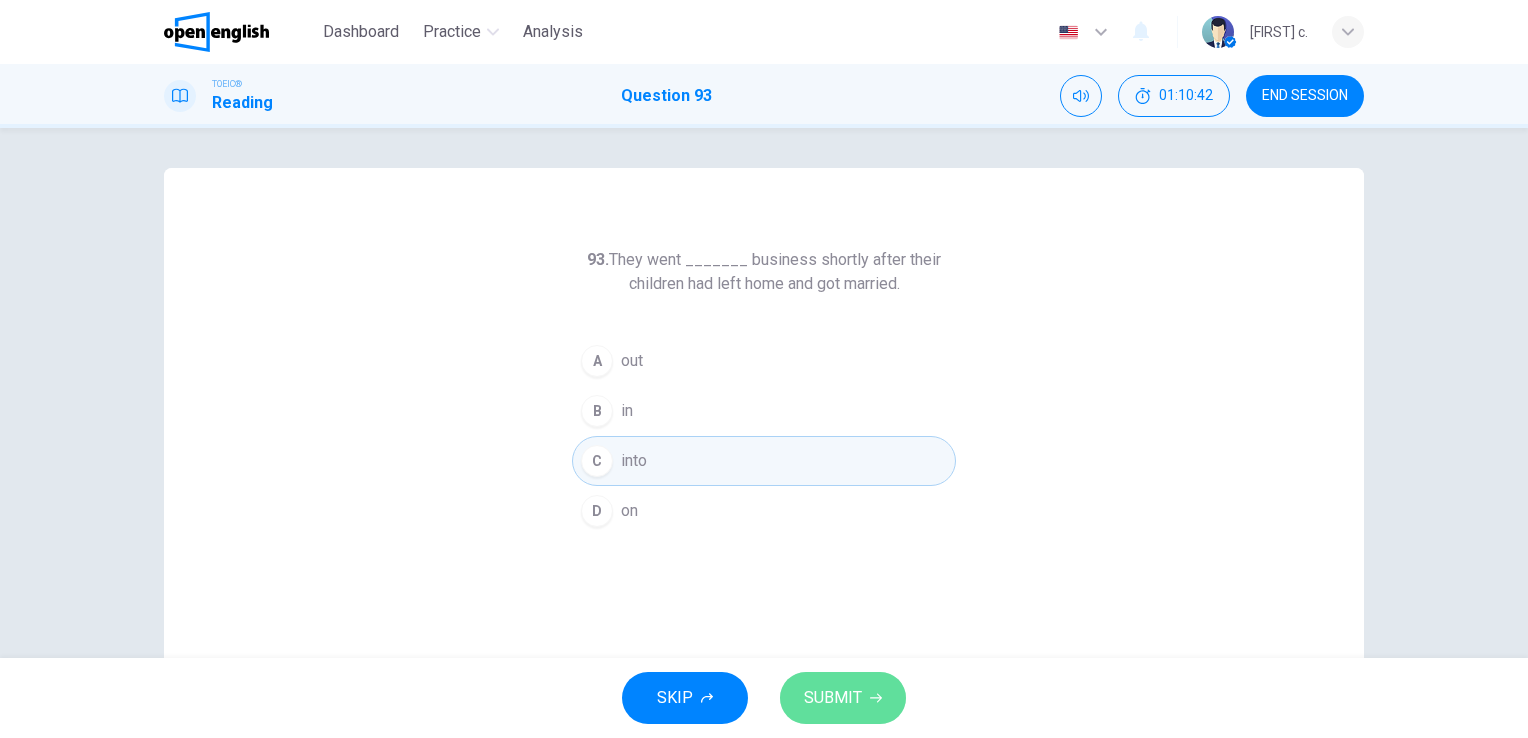 click on "SUBMIT" at bounding box center (833, 698) 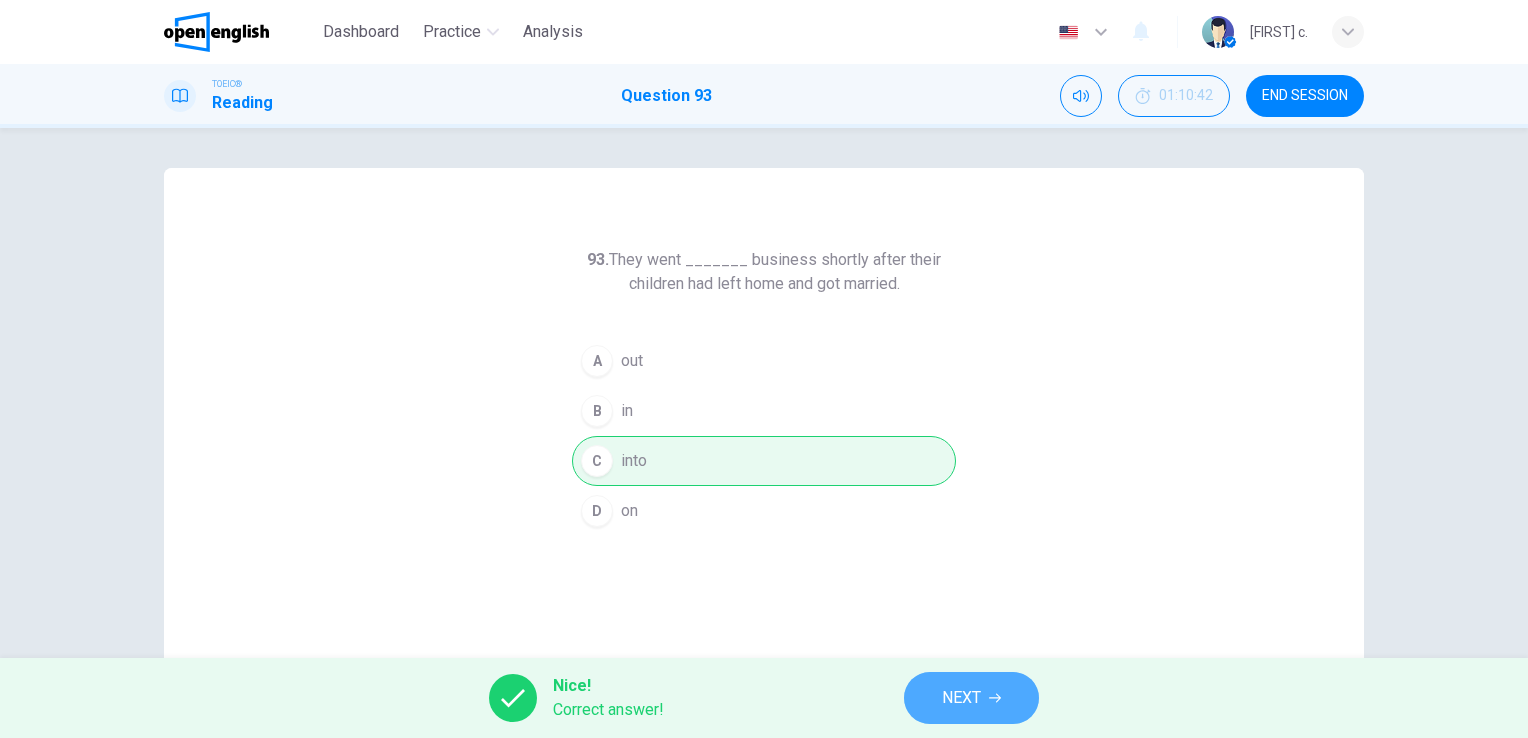 click on "NEXT" at bounding box center (961, 698) 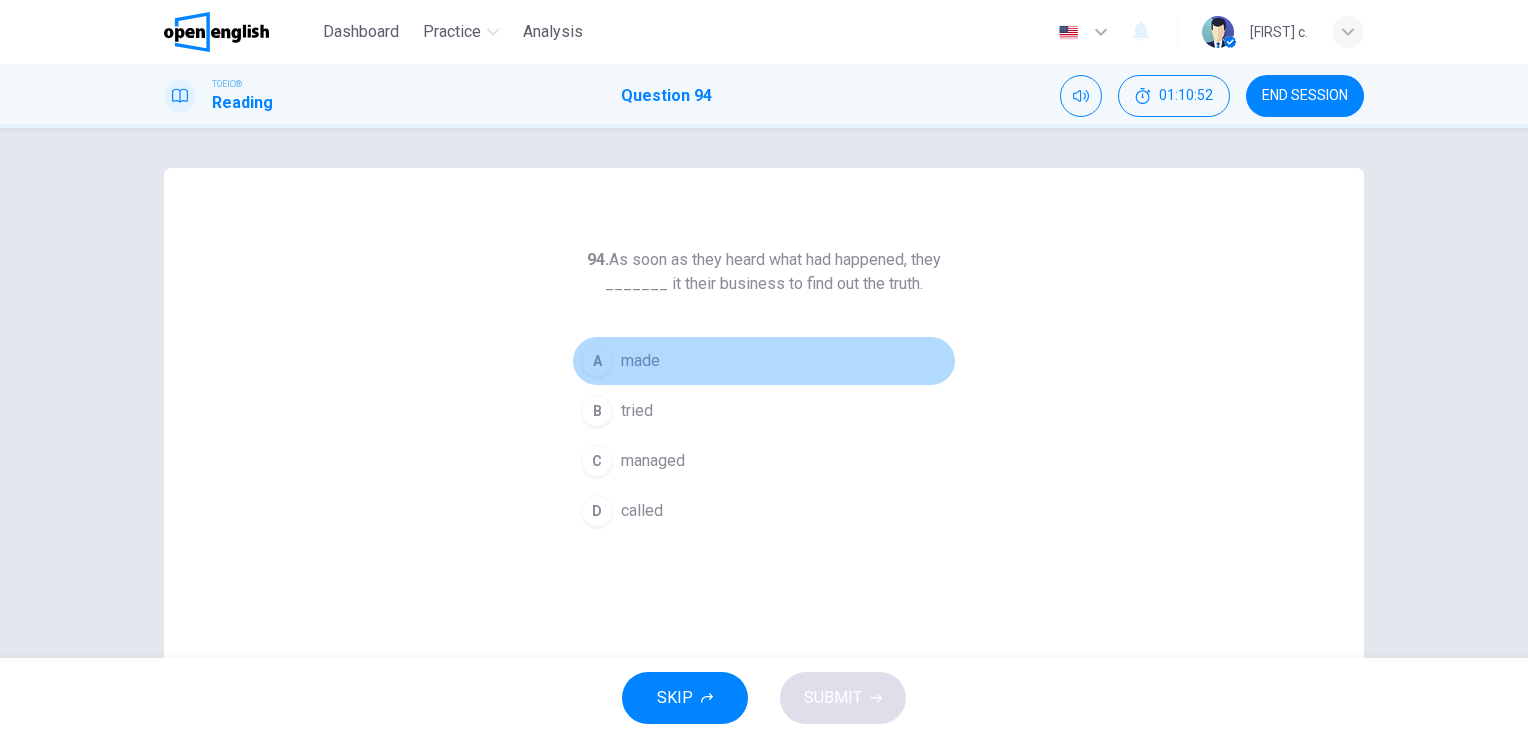 click on "A" at bounding box center (597, 361) 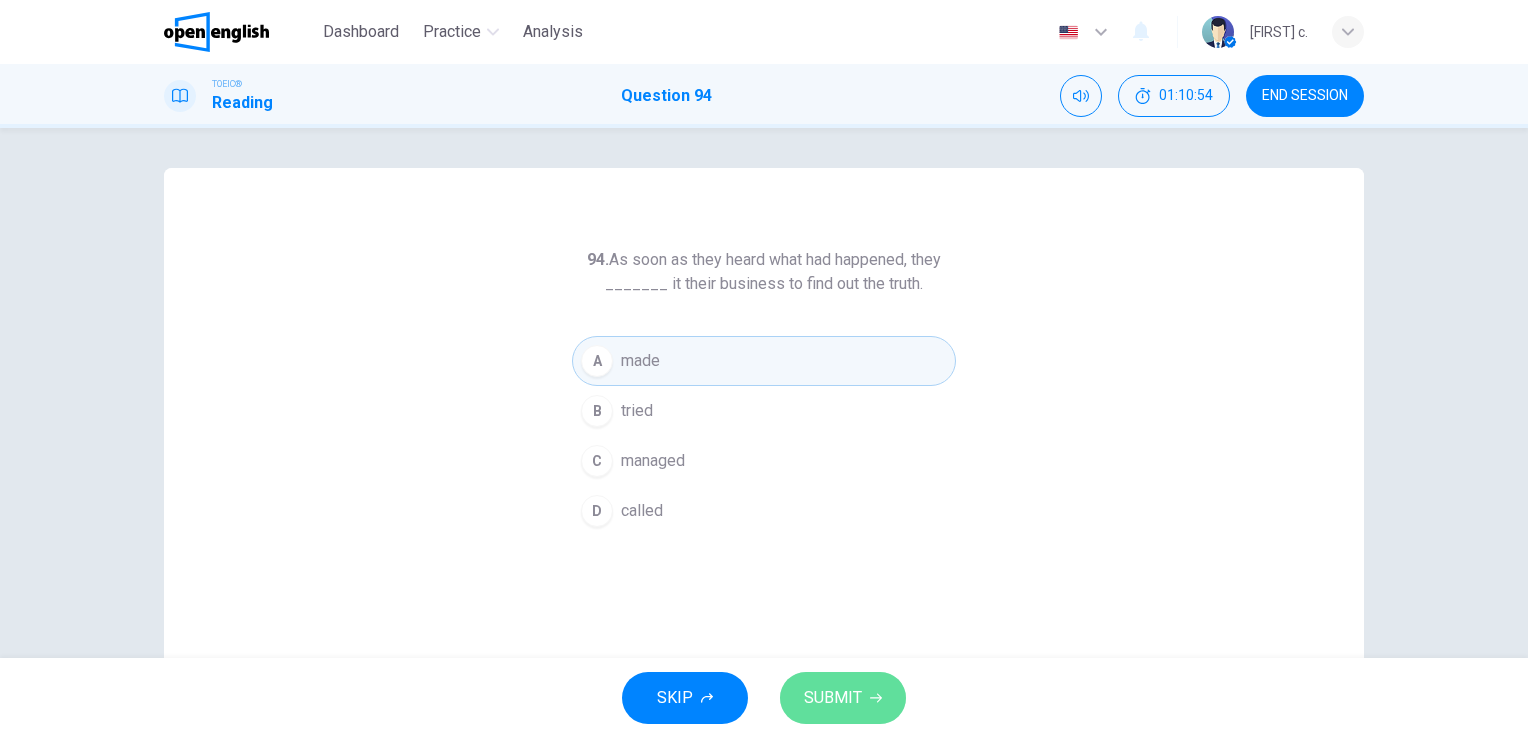 click on "SUBMIT" at bounding box center (833, 698) 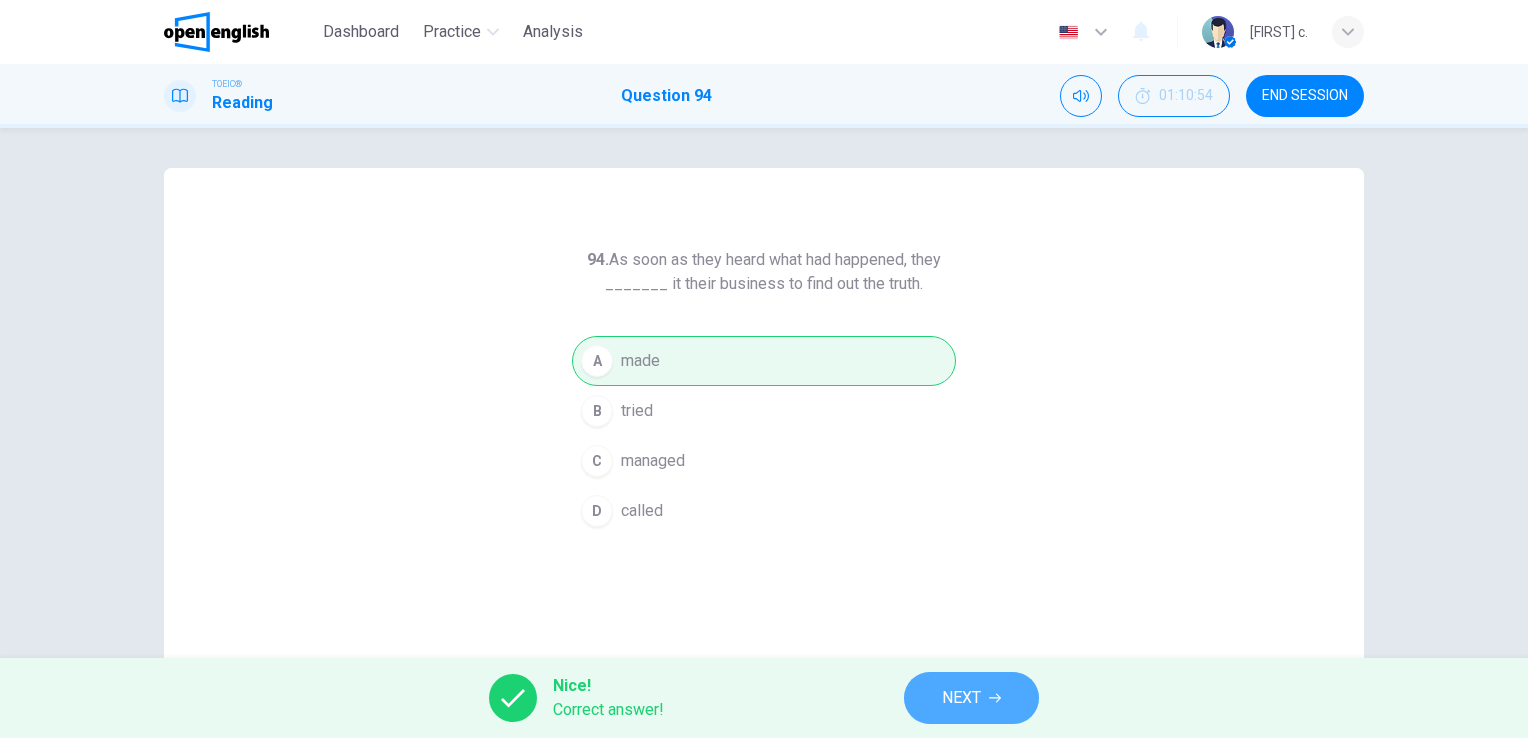click on "NEXT" at bounding box center (961, 698) 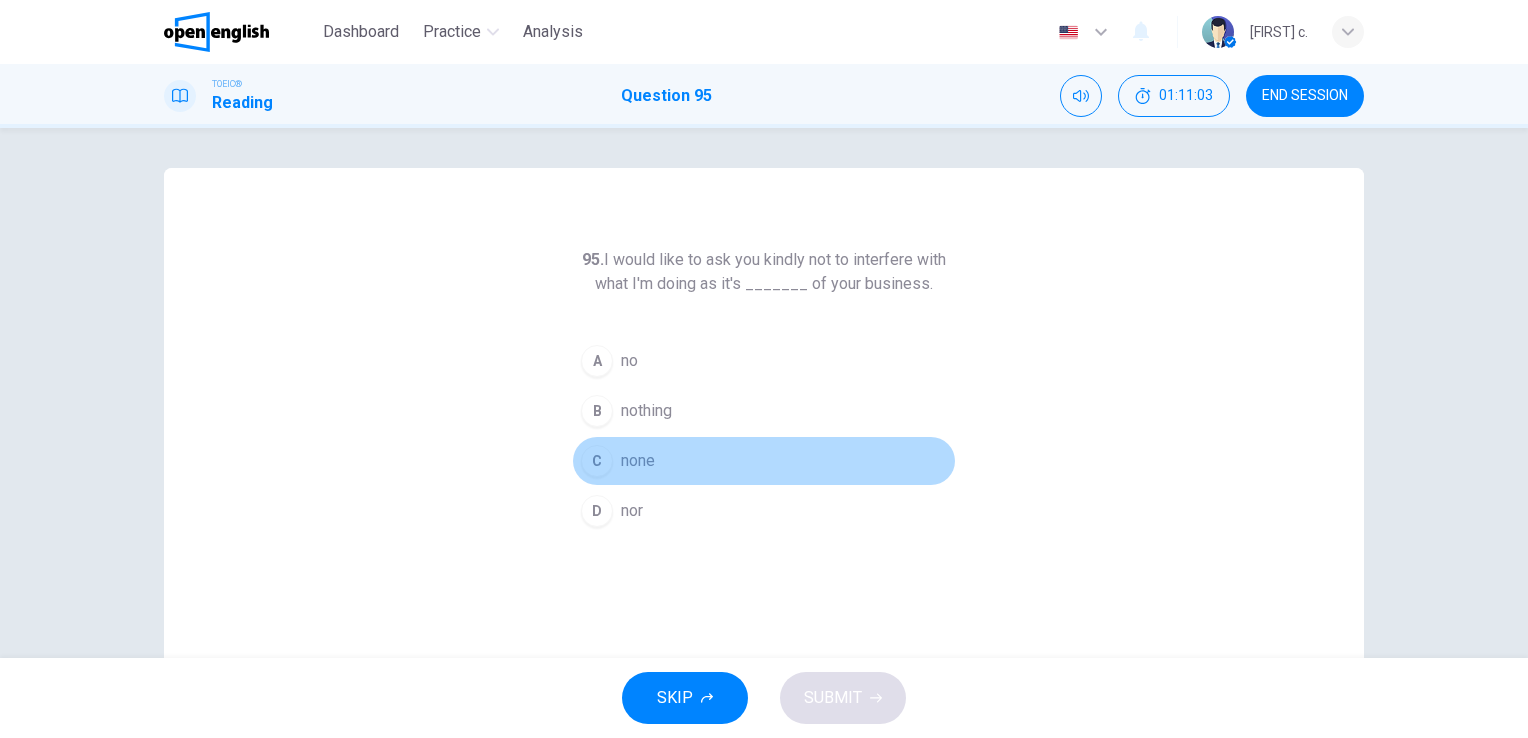 click on "none" at bounding box center [638, 461] 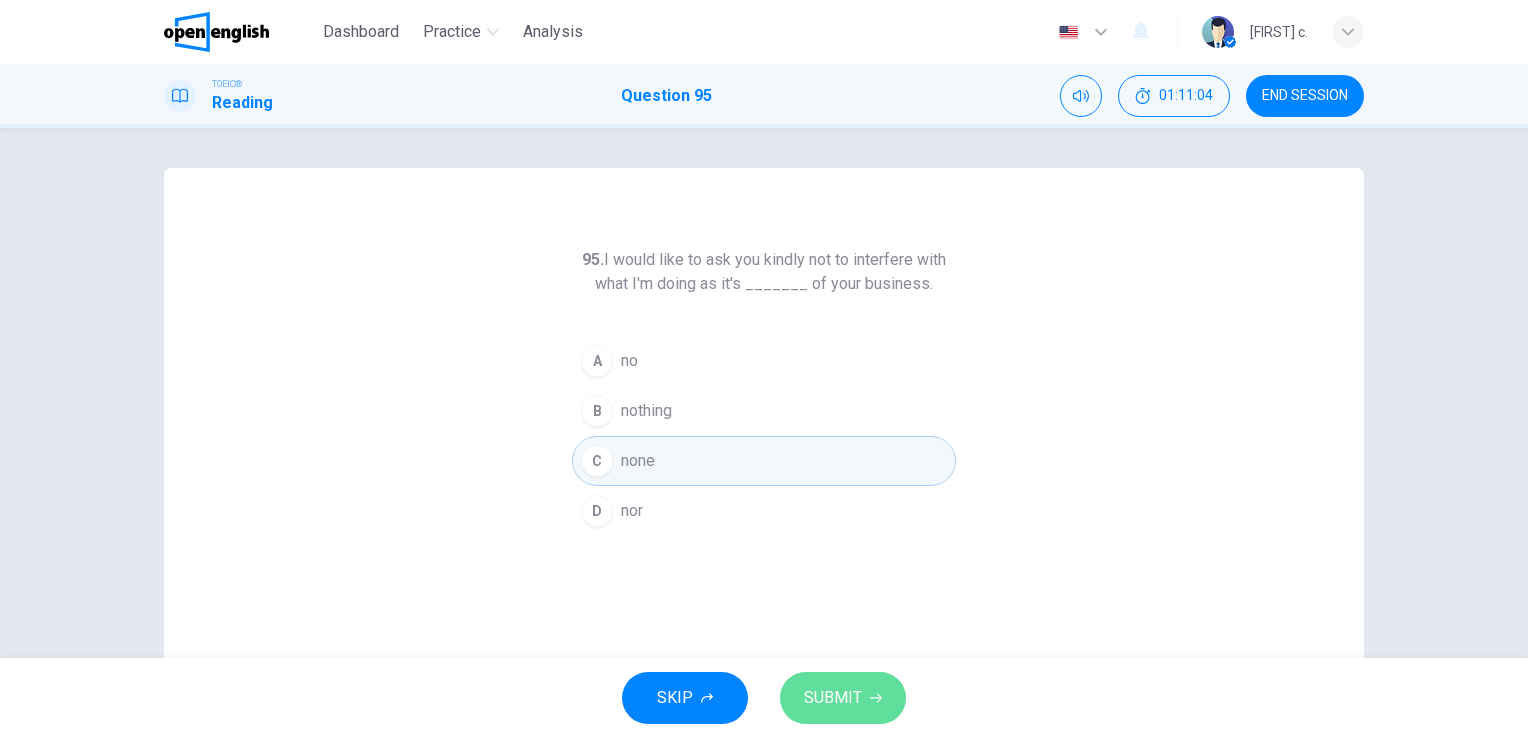 click on "SUBMIT" at bounding box center (833, 698) 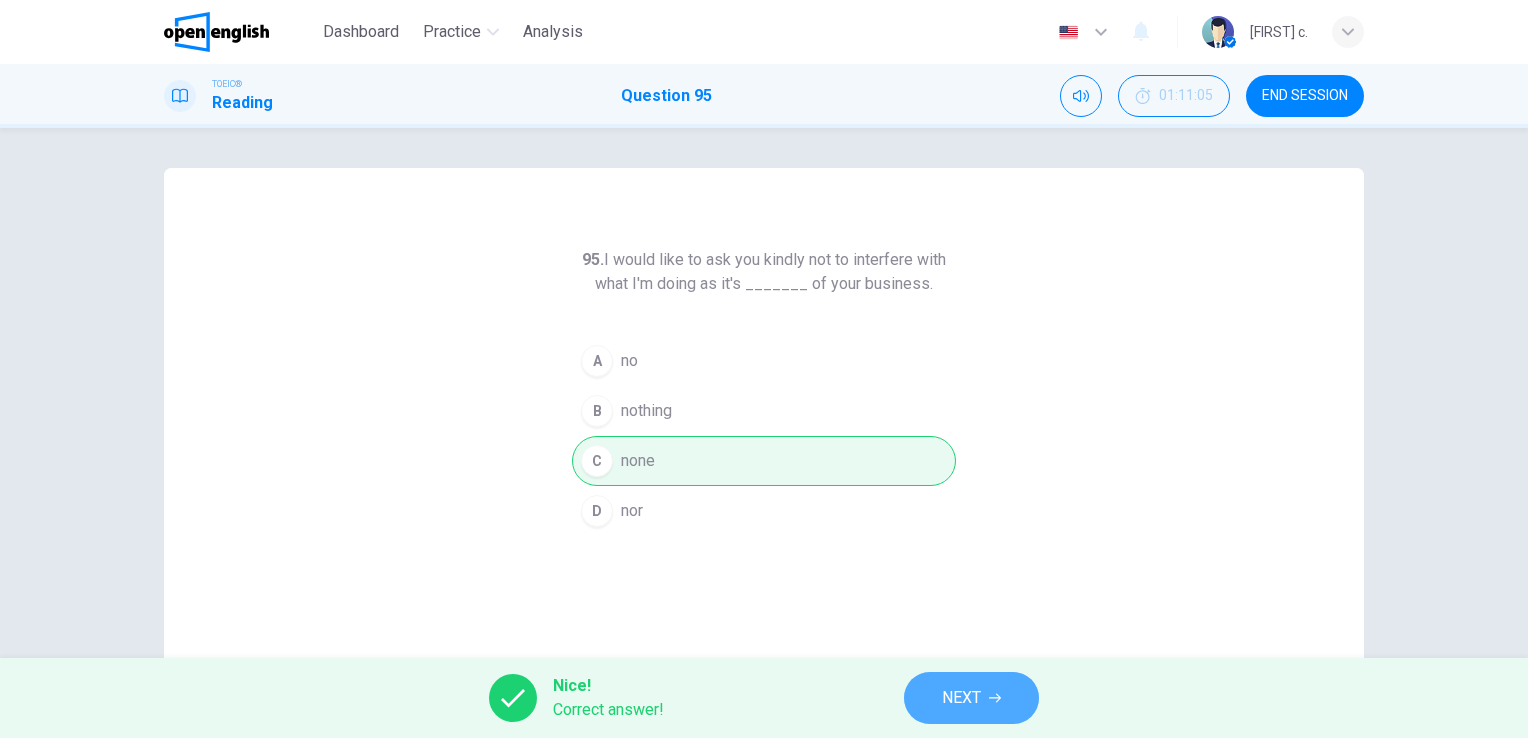 click on "NEXT" at bounding box center [971, 698] 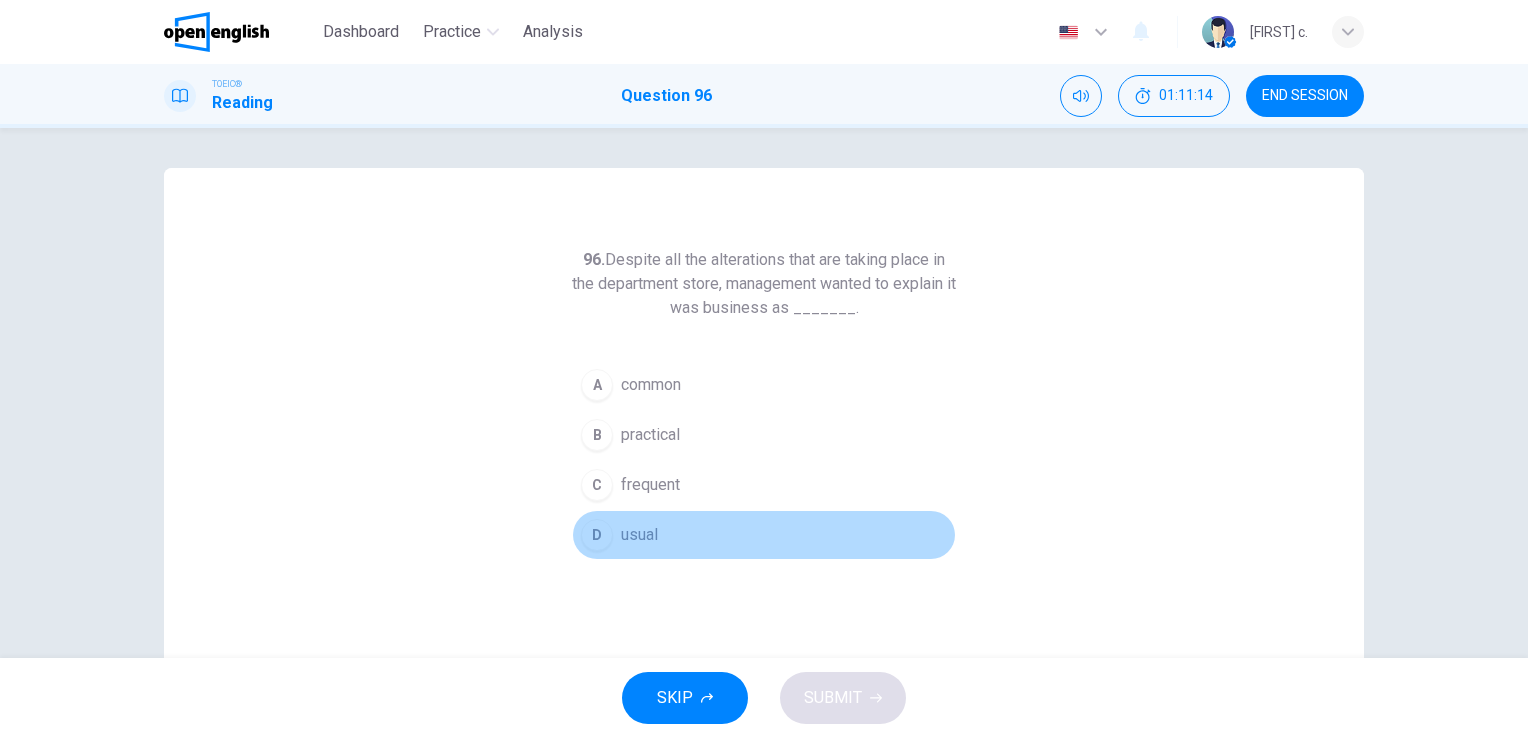 click on "usual" at bounding box center (639, 535) 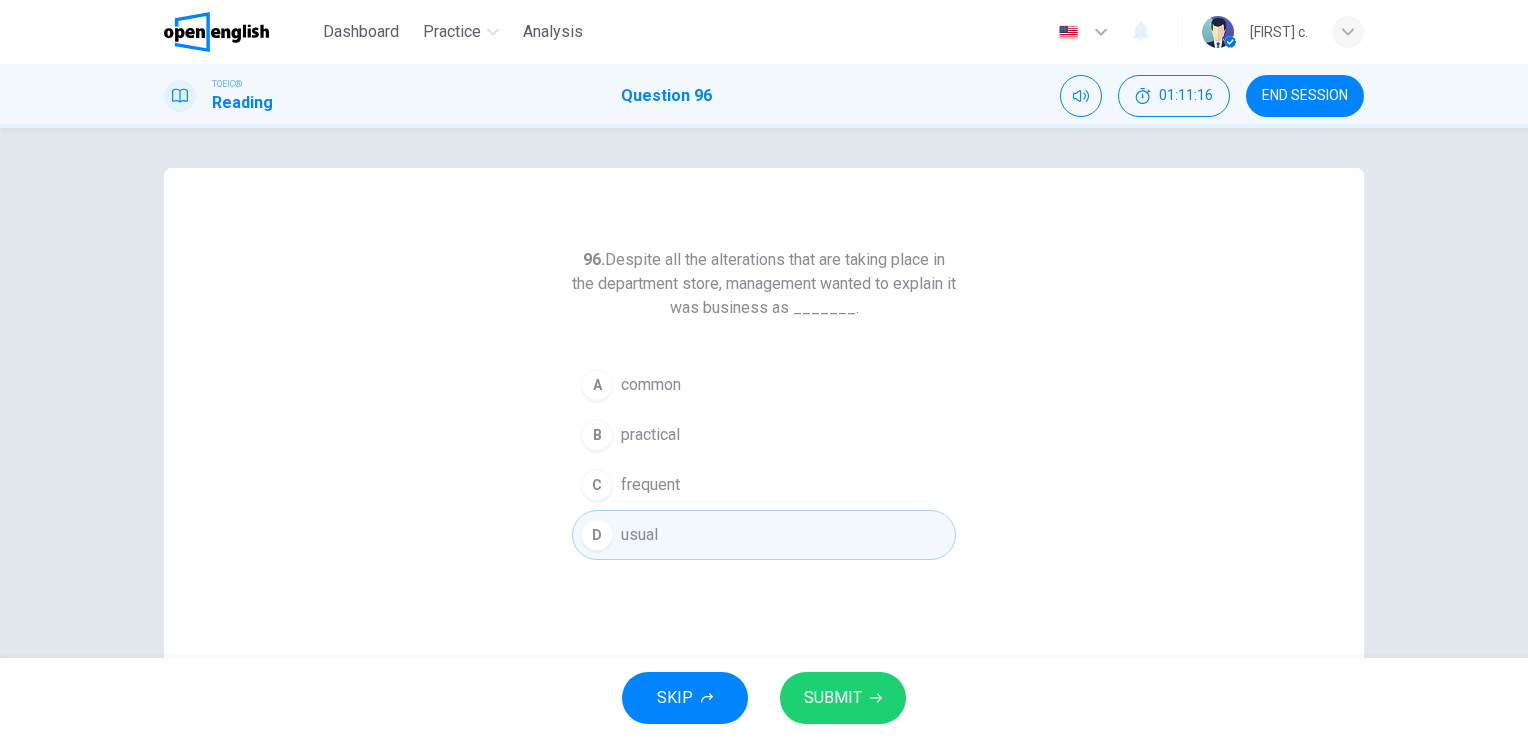 click on "SUBMIT" at bounding box center (843, 698) 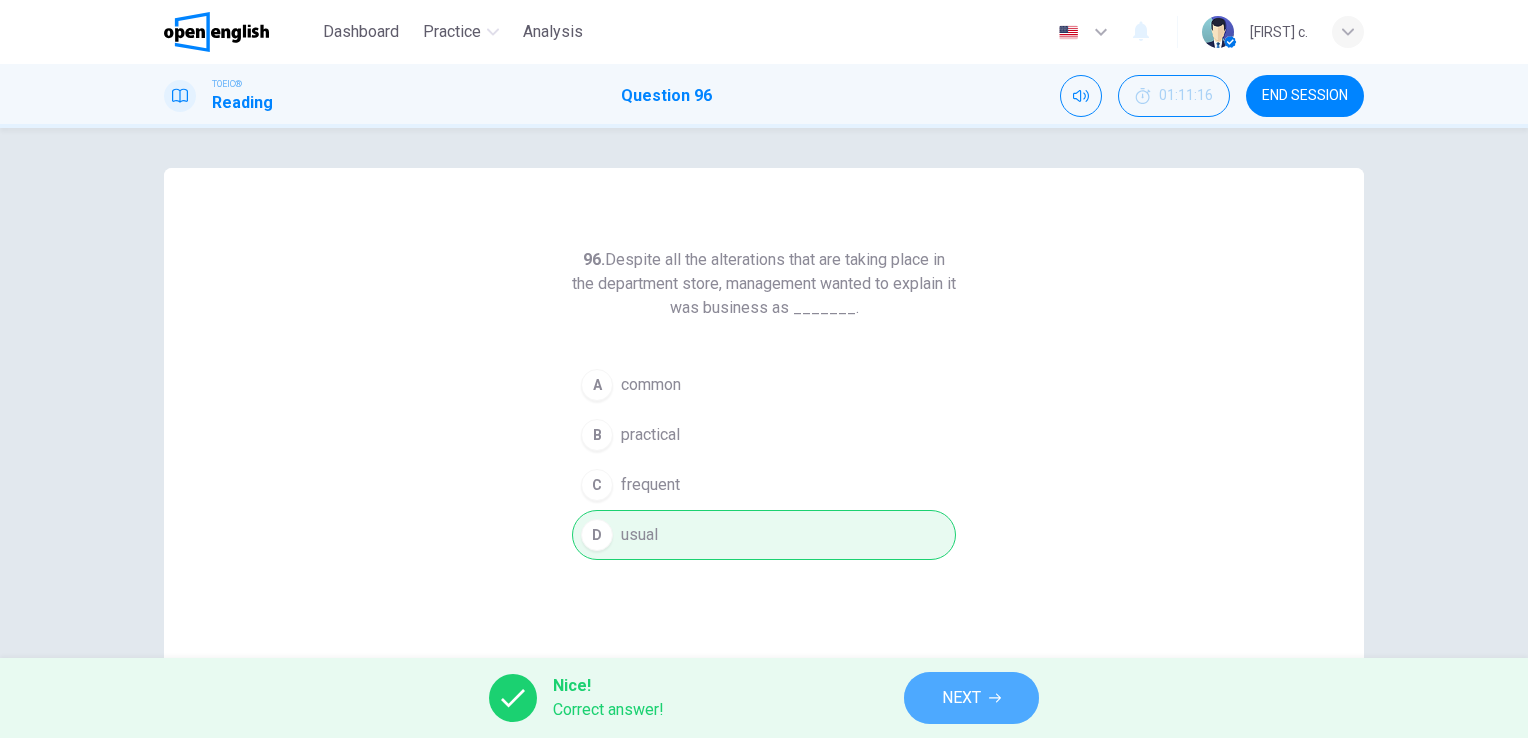 click on "NEXT" at bounding box center (971, 698) 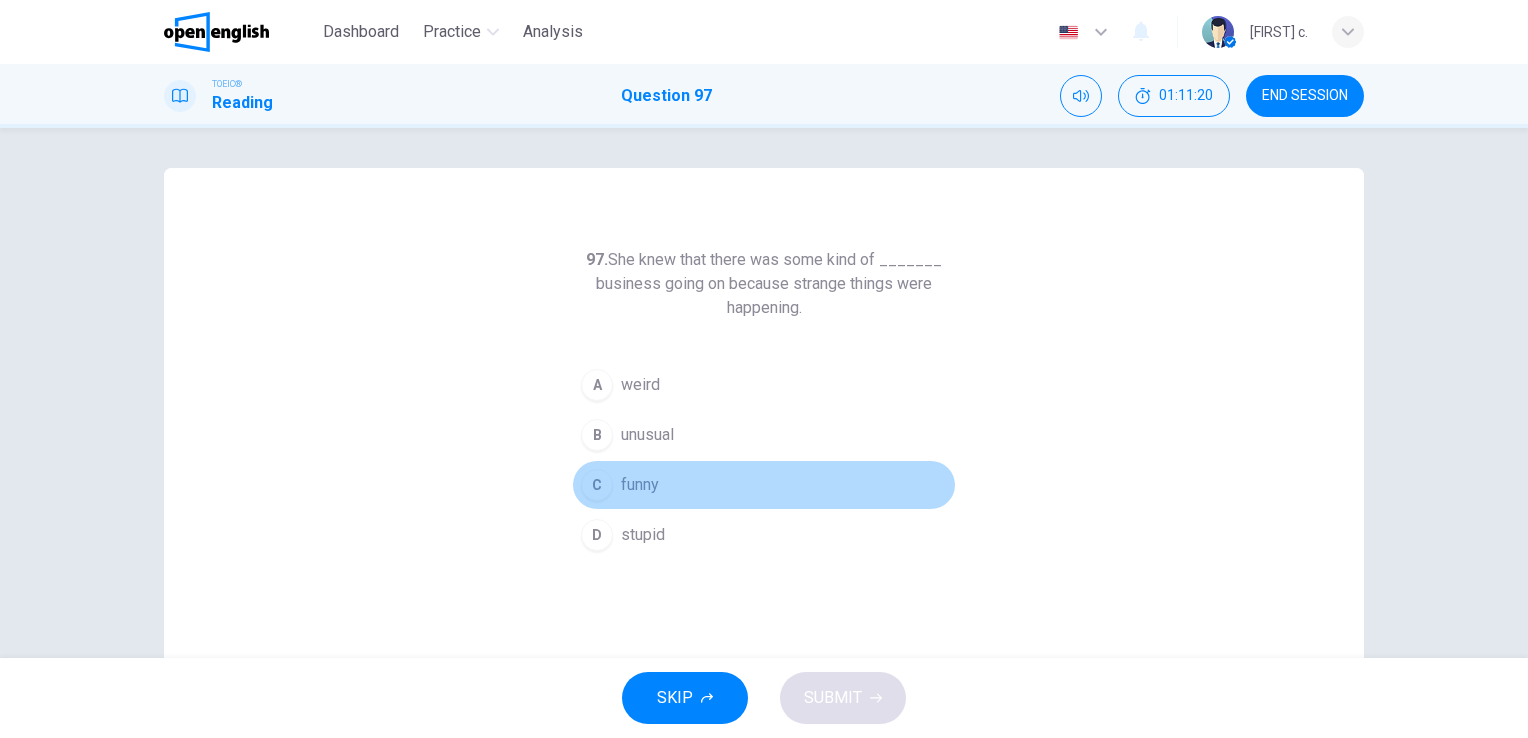 click on "C" at bounding box center (597, 485) 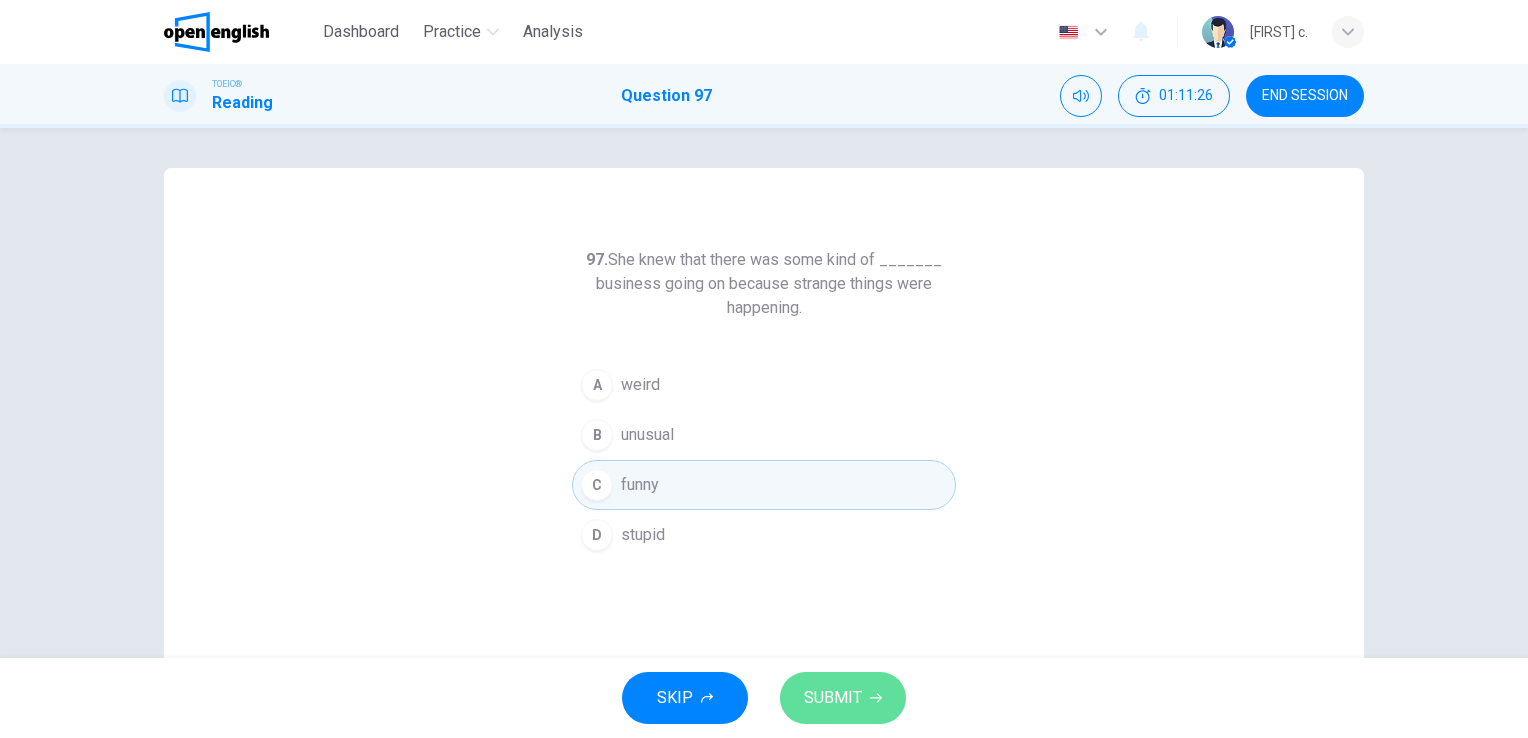 click on "SUBMIT" at bounding box center [833, 698] 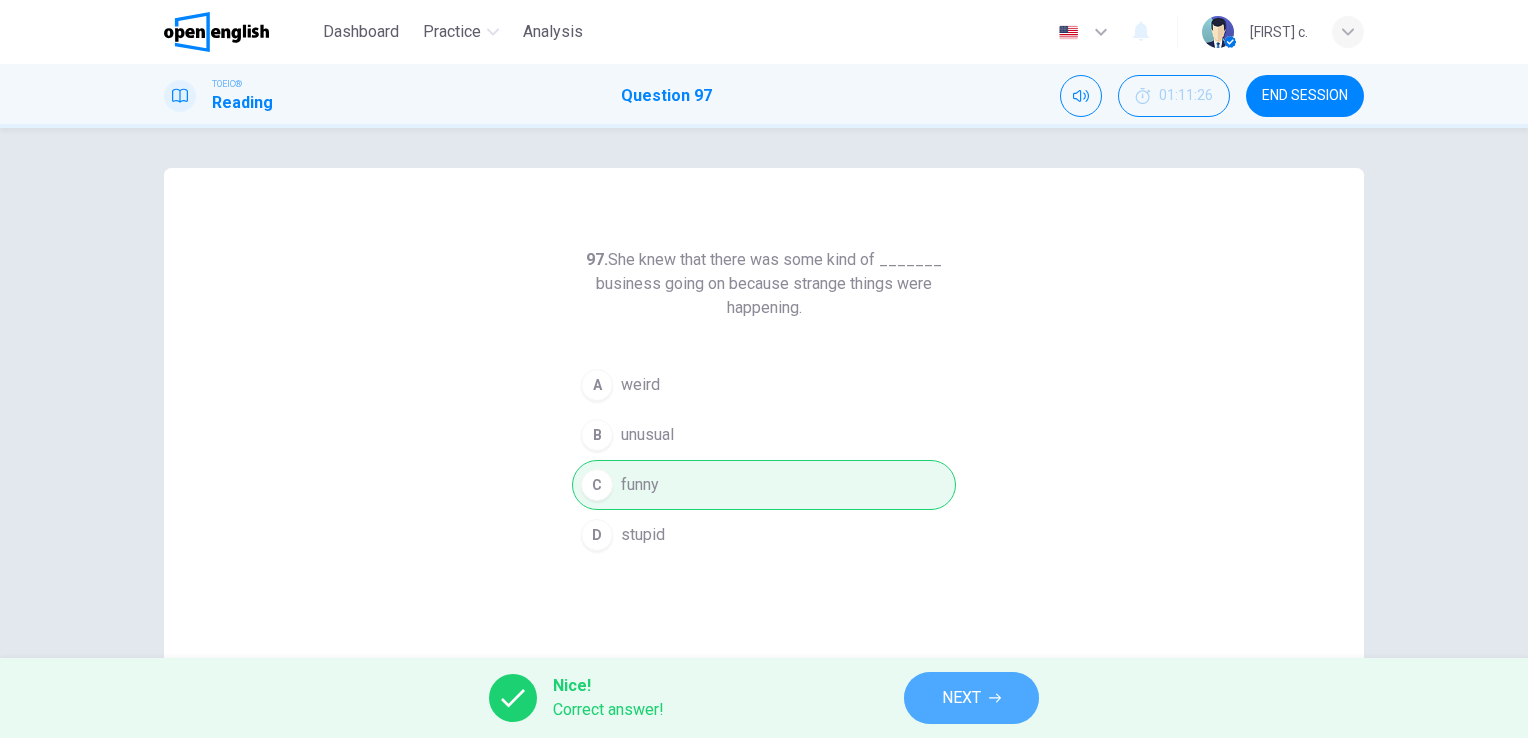 click on "NEXT" at bounding box center [971, 698] 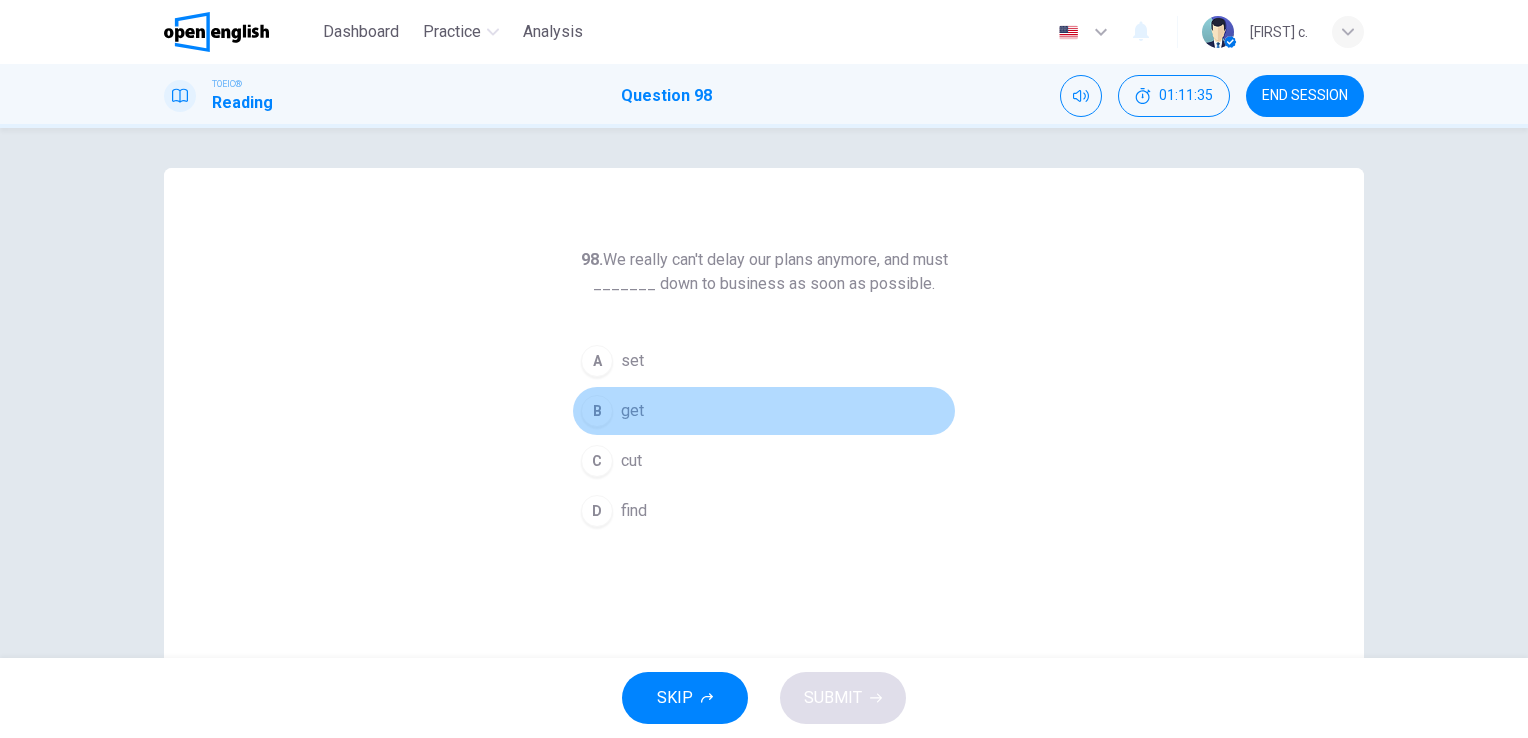 click on "B get" at bounding box center (764, 411) 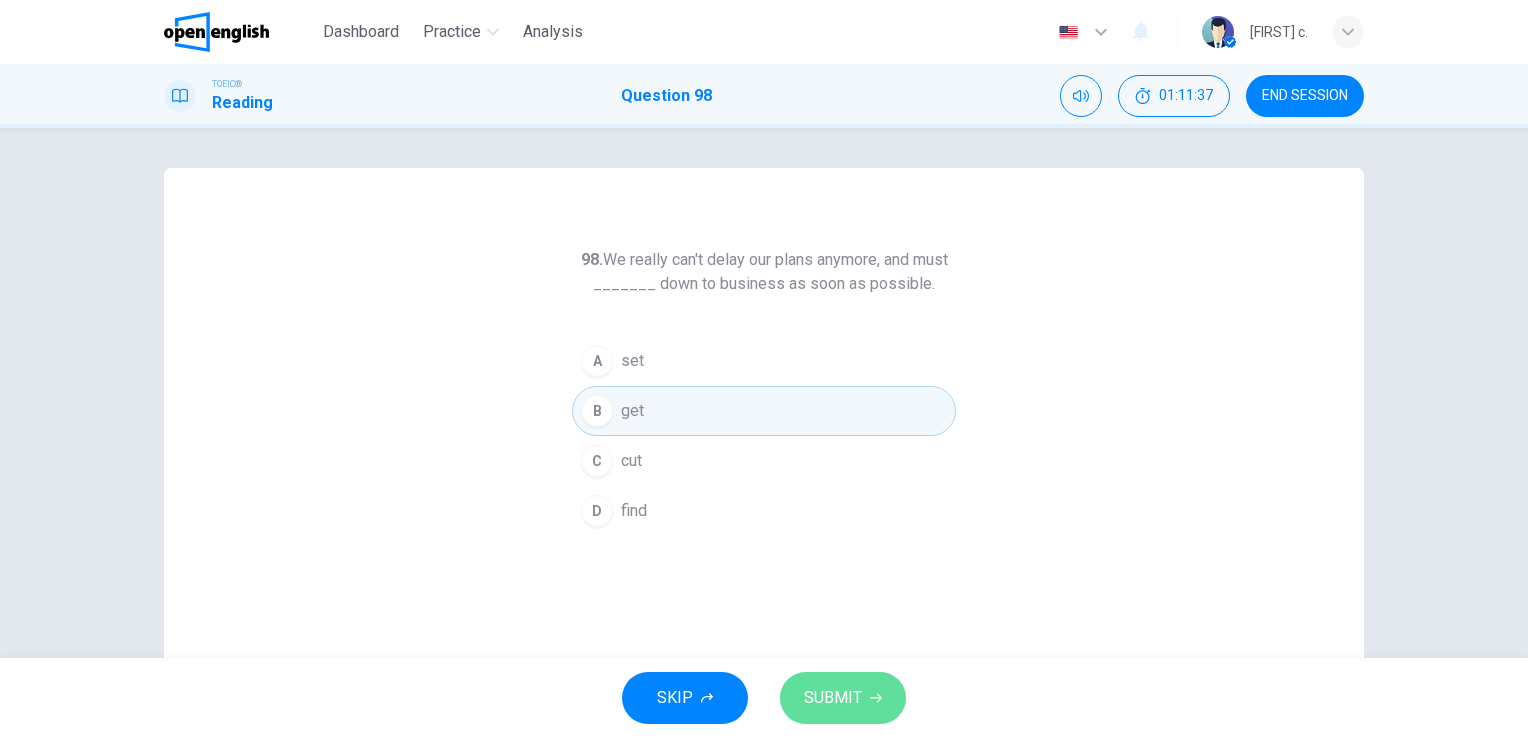 click on "SUBMIT" at bounding box center (833, 698) 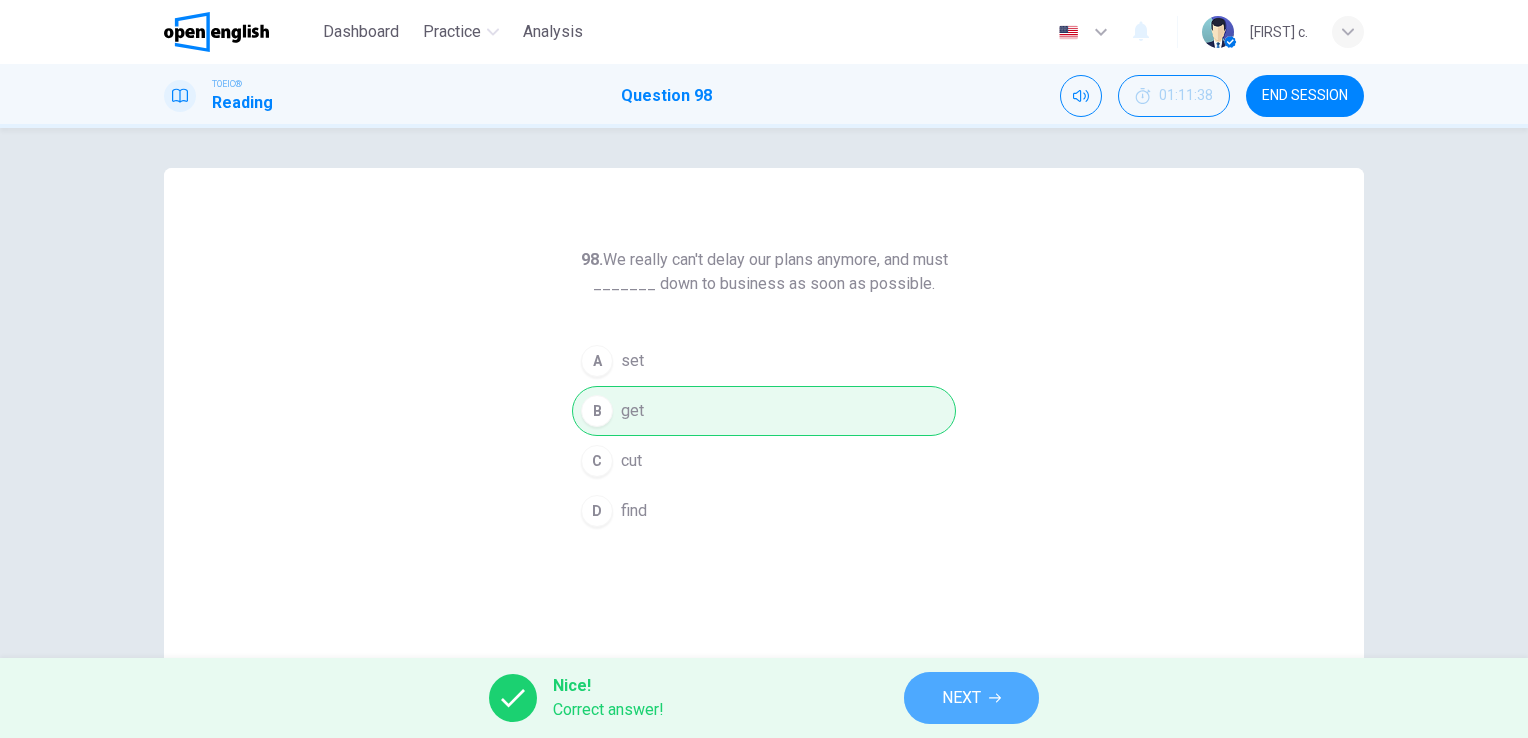click on "NEXT" at bounding box center [971, 698] 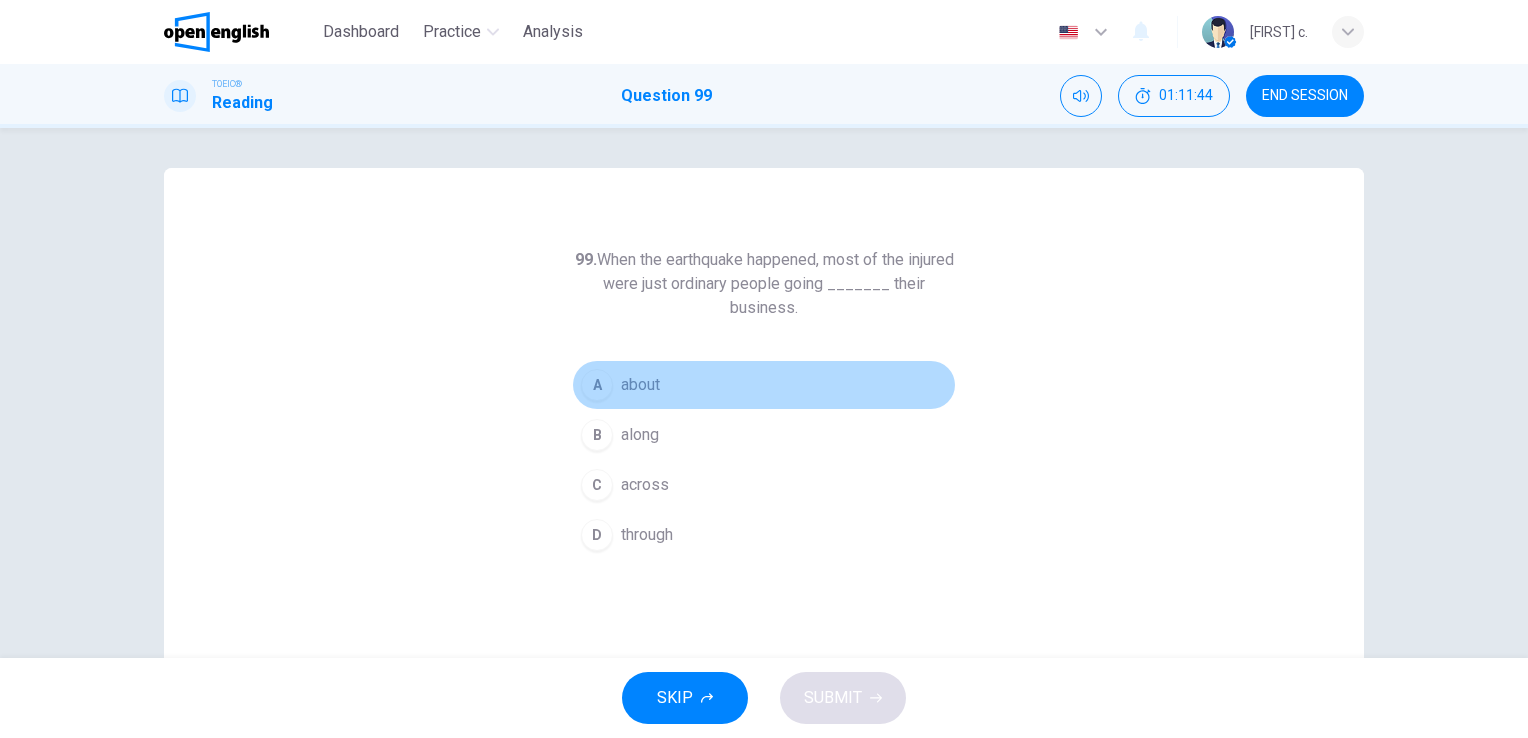 click on "A about" at bounding box center [764, 385] 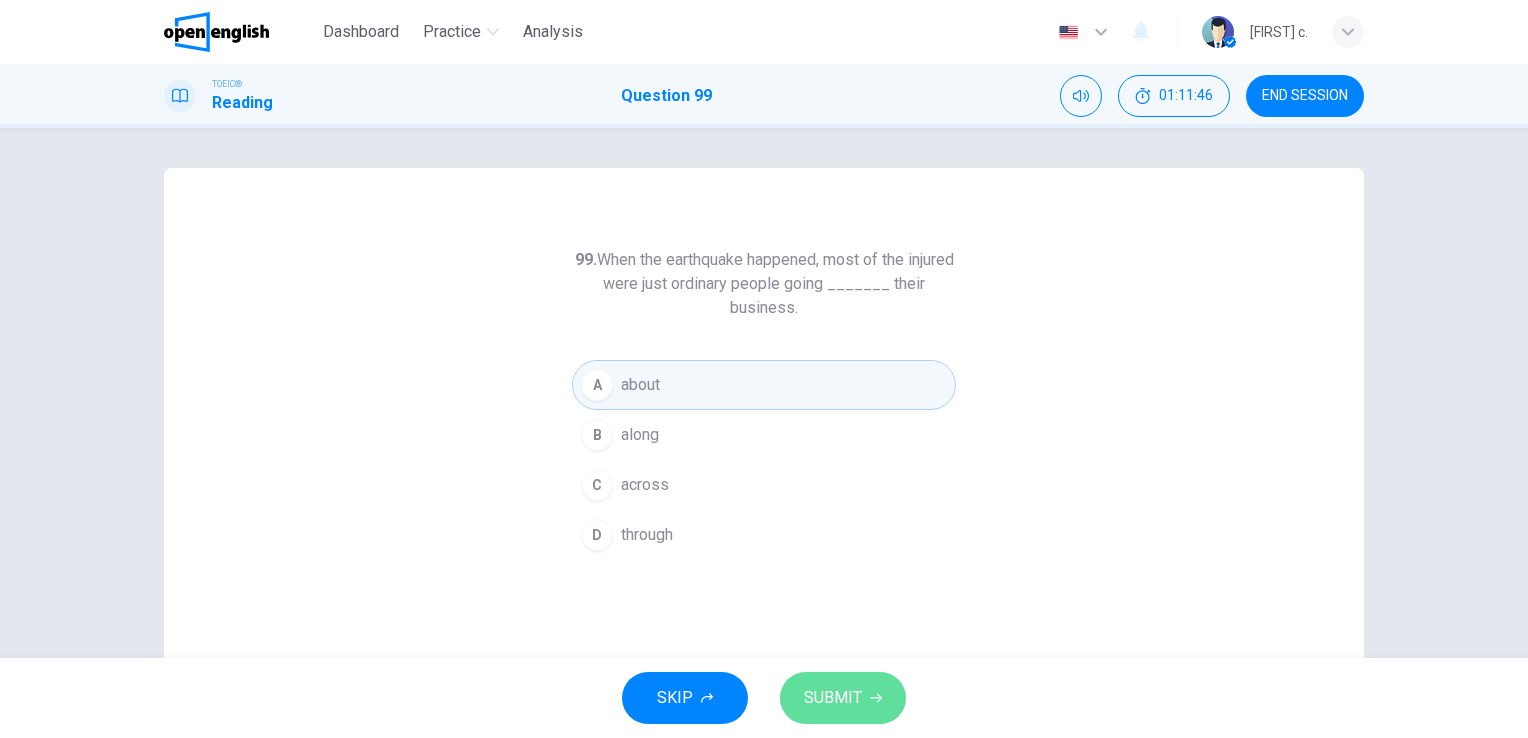 click on "SUBMIT" at bounding box center [833, 698] 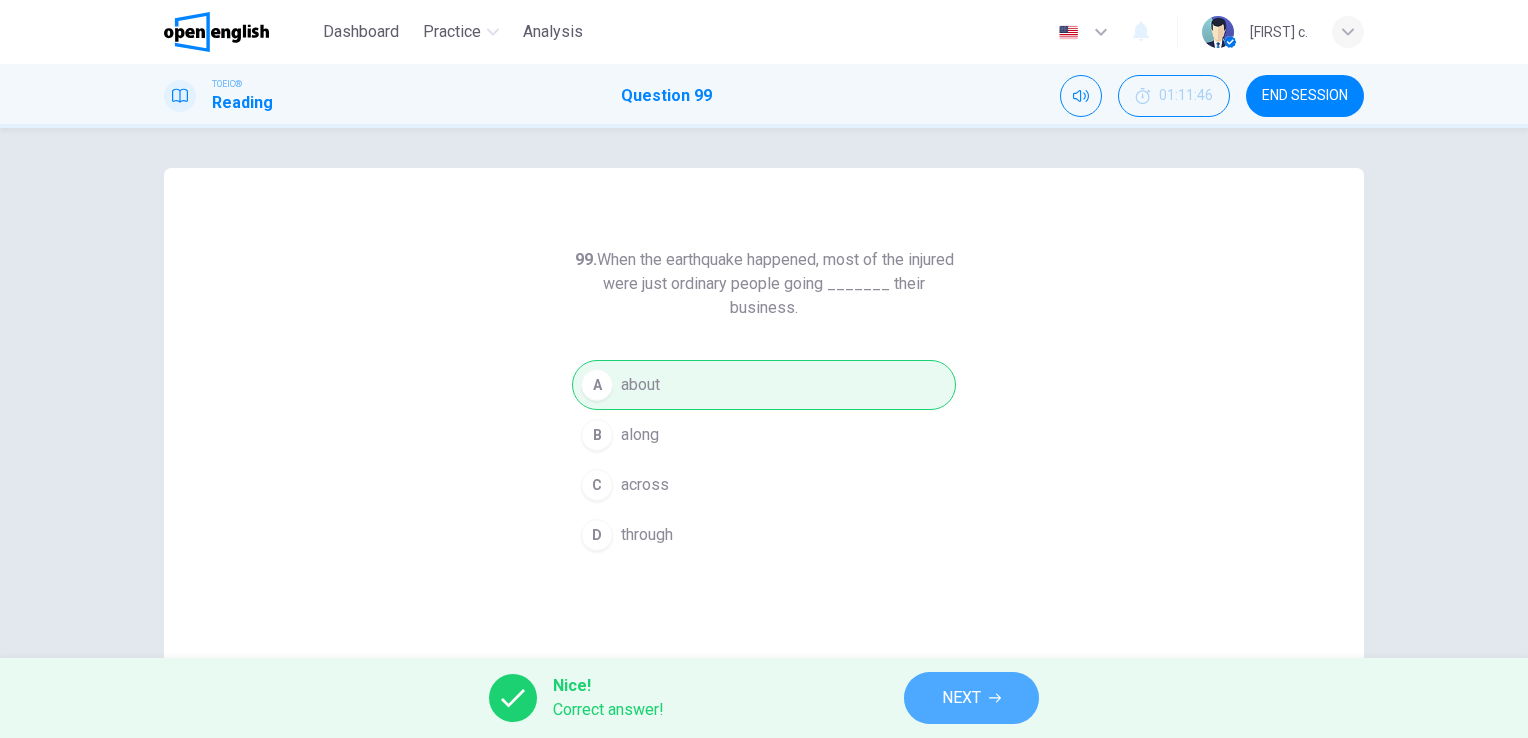 click on "NEXT" at bounding box center (961, 698) 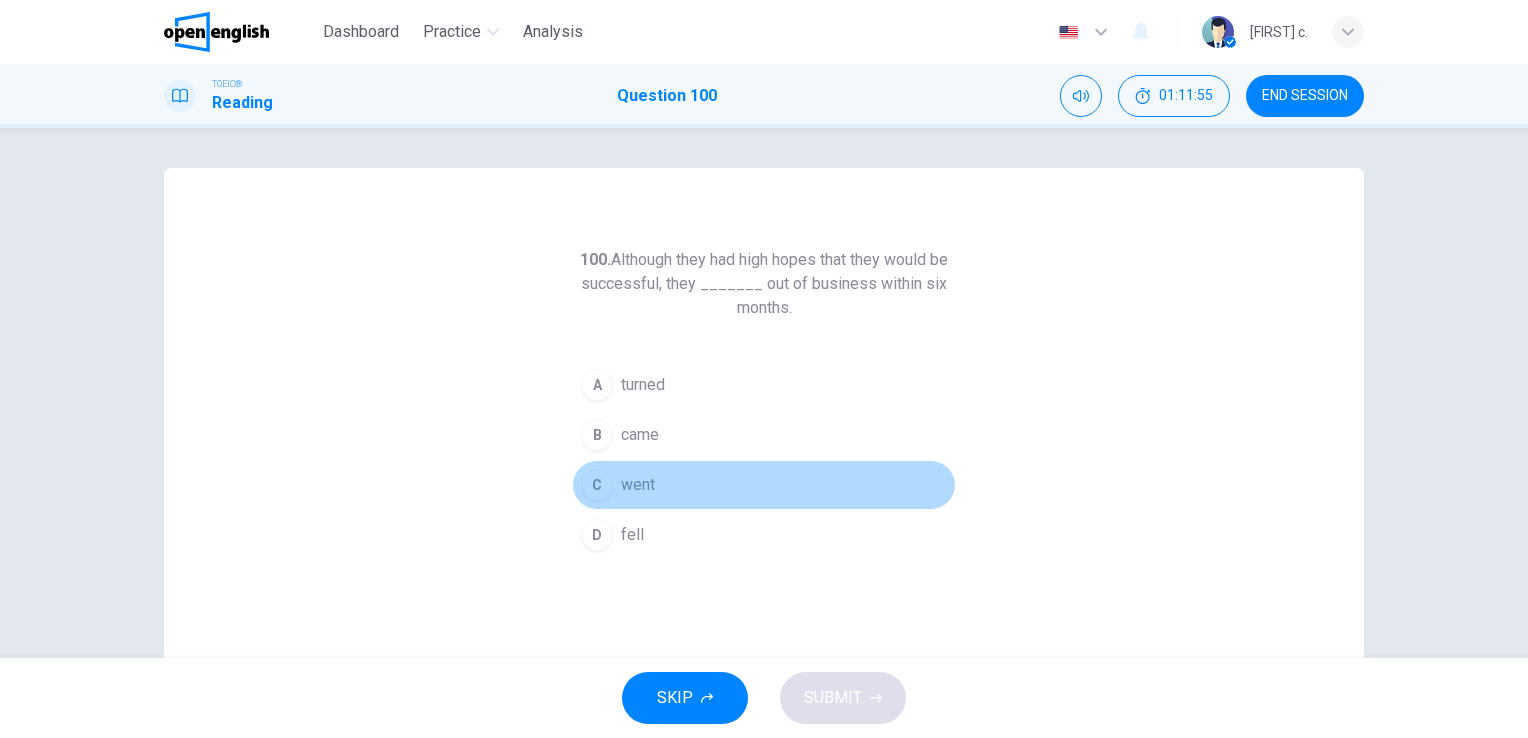 click on "went" at bounding box center [638, 485] 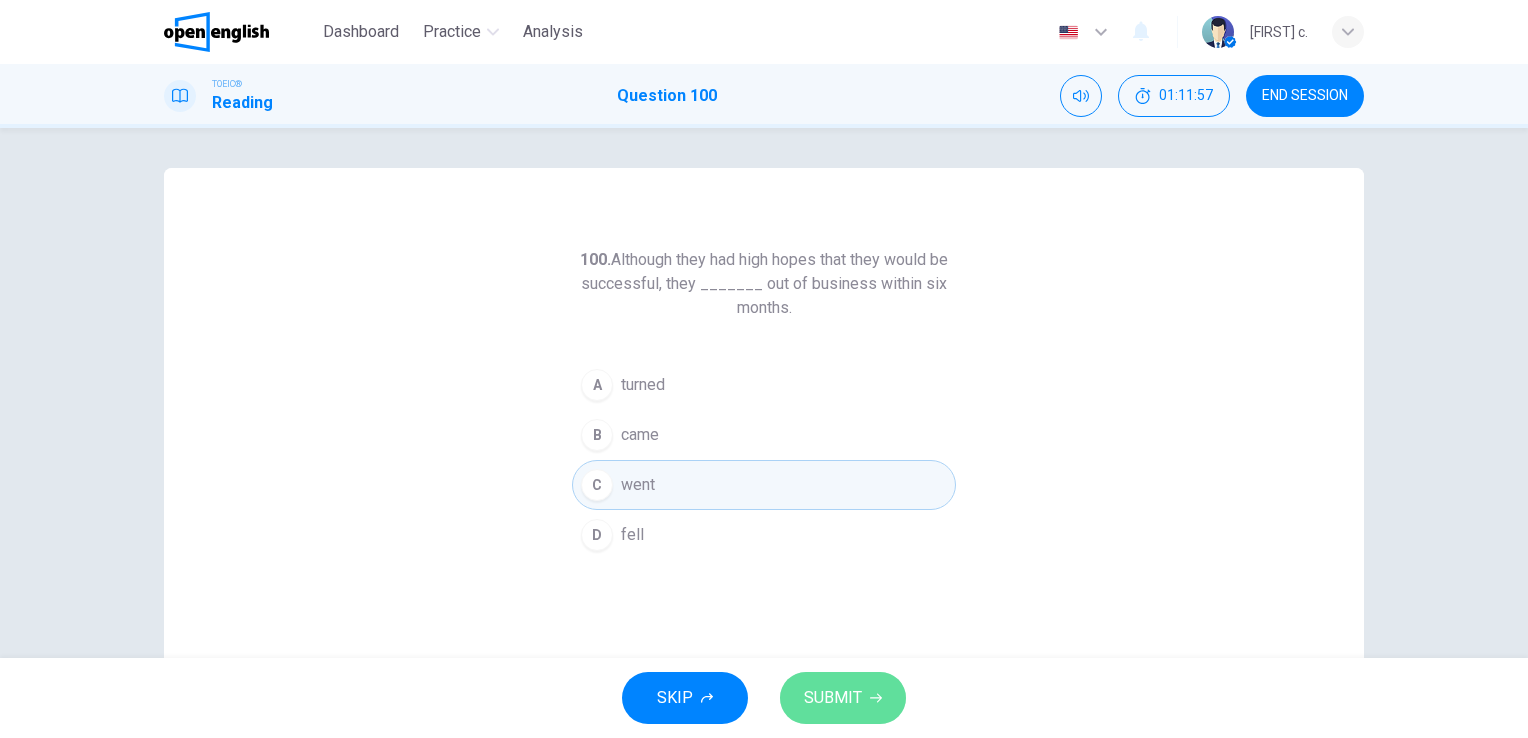 click on "SUBMIT" at bounding box center (833, 698) 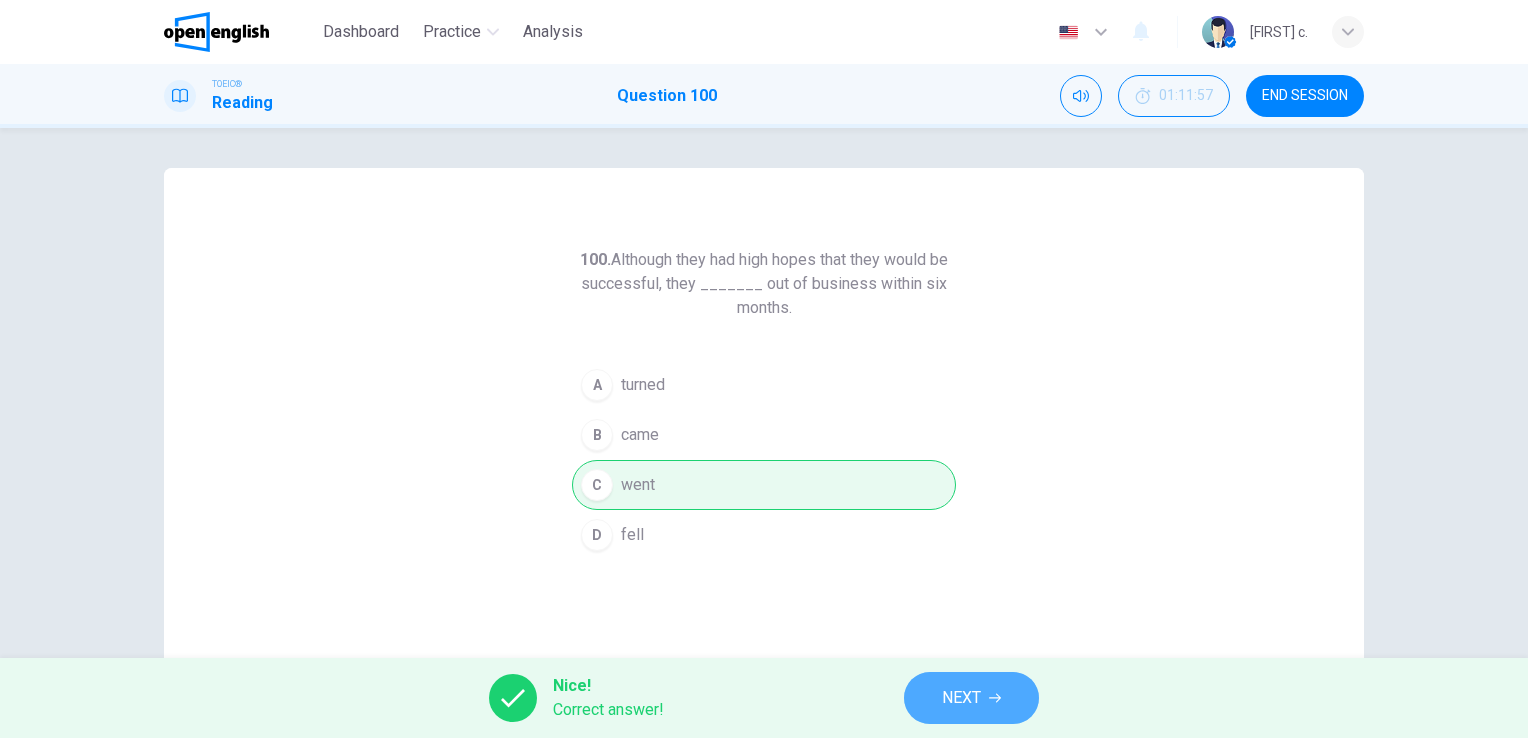 click on "NEXT" at bounding box center (961, 698) 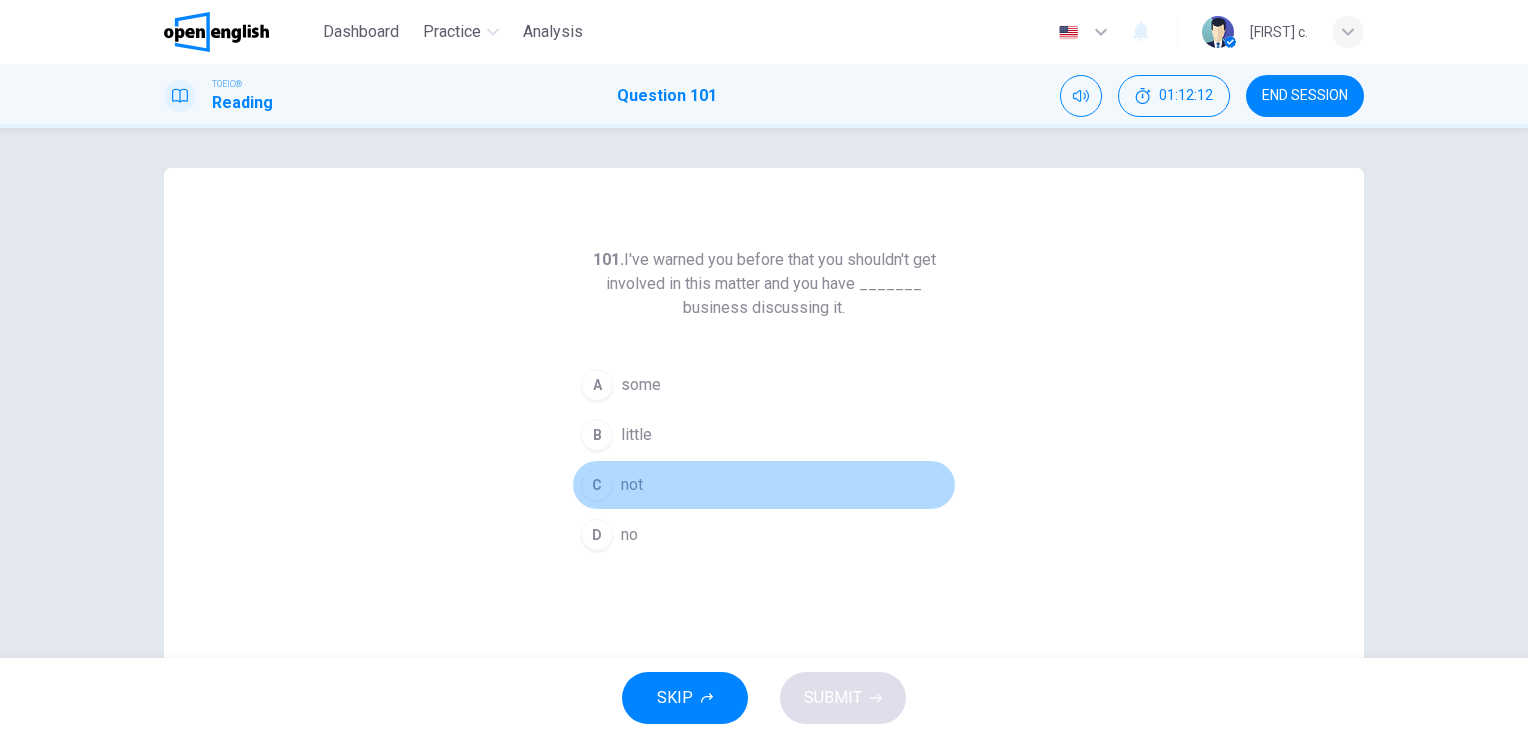 click on "C" at bounding box center [597, 485] 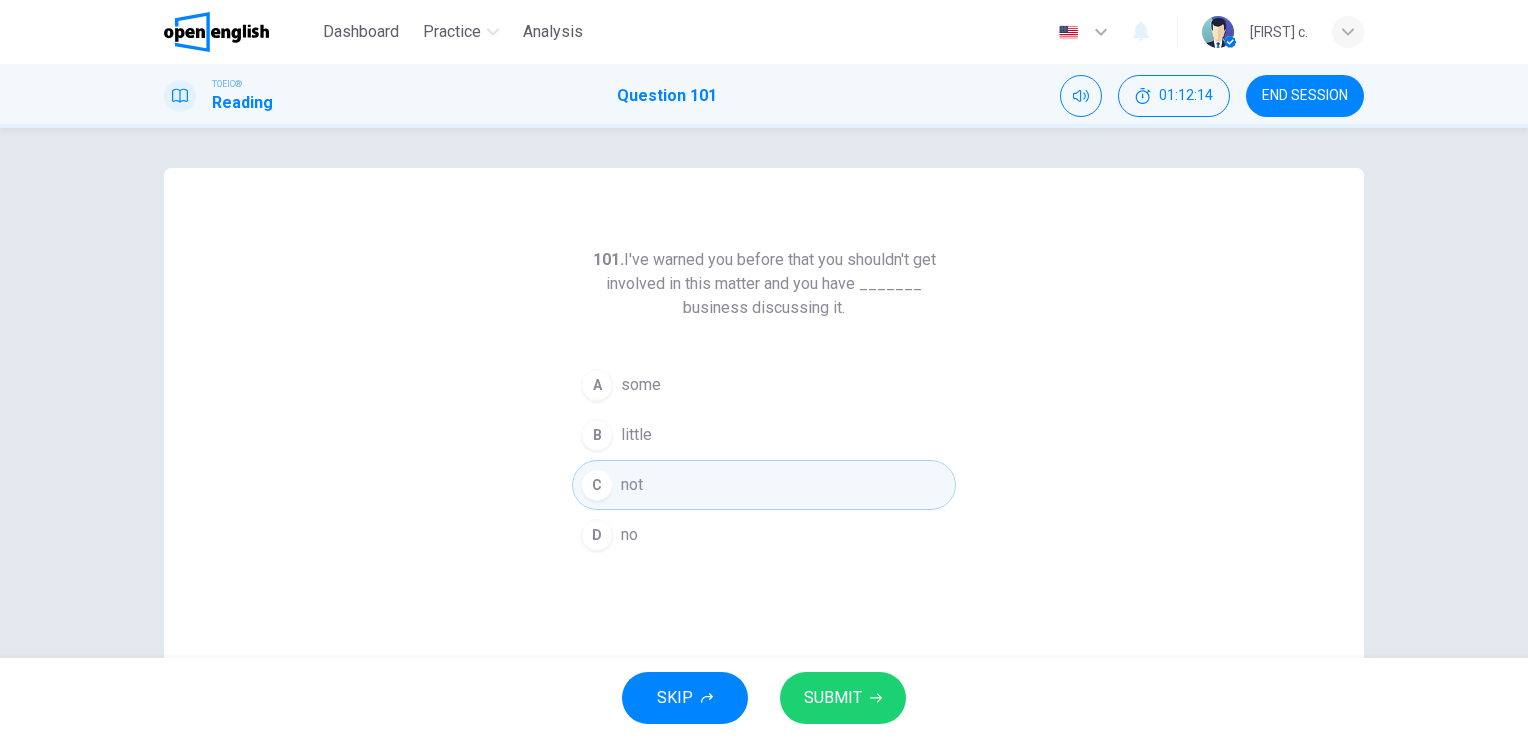 click on "SUBMIT" at bounding box center (833, 698) 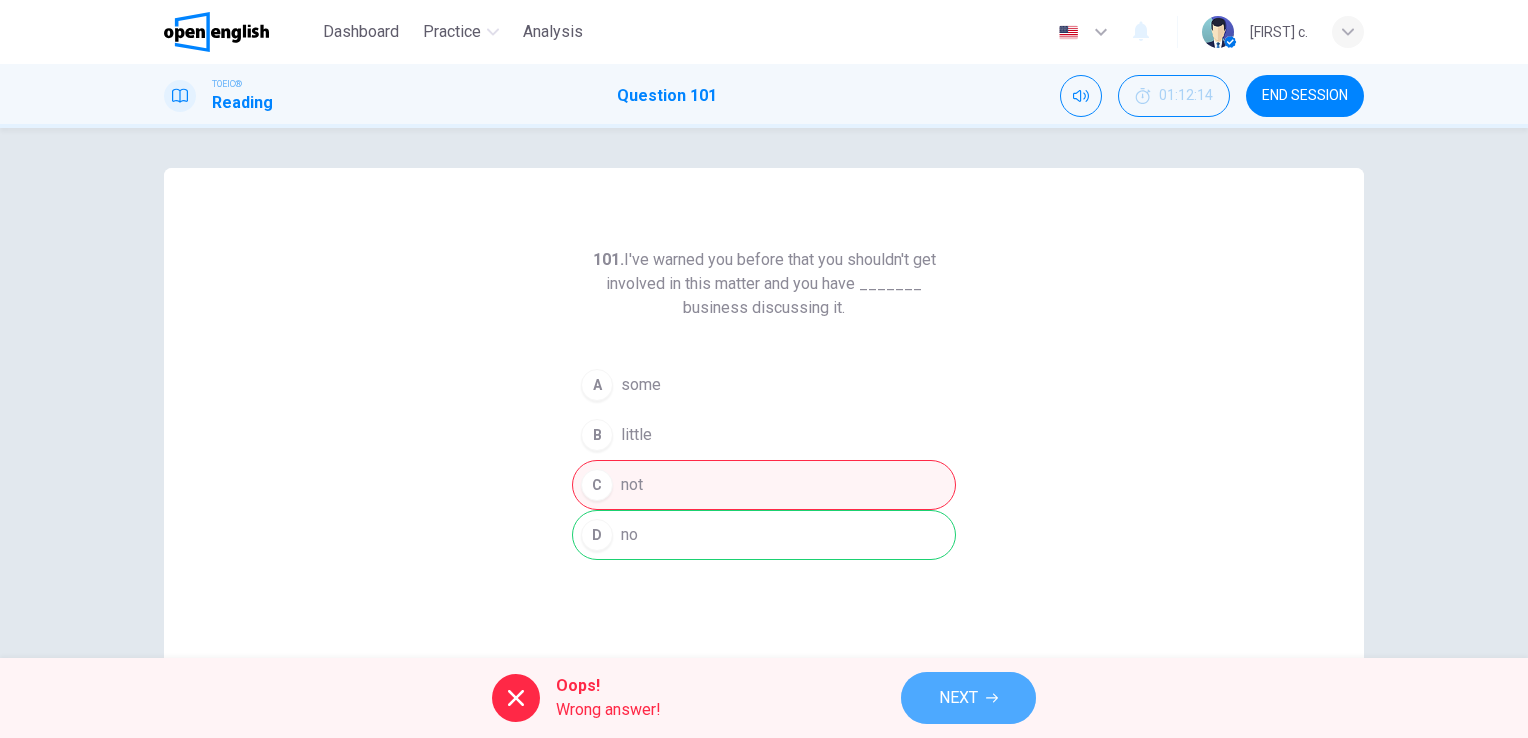 click on "NEXT" at bounding box center (958, 698) 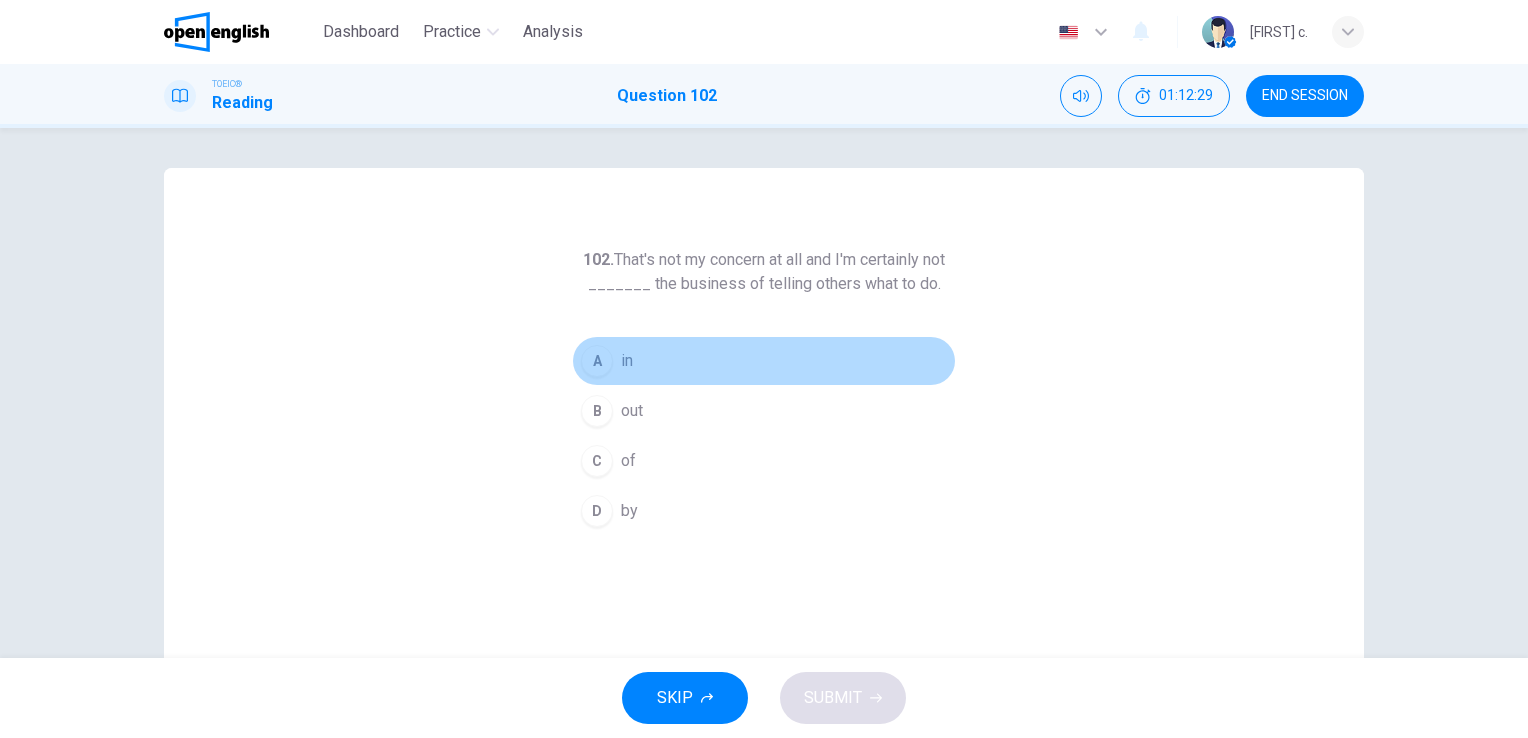 click on "A" at bounding box center [597, 361] 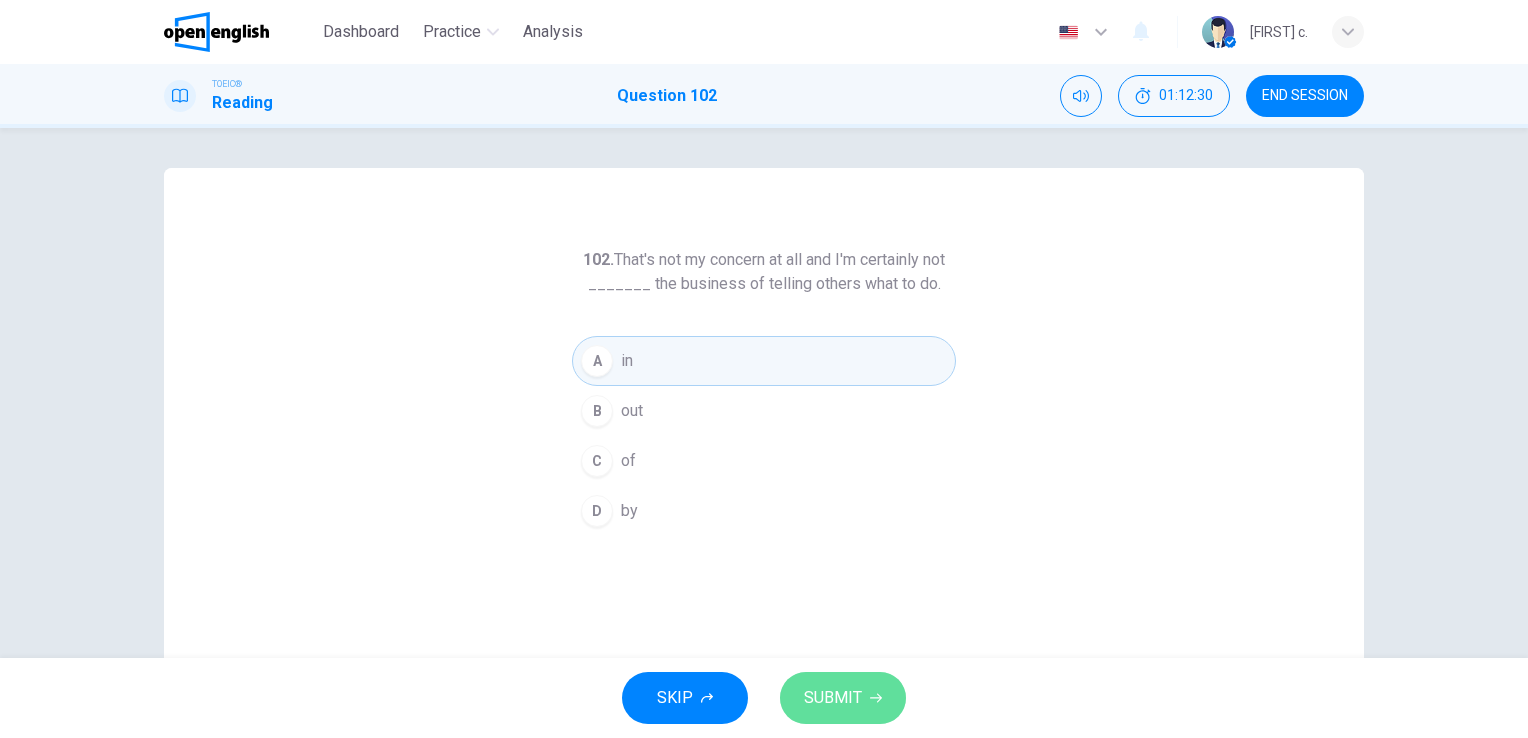 click on "SUBMIT" at bounding box center [833, 698] 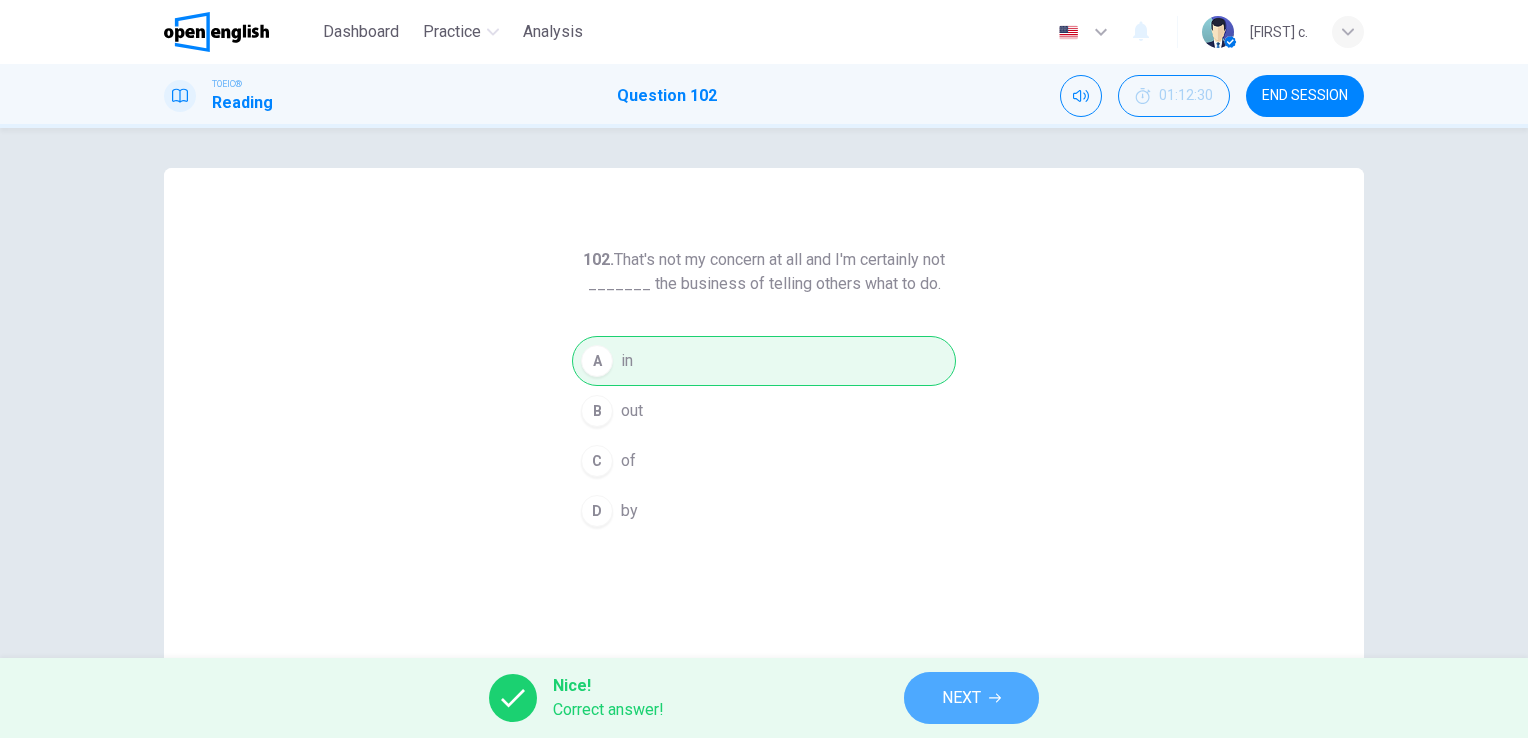 click on "NEXT" at bounding box center (971, 698) 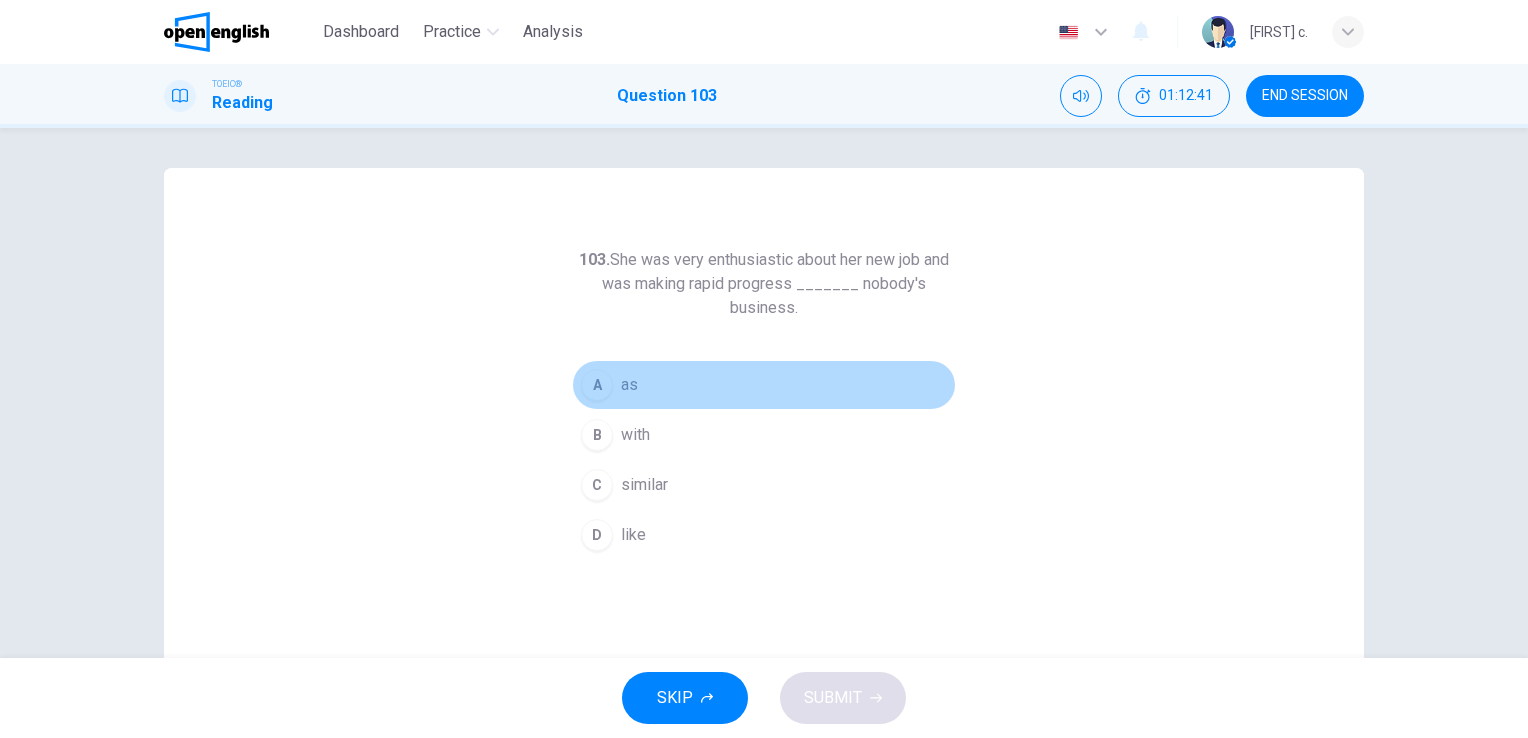 click on "A" at bounding box center (597, 385) 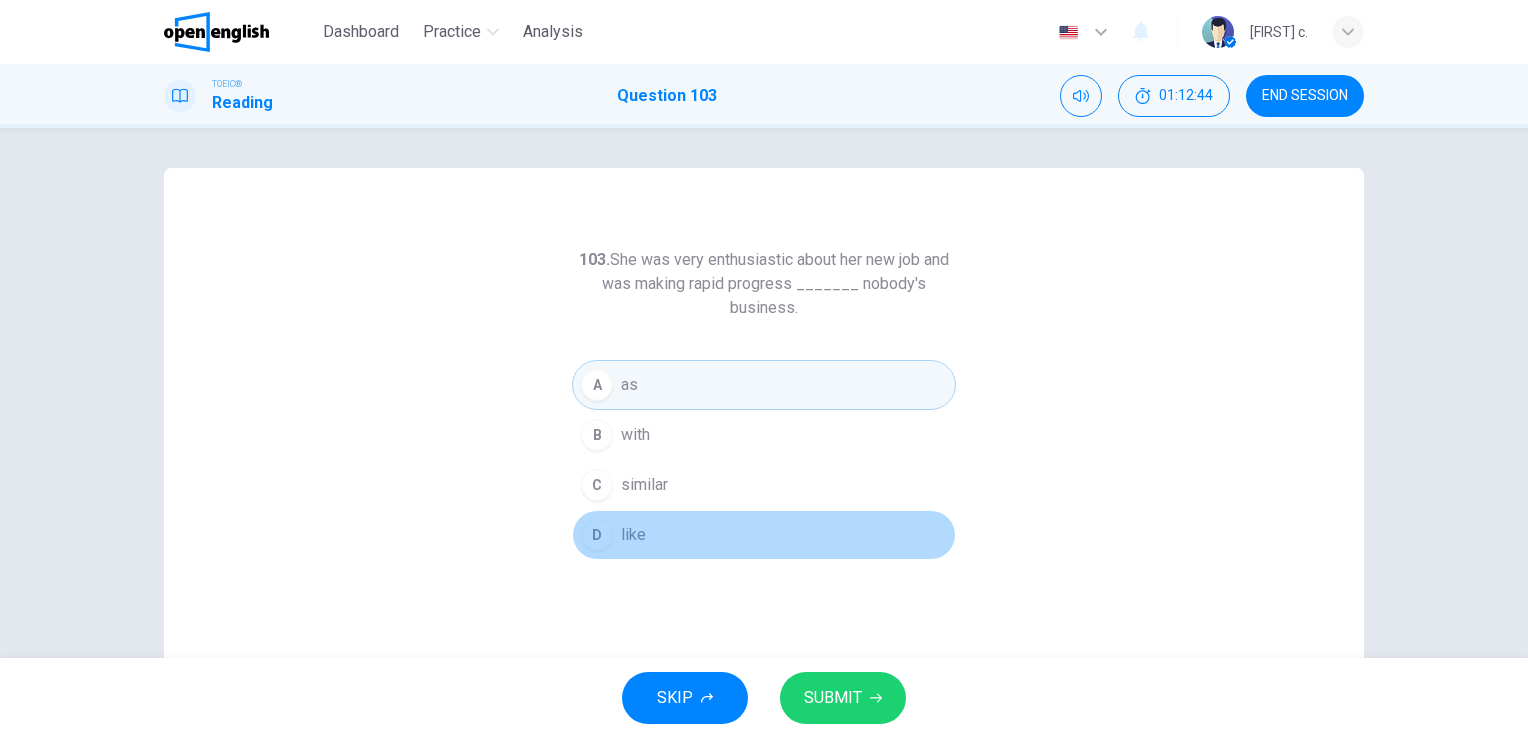 click on "D" at bounding box center (597, 535) 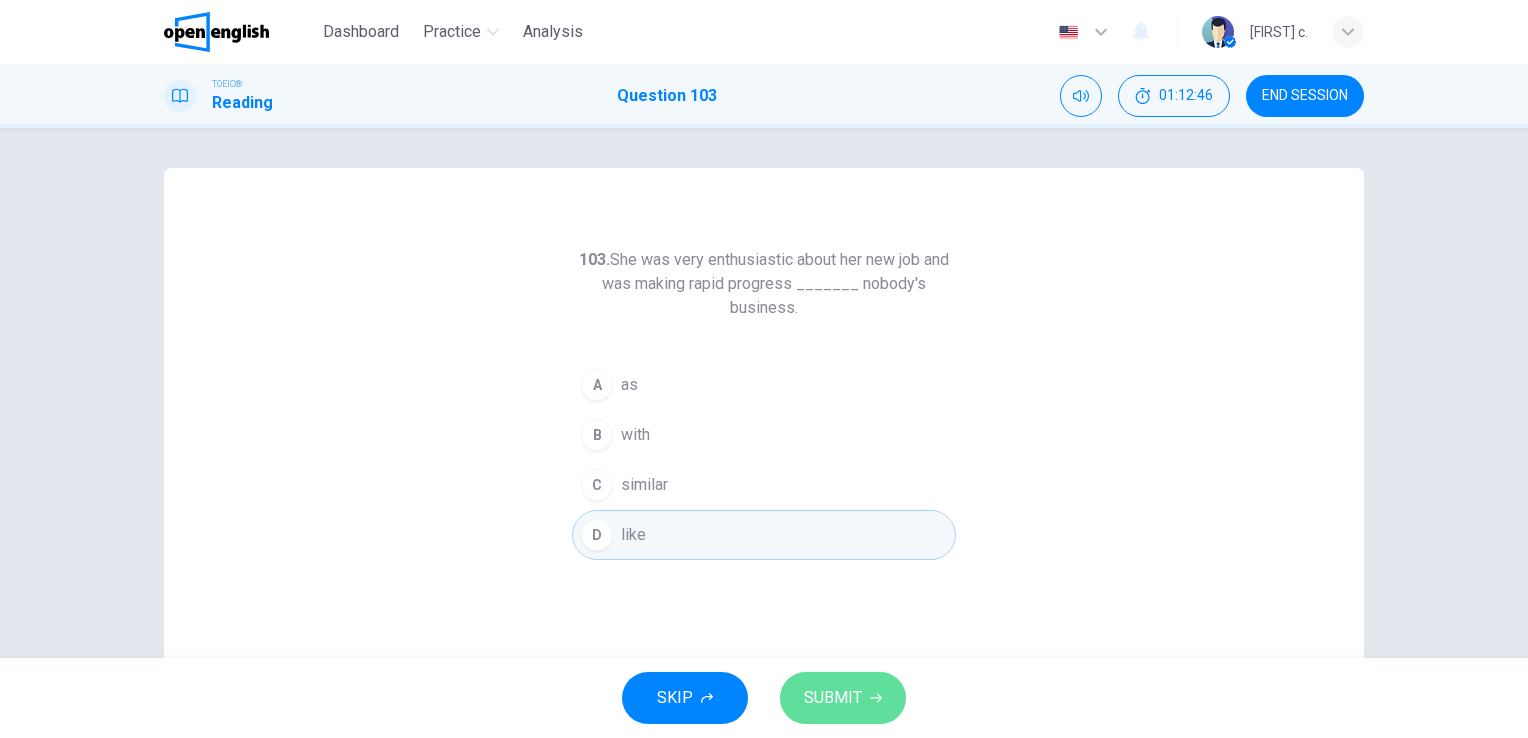 click on "SUBMIT" at bounding box center [833, 698] 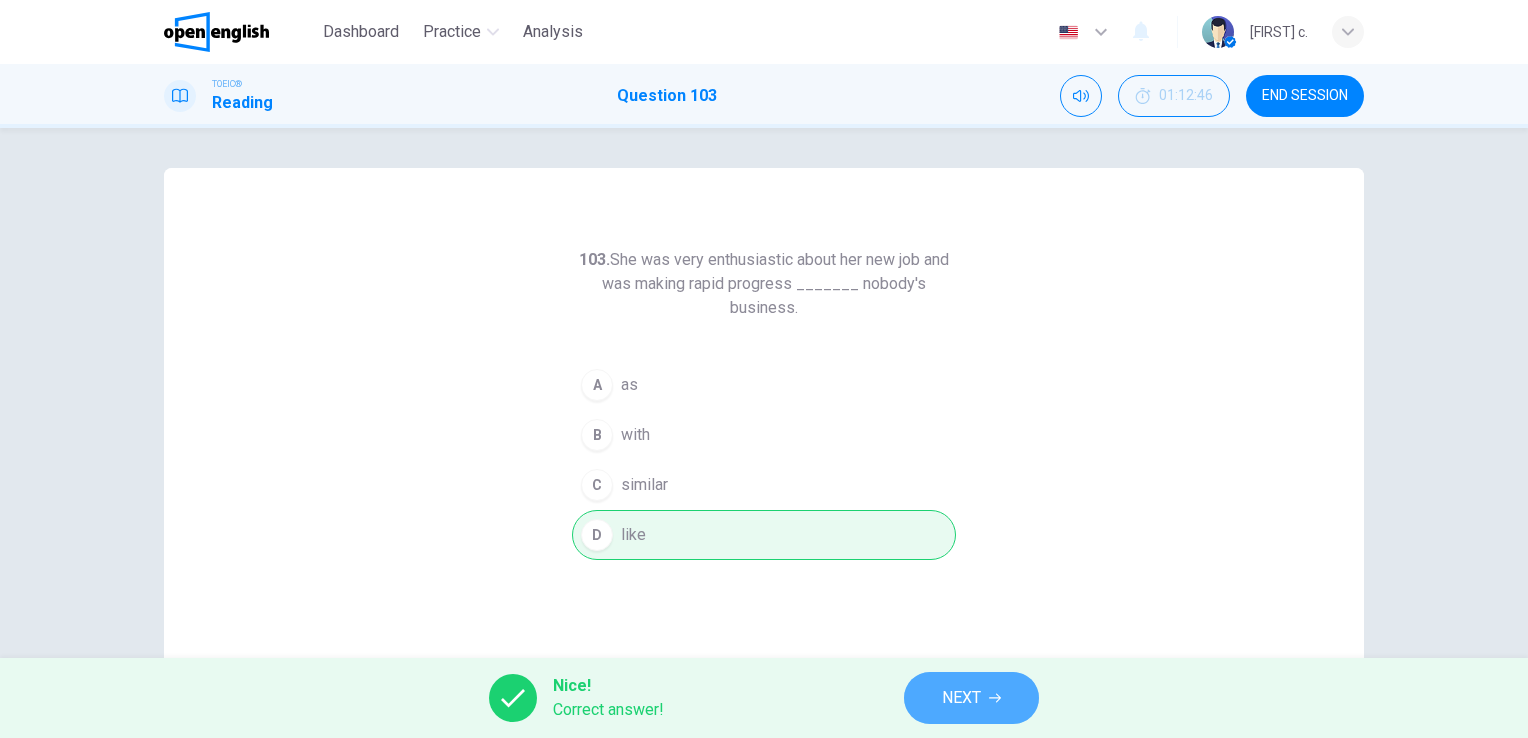 click on "NEXT" at bounding box center (961, 698) 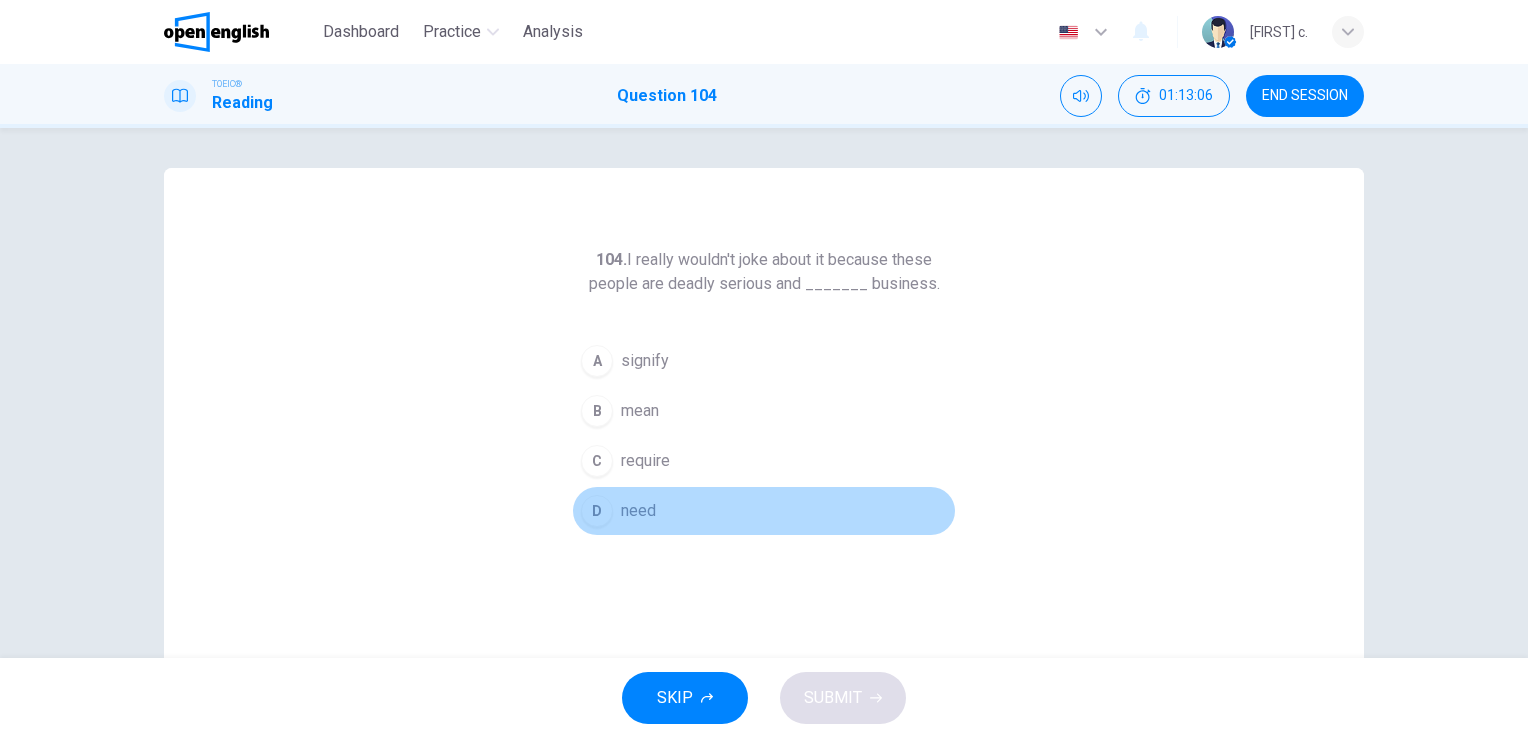 click on "D" at bounding box center (597, 511) 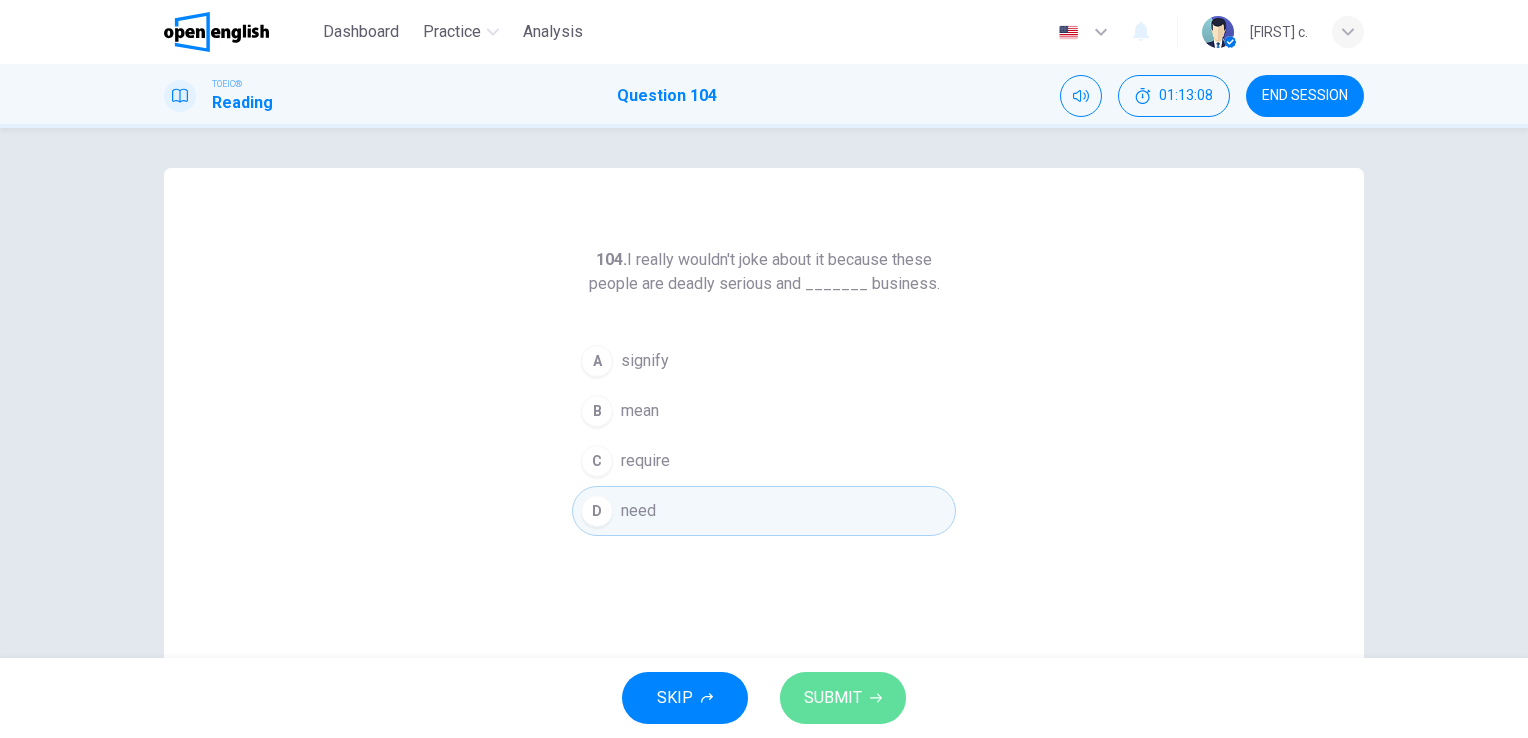 click on "SUBMIT" at bounding box center (833, 698) 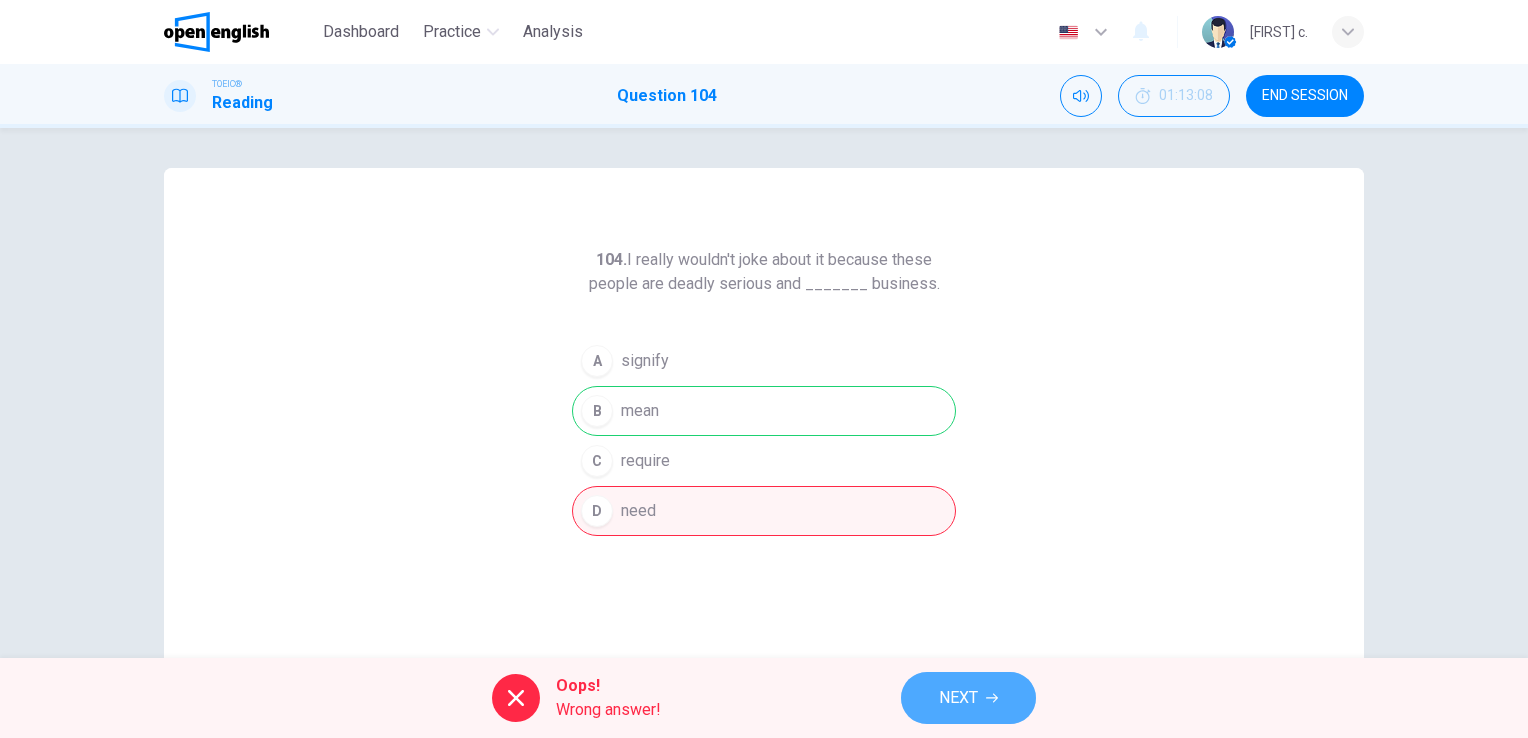 click on "NEXT" at bounding box center [958, 698] 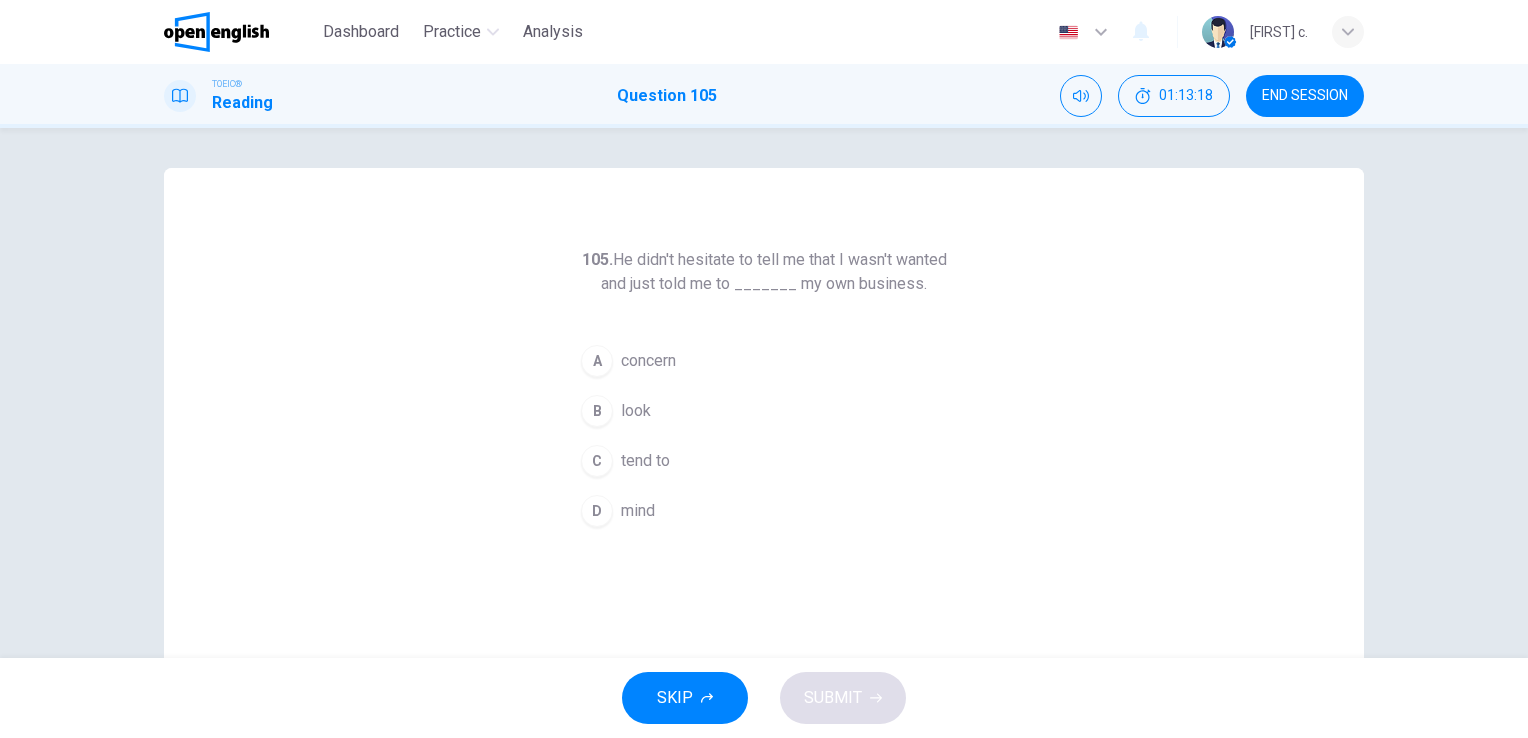click on "look" at bounding box center (636, 411) 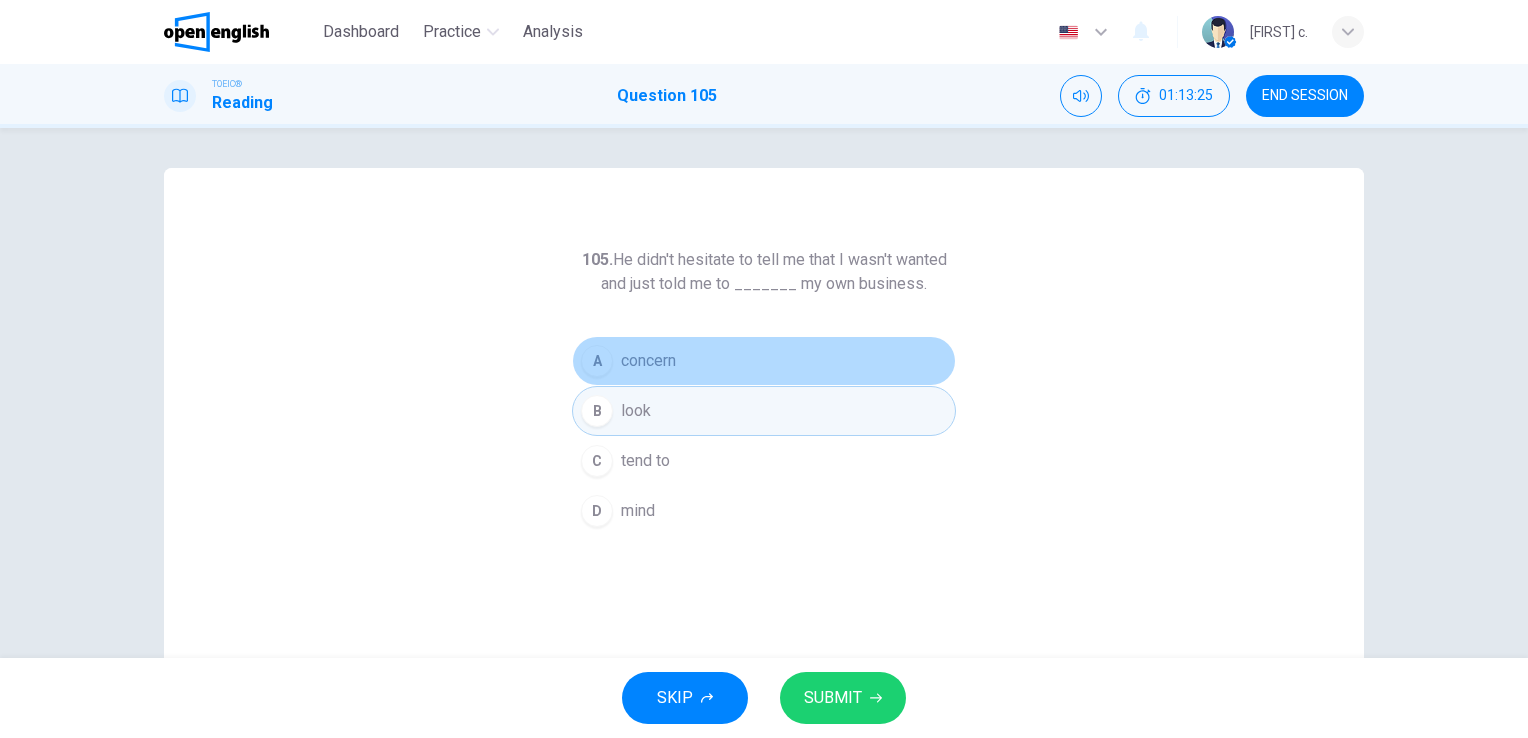 click on "concern" at bounding box center (648, 361) 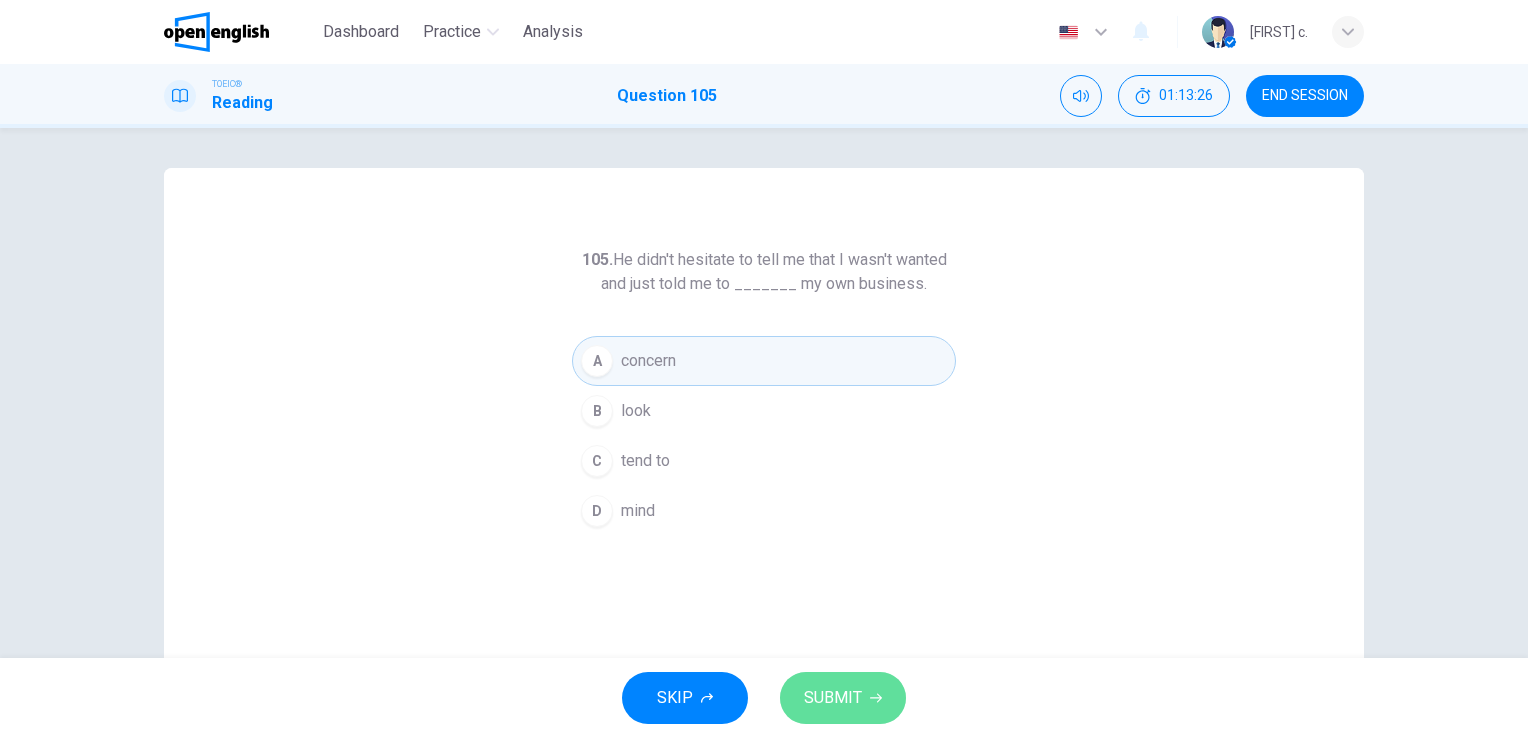 click on "SUBMIT" at bounding box center (843, 698) 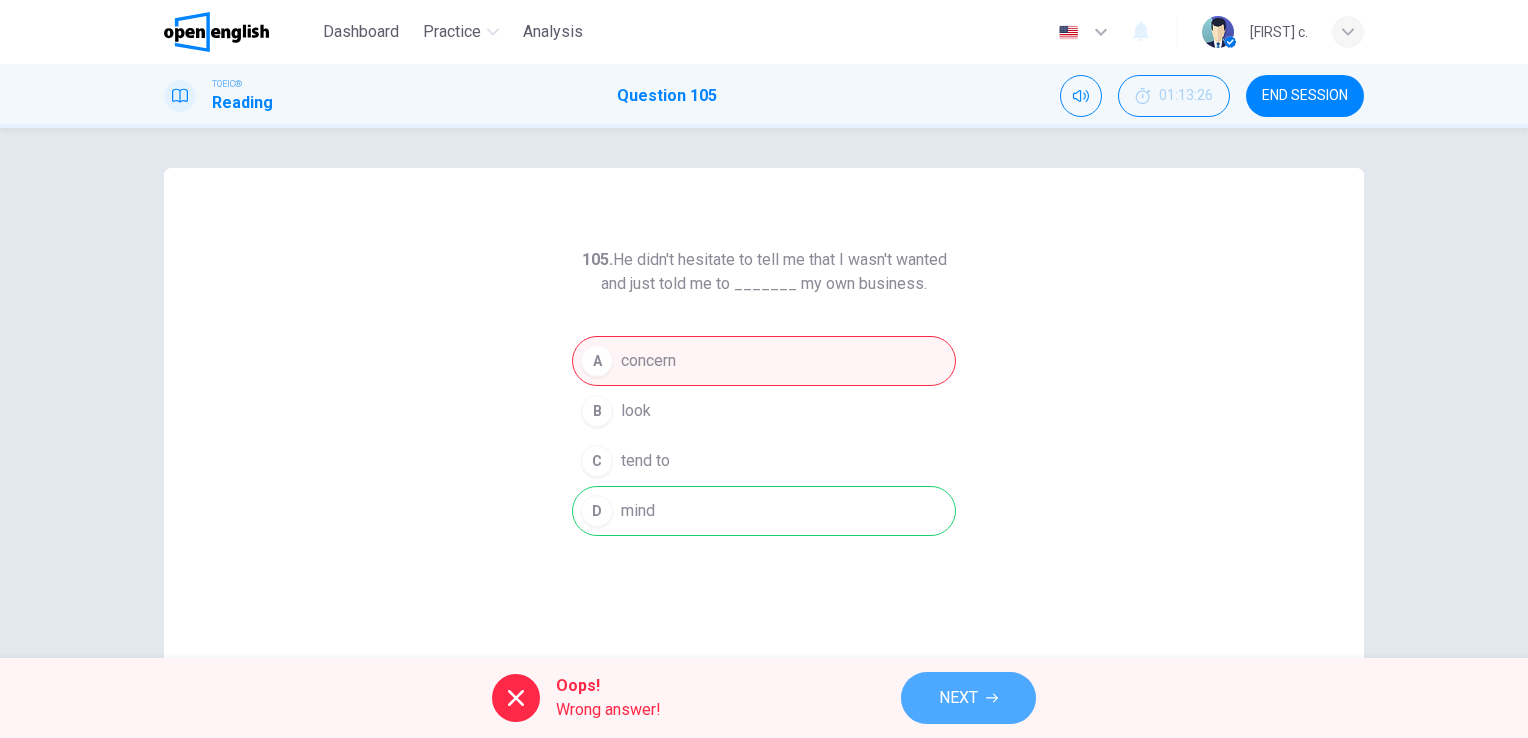 click on "NEXT" at bounding box center (958, 698) 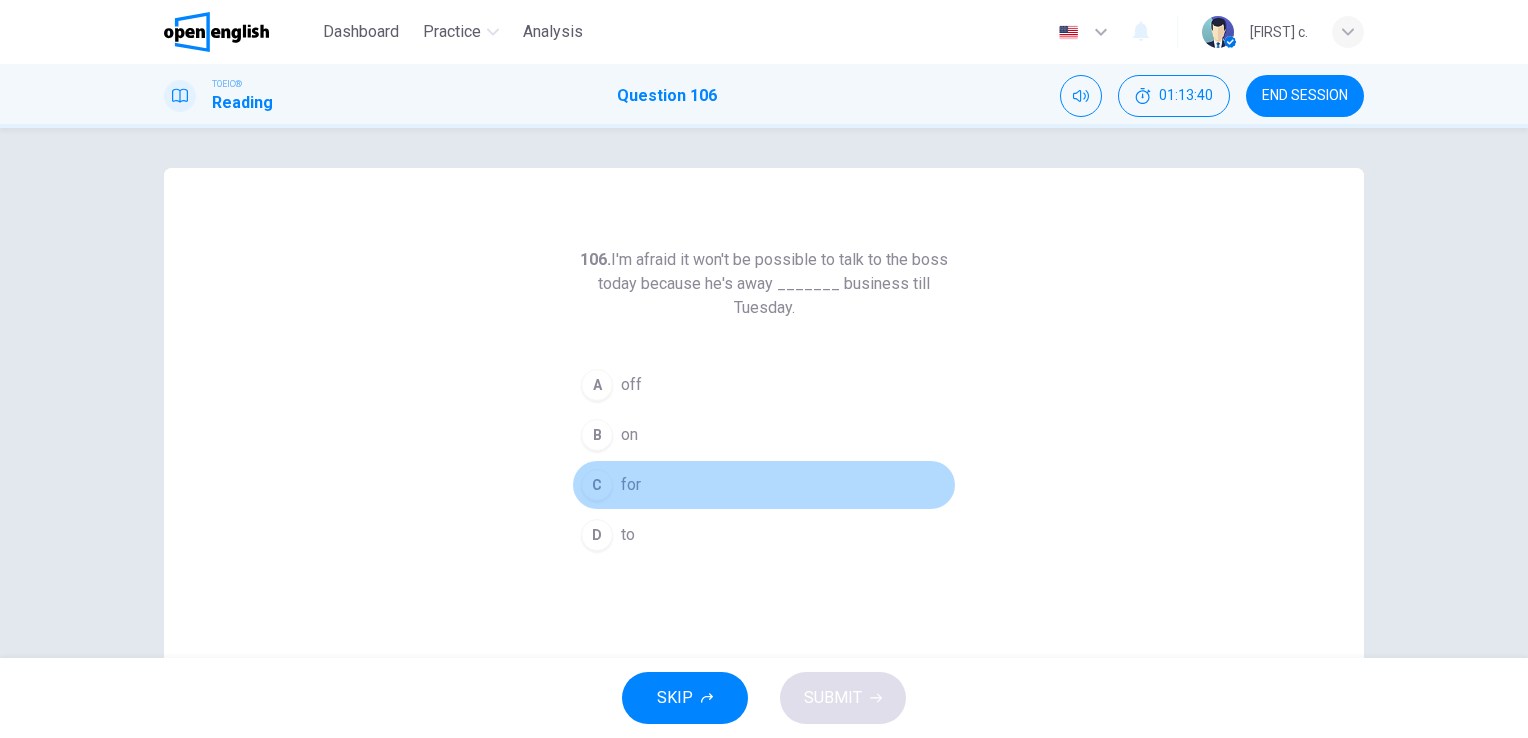 click on "C" at bounding box center [597, 485] 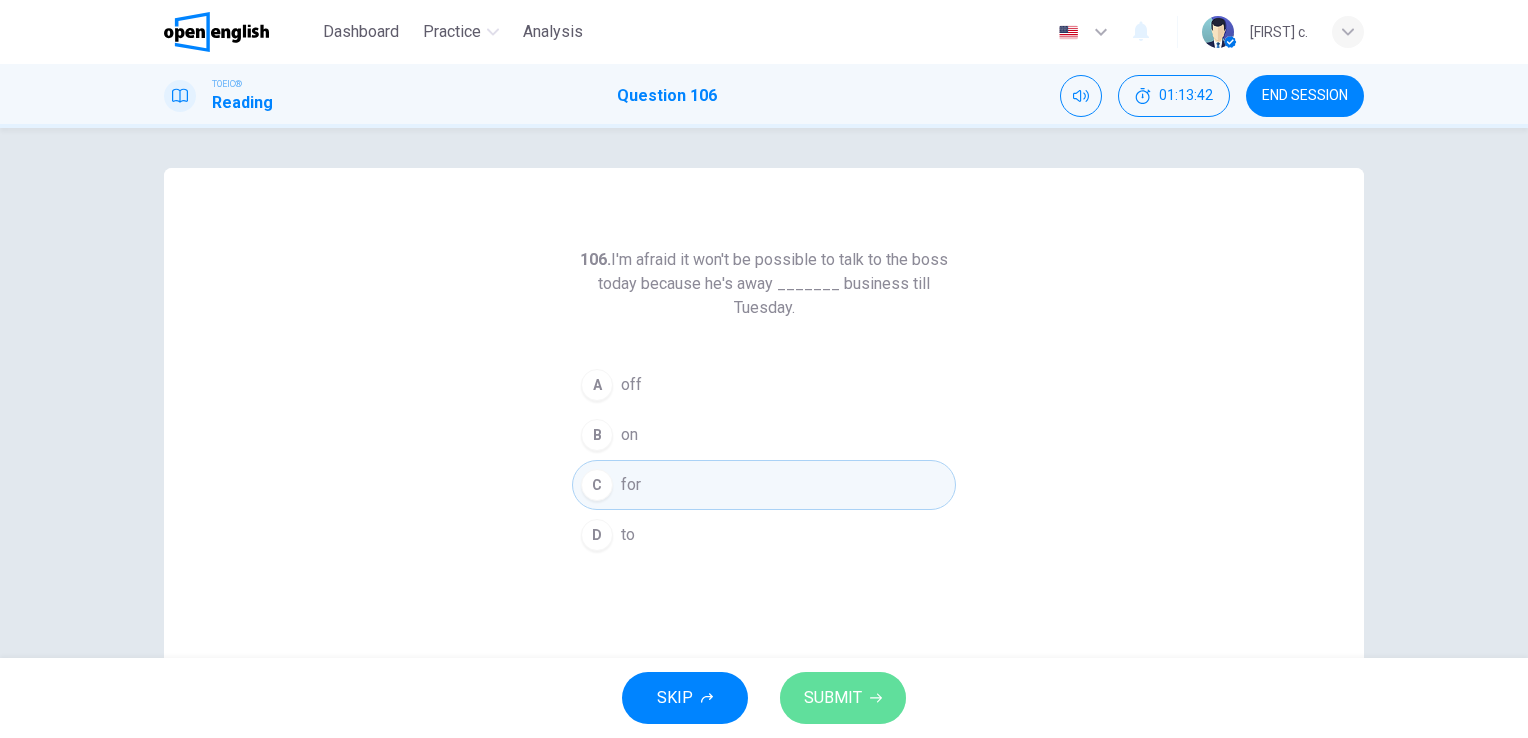click on "SUBMIT" at bounding box center [833, 698] 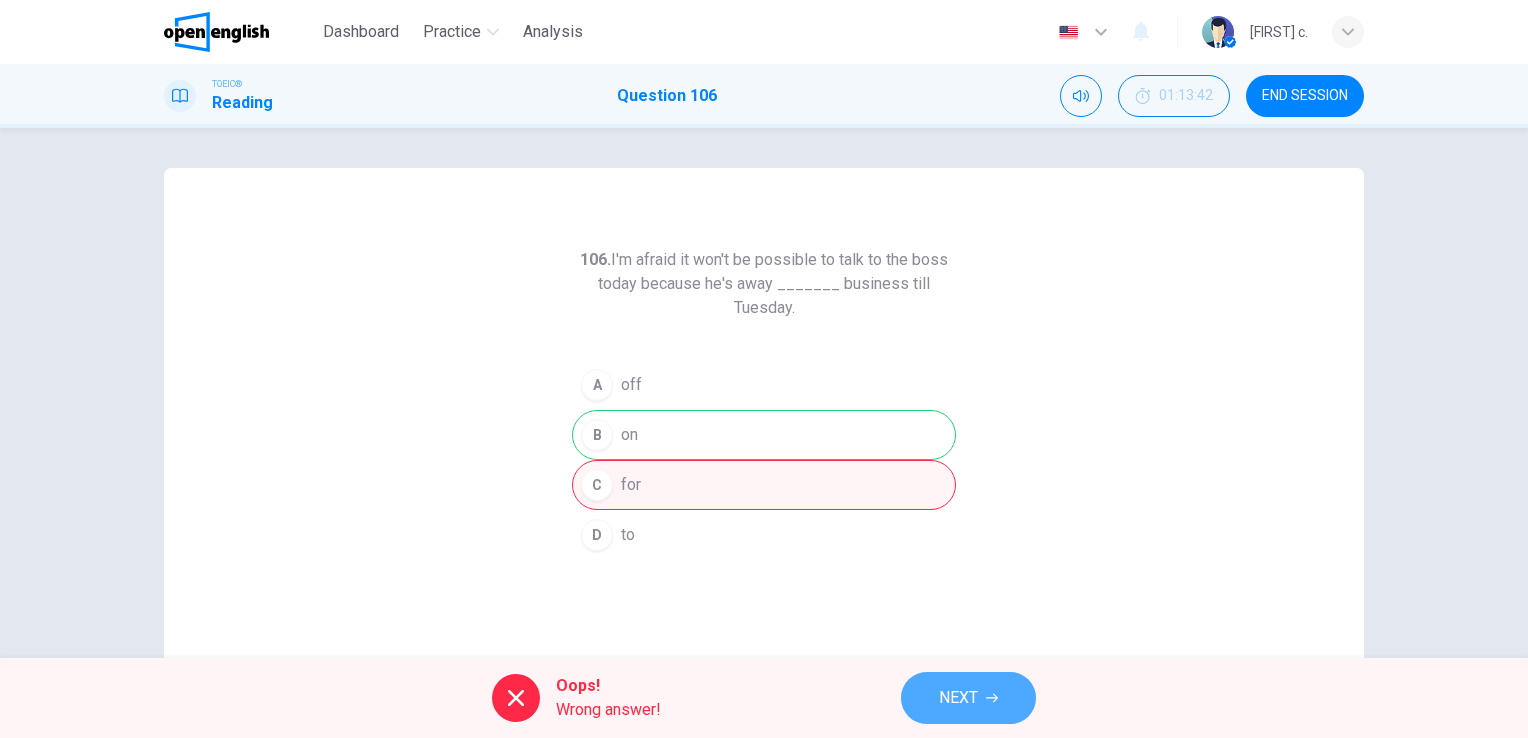 click on "NEXT" at bounding box center [958, 698] 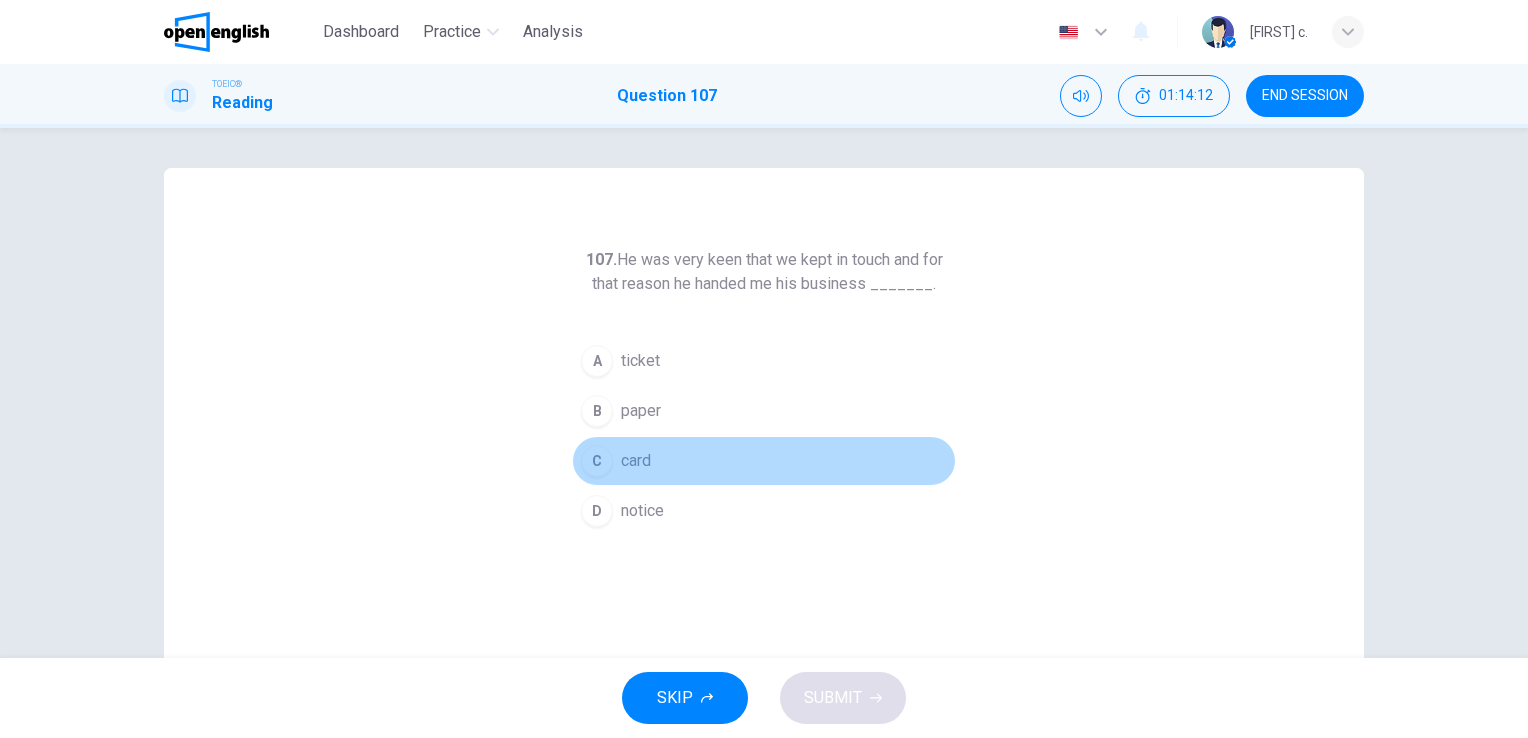 click on "card" at bounding box center (636, 461) 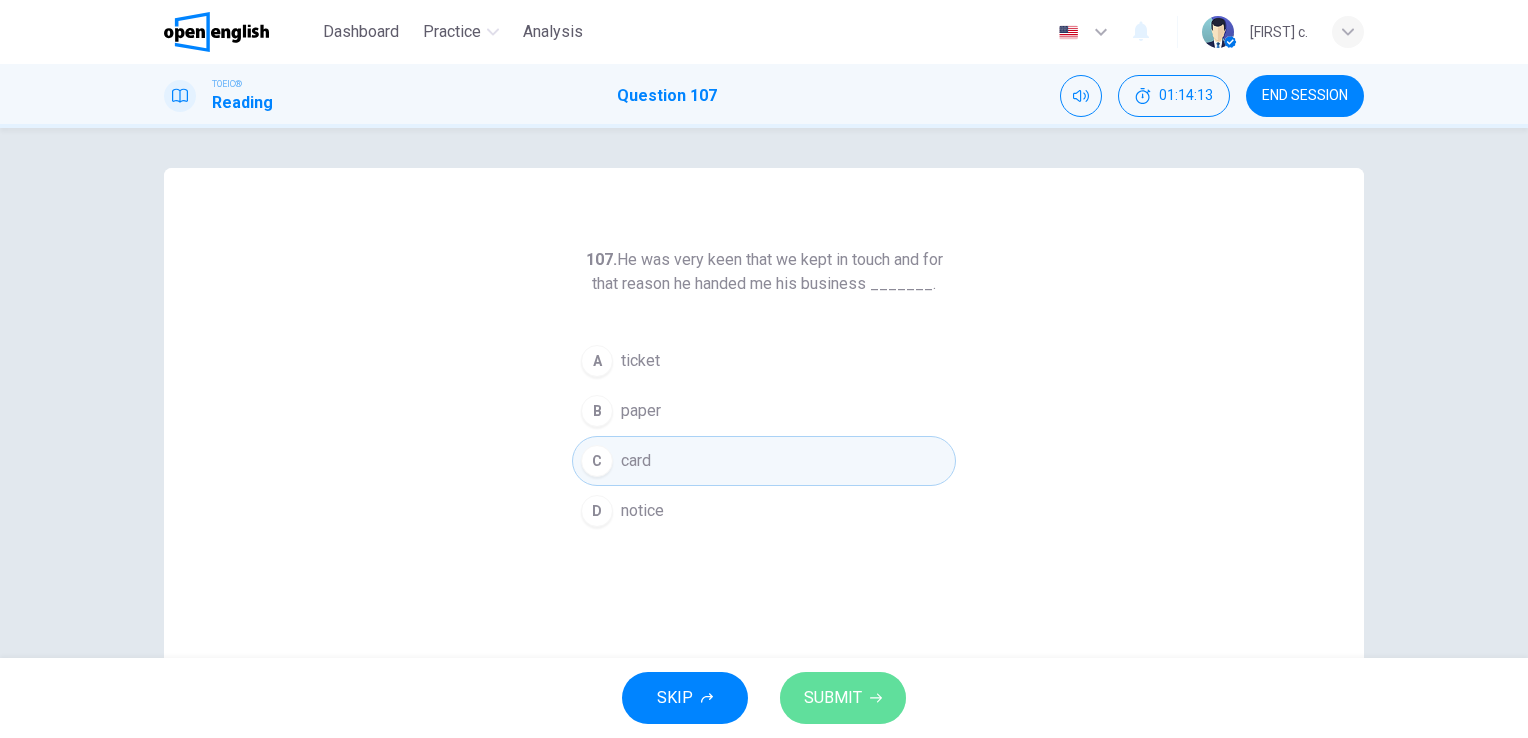 click on "SUBMIT" at bounding box center [833, 698] 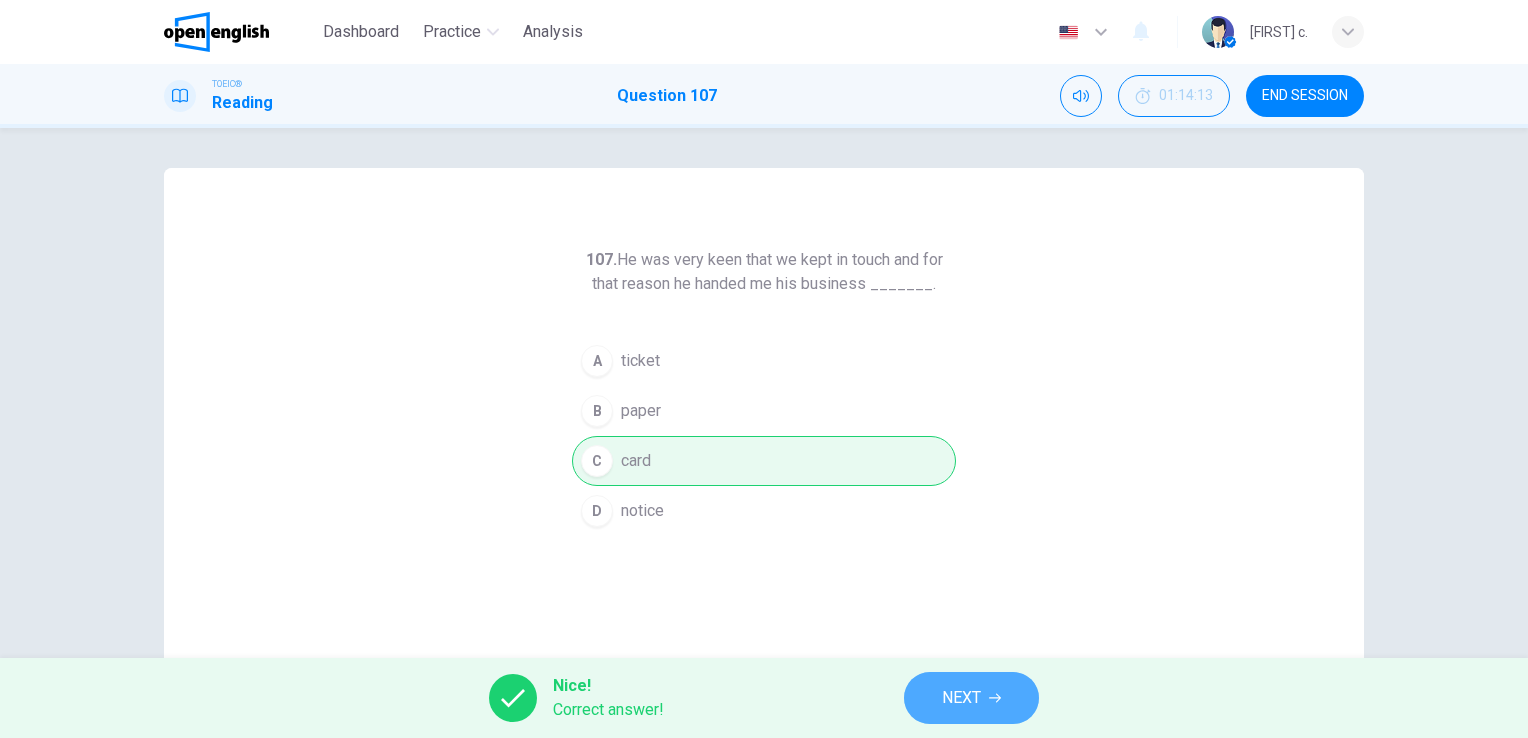 click on "NEXT" at bounding box center (961, 698) 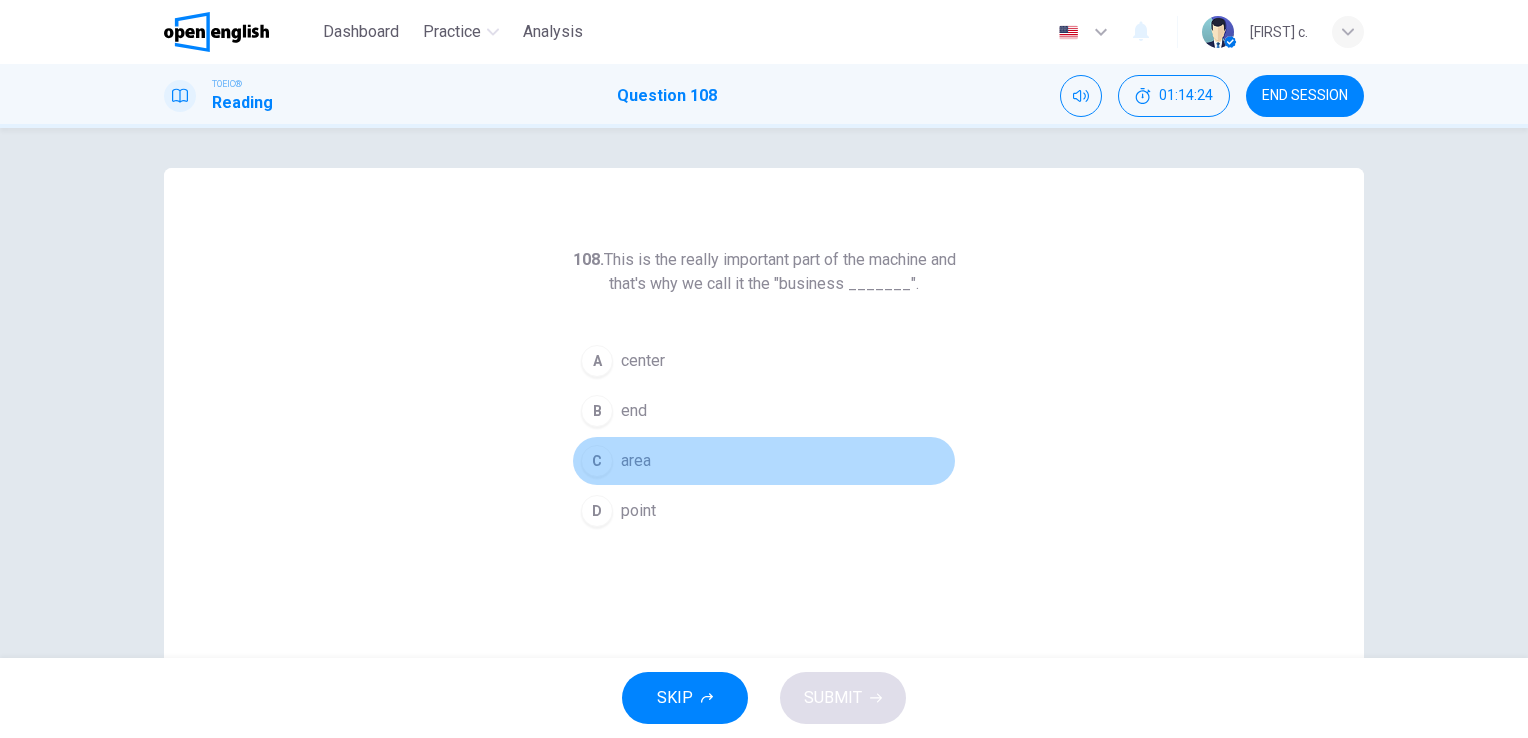 click on "area" at bounding box center (636, 461) 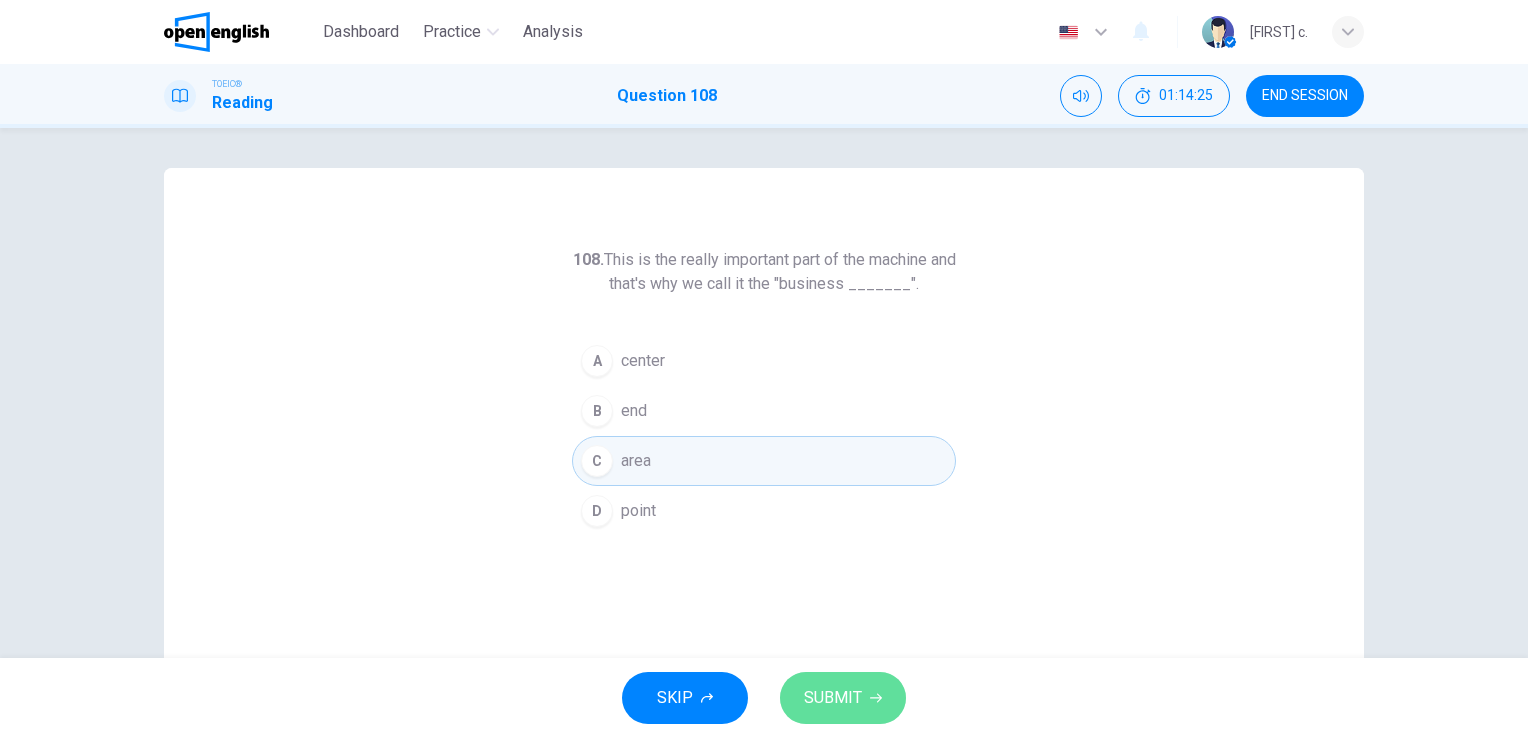 click on "SUBMIT" at bounding box center (833, 698) 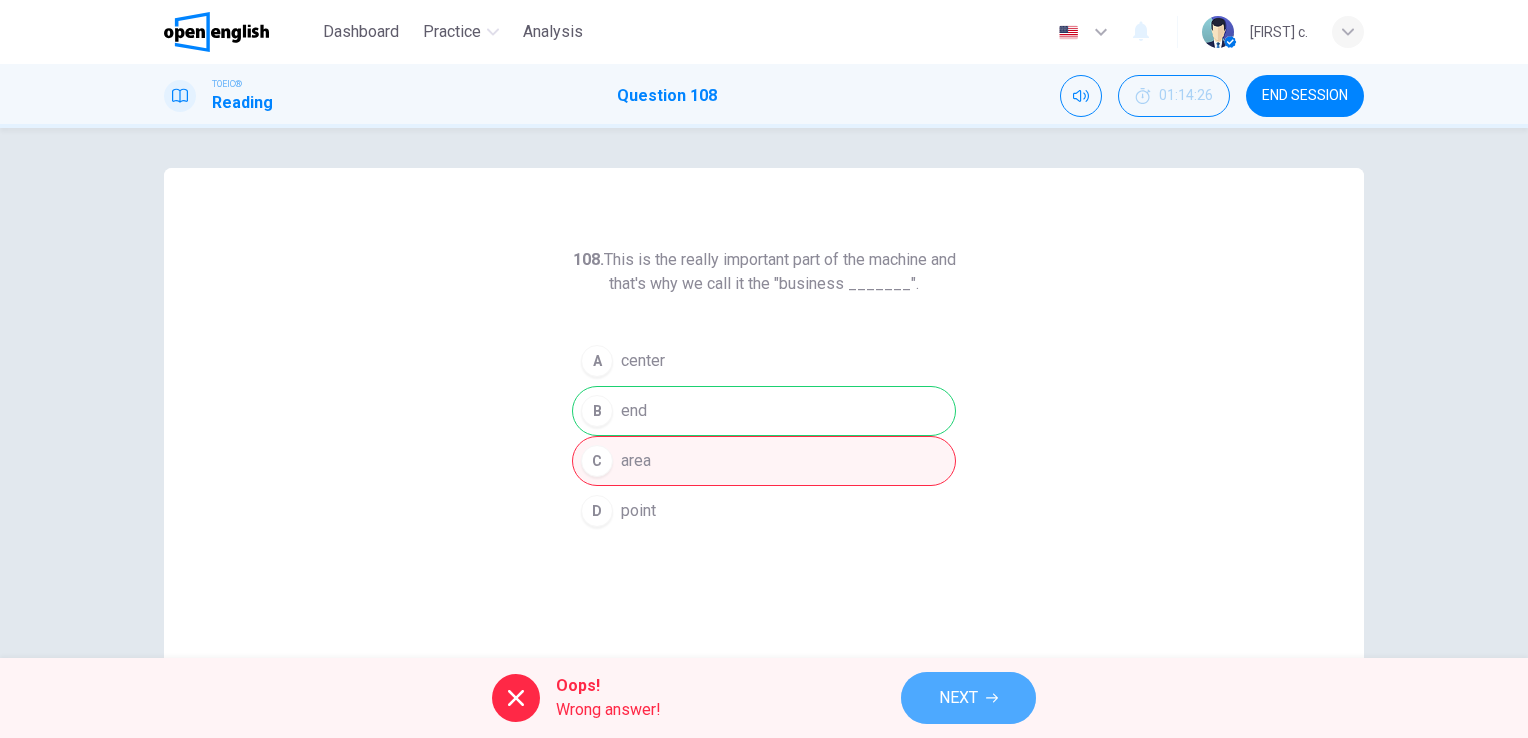 click on "NEXT" at bounding box center (958, 698) 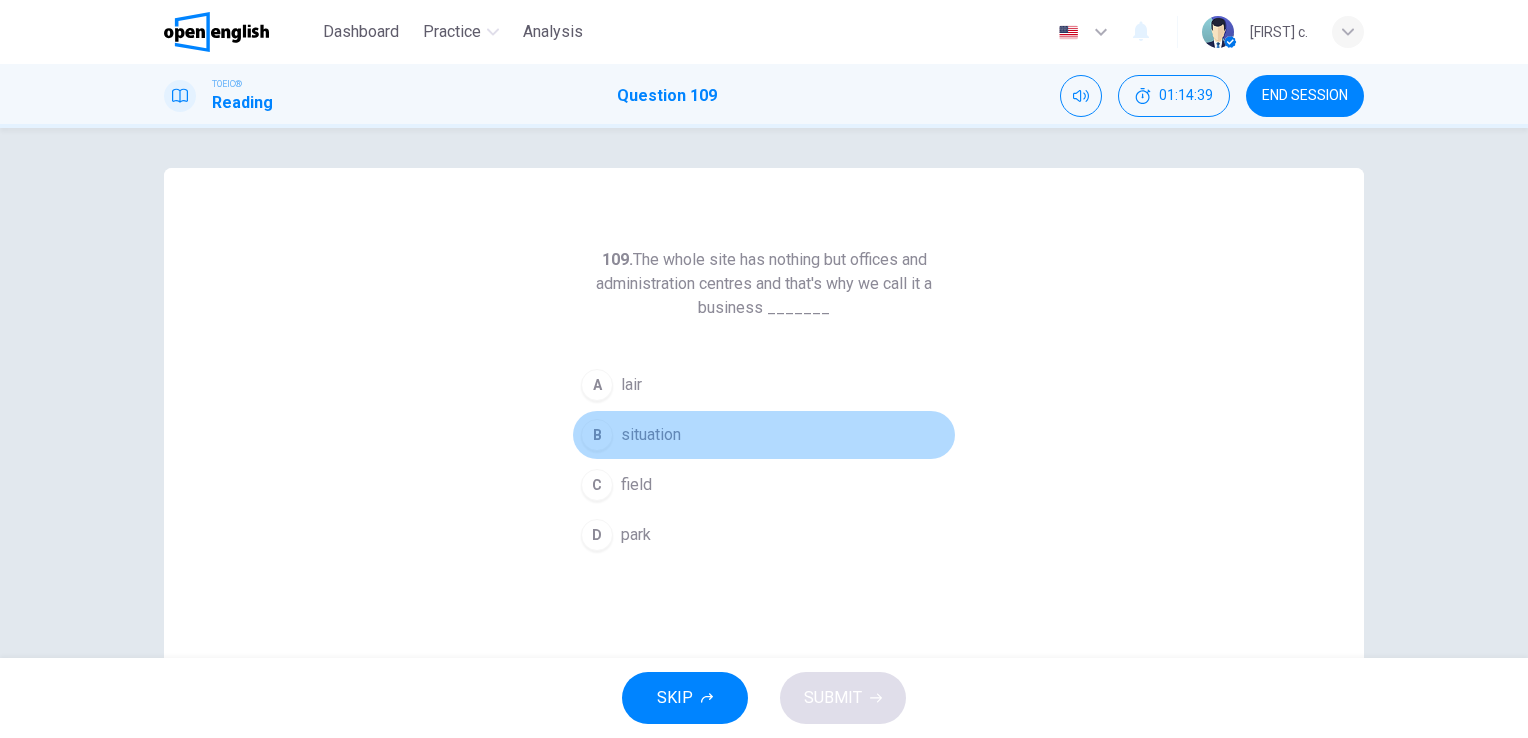 click on "situation" at bounding box center [651, 435] 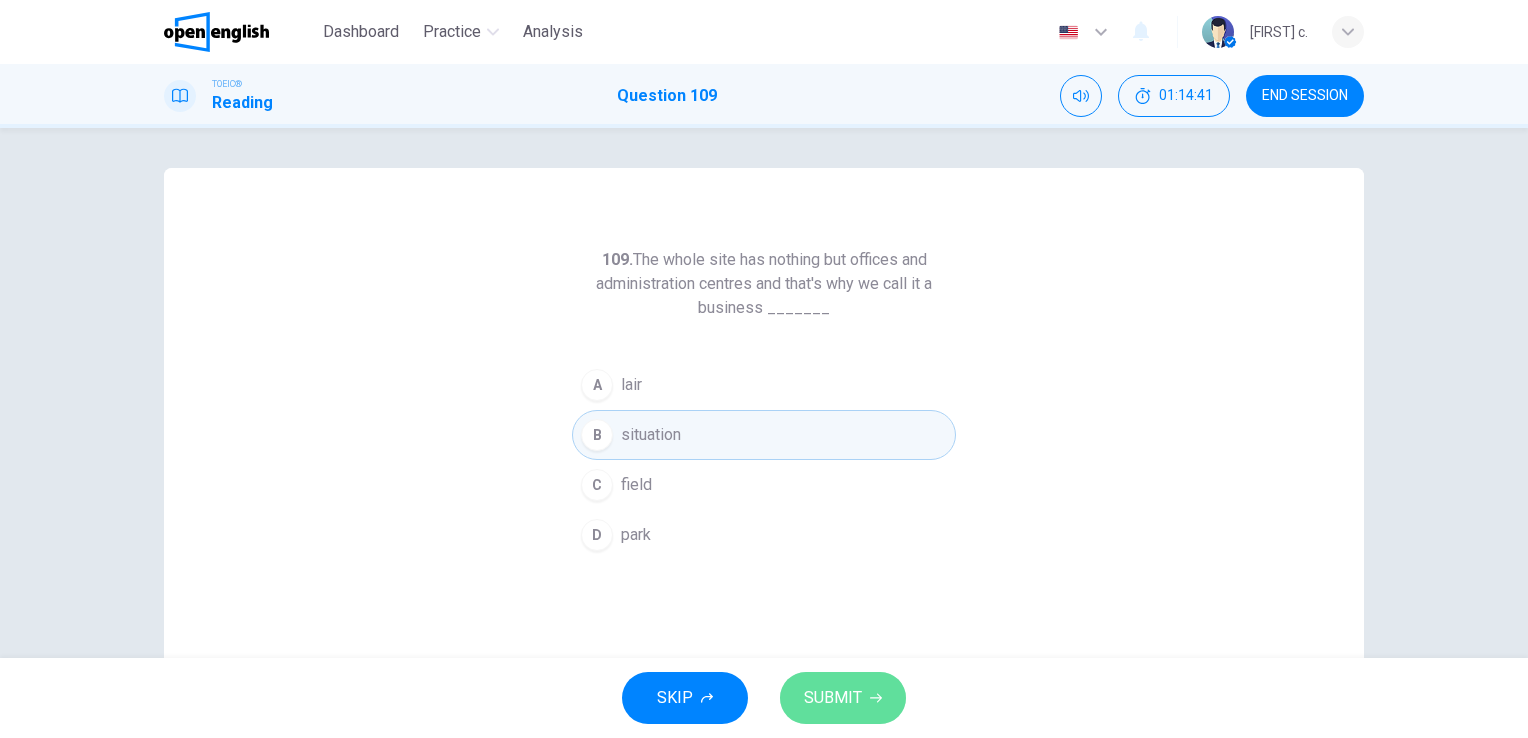 click on "SUBMIT" at bounding box center [833, 698] 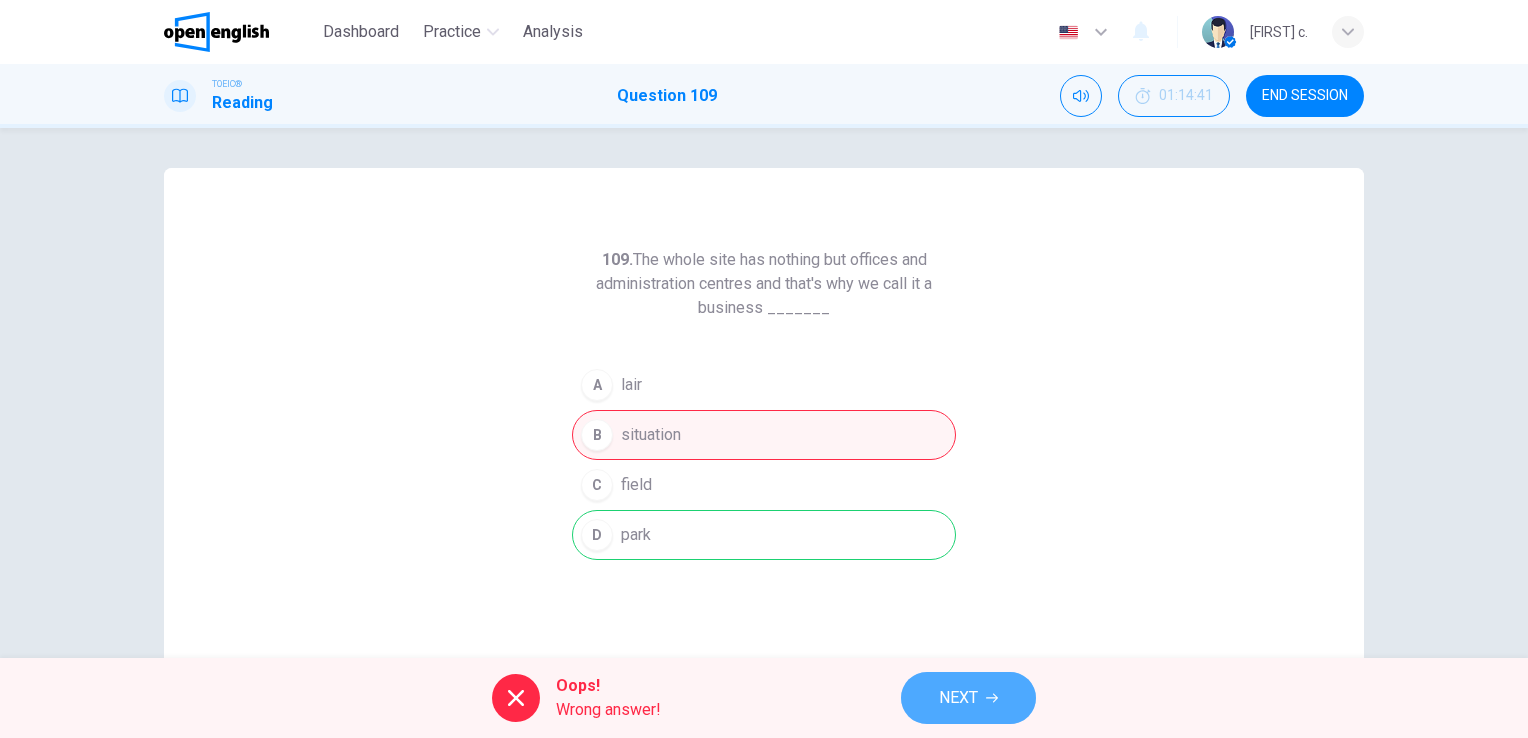 click on "NEXT" at bounding box center (958, 698) 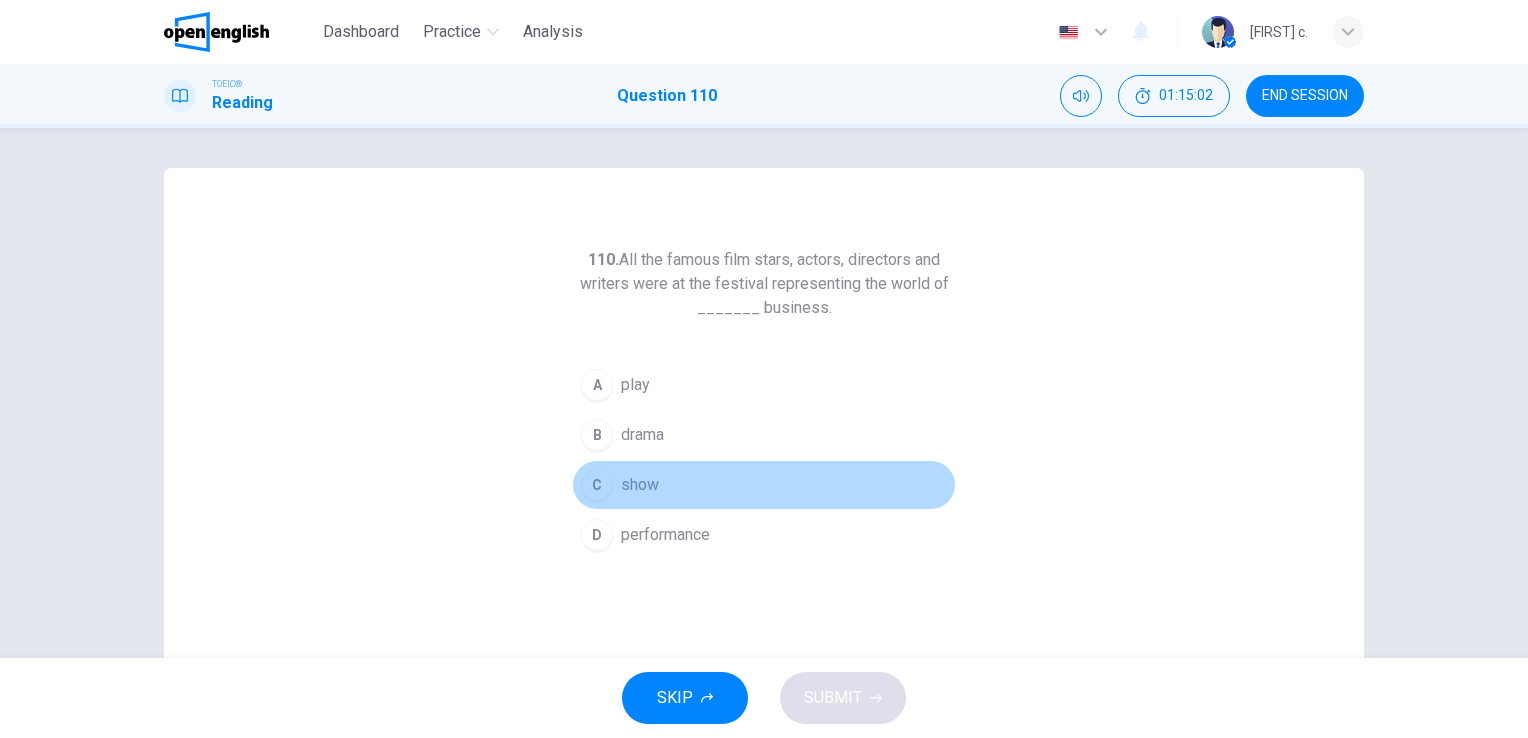click on "show" at bounding box center [640, 485] 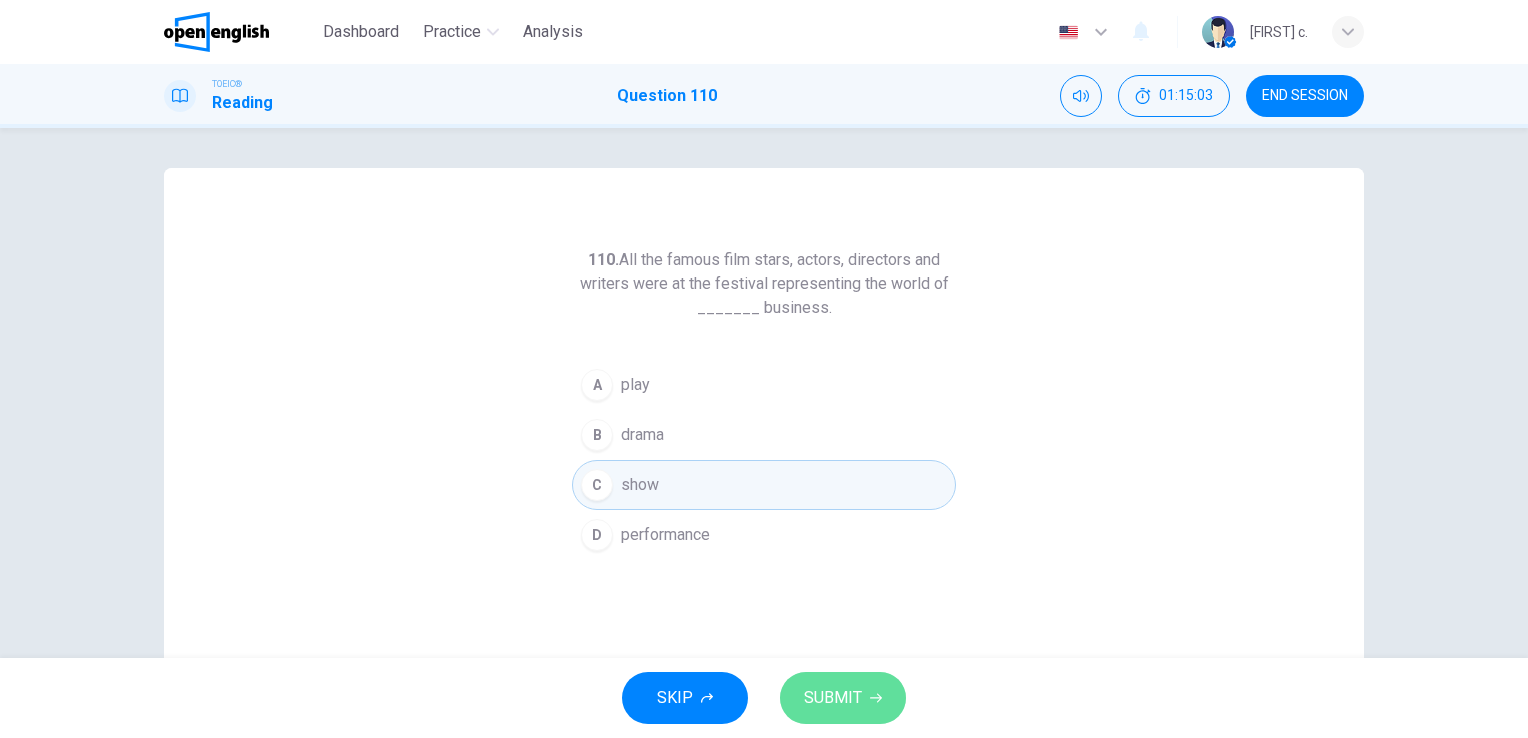 click on "SUBMIT" at bounding box center [833, 698] 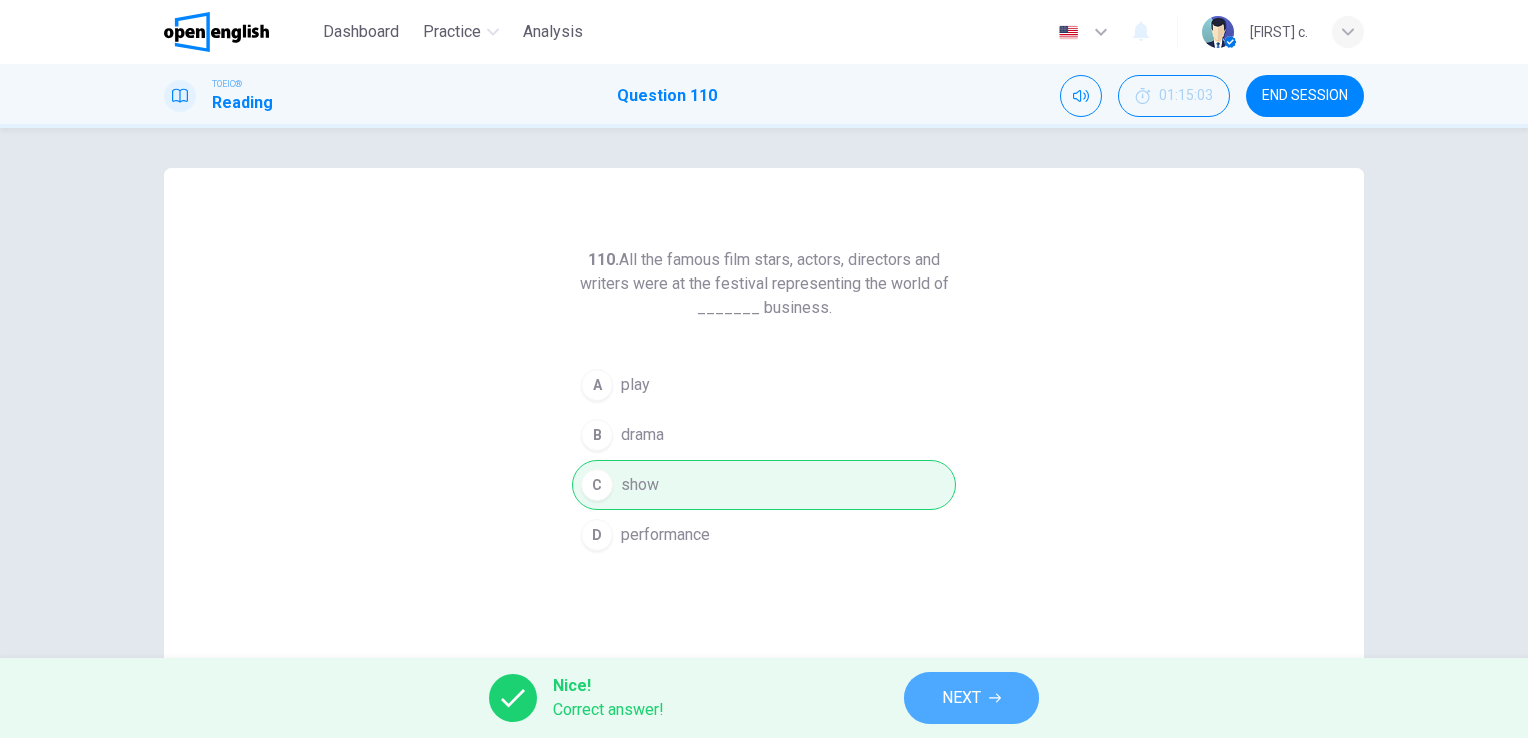 click on "NEXT" at bounding box center [971, 698] 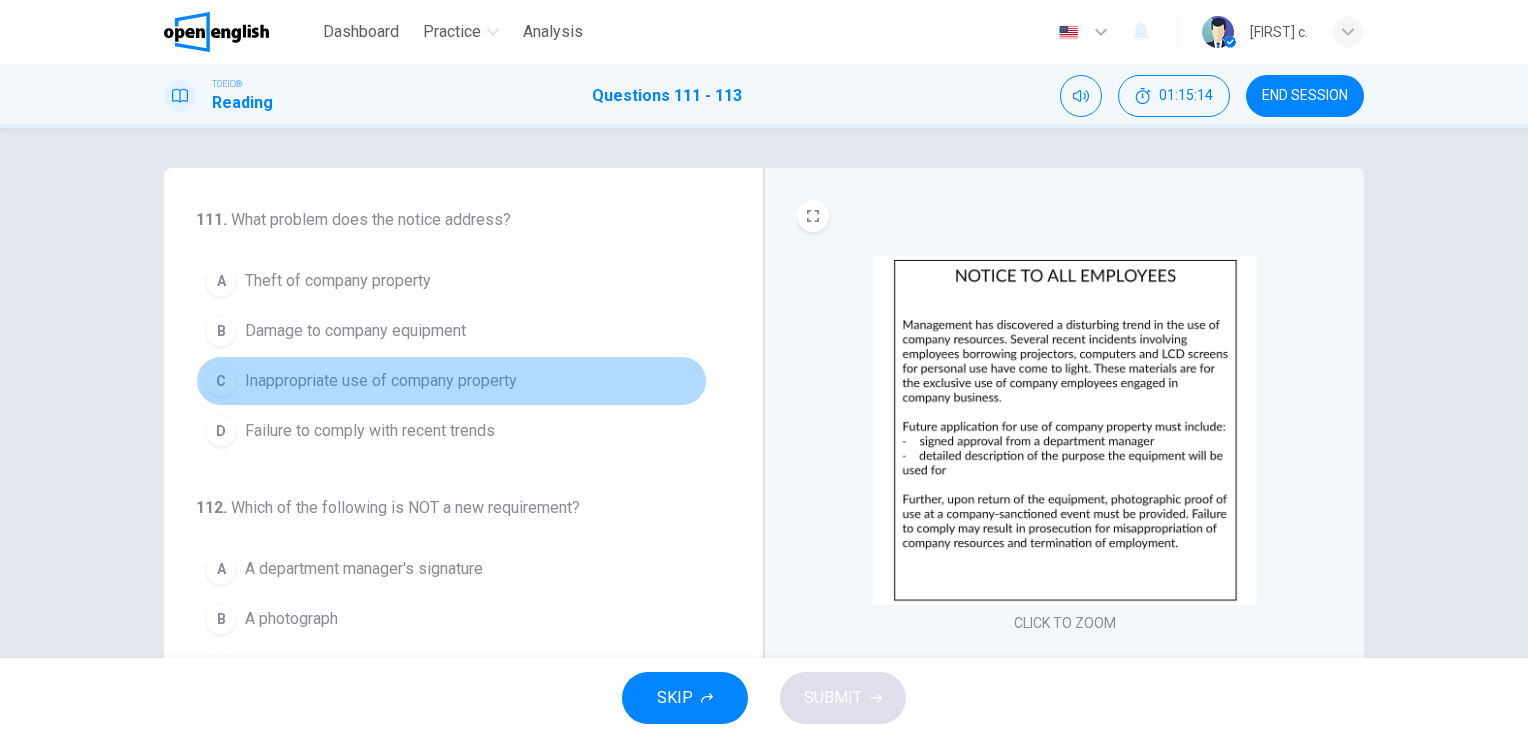 click on "Inappropriate use of company property" at bounding box center [381, 381] 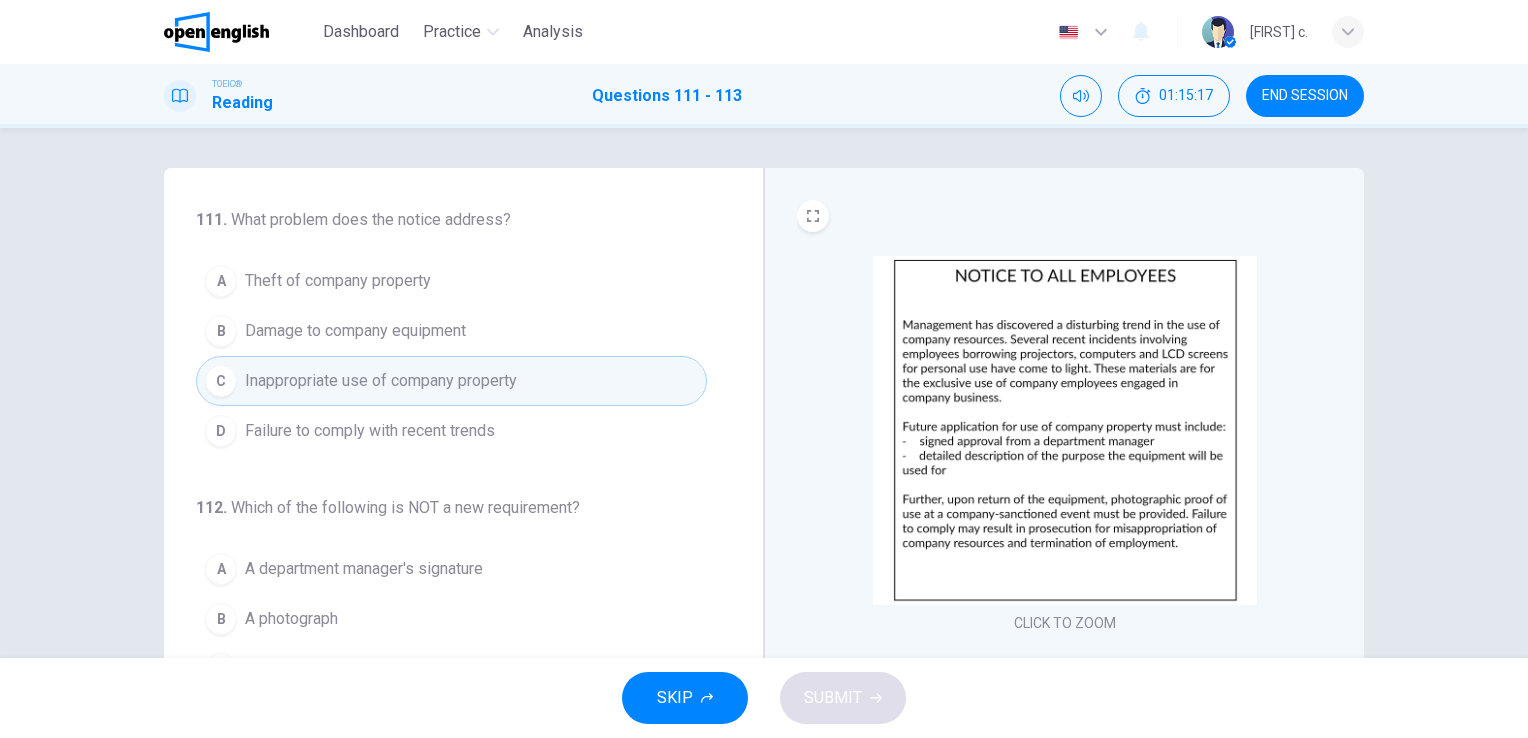 scroll, scrollTop: 4, scrollLeft: 0, axis: vertical 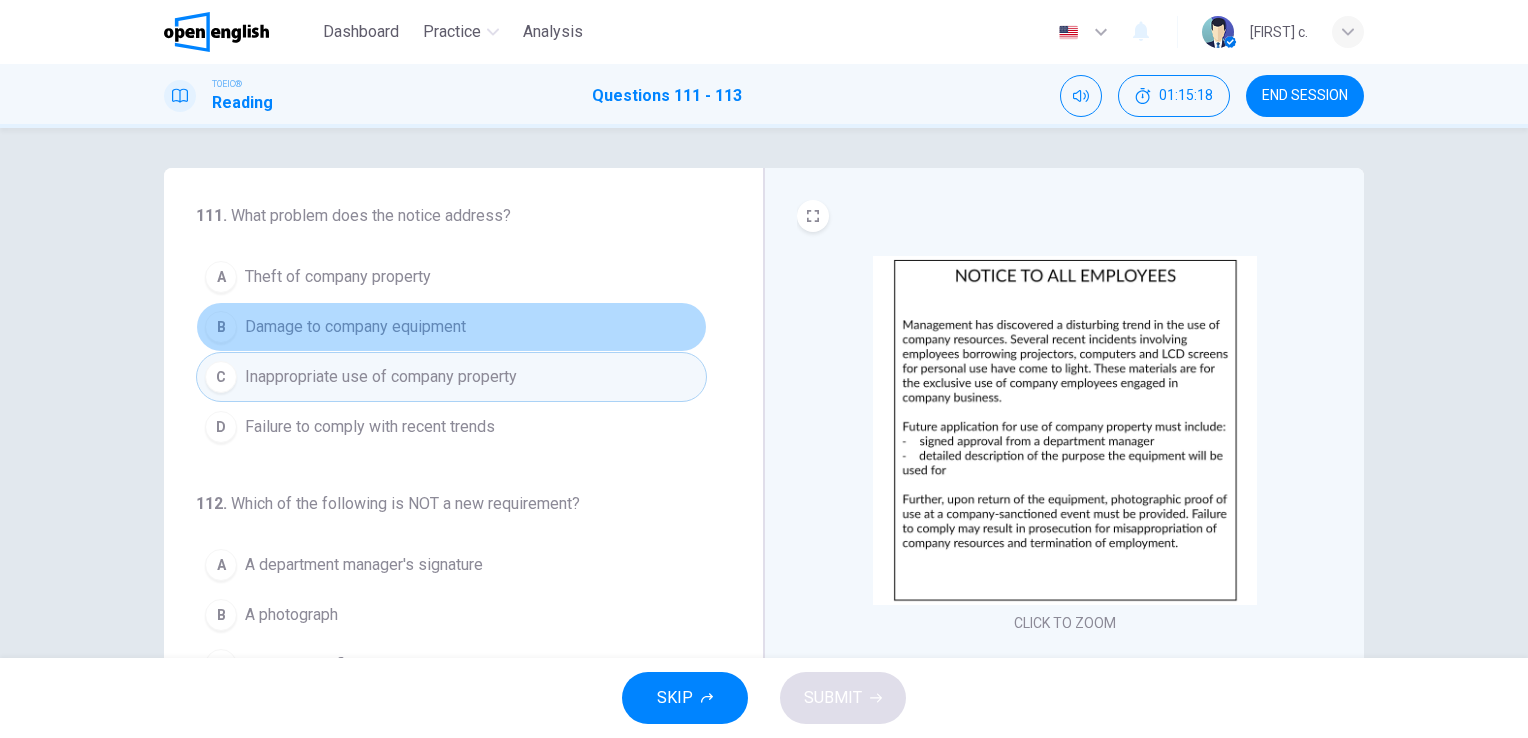 click on "Damage to company equipment" at bounding box center (355, 327) 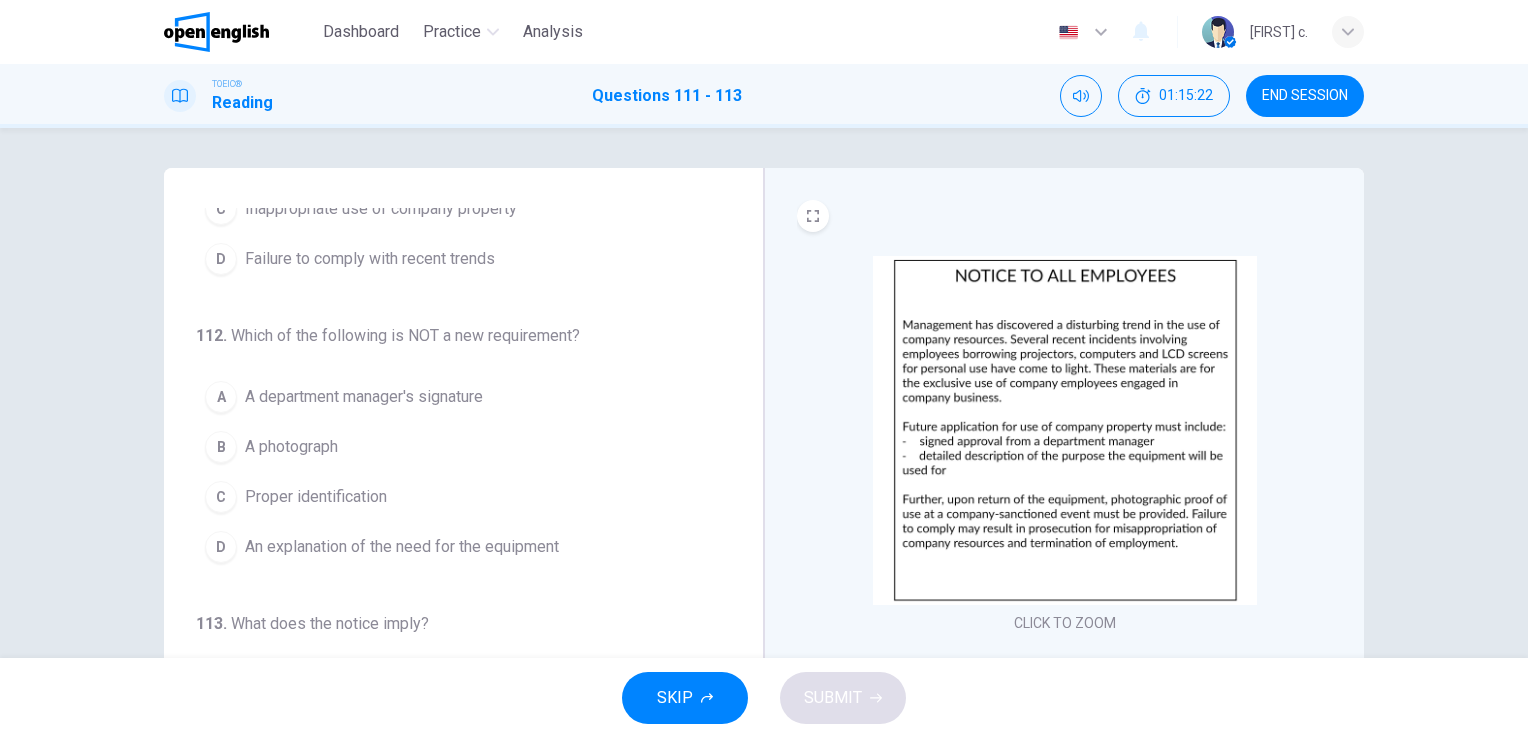 scroll, scrollTop: 175, scrollLeft: 0, axis: vertical 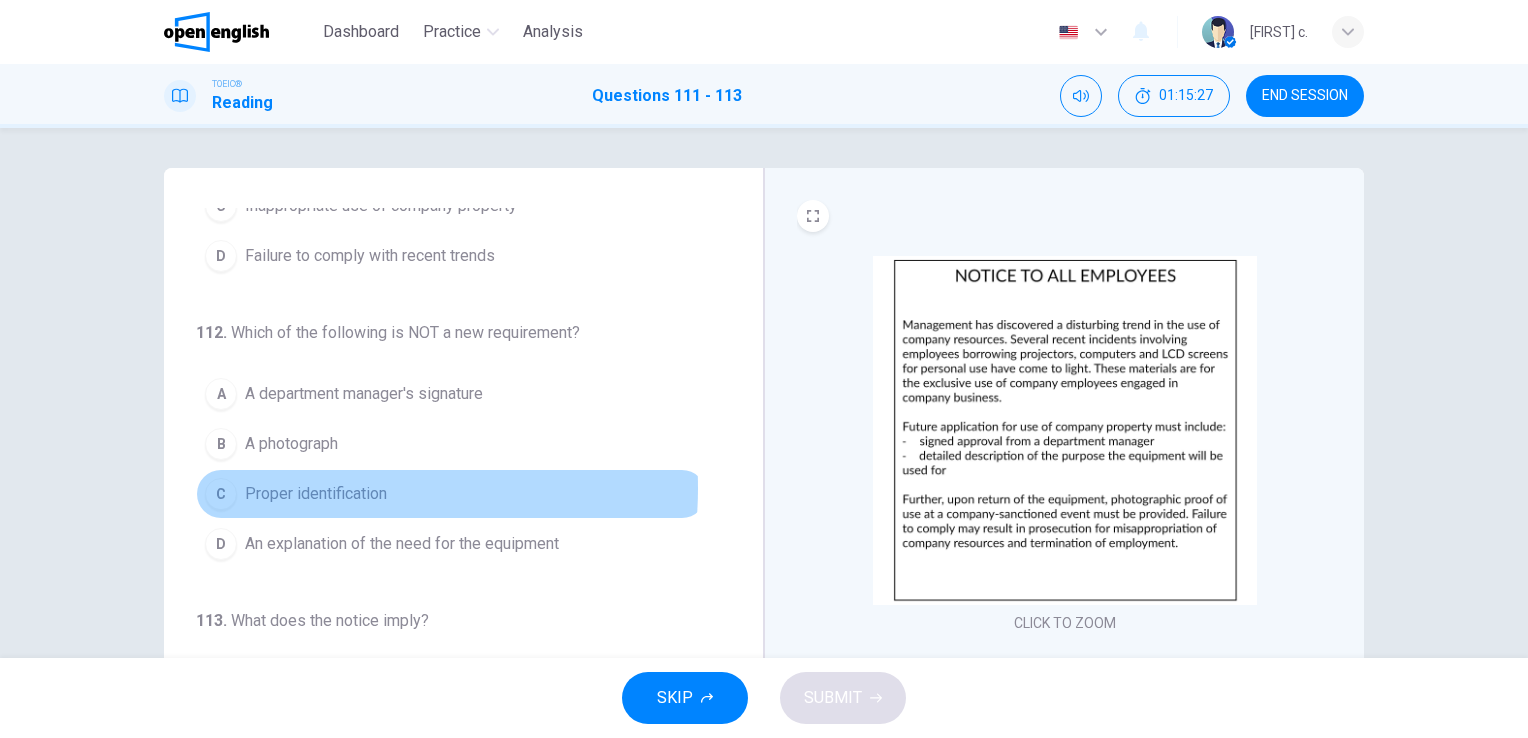 click on "Proper identification" at bounding box center [316, 494] 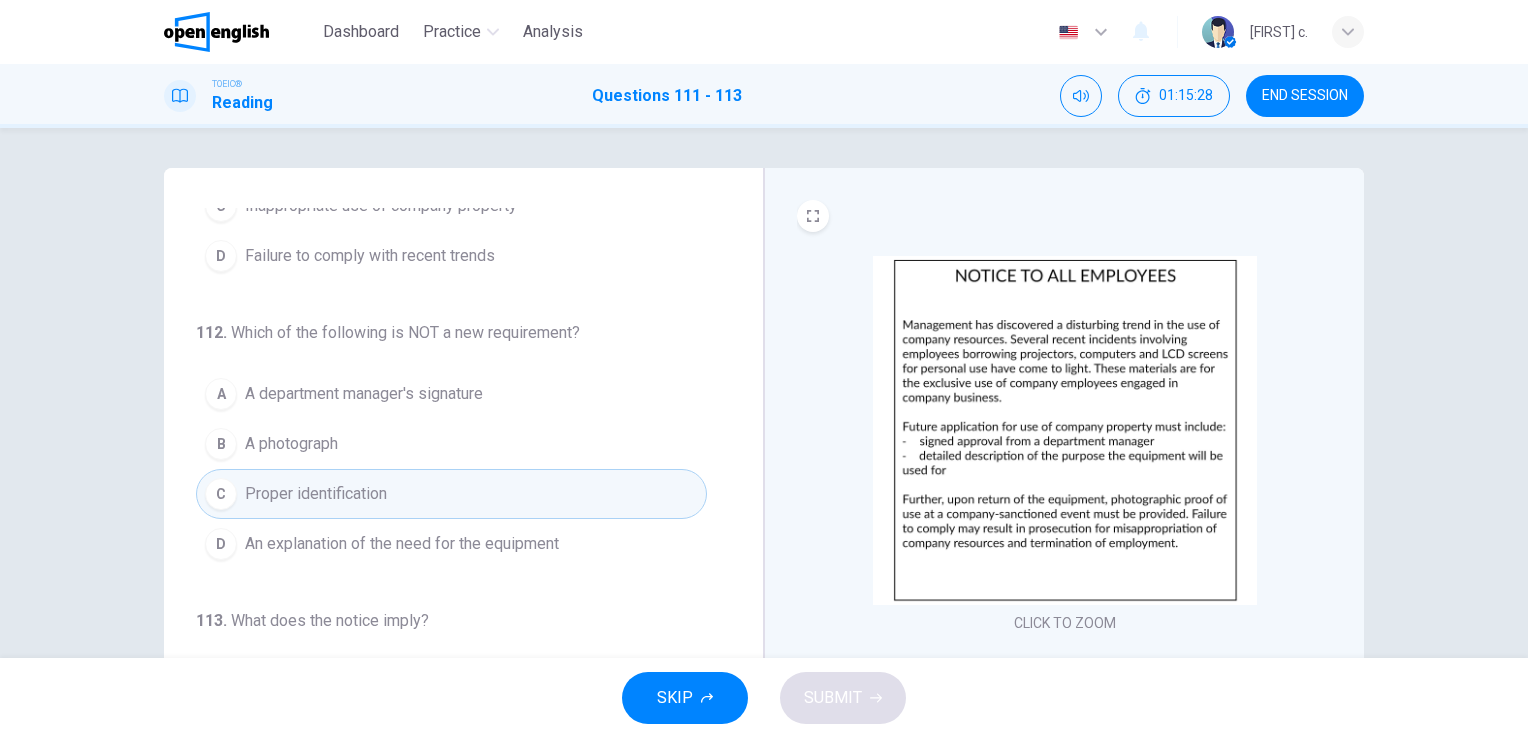 scroll, scrollTop: 244, scrollLeft: 0, axis: vertical 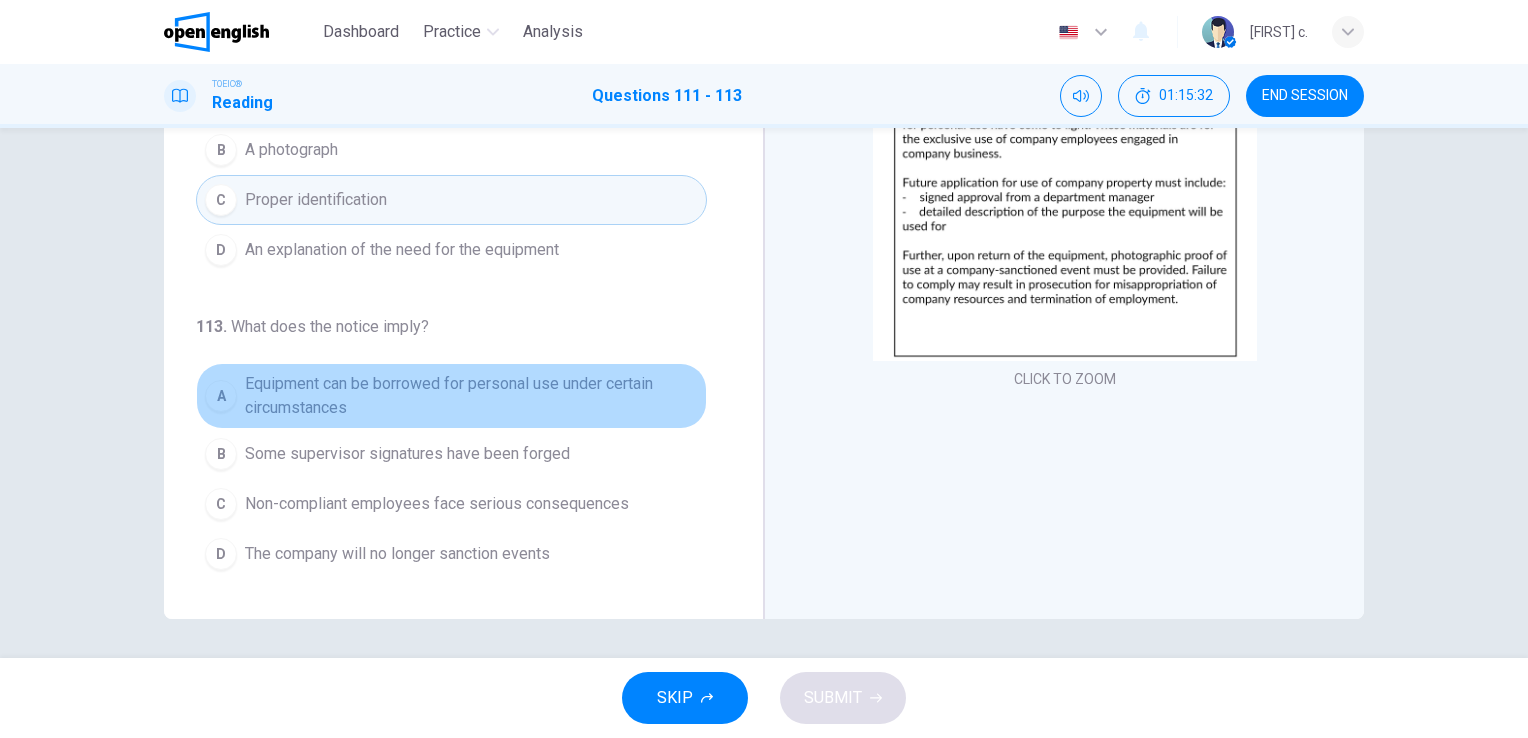 click on "Equipment can be borrowed for personal use under certain circumstances" at bounding box center [471, 396] 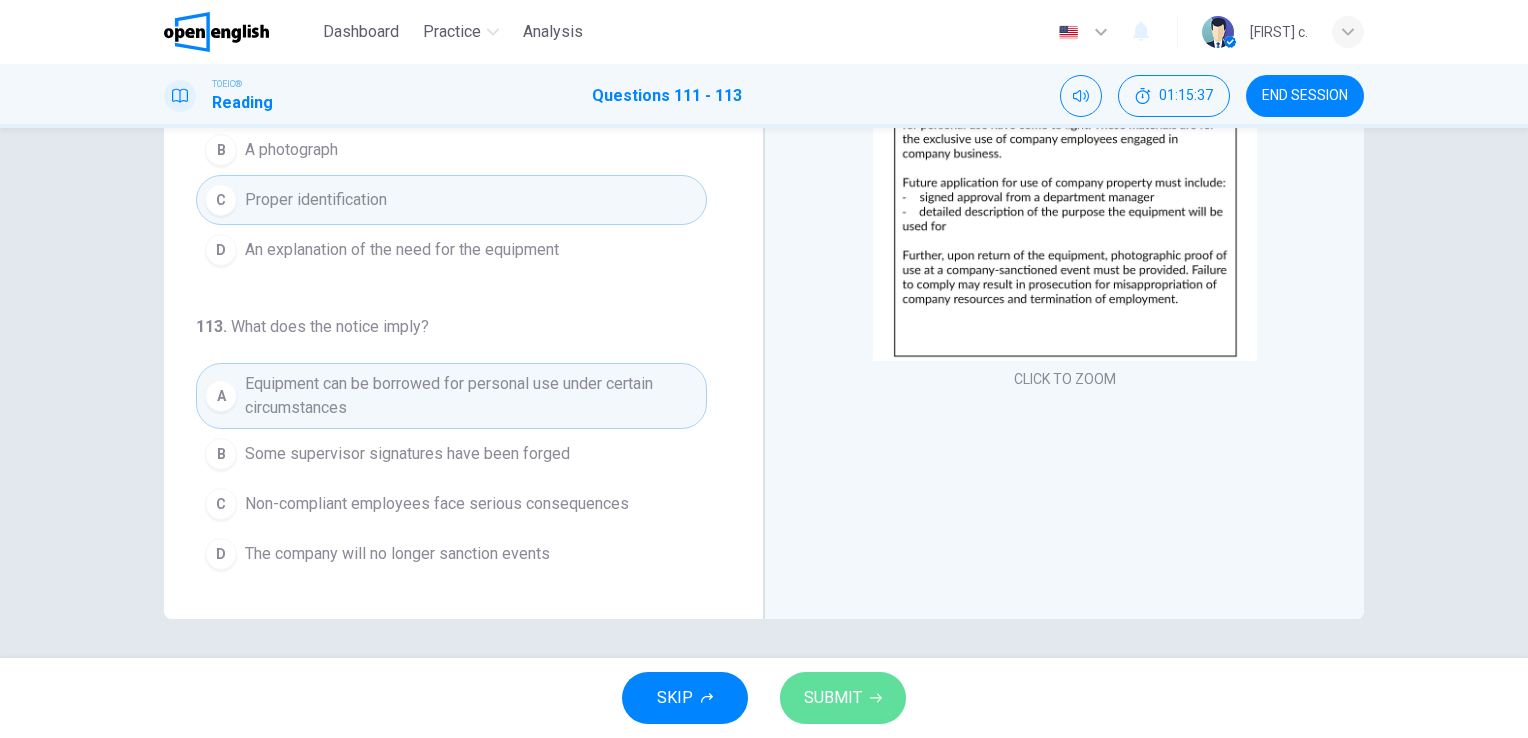 click on "SUBMIT" at bounding box center [833, 698] 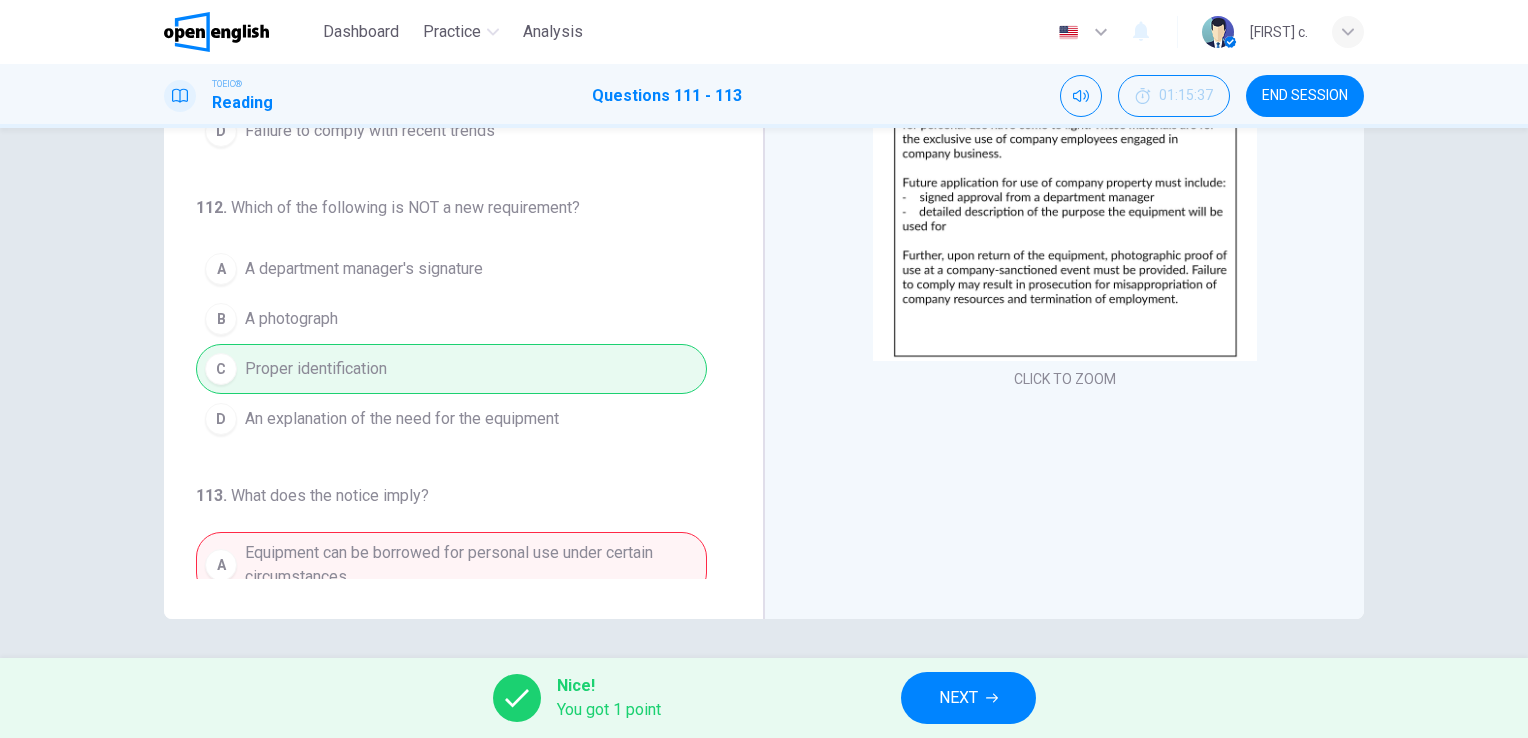 scroll, scrollTop: 0, scrollLeft: 0, axis: both 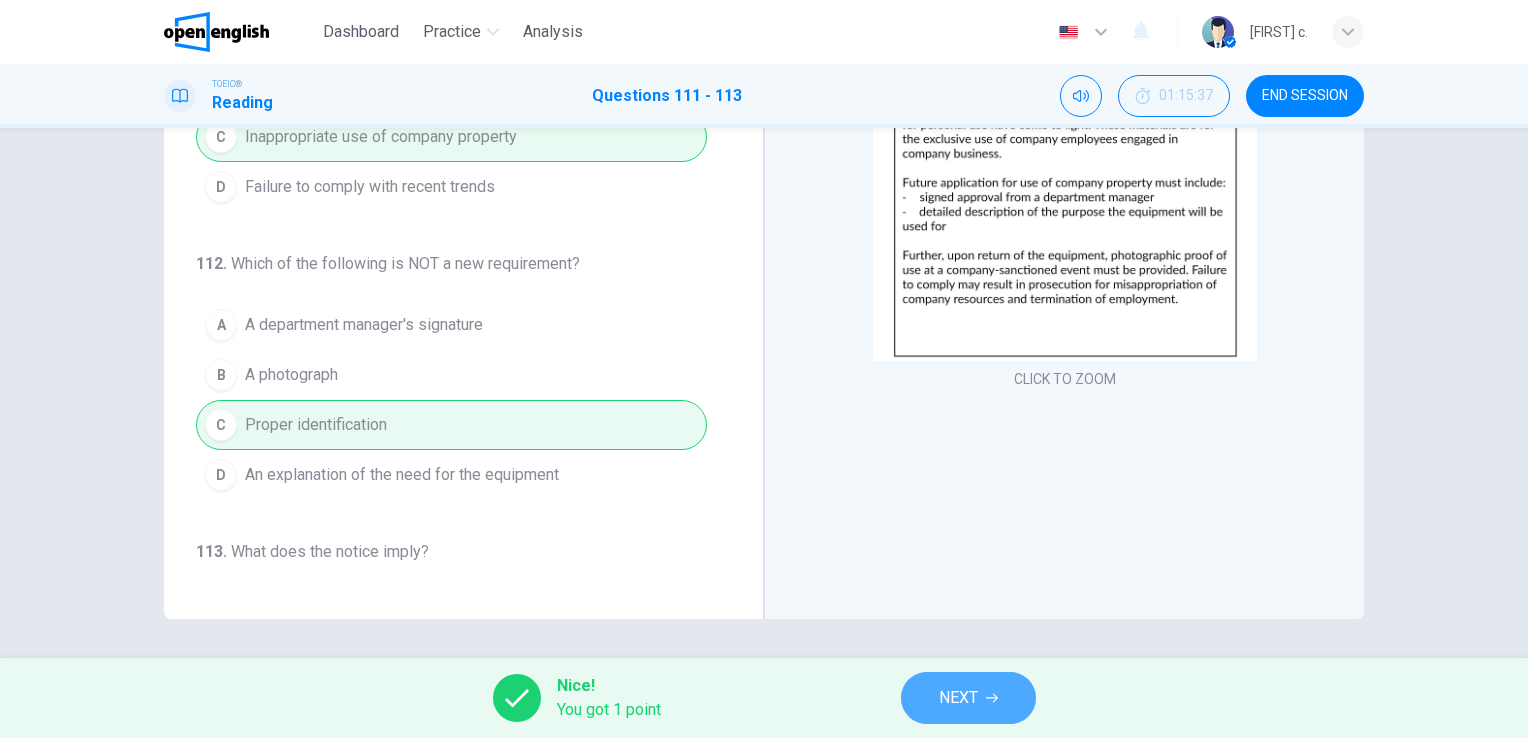 click on "NEXT" at bounding box center [958, 698] 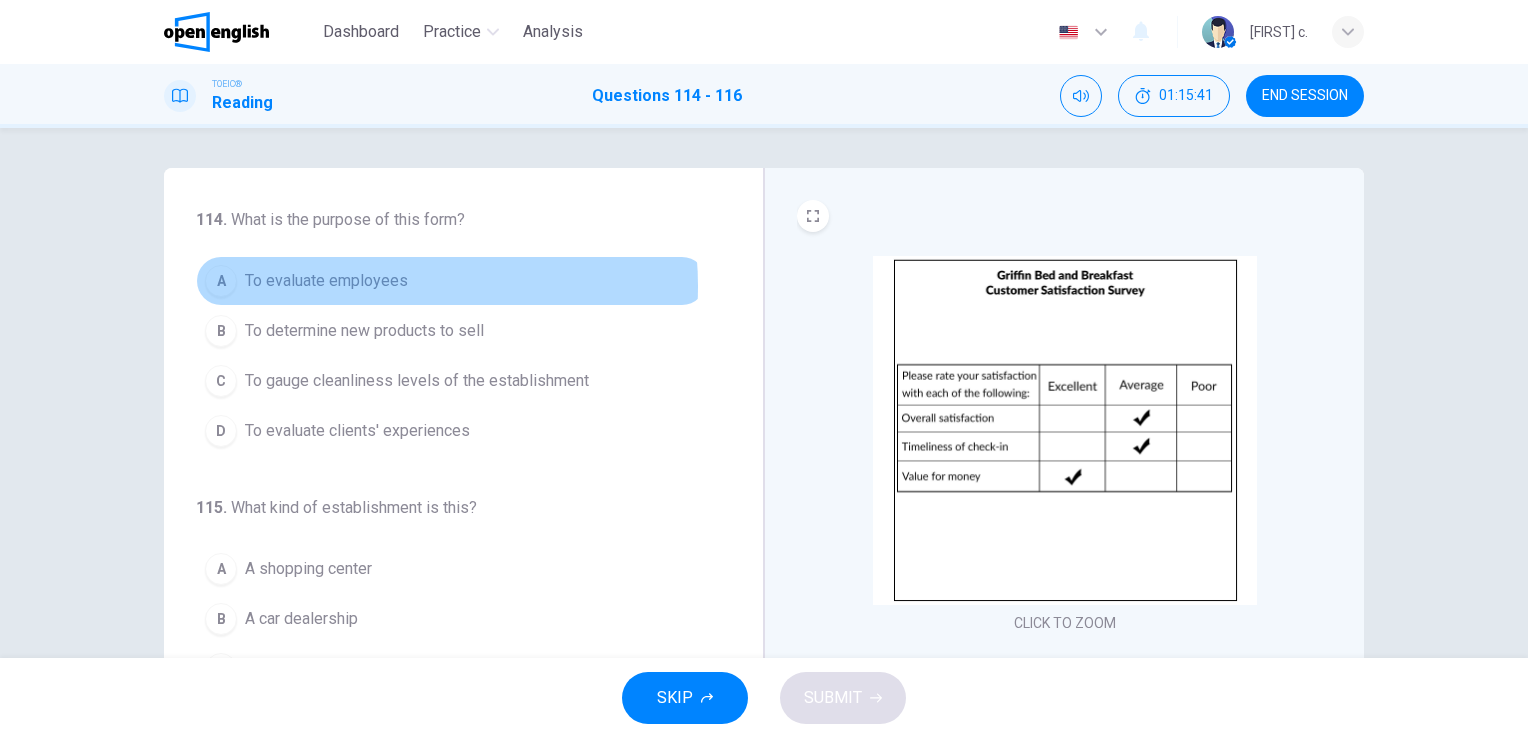 click on "To evaluate employees" at bounding box center [326, 281] 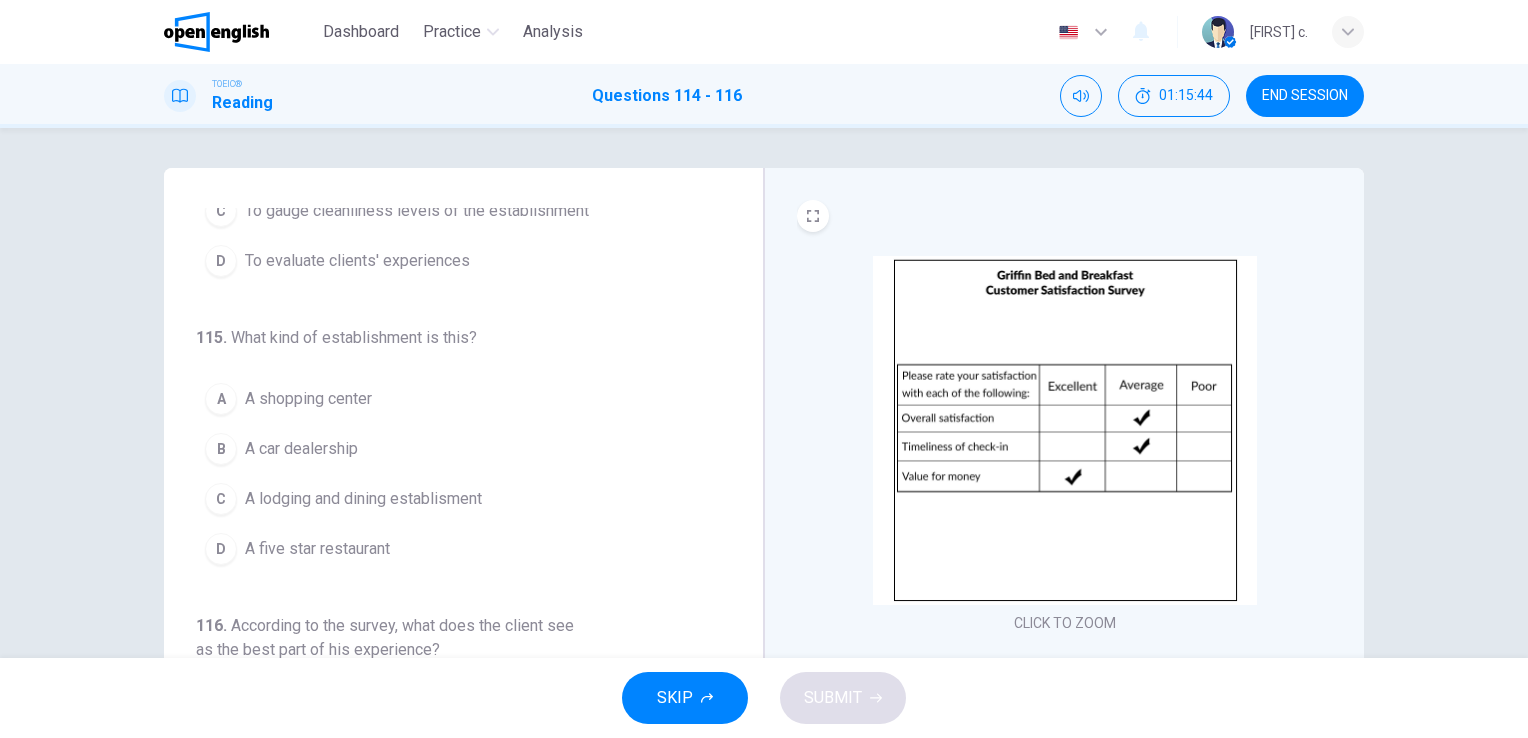scroll, scrollTop: 171, scrollLeft: 0, axis: vertical 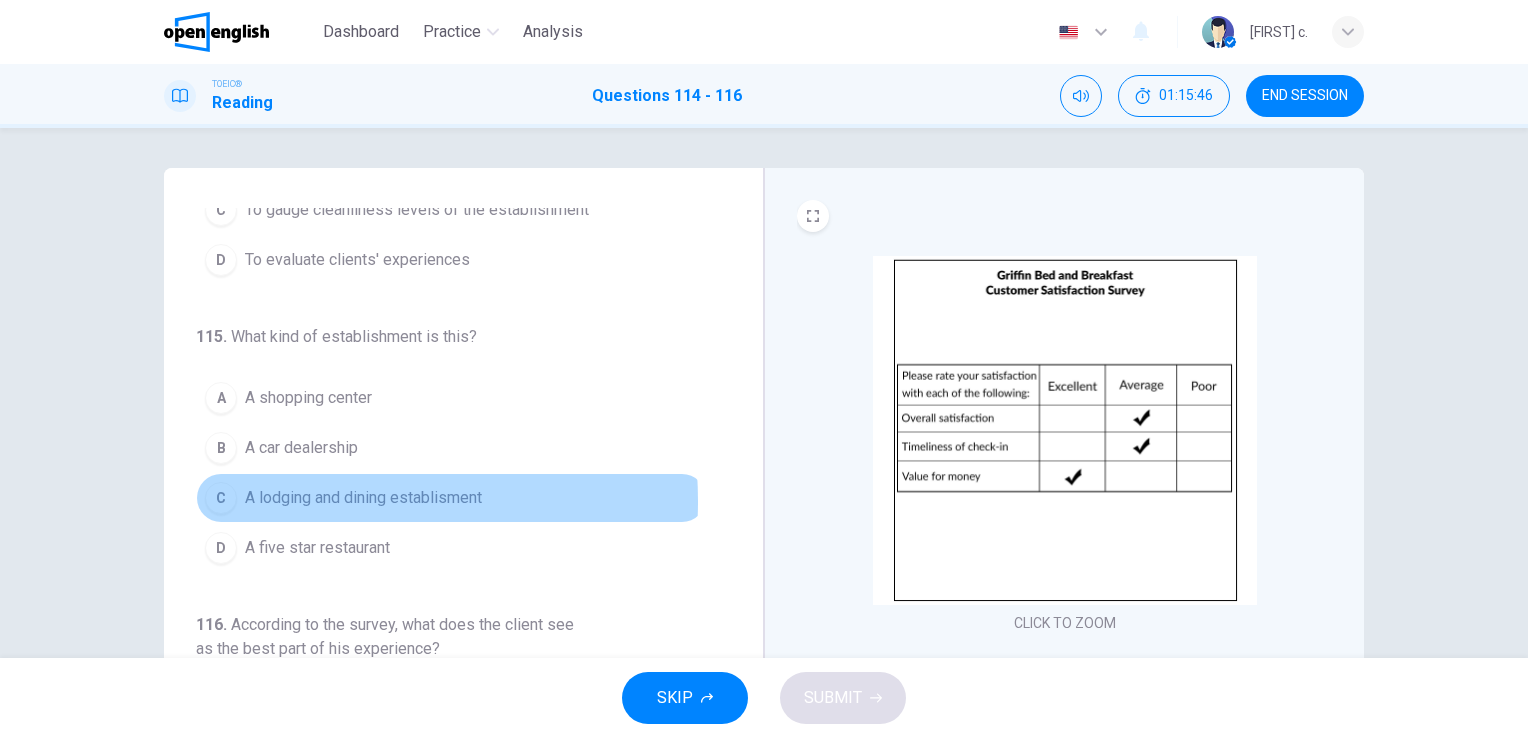 click on "A lodging and dining establisment" at bounding box center [363, 498] 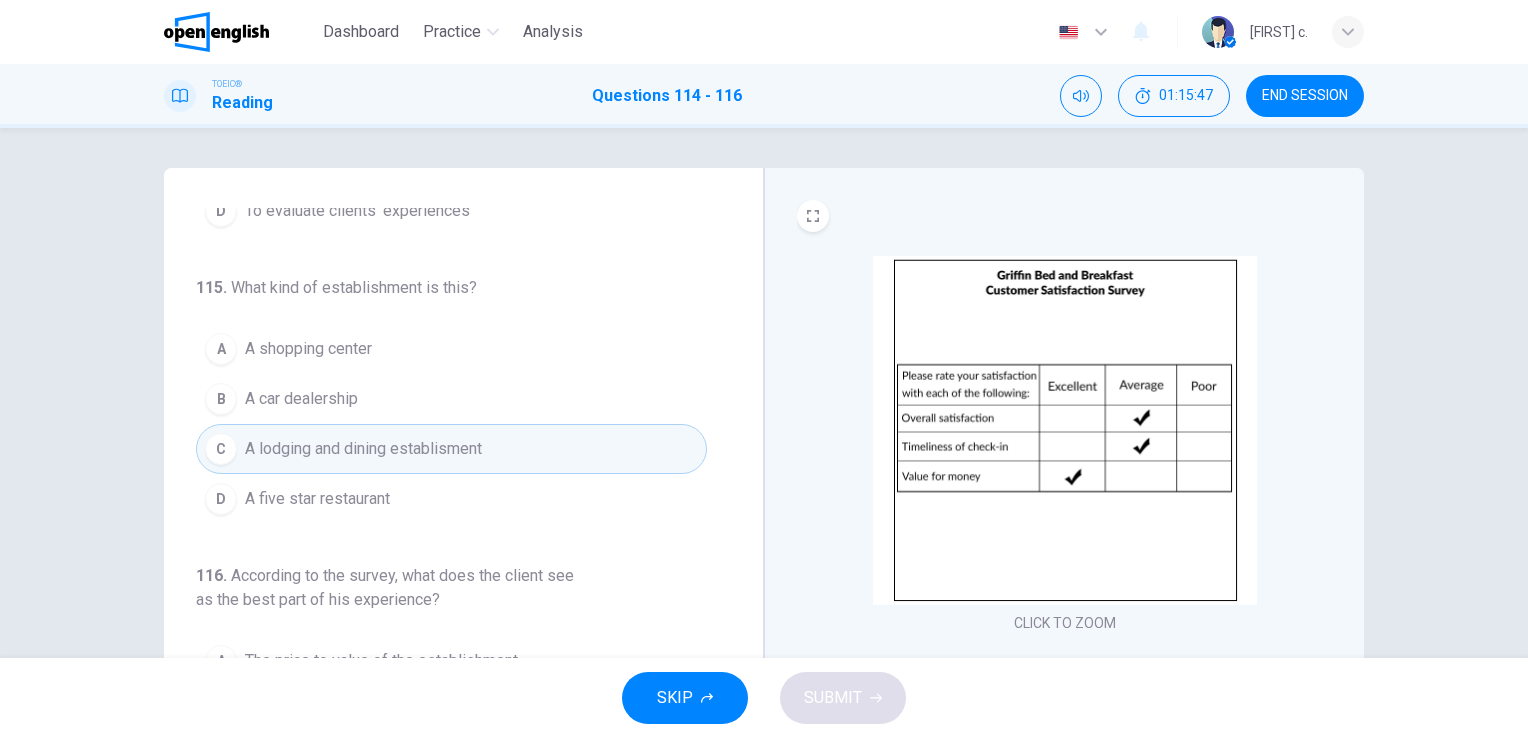 scroll, scrollTop: 228, scrollLeft: 0, axis: vertical 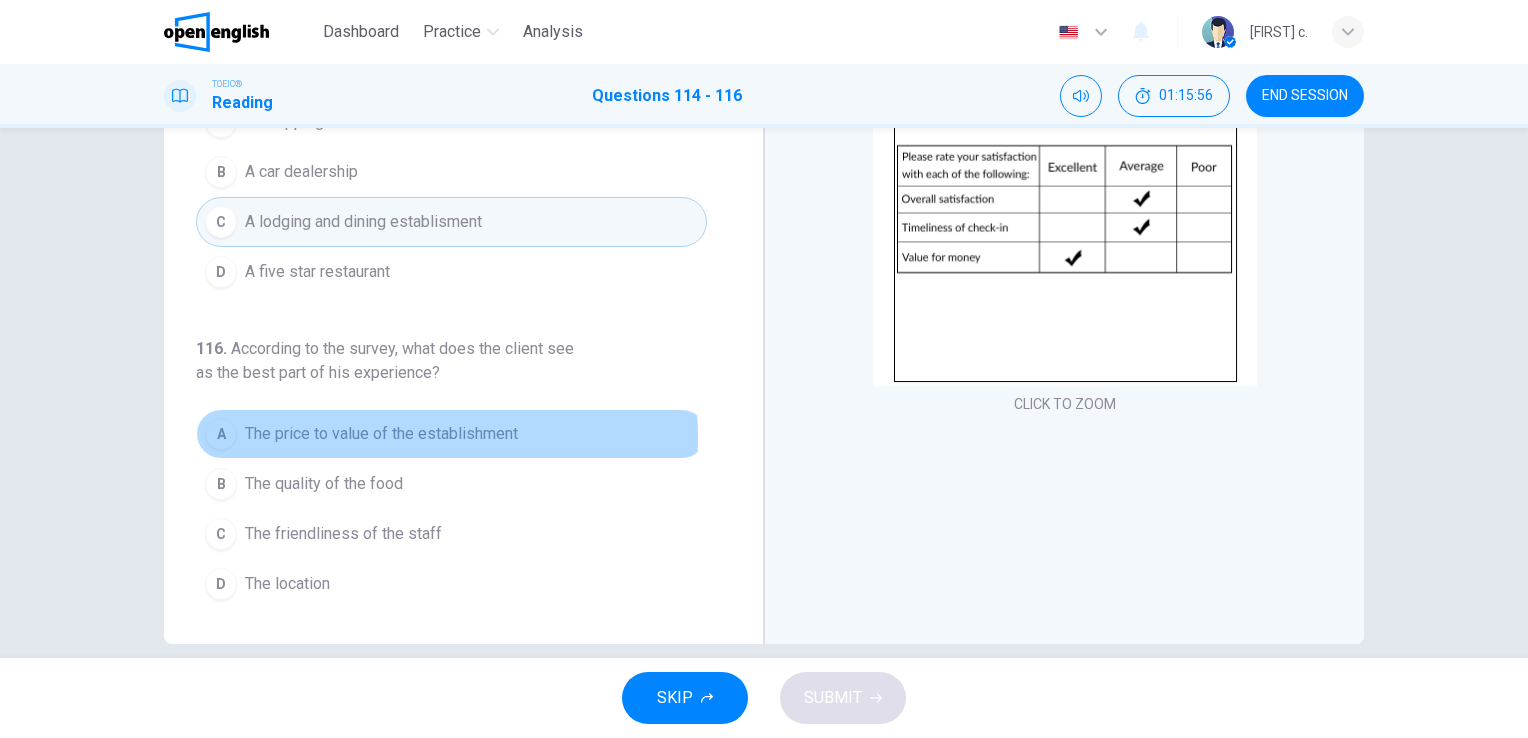 click on "The price to value of the establishment" at bounding box center (381, 434) 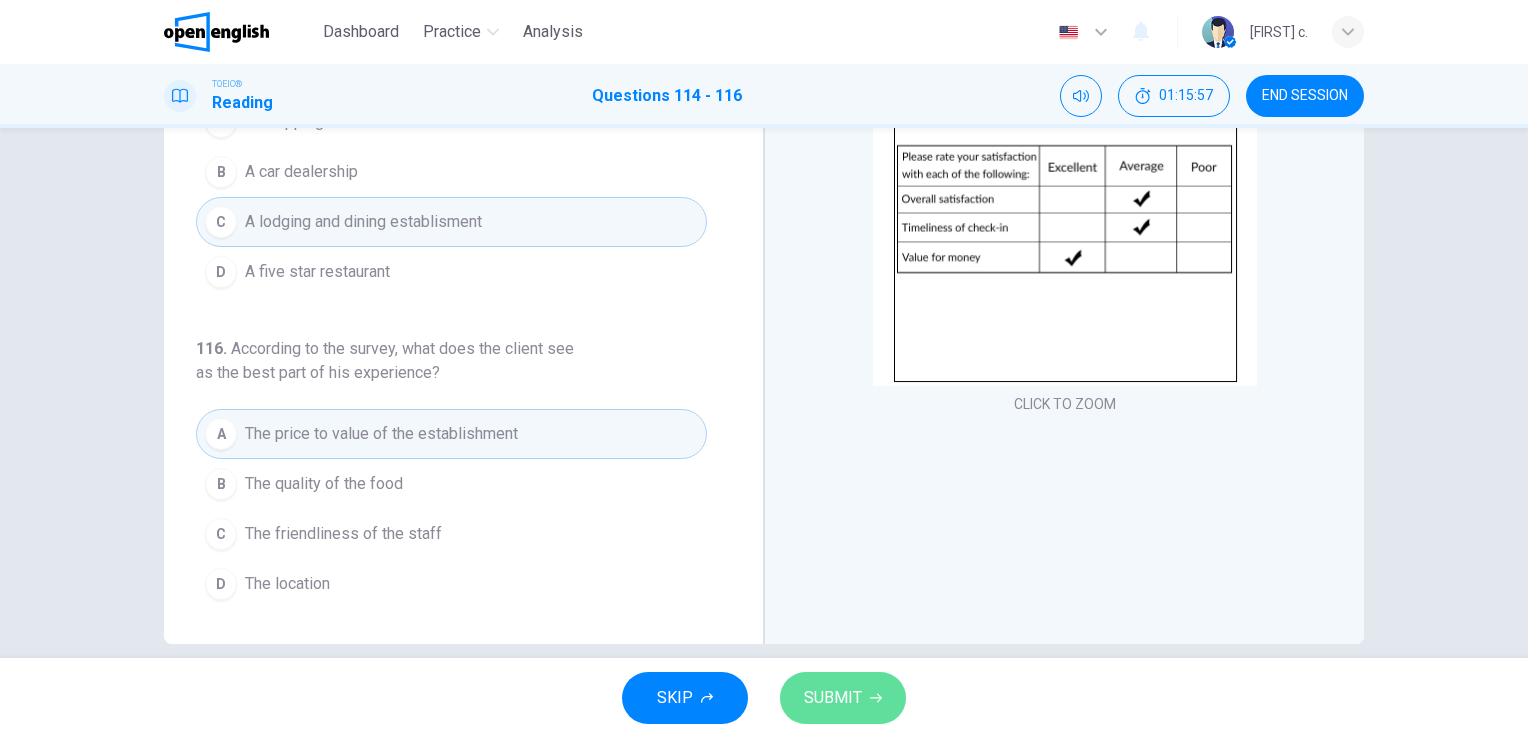 click on "SUBMIT" at bounding box center [833, 698] 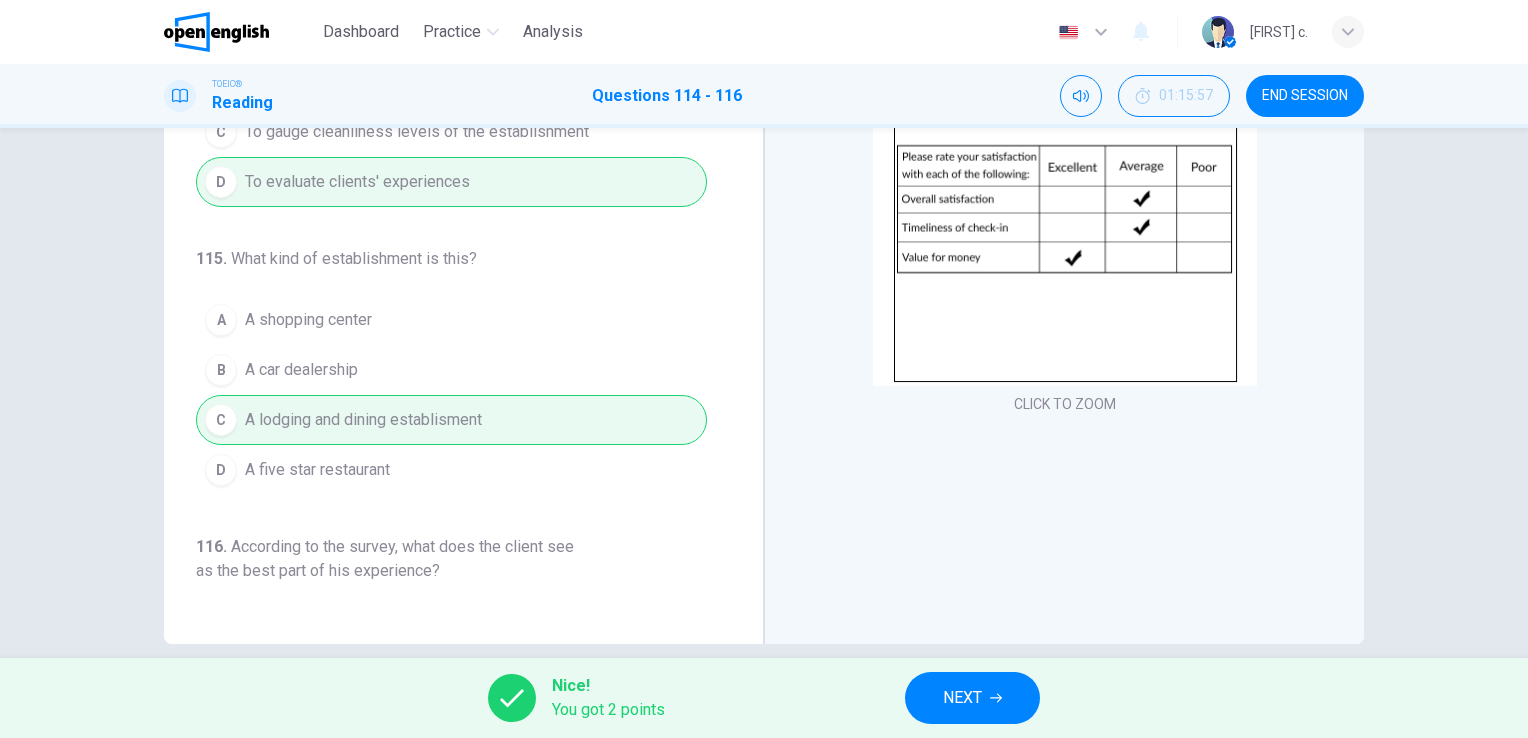 scroll, scrollTop: 0, scrollLeft: 0, axis: both 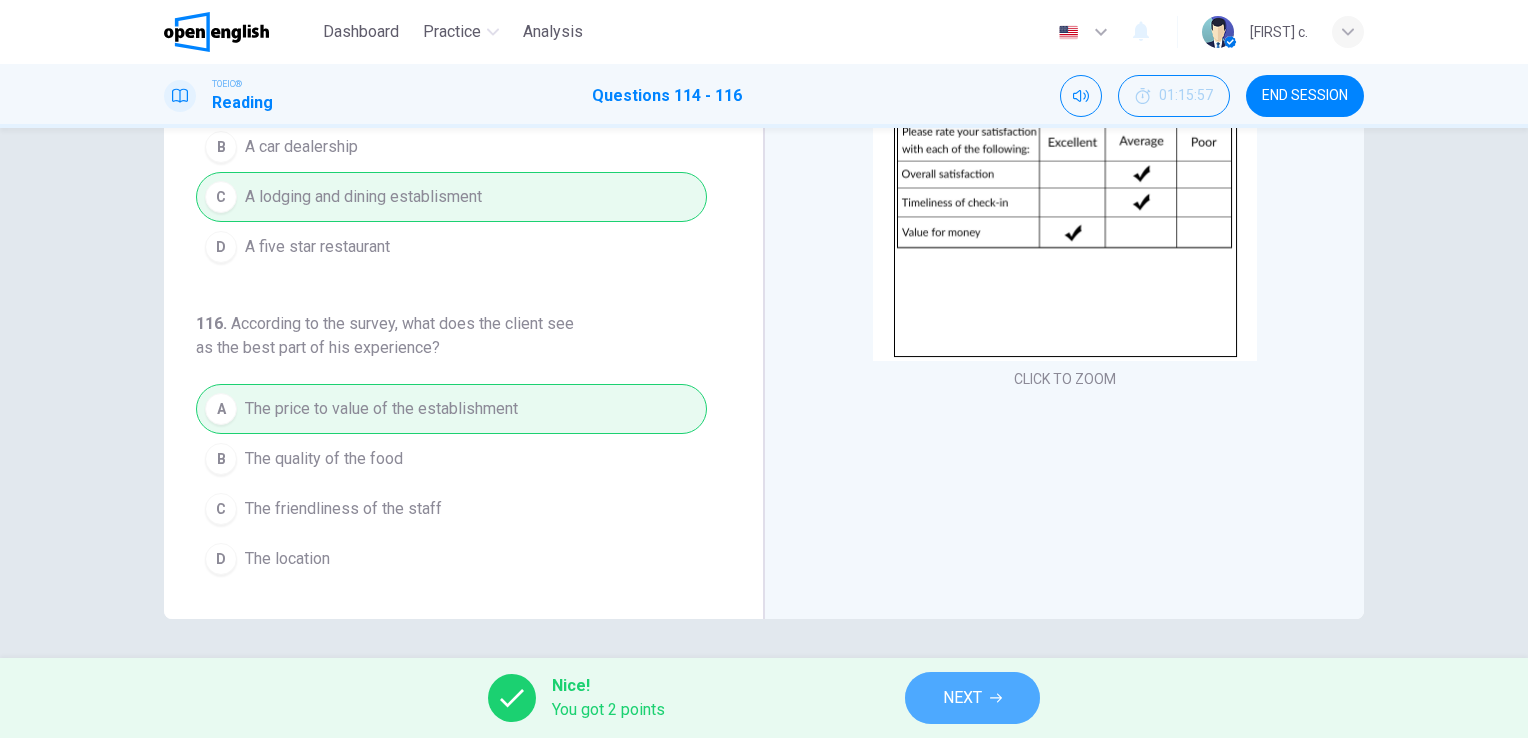 click on "NEXT" at bounding box center [962, 698] 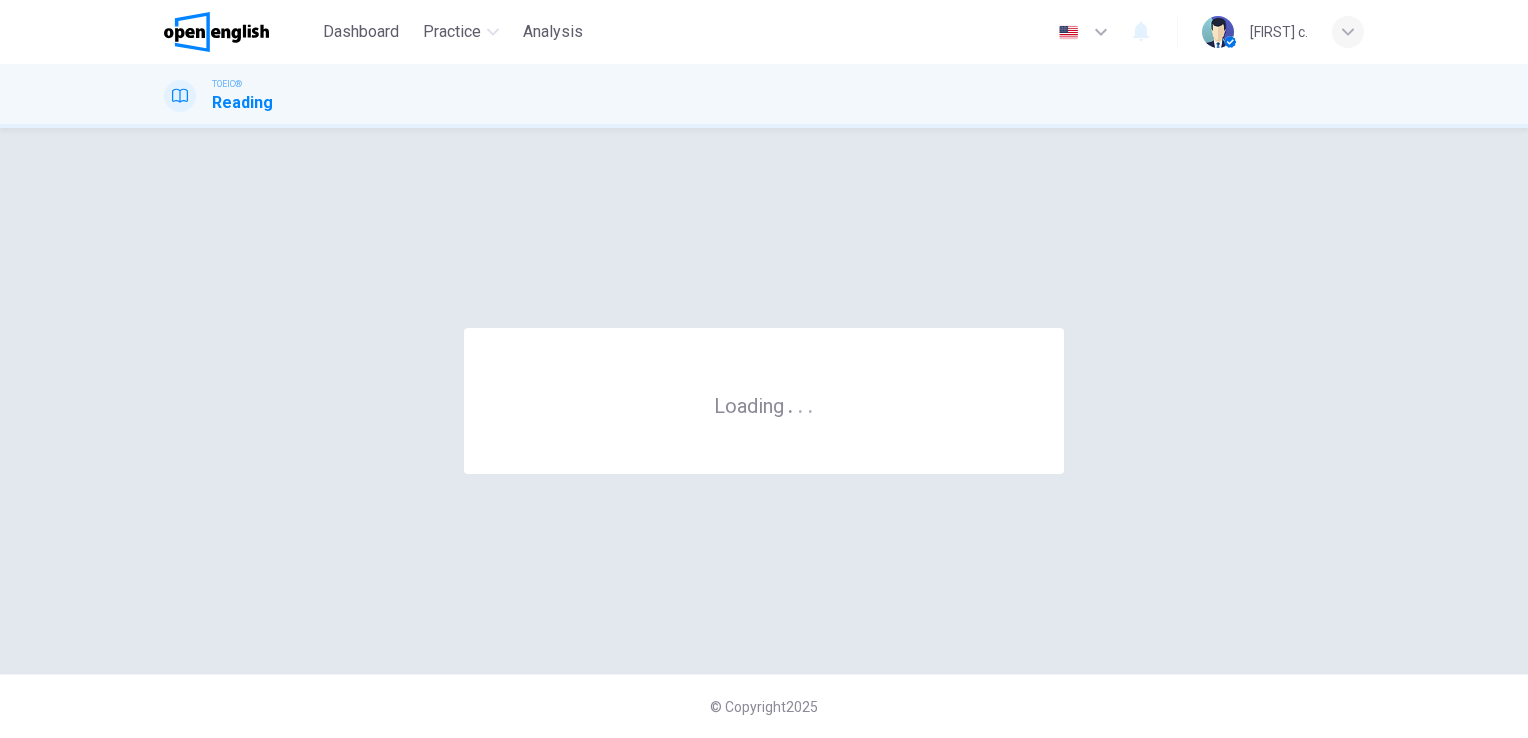 scroll, scrollTop: 0, scrollLeft: 0, axis: both 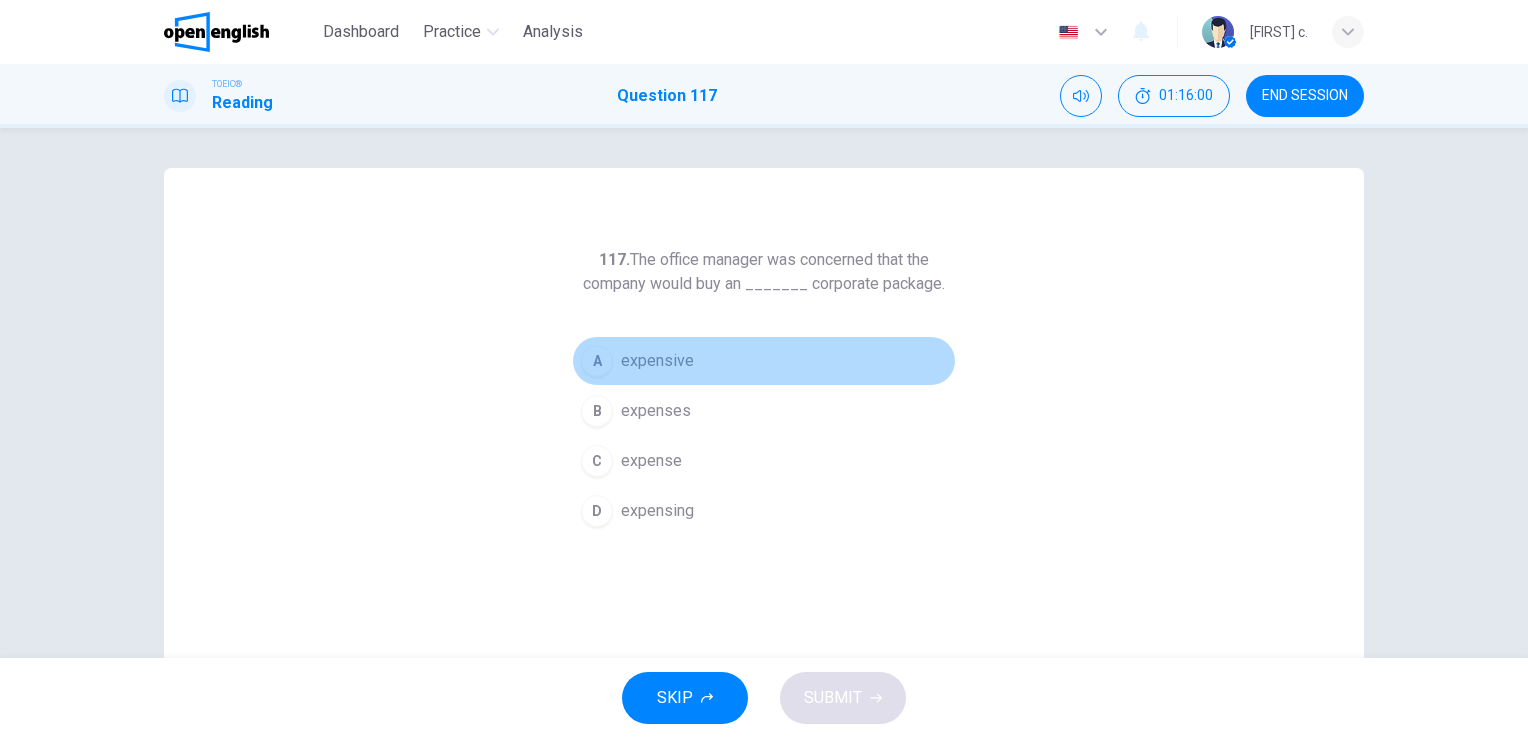 click on "expensive" at bounding box center (657, 361) 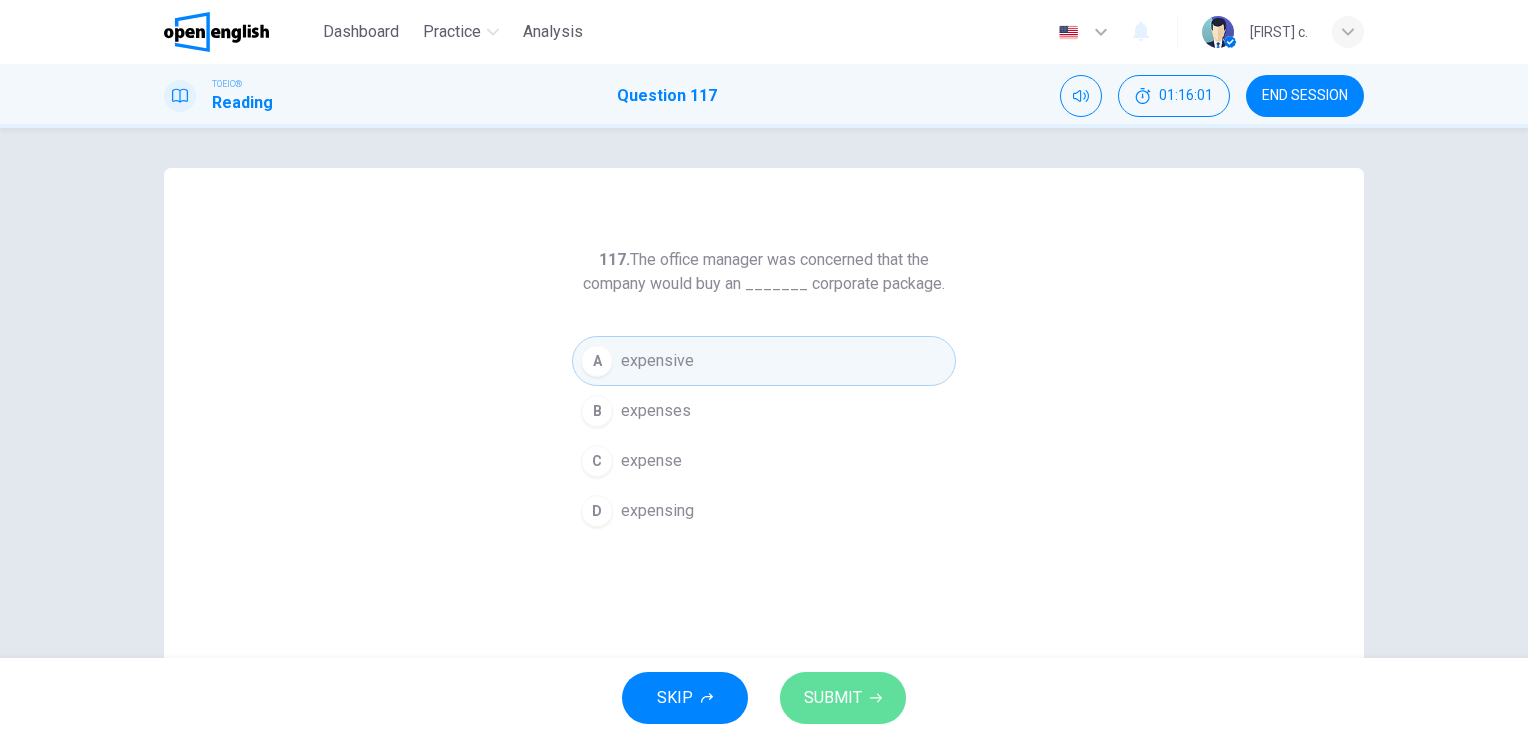 click on "SUBMIT" at bounding box center (833, 698) 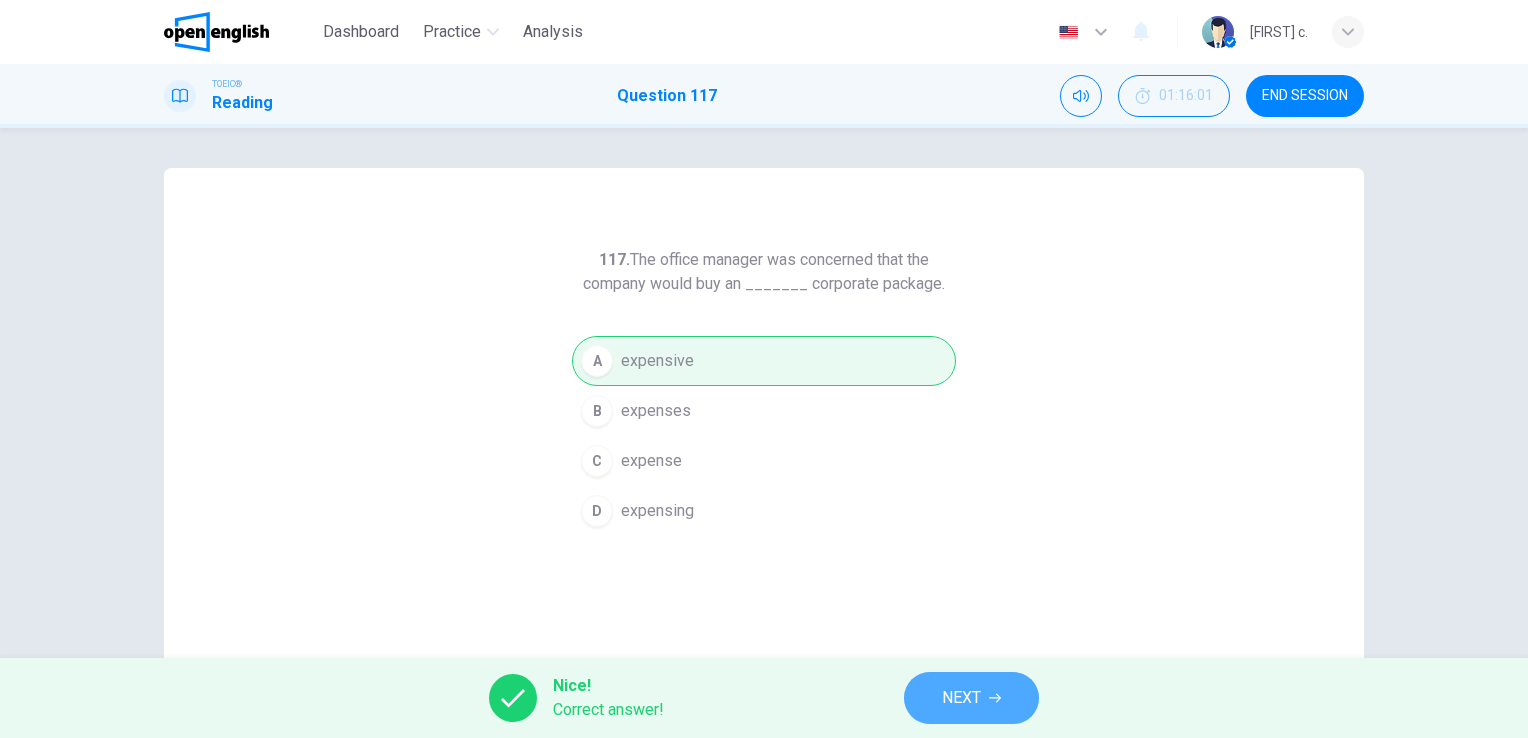 click on "NEXT" at bounding box center (971, 698) 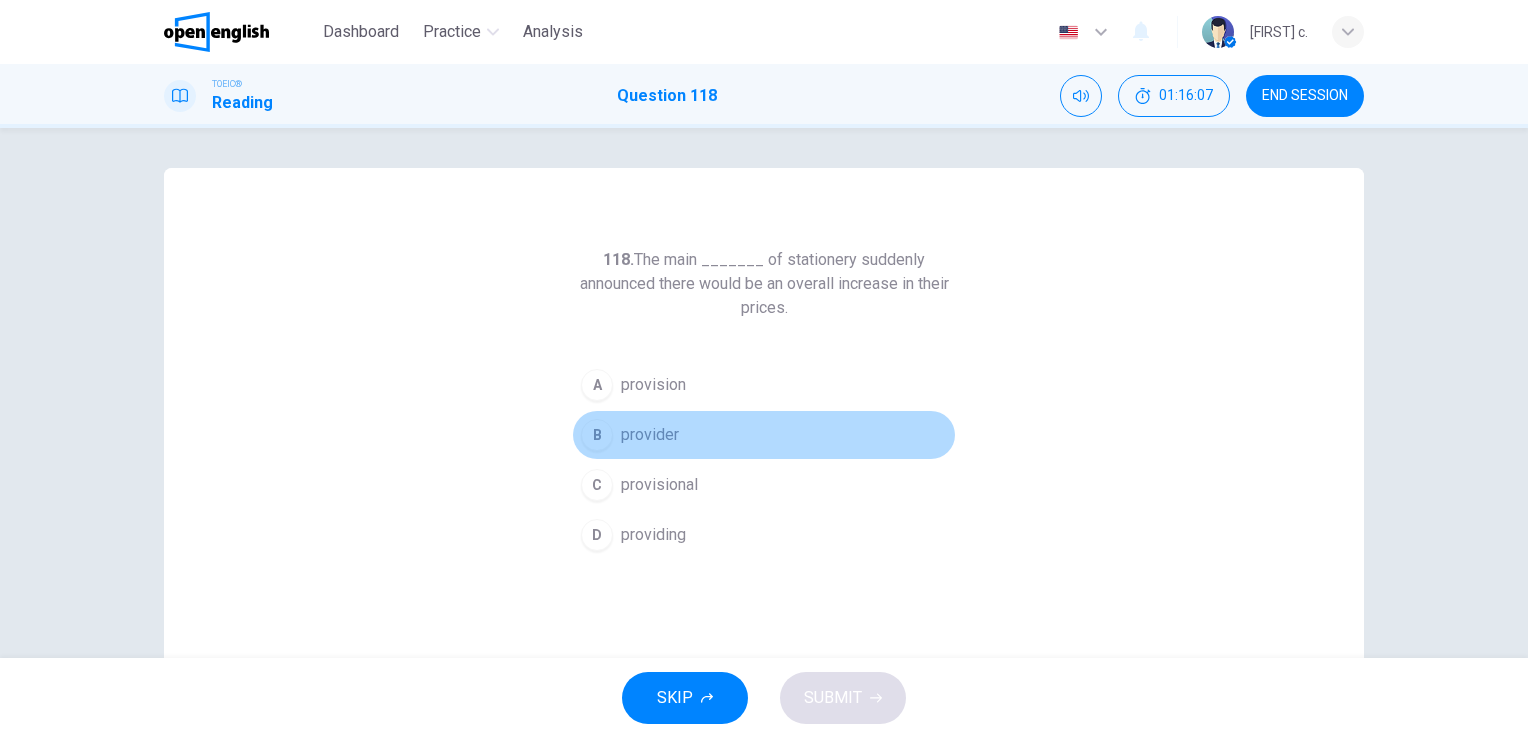 click on "B provider" at bounding box center [764, 435] 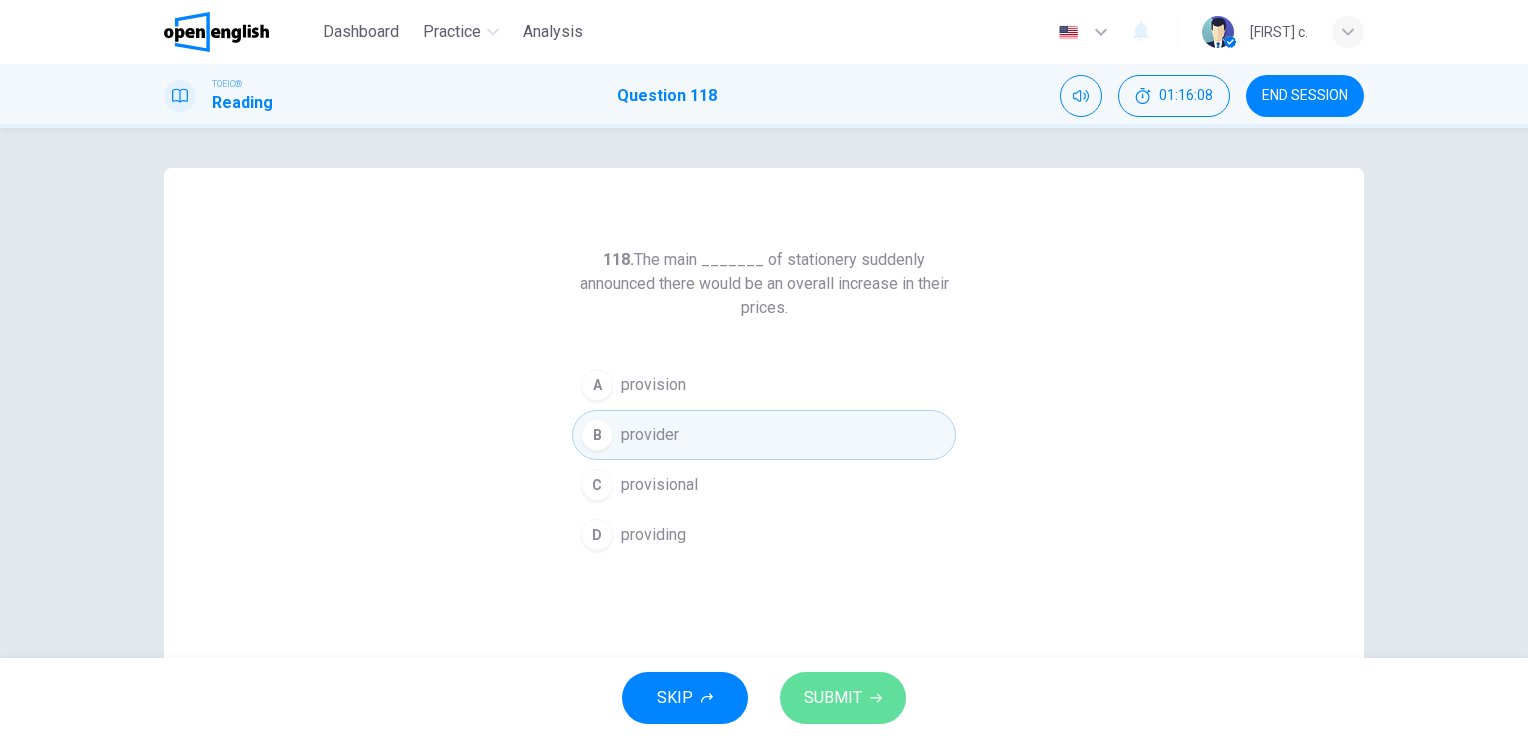 click on "SUBMIT" at bounding box center (833, 698) 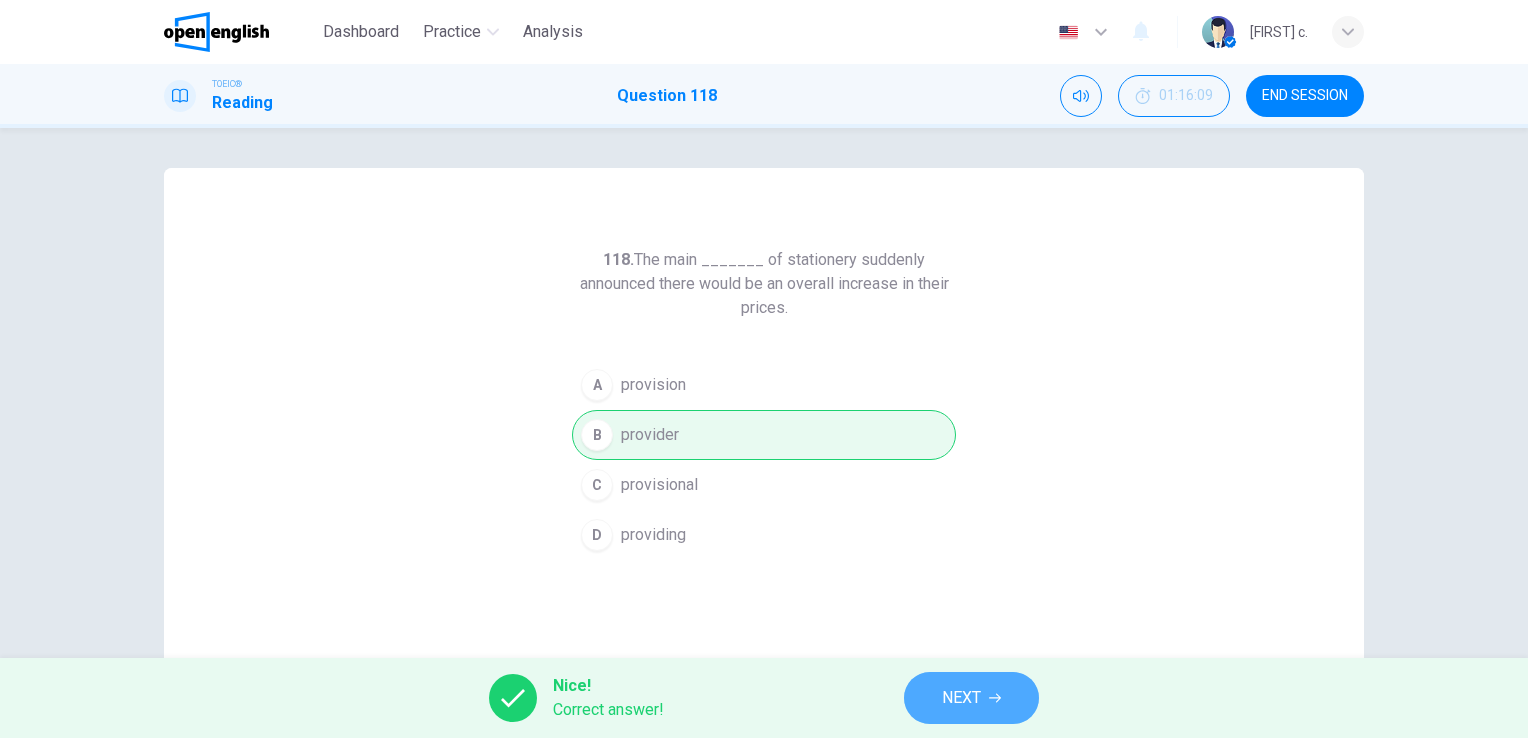 click on "NEXT" at bounding box center [961, 698] 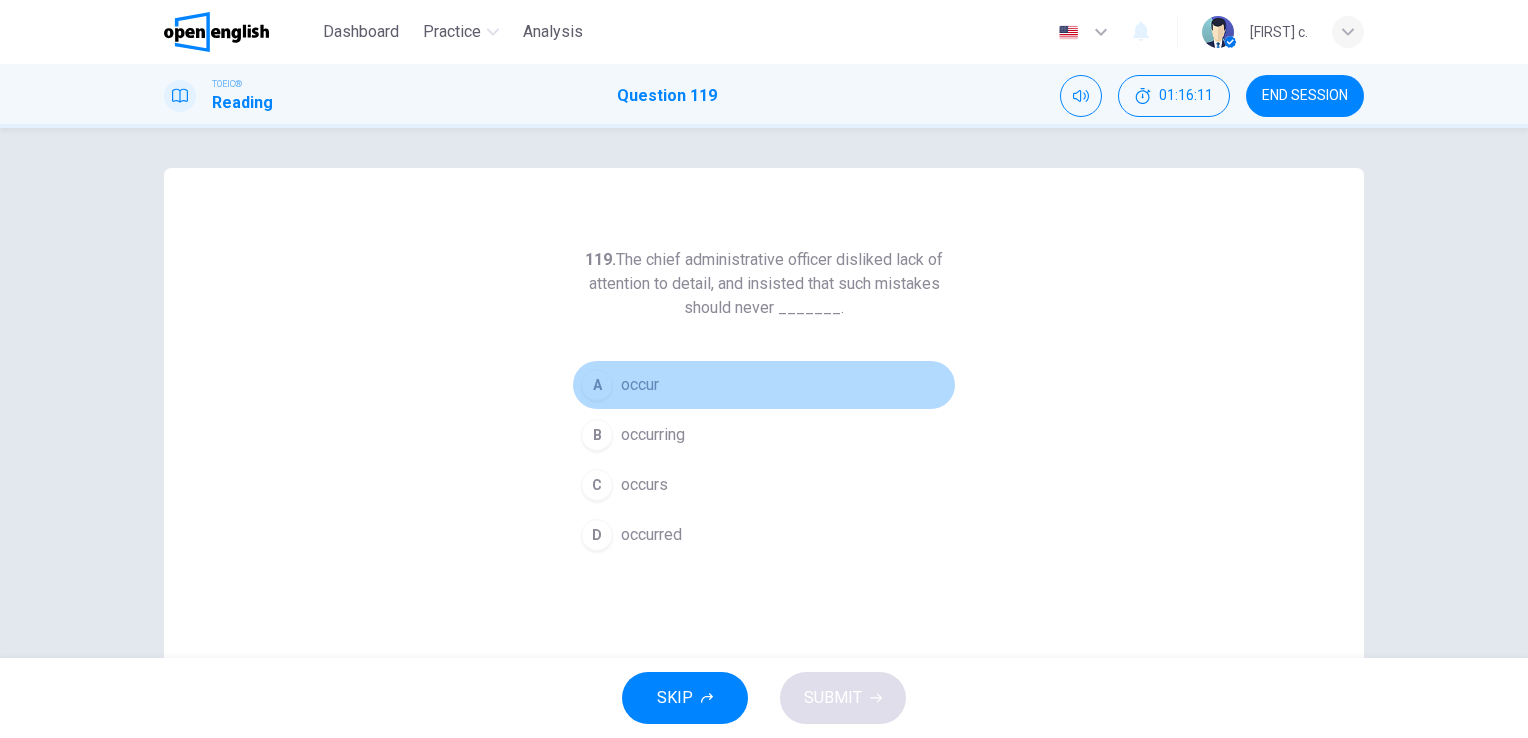 click on "A occur" at bounding box center (764, 385) 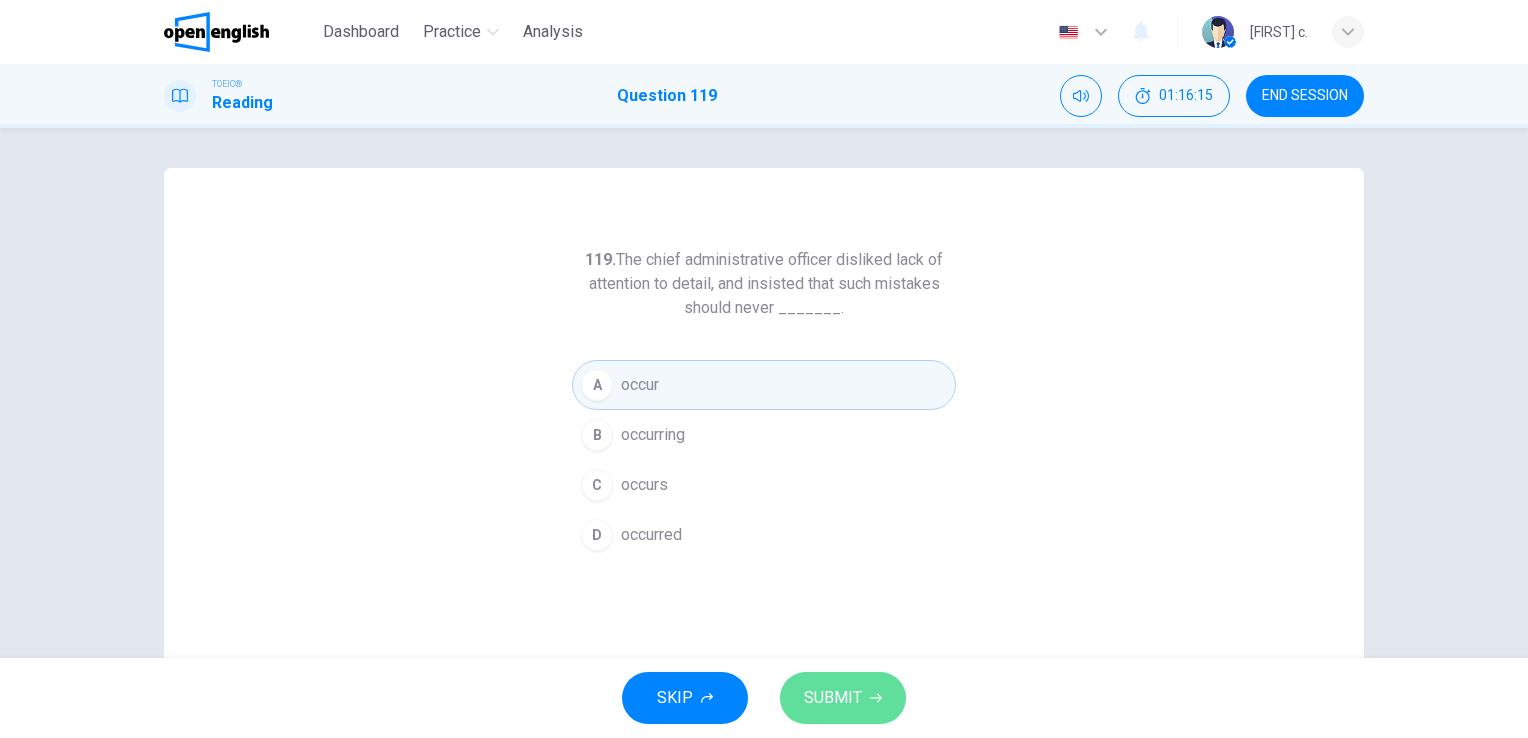 click on "SUBMIT" at bounding box center [833, 698] 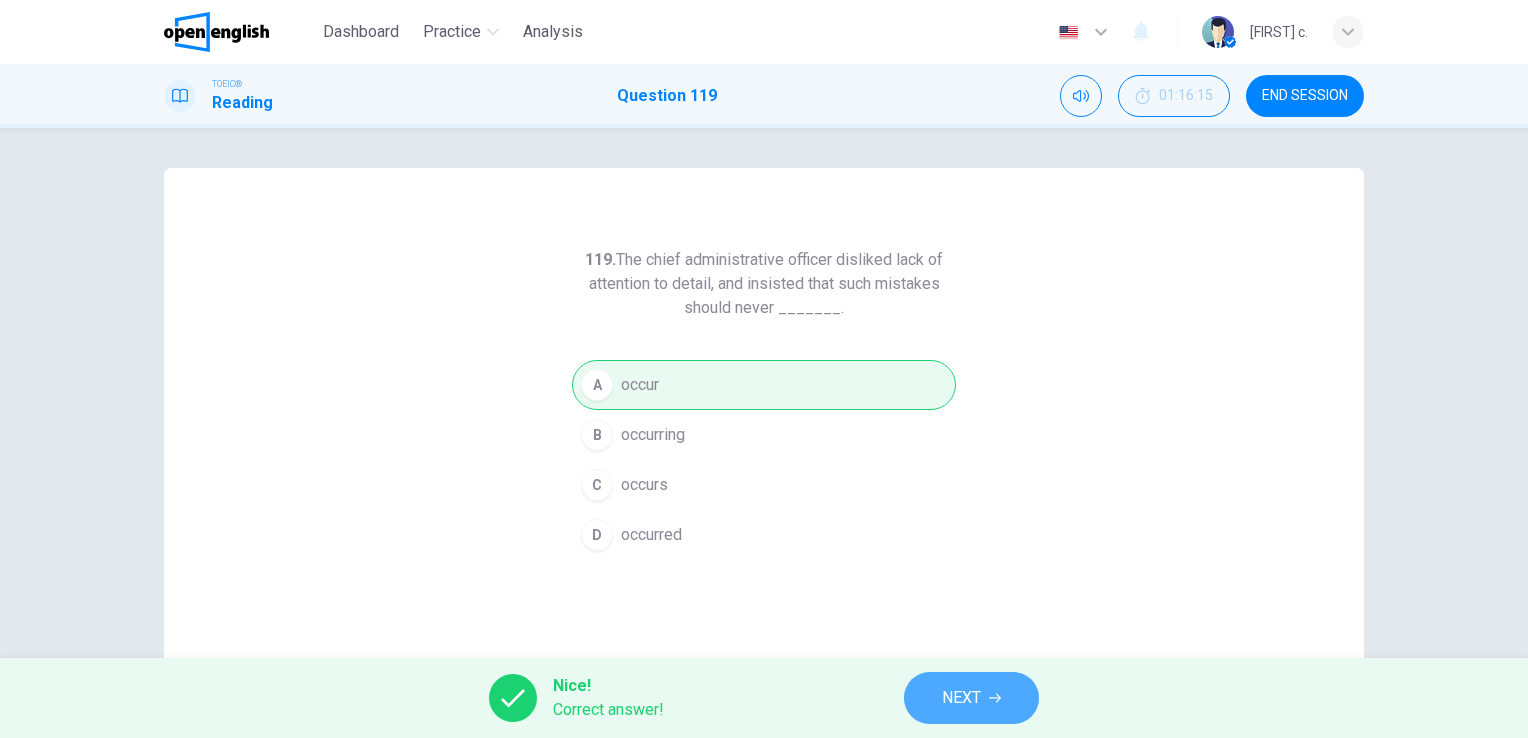 click on "NEXT" at bounding box center (971, 698) 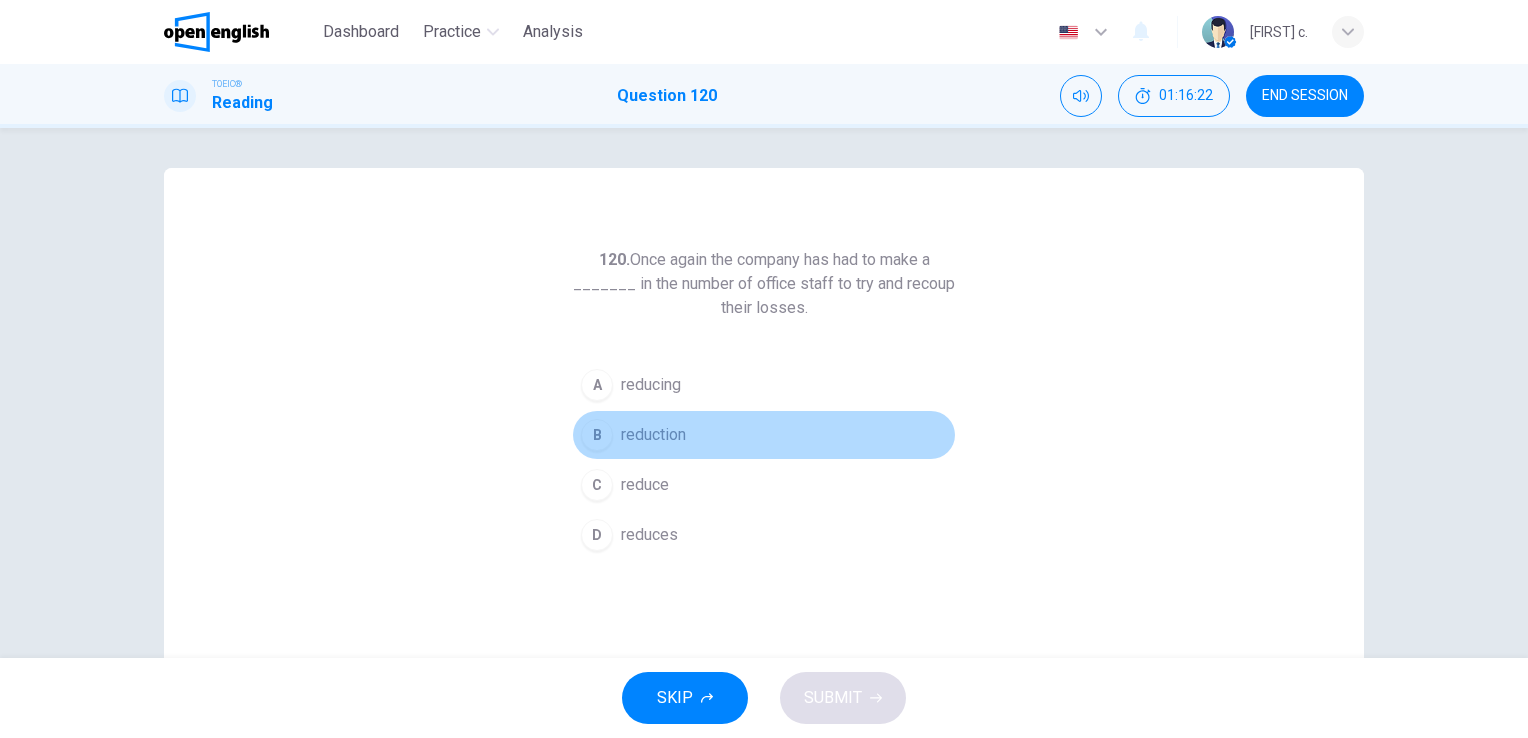 click on "B reduction" at bounding box center (764, 435) 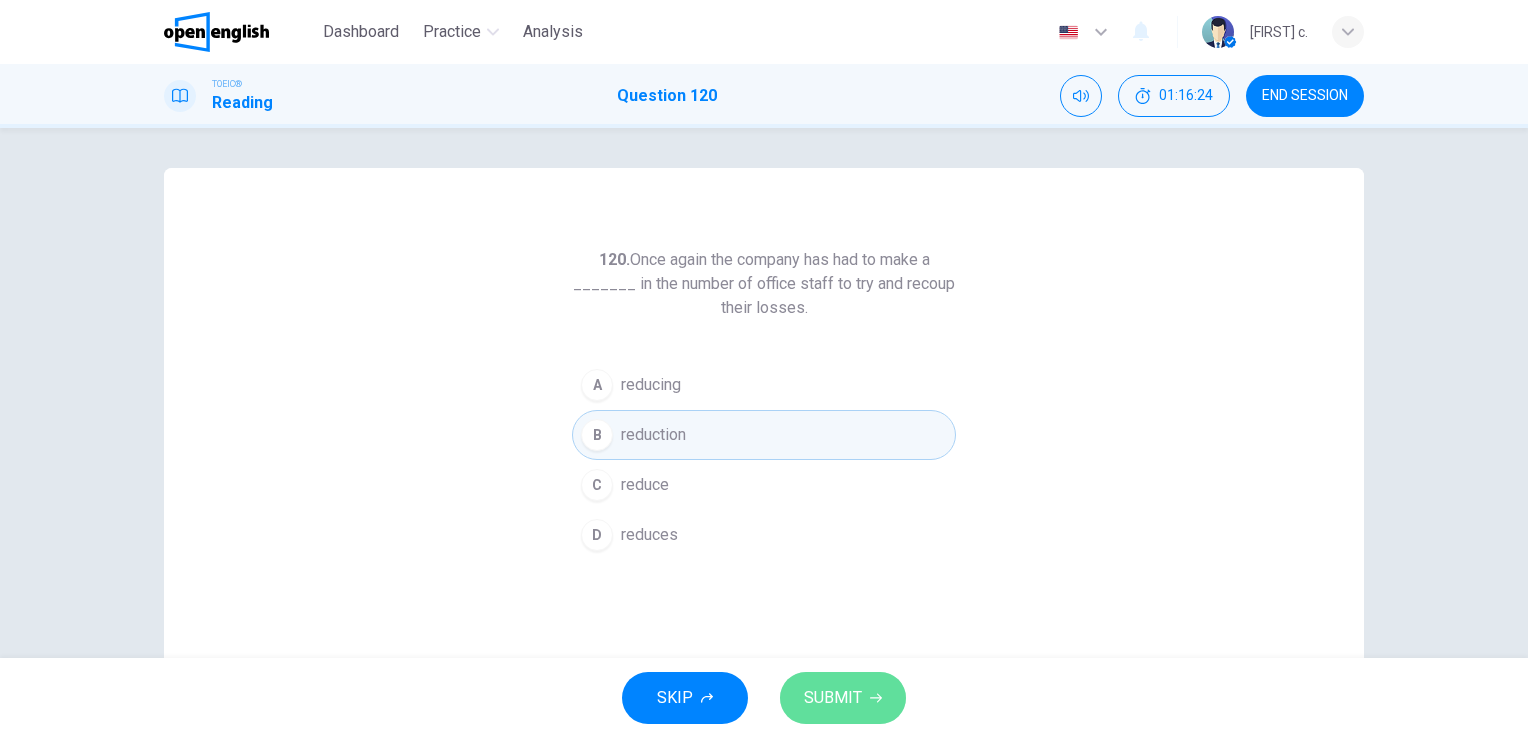 click on "SUBMIT" at bounding box center (833, 698) 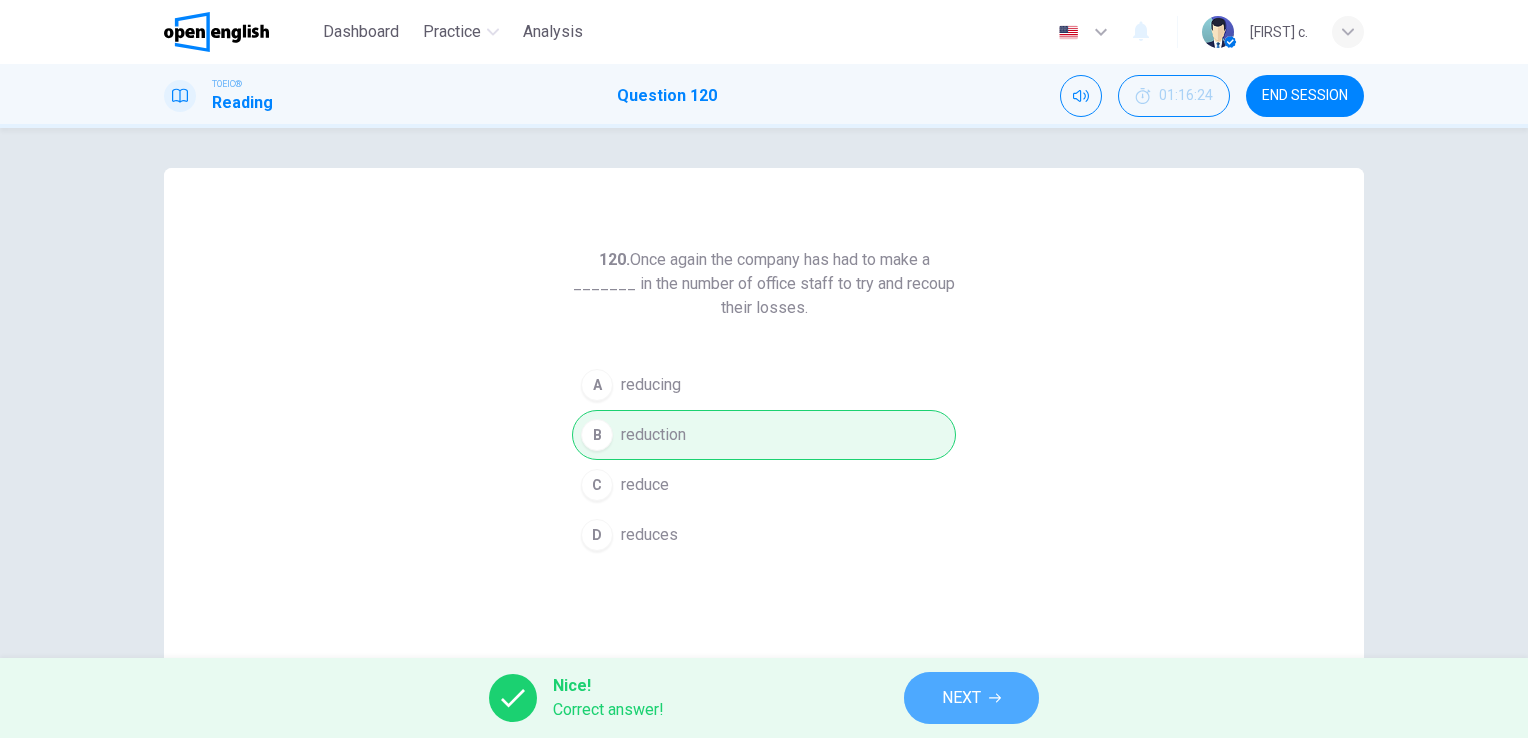click on "NEXT" at bounding box center [971, 698] 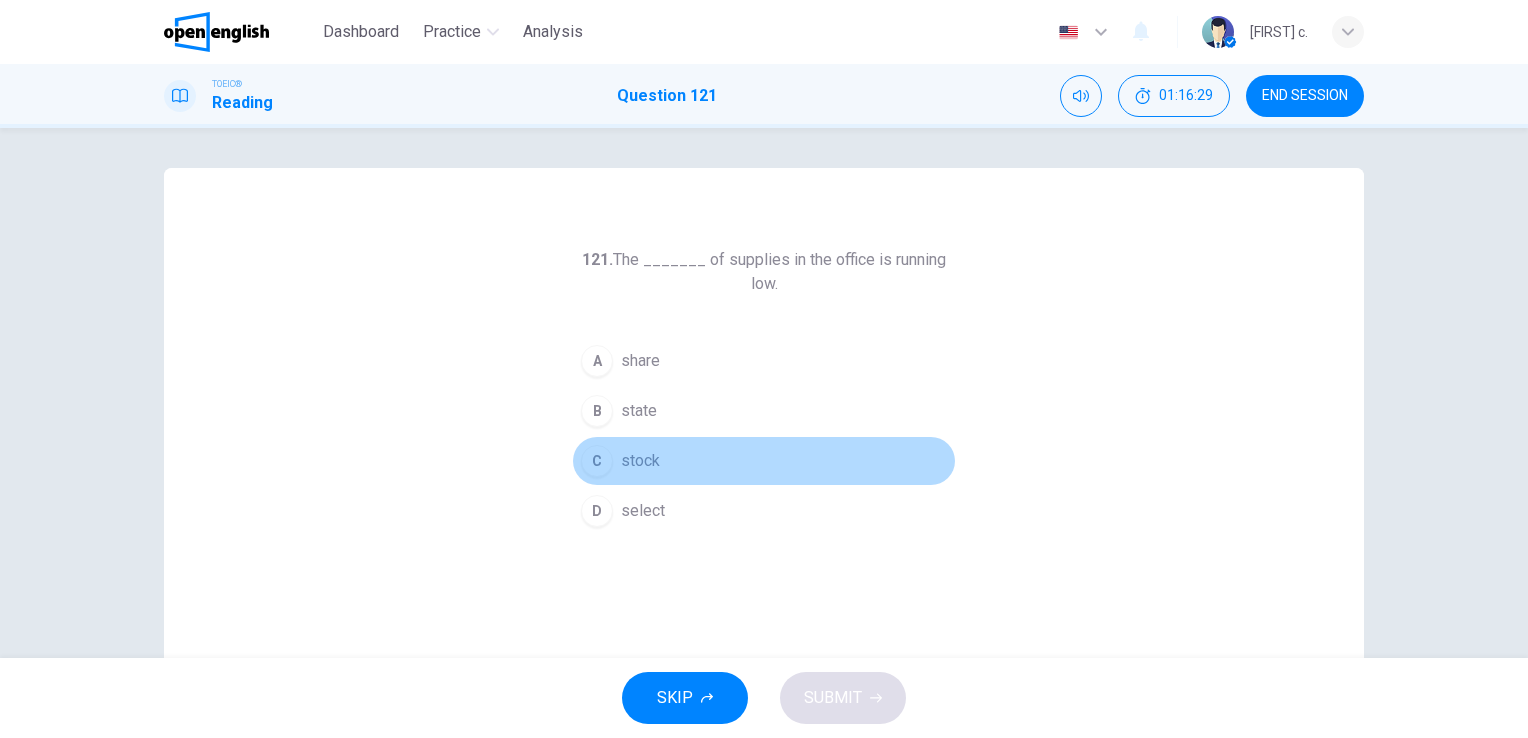 click on "stock" at bounding box center (640, 461) 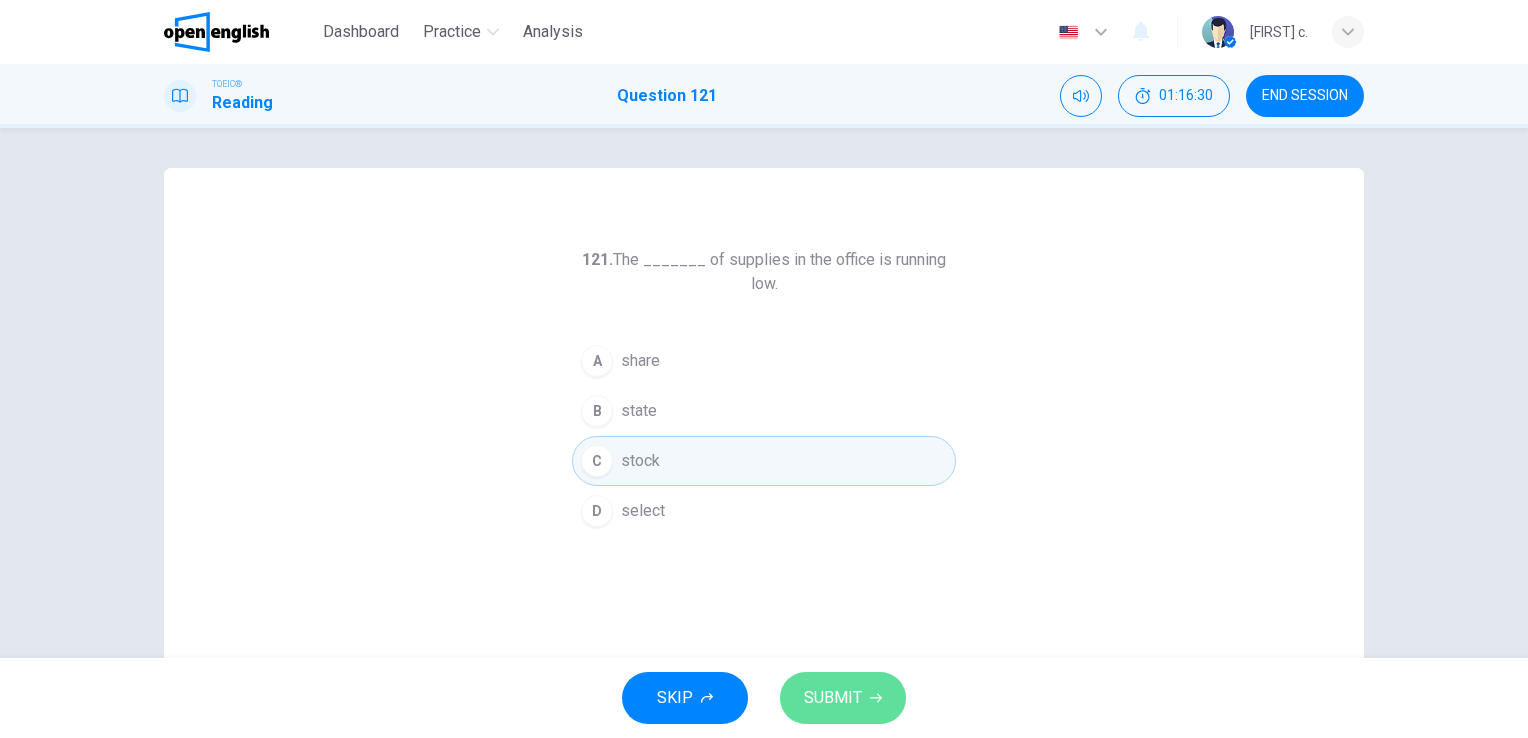 click on "SUBMIT" at bounding box center (843, 698) 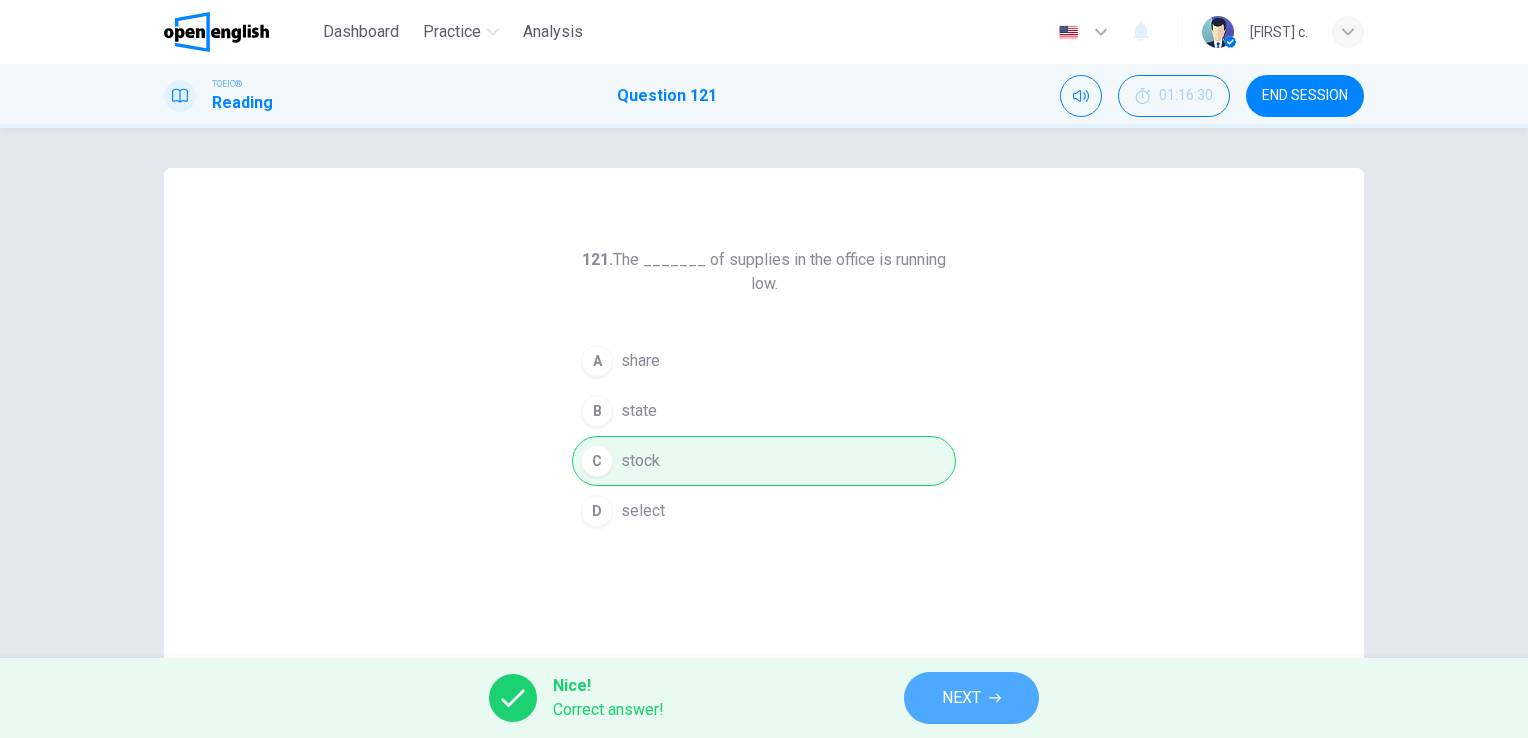 click on "NEXT" at bounding box center (971, 698) 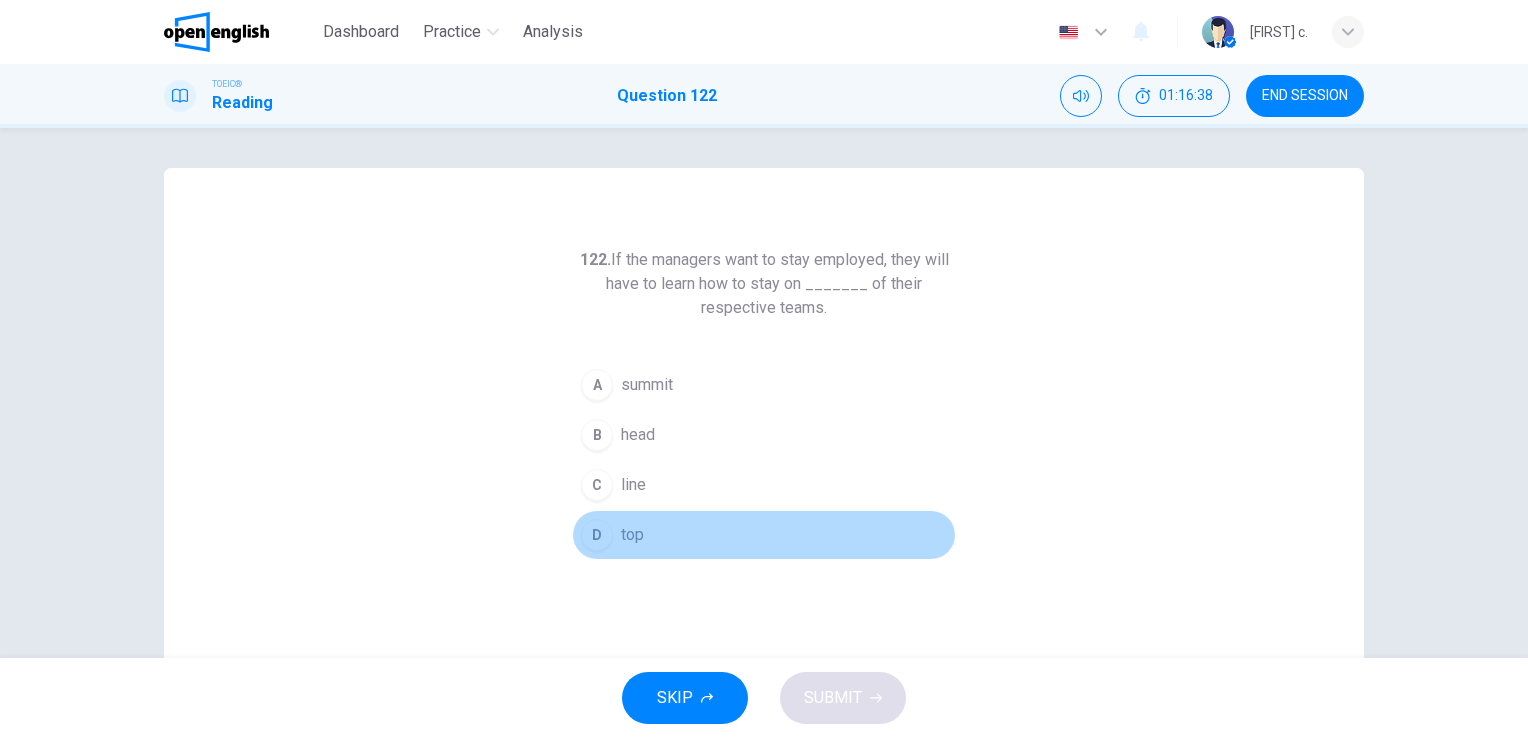 click on "D" at bounding box center (597, 535) 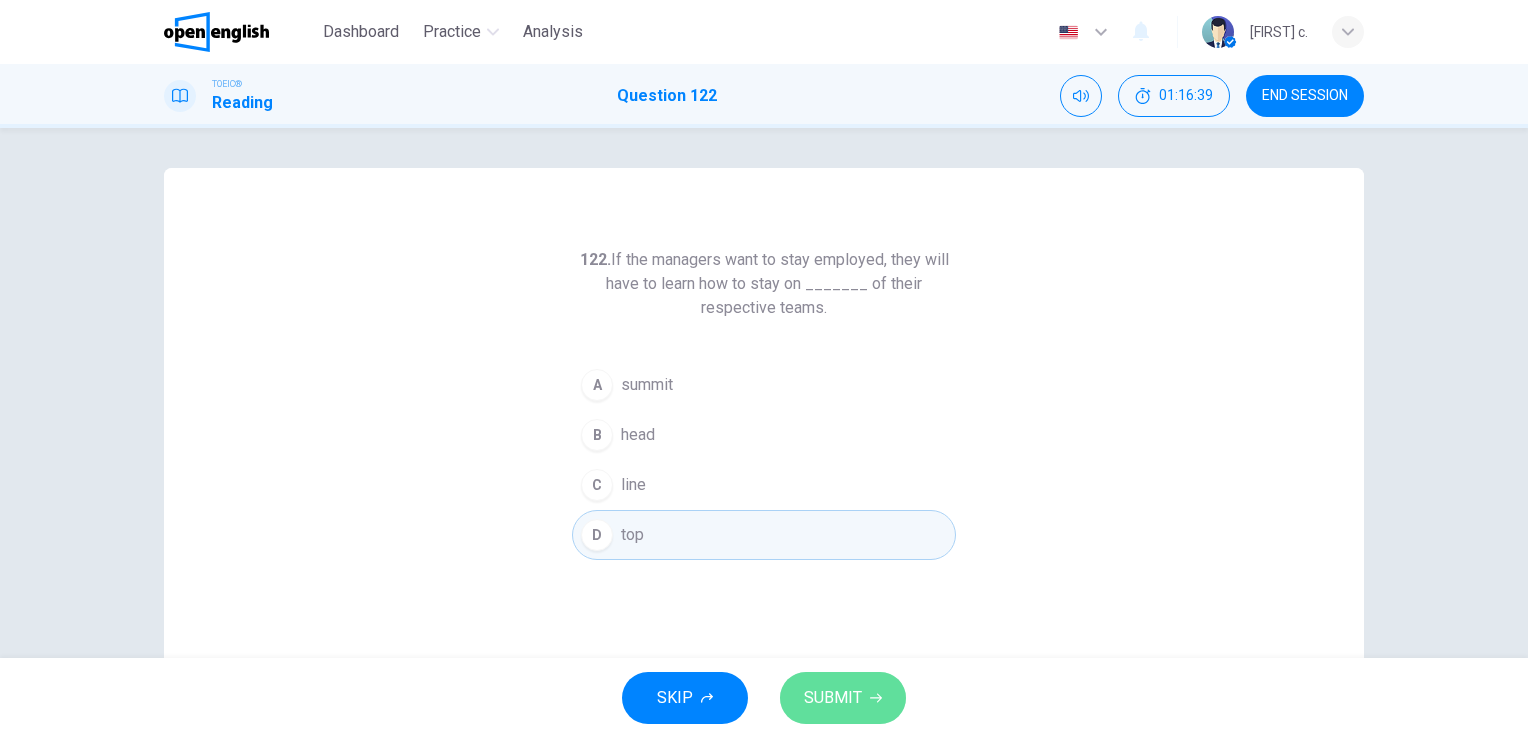 click on "SUBMIT" at bounding box center (833, 698) 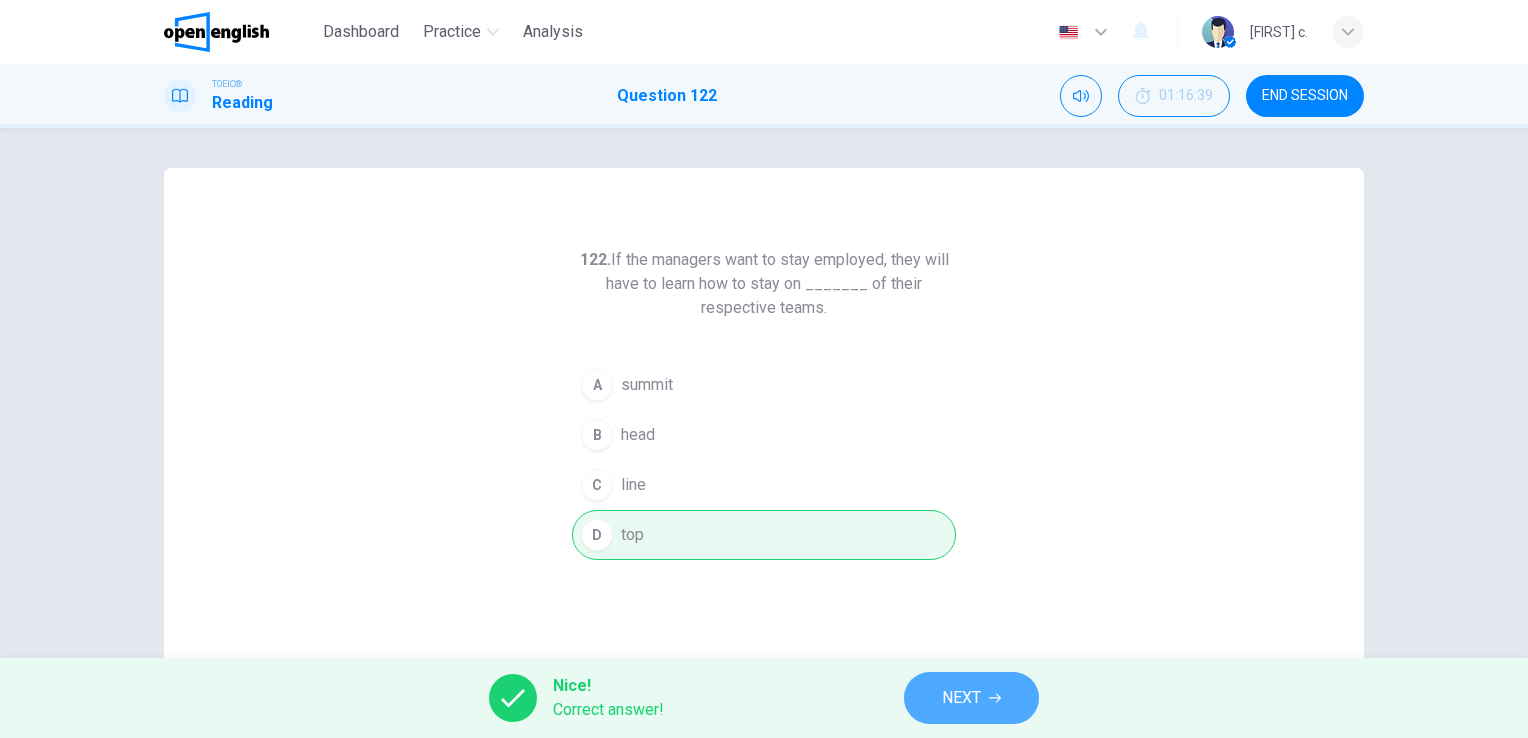 click on "NEXT" at bounding box center (971, 698) 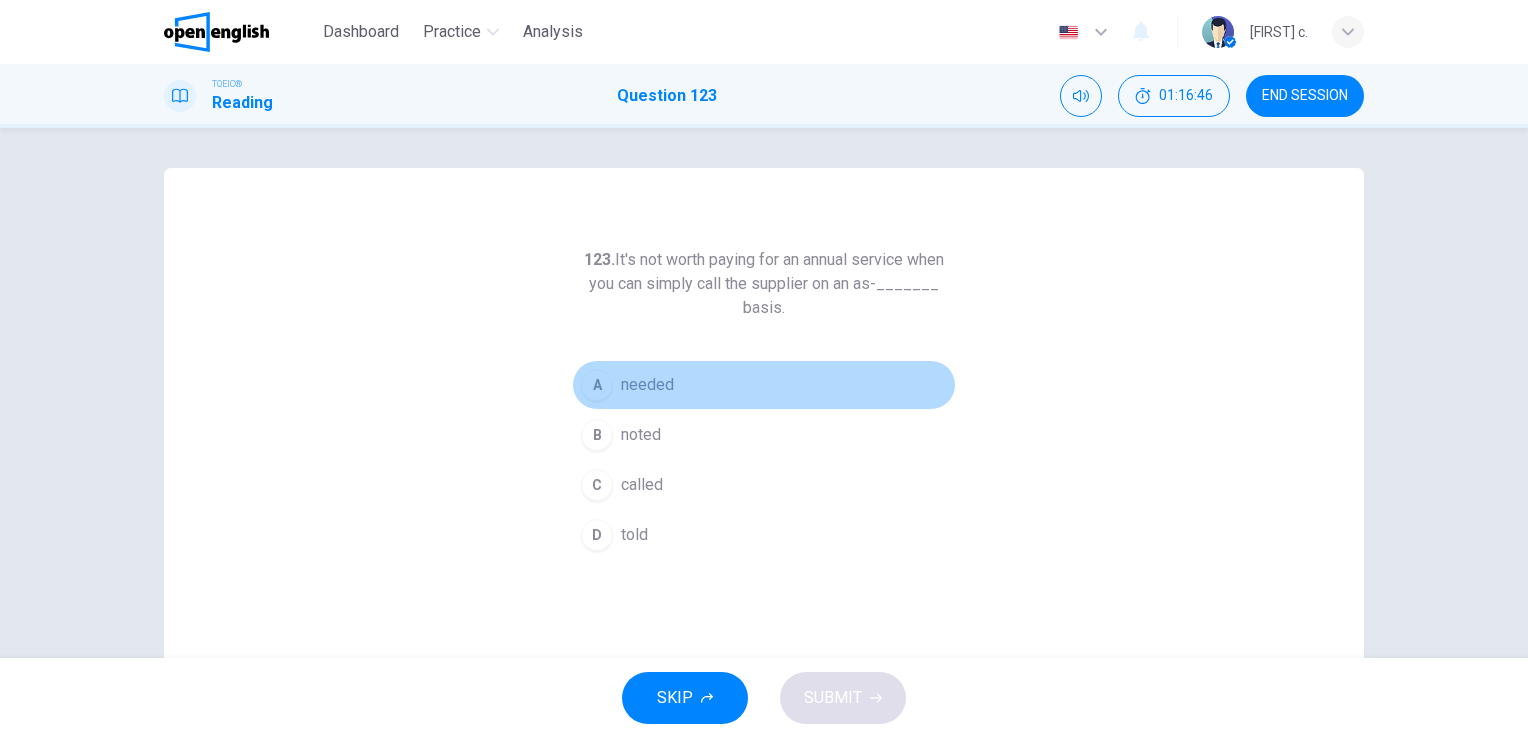 click on "A" at bounding box center [597, 385] 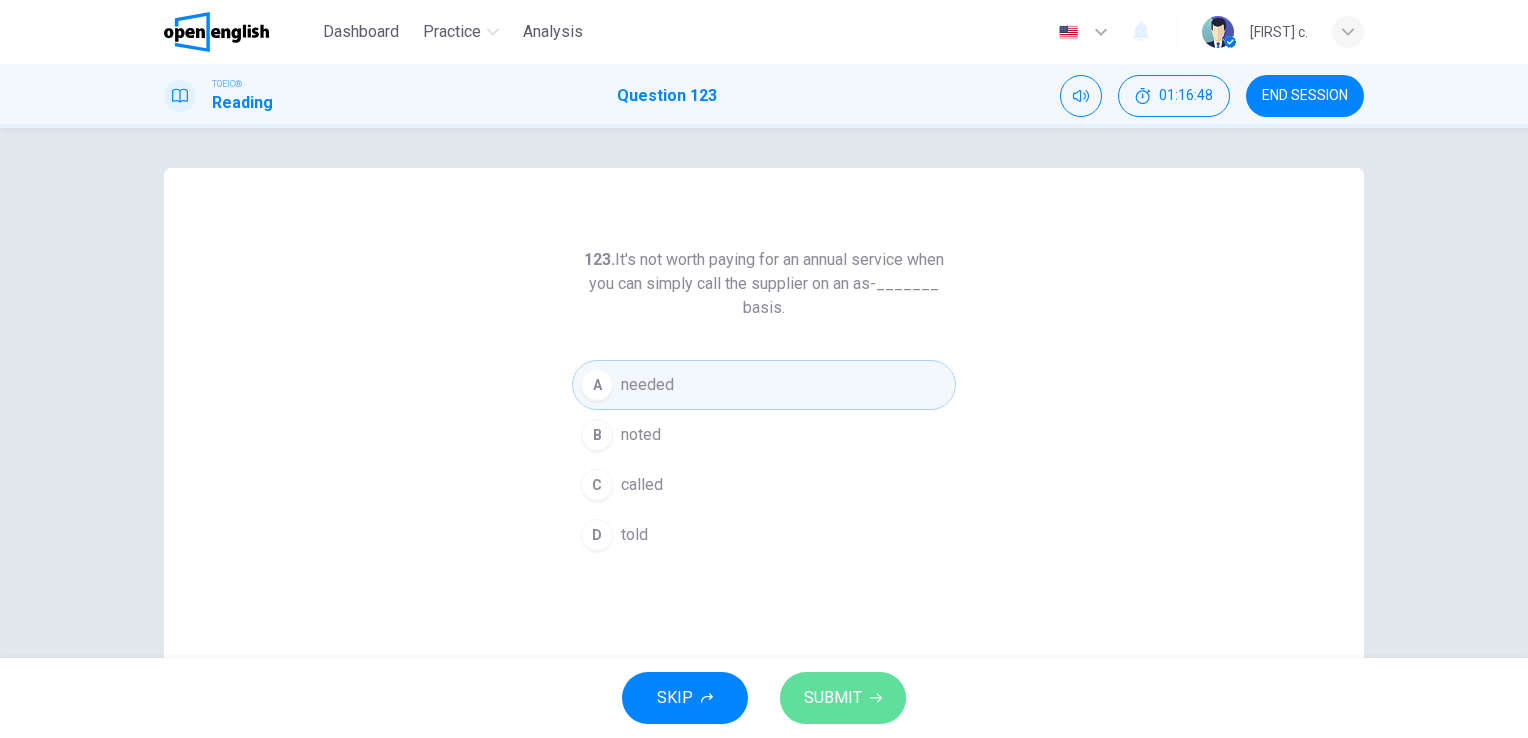 click on "SUBMIT" at bounding box center [833, 698] 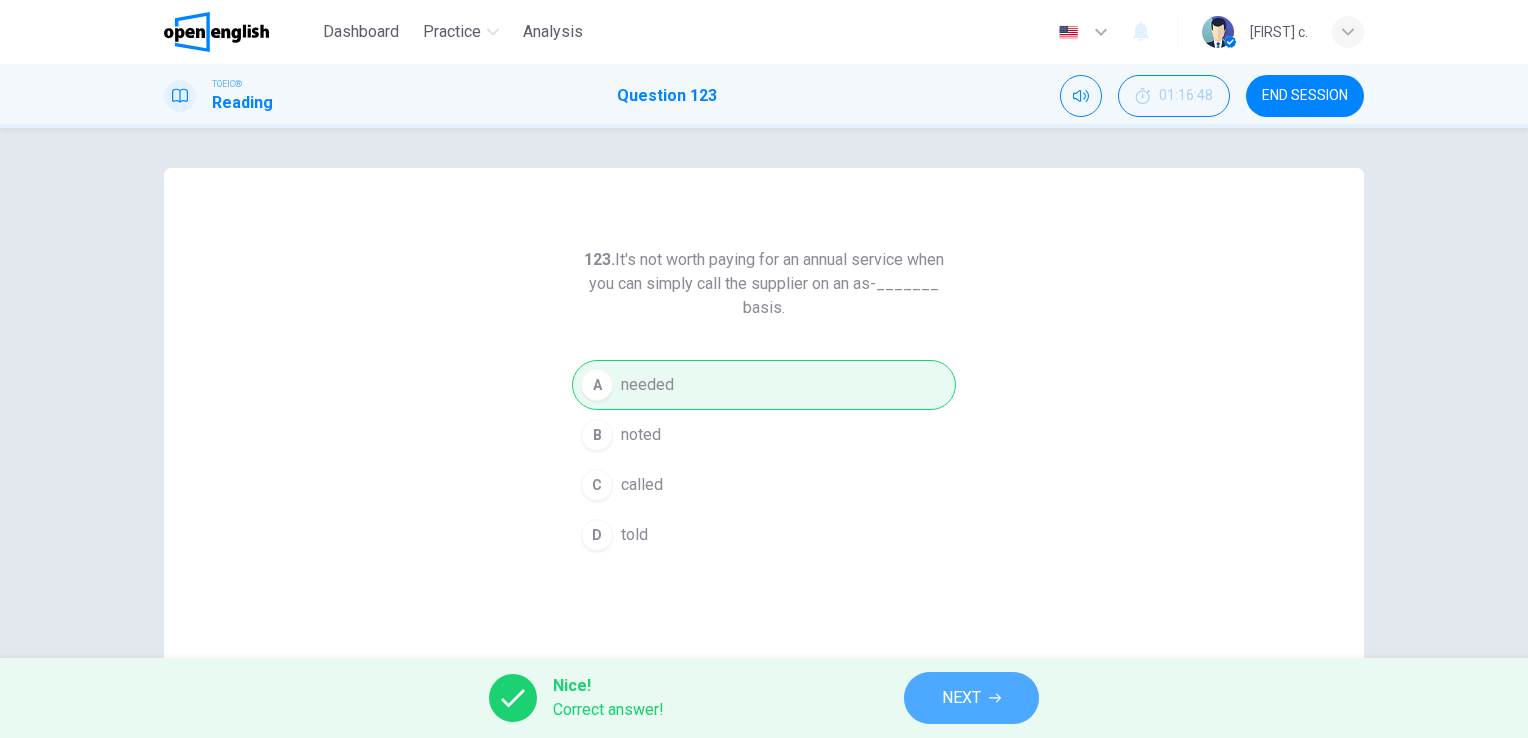 click on "NEXT" at bounding box center (961, 698) 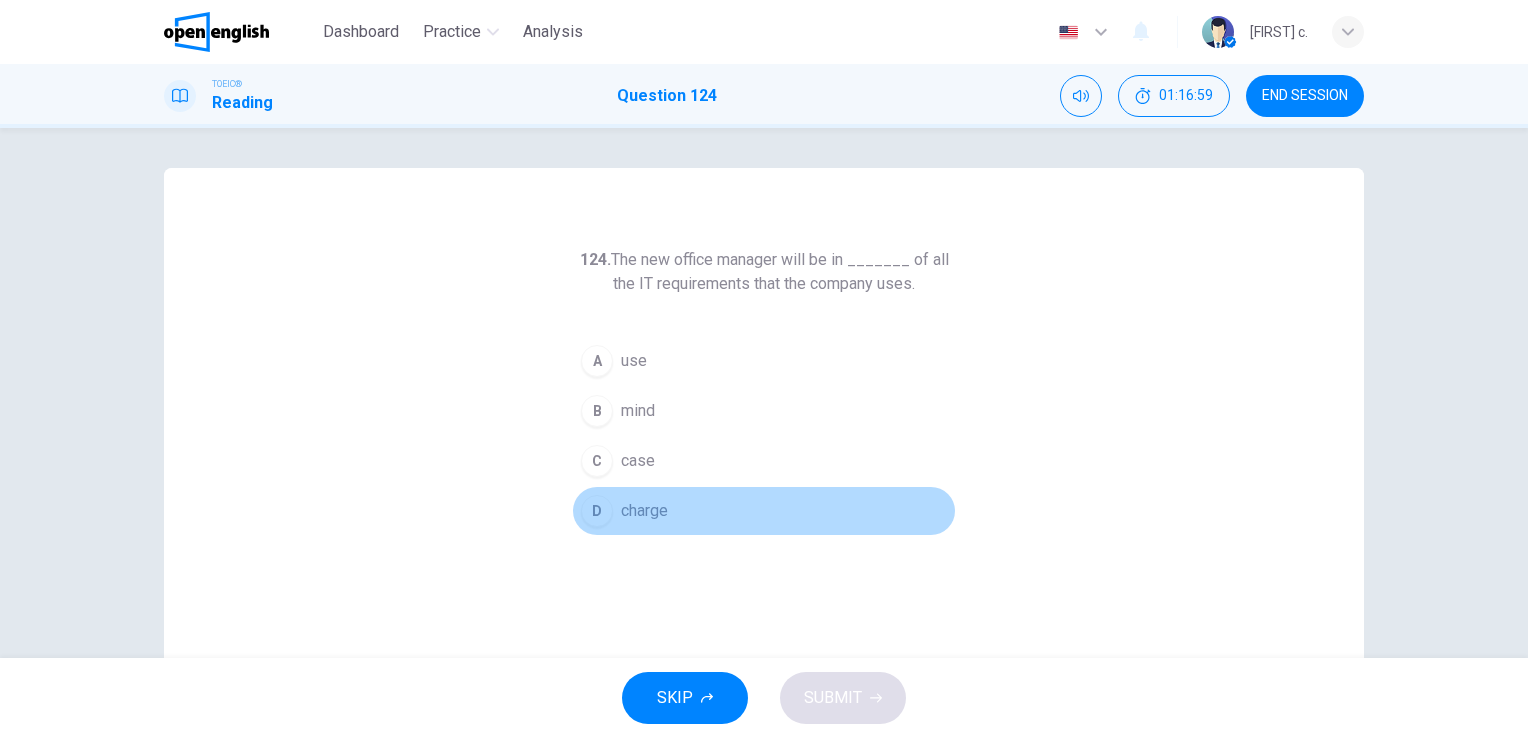 click on "charge" at bounding box center (644, 511) 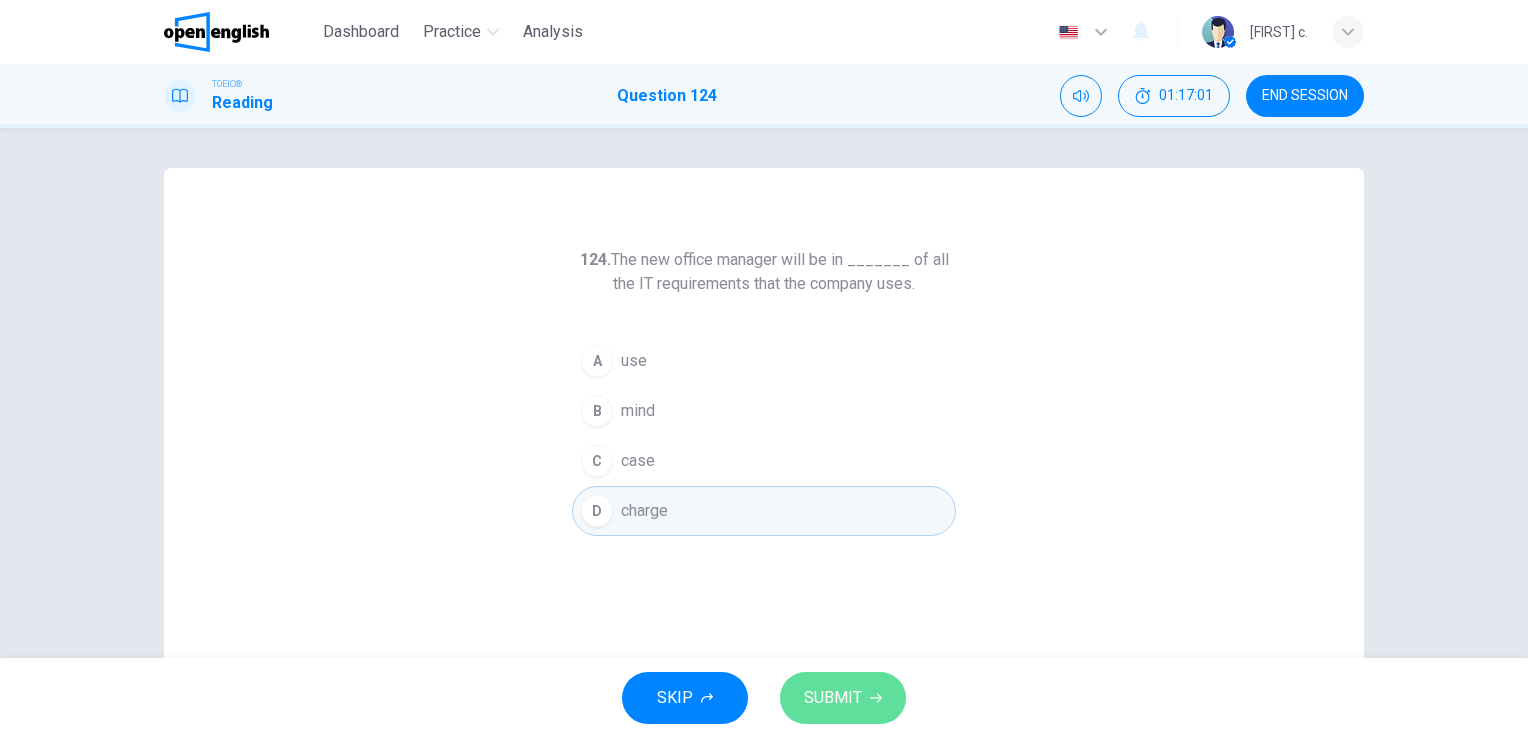 click on "SUBMIT" at bounding box center (833, 698) 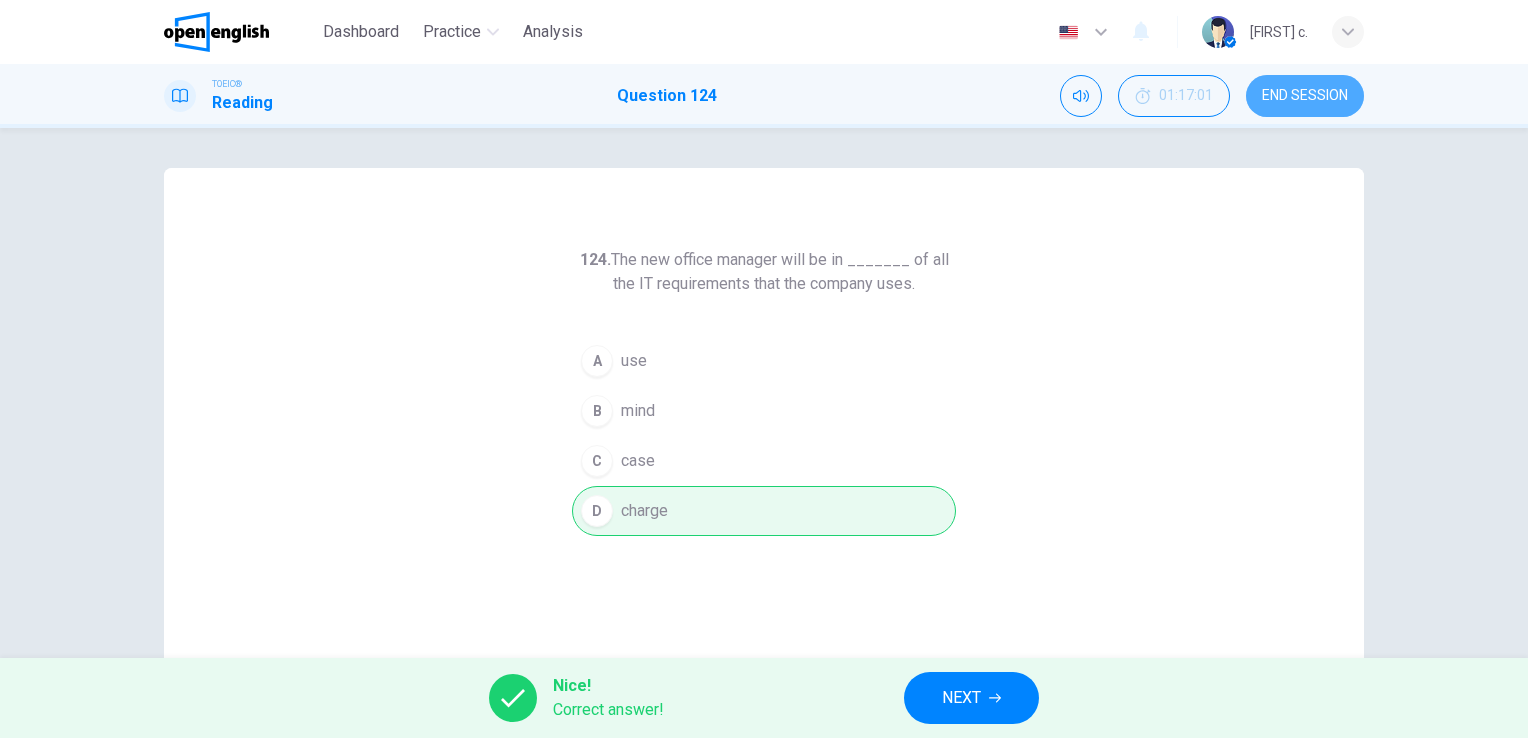 click on "END SESSION" at bounding box center [1305, 96] 